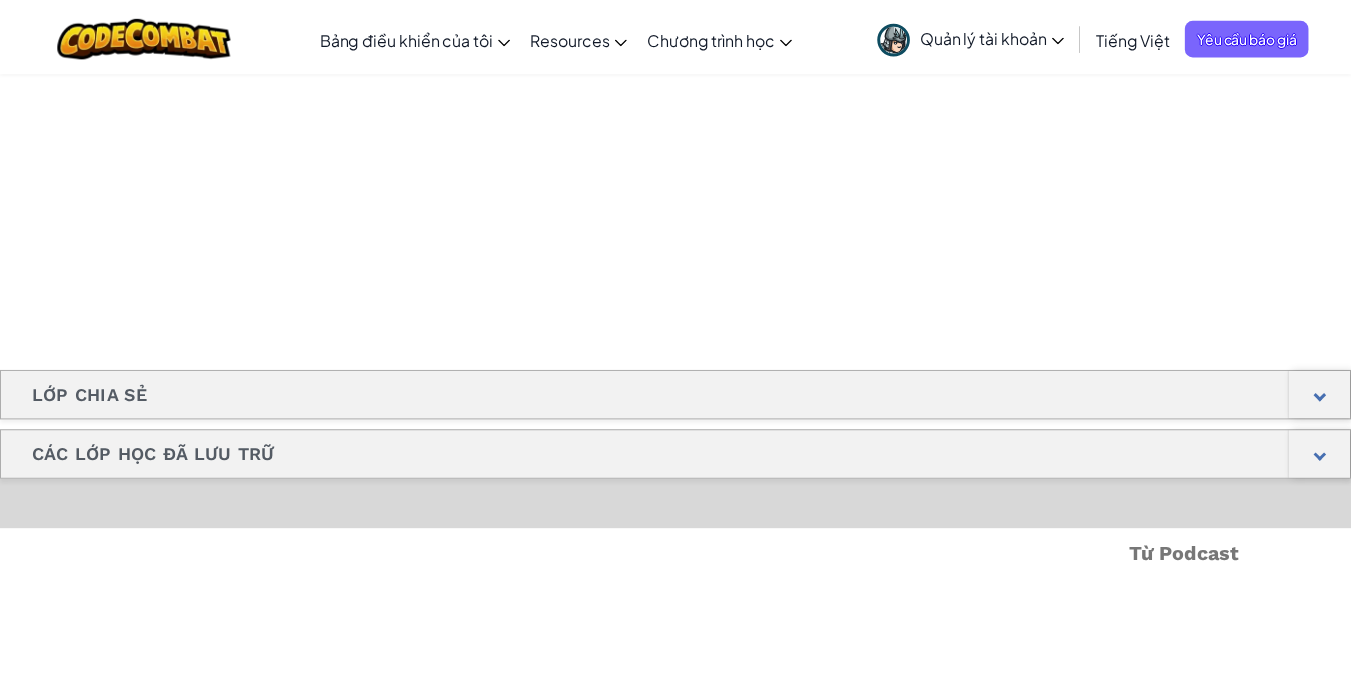 scroll, scrollTop: 0, scrollLeft: 0, axis: both 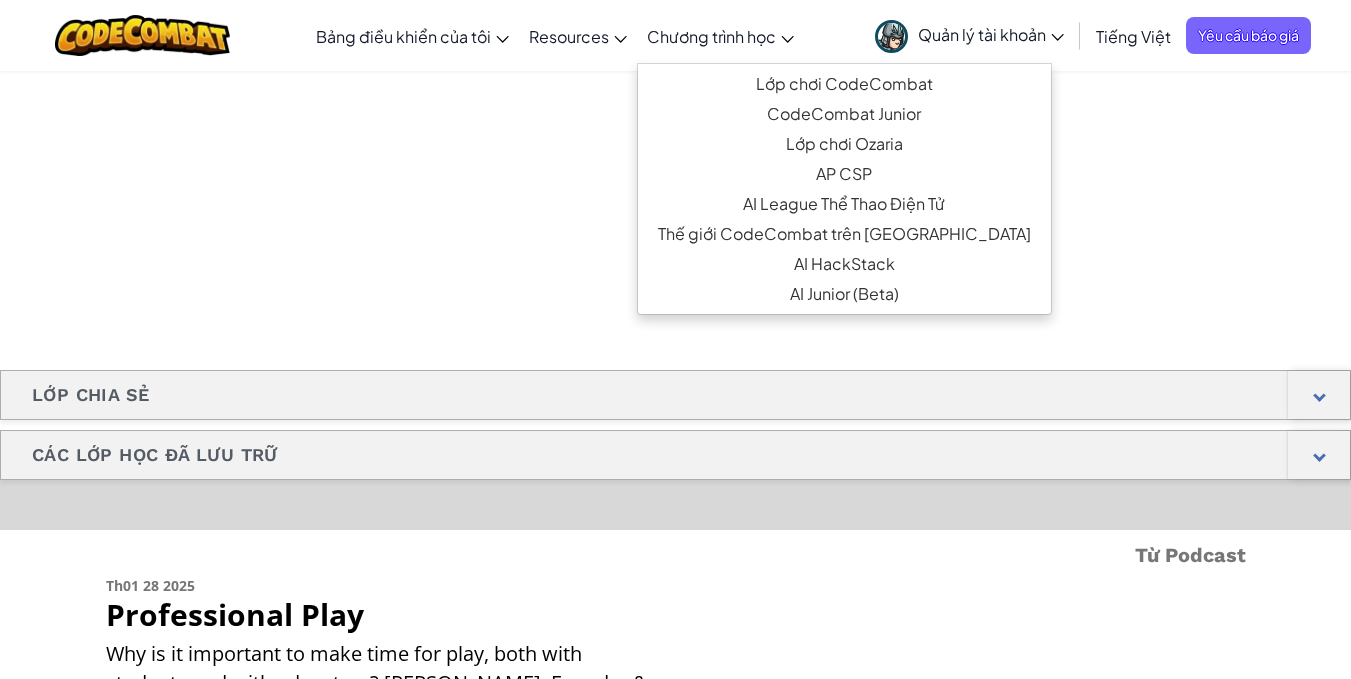 click on "Chương trình học" at bounding box center [711, 36] 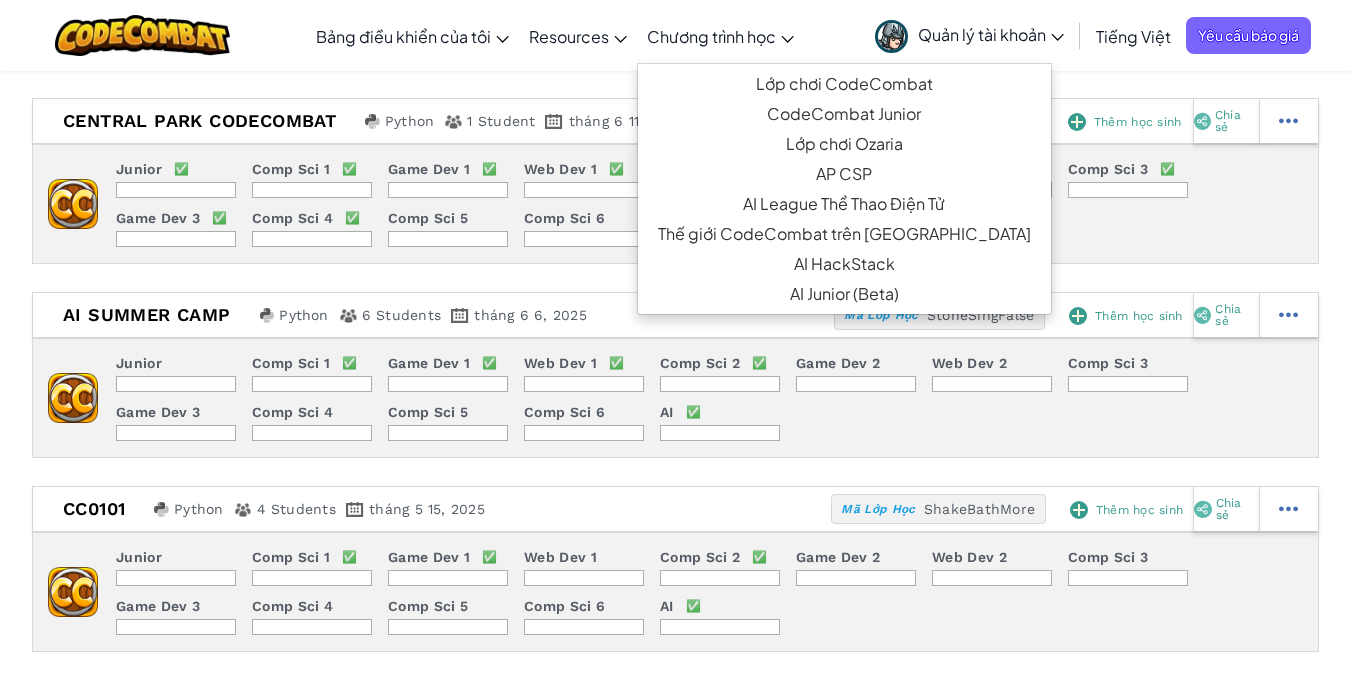 scroll, scrollTop: 28, scrollLeft: 0, axis: vertical 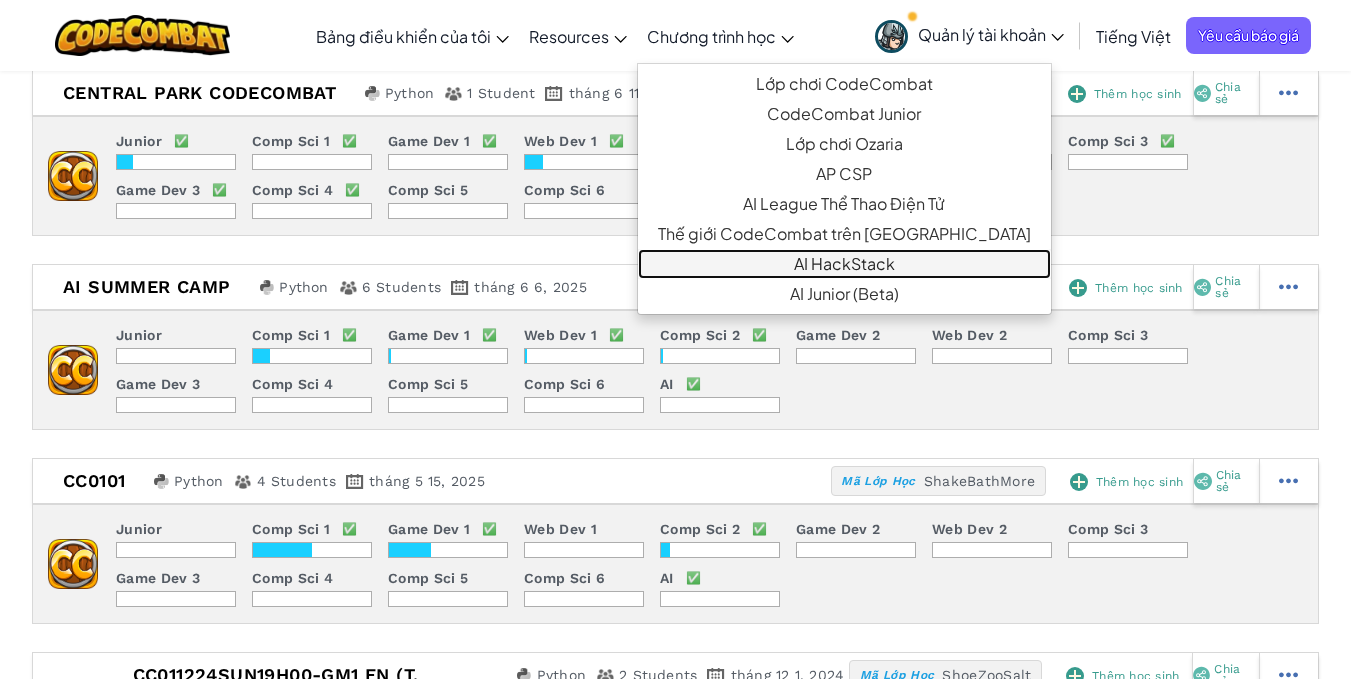 click on "AI HackStack" at bounding box center [844, 264] 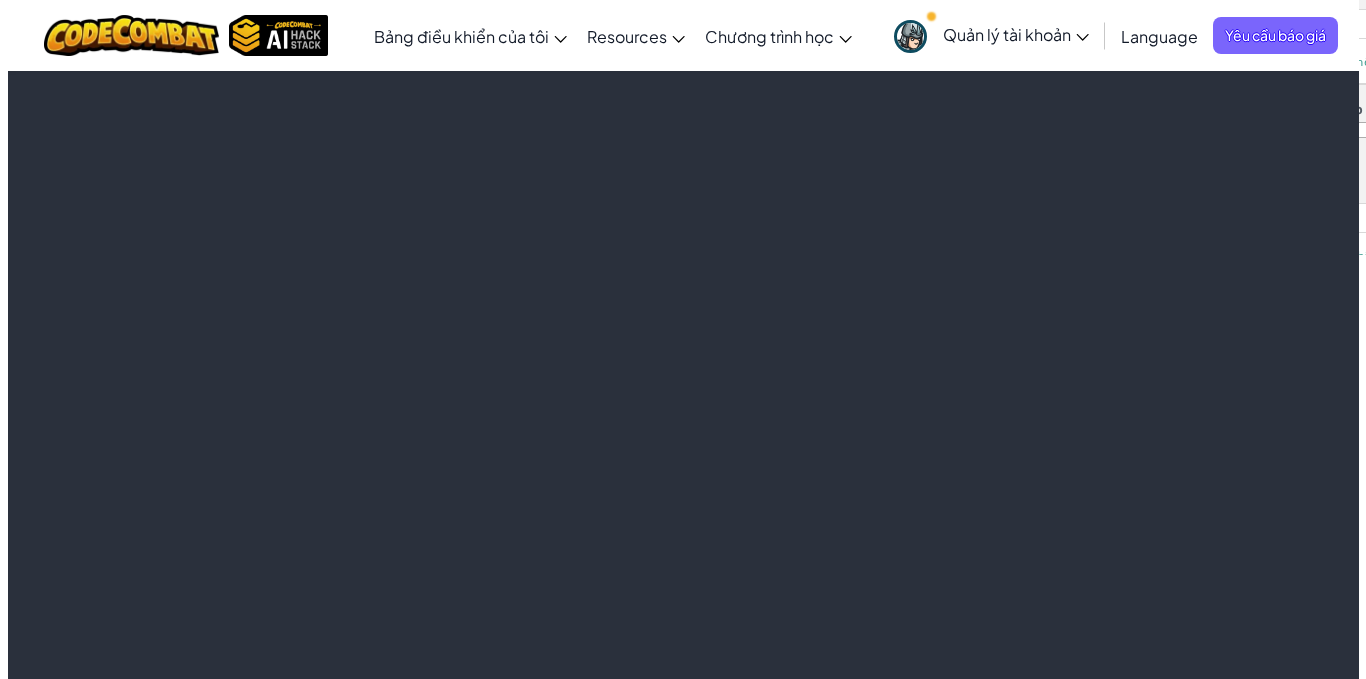 scroll, scrollTop: 0, scrollLeft: 0, axis: both 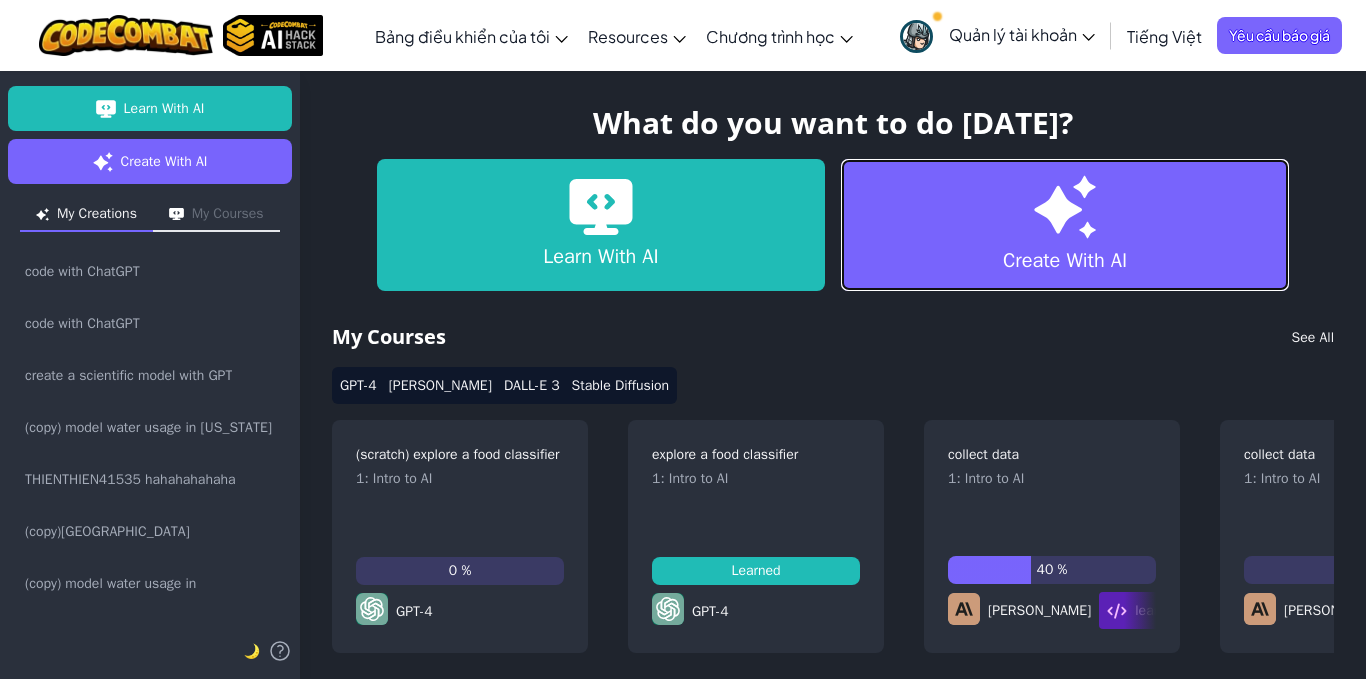 click on "Create With AI" at bounding box center (1065, 225) 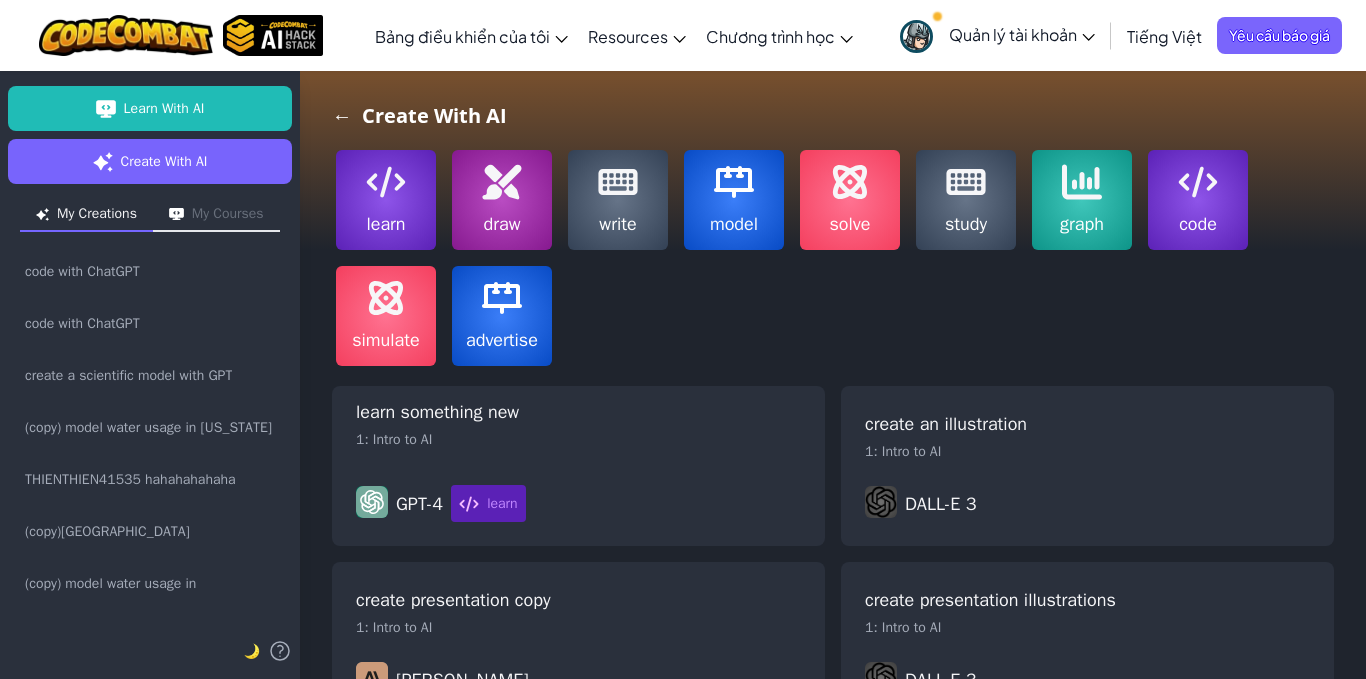 click on "model" at bounding box center (734, 200) 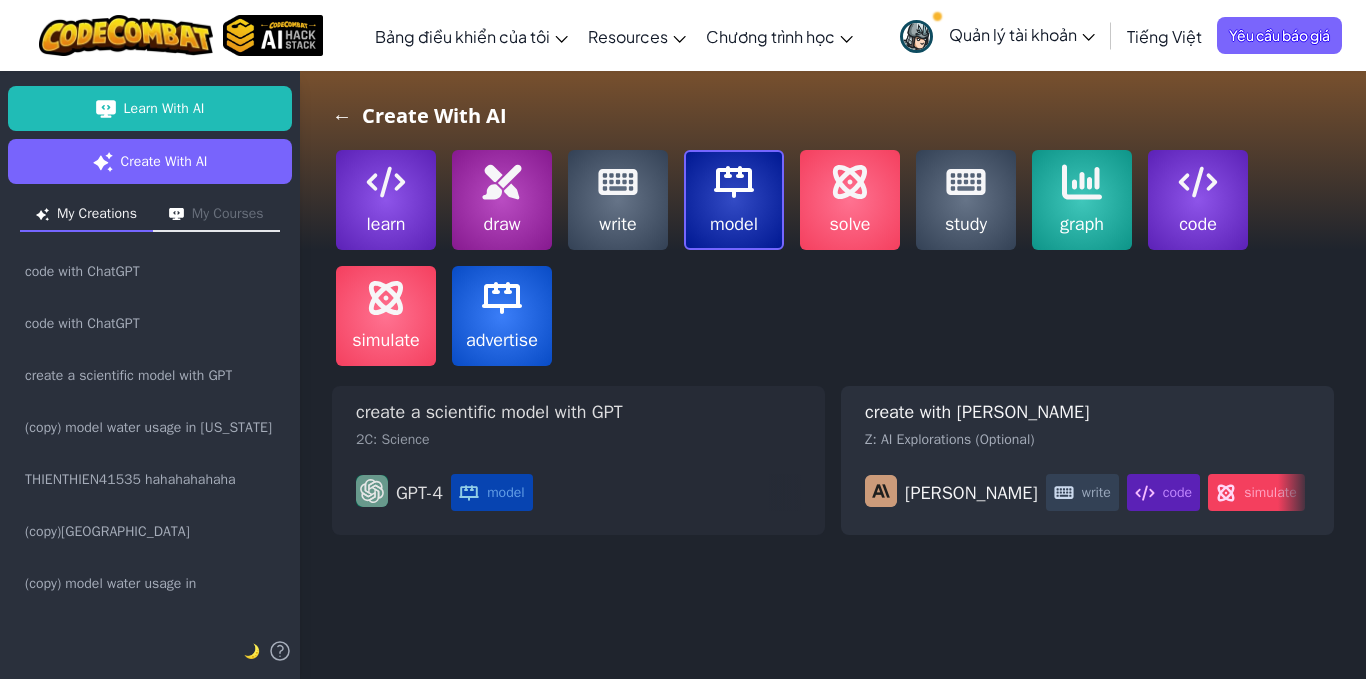 click on "create a scientific model with GPT" at bounding box center (578, 412) 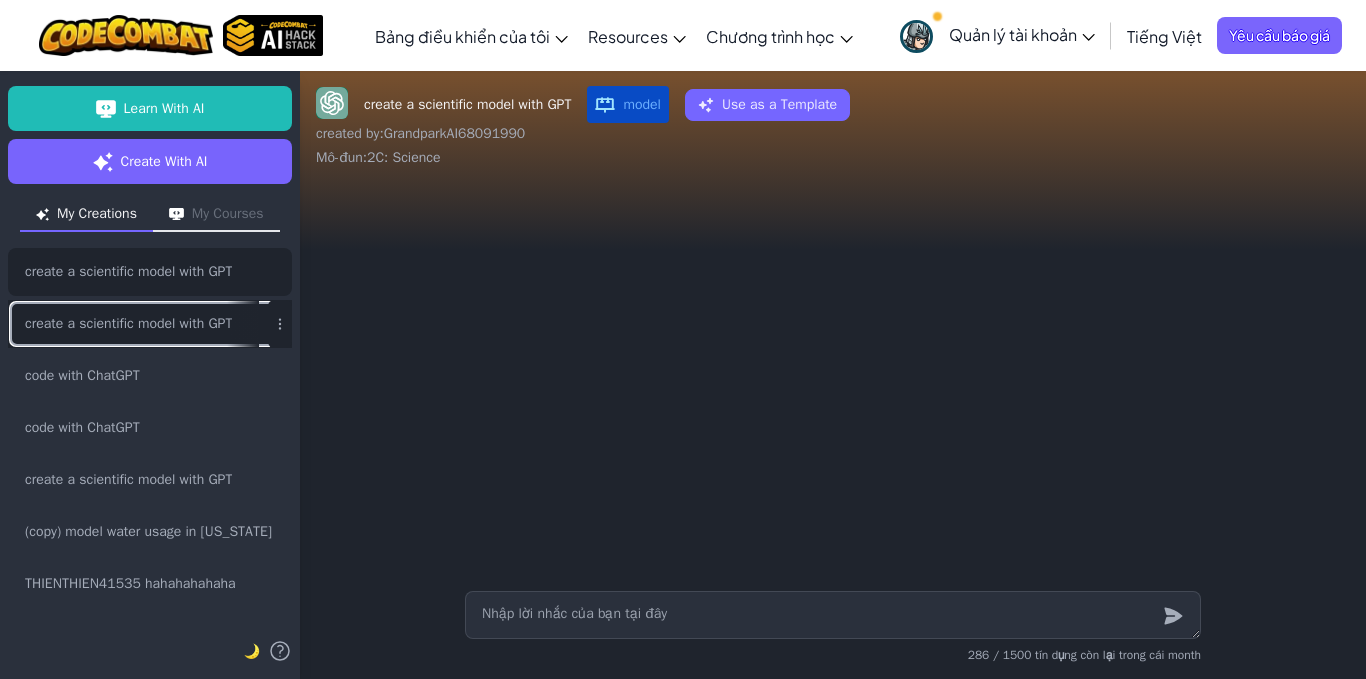 click on "create a scientific model with GPT" at bounding box center [128, 324] 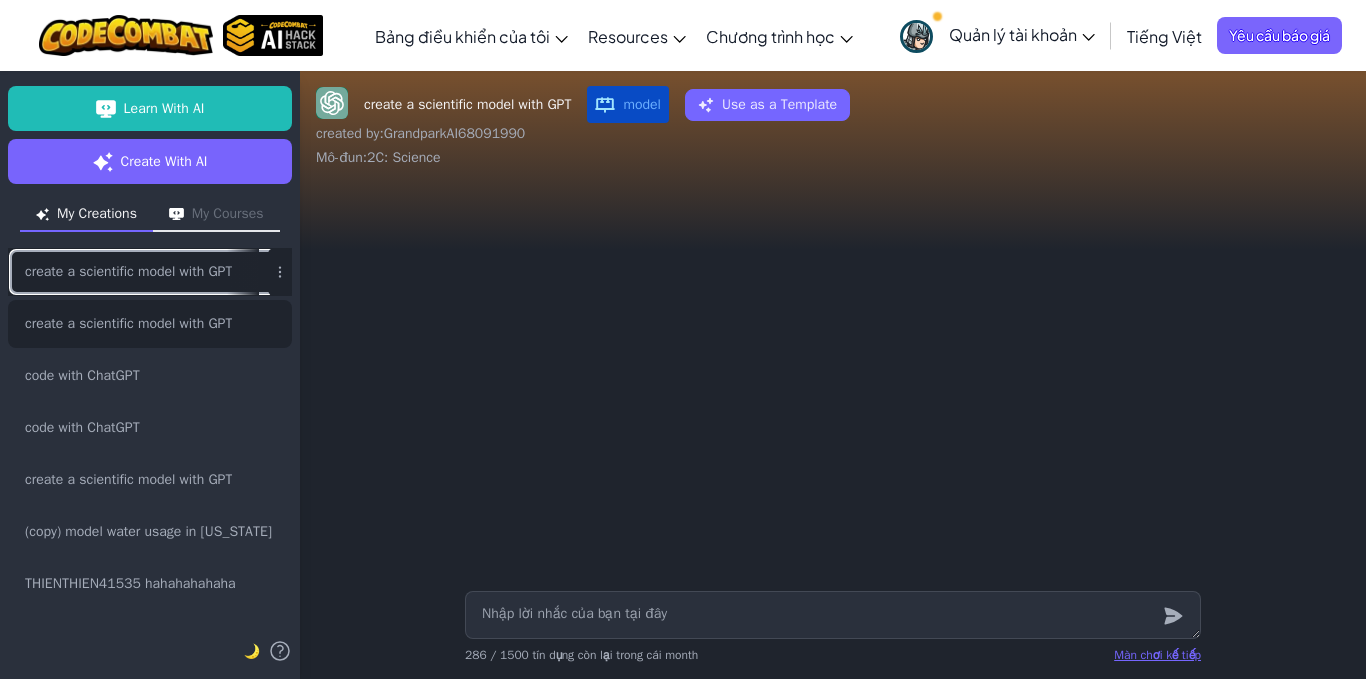 click on "create a scientific model with GPT" at bounding box center (128, 272) 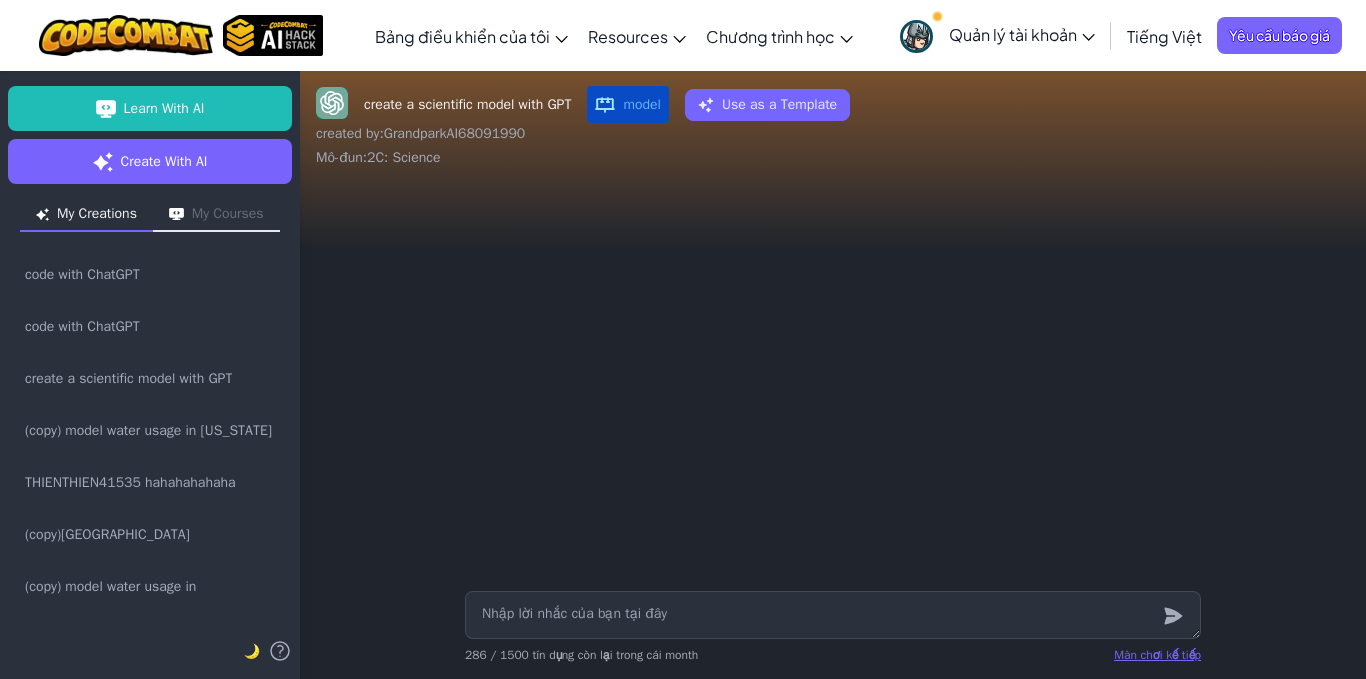 scroll, scrollTop: 200, scrollLeft: 0, axis: vertical 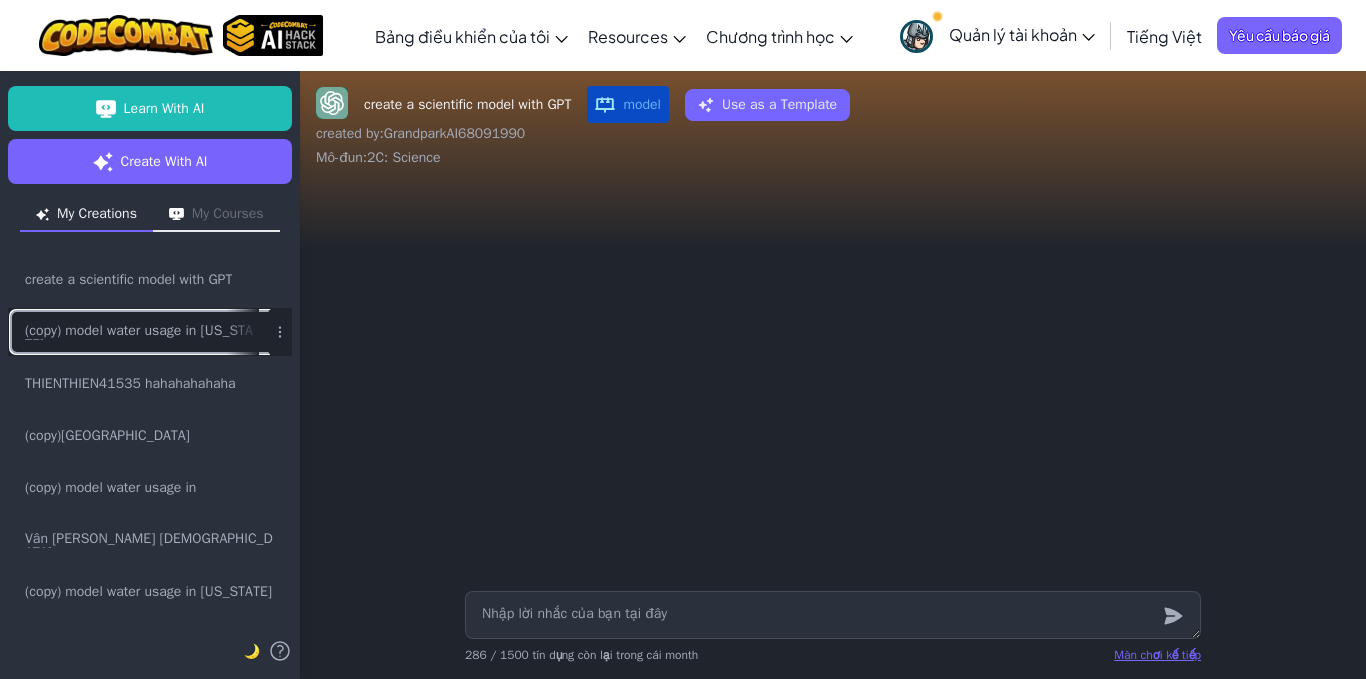 click on "(copy) model water usage in [US_STATE]" at bounding box center [150, 332] 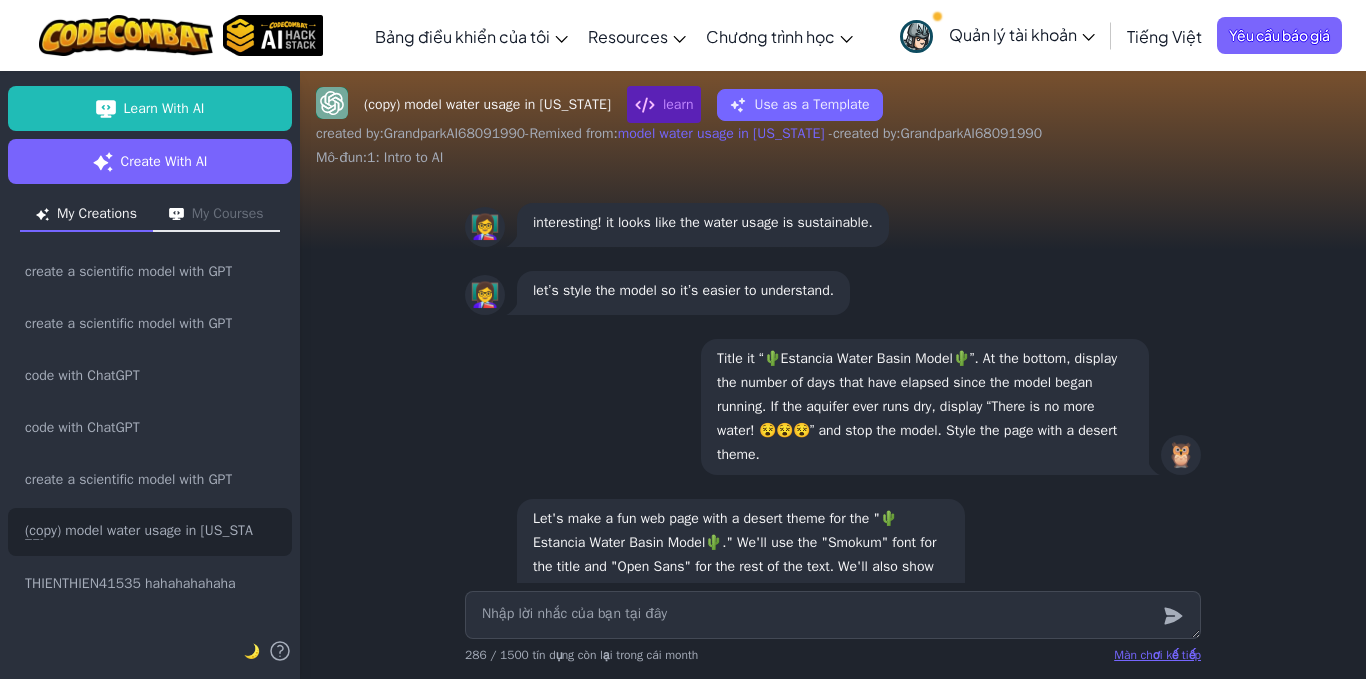 scroll, scrollTop: -1099, scrollLeft: 0, axis: vertical 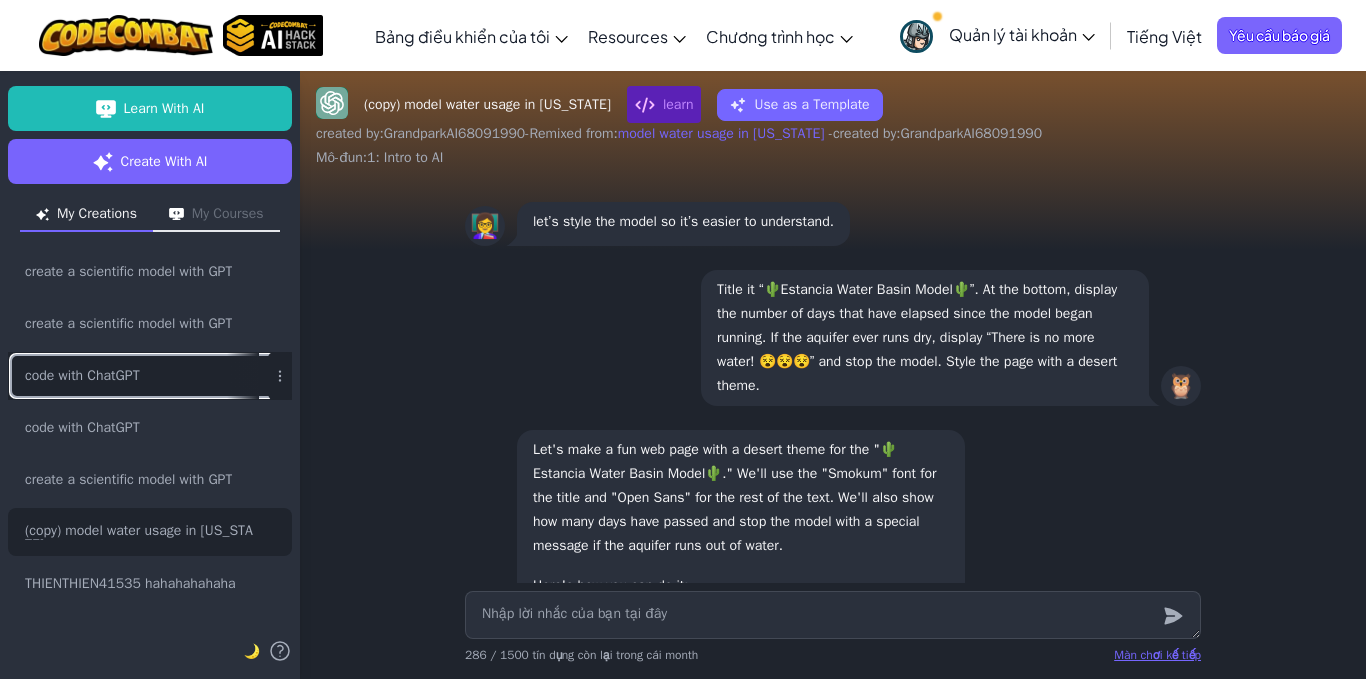click on "code with ChatGPT" at bounding box center (82, 376) 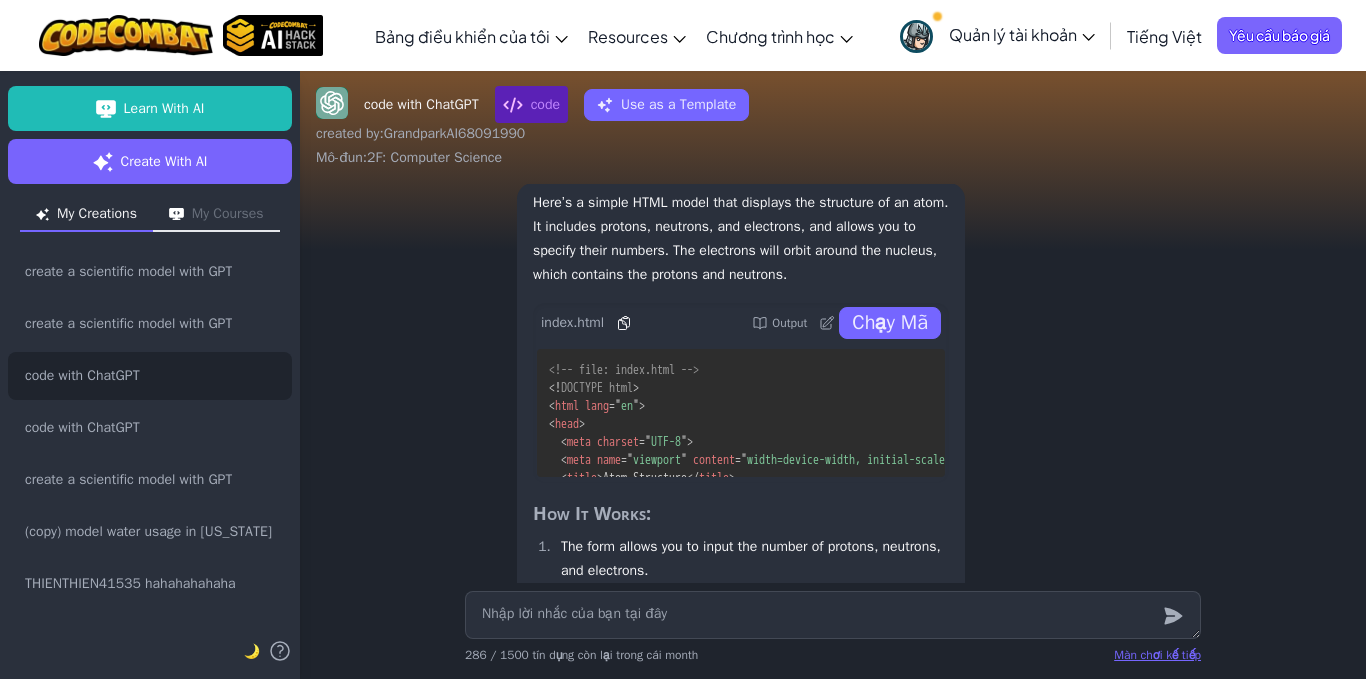 scroll, scrollTop: -1868, scrollLeft: 0, axis: vertical 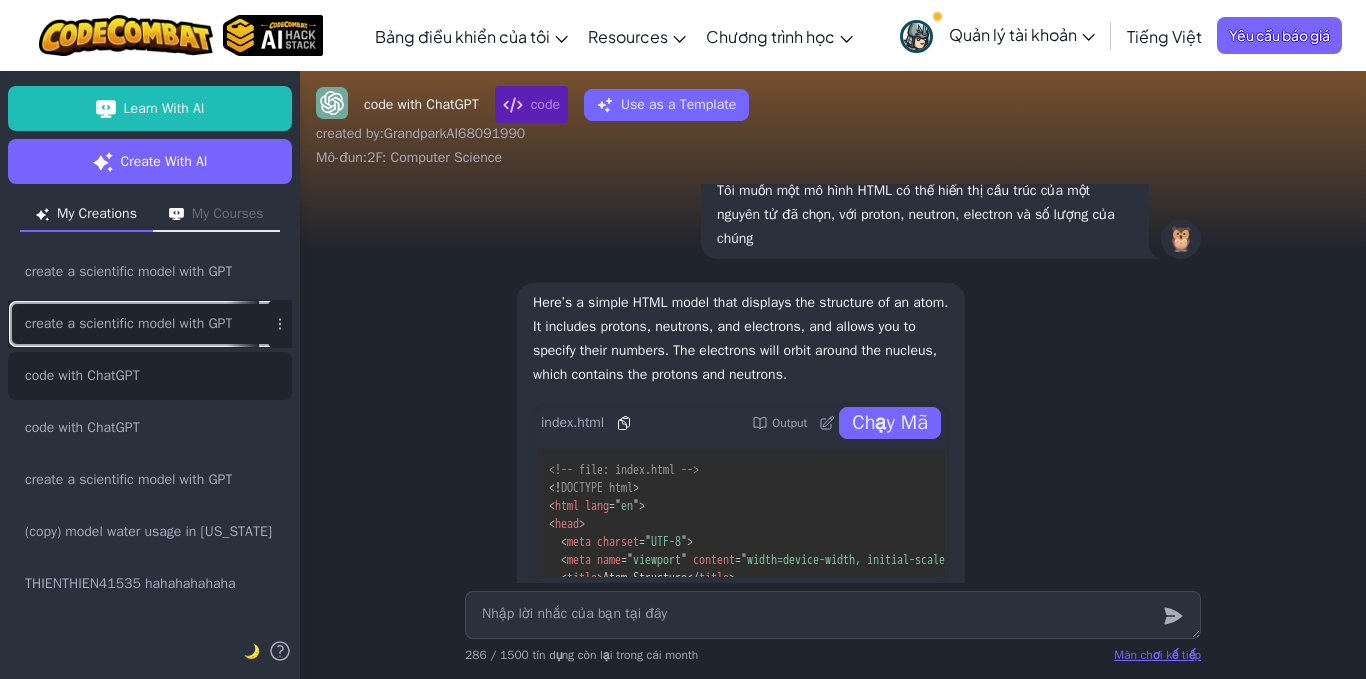 click on "create a scientific model with GPT" at bounding box center (150, 324) 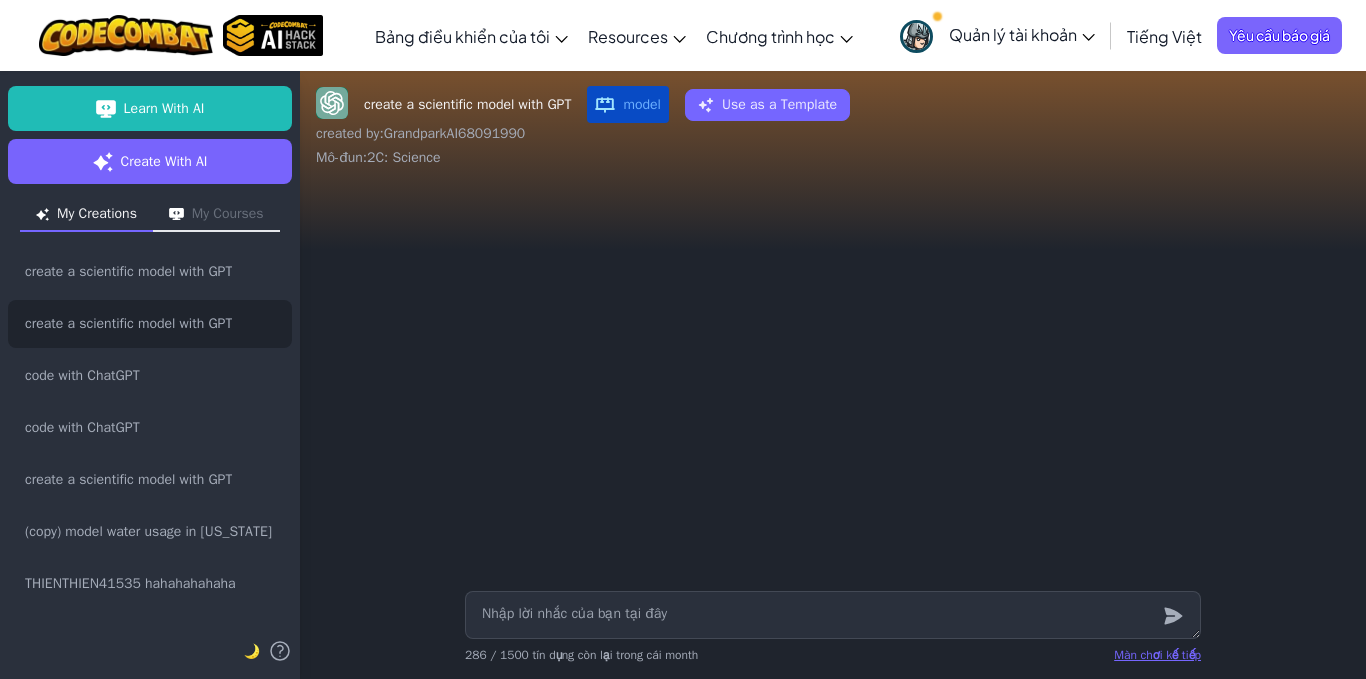 click at bounding box center [833, 383] 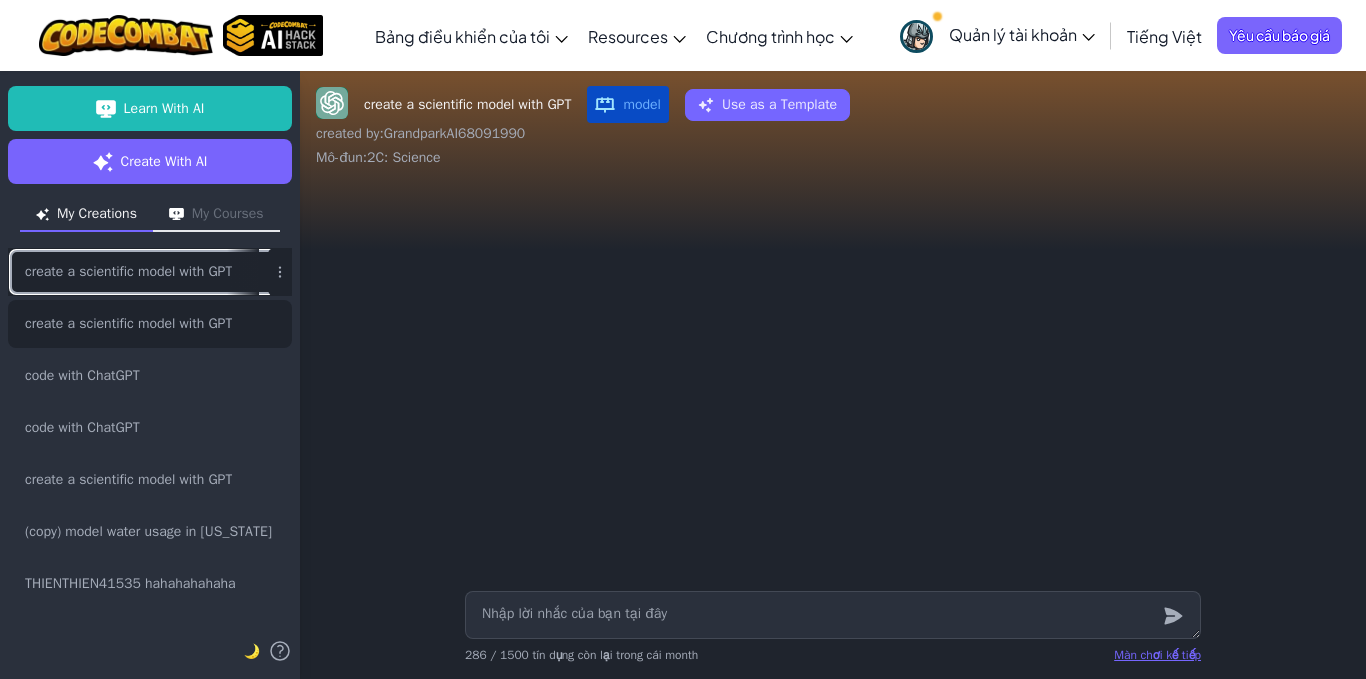 click on "create a scientific model with GPT" at bounding box center (128, 272) 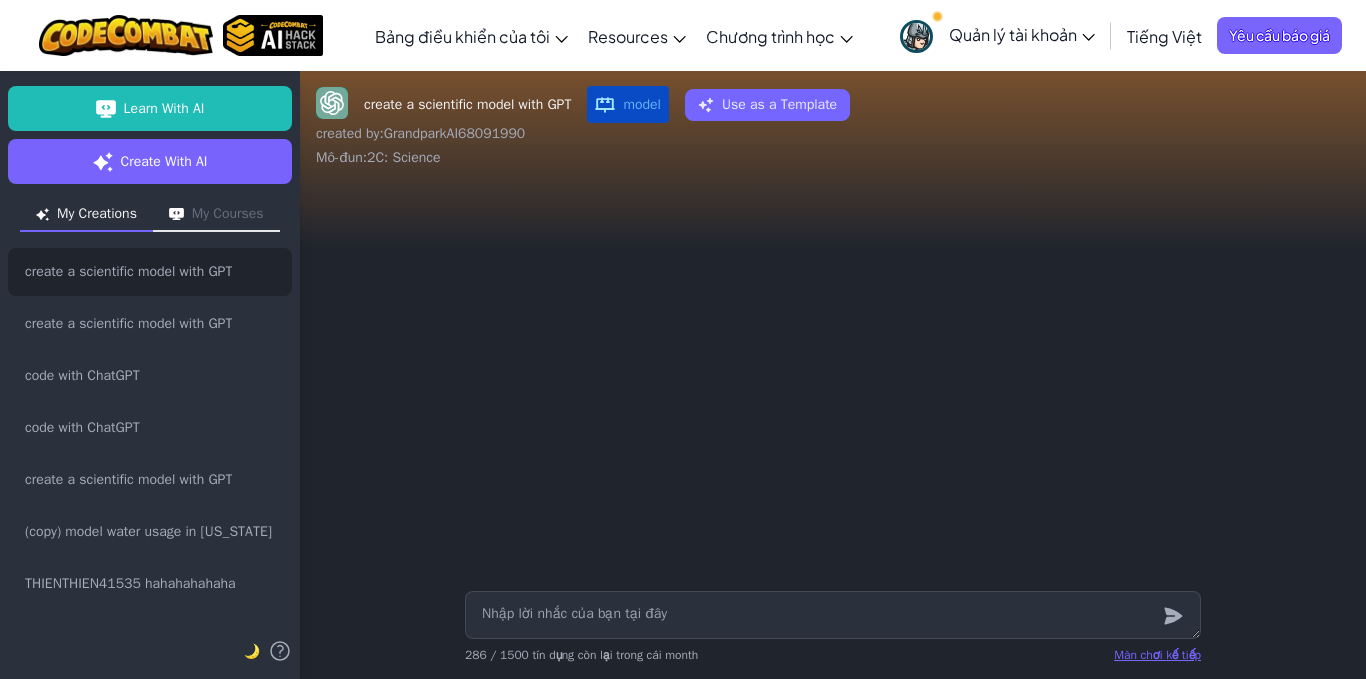 click at bounding box center (833, 383) 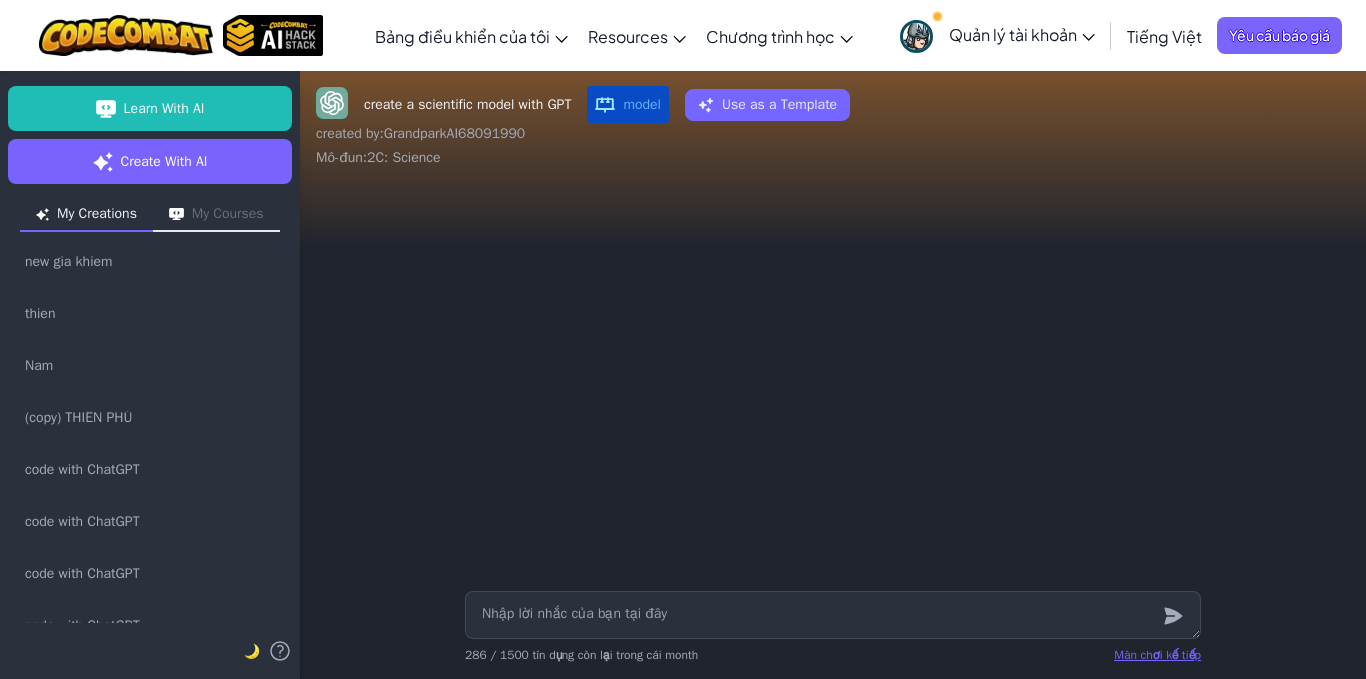 scroll, scrollTop: 1000, scrollLeft: 0, axis: vertical 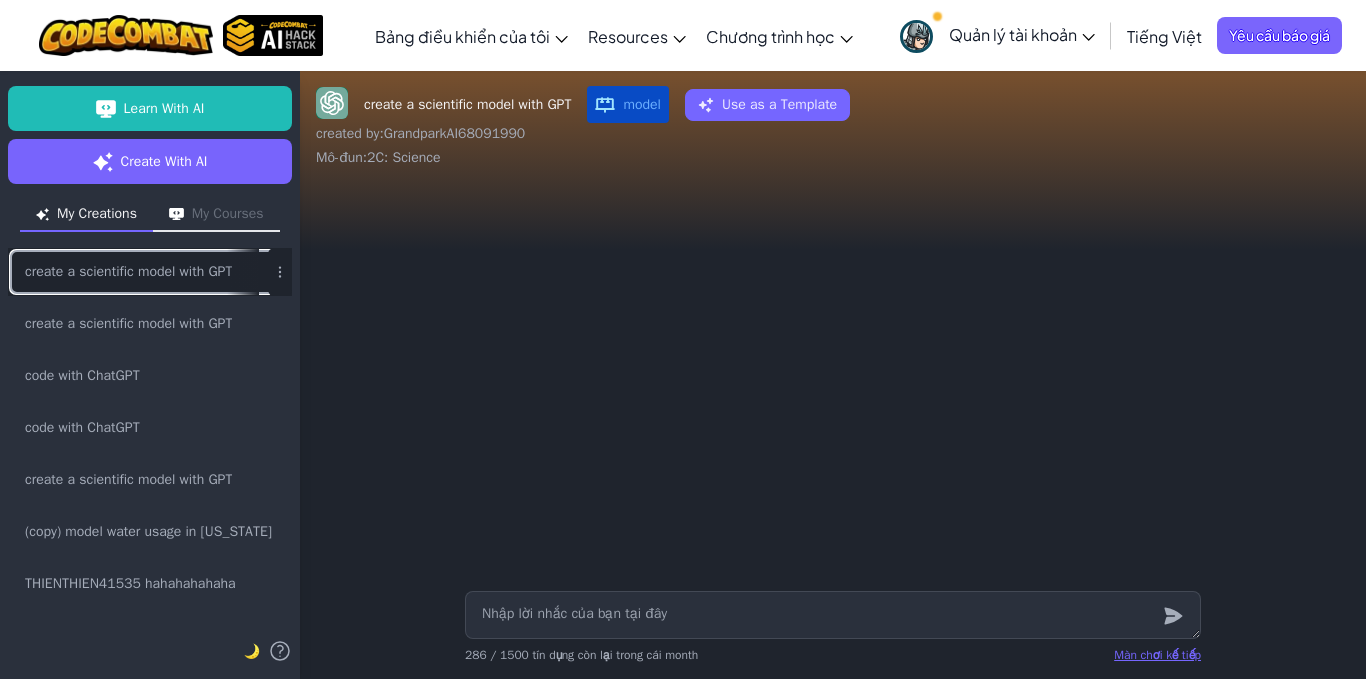 click on "create a scientific model with GPT" at bounding box center (150, 272) 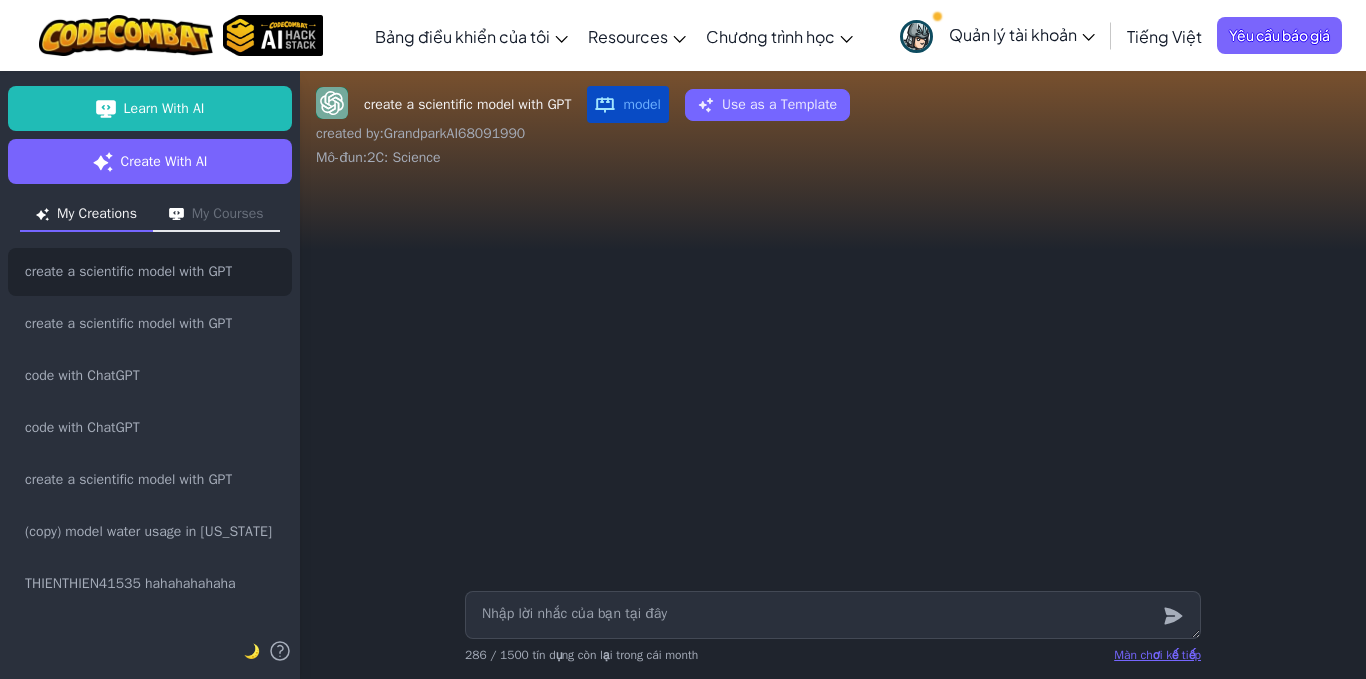 click at bounding box center (833, 383) 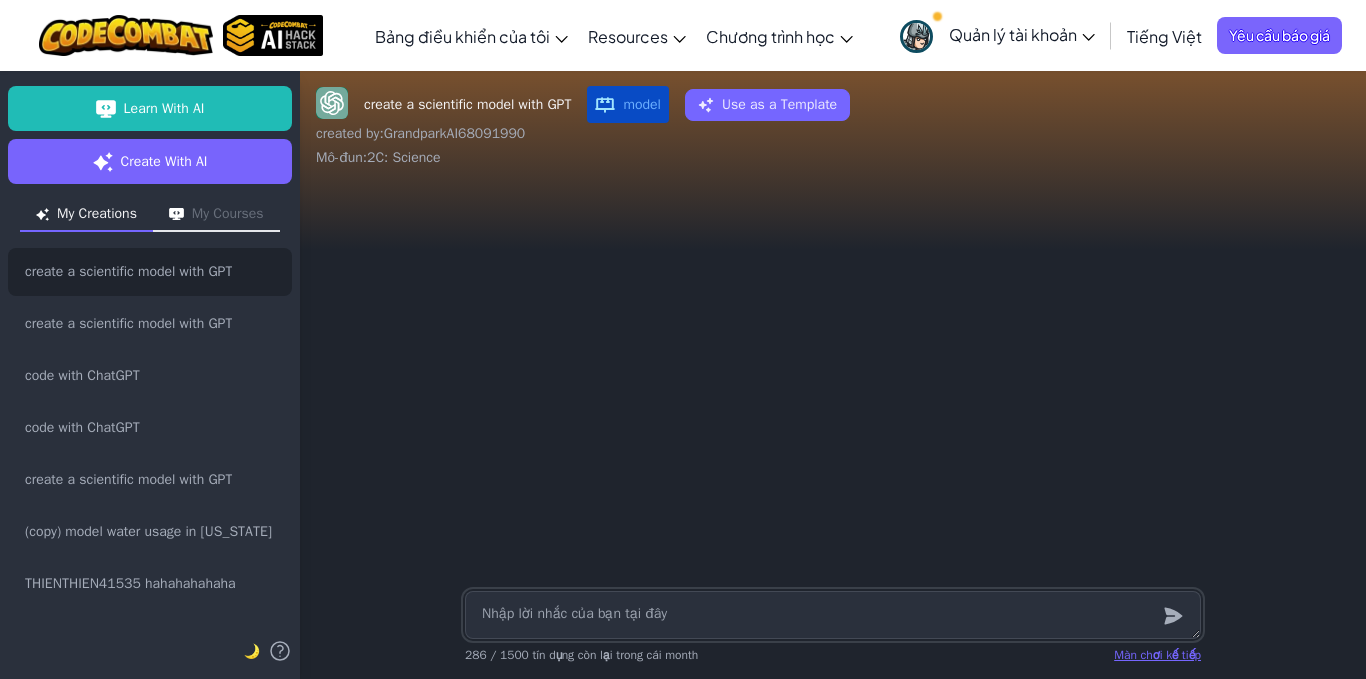 click at bounding box center (833, 615) 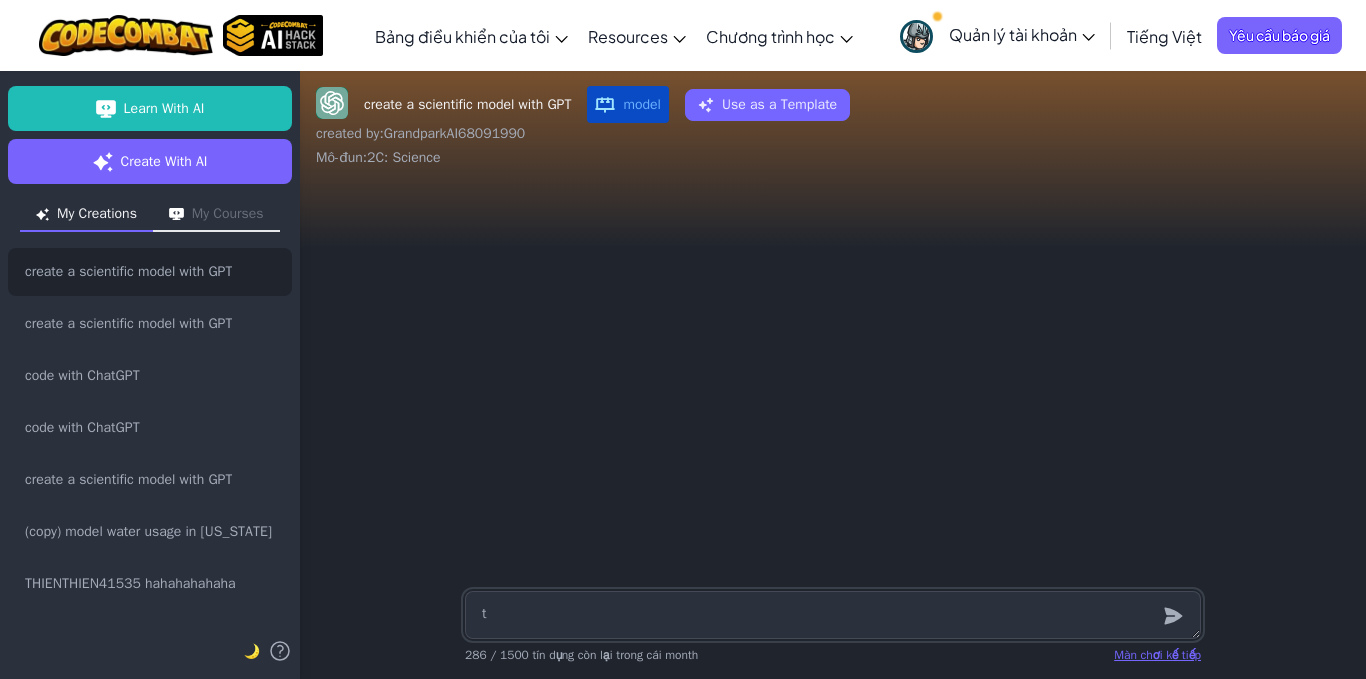type on "x" 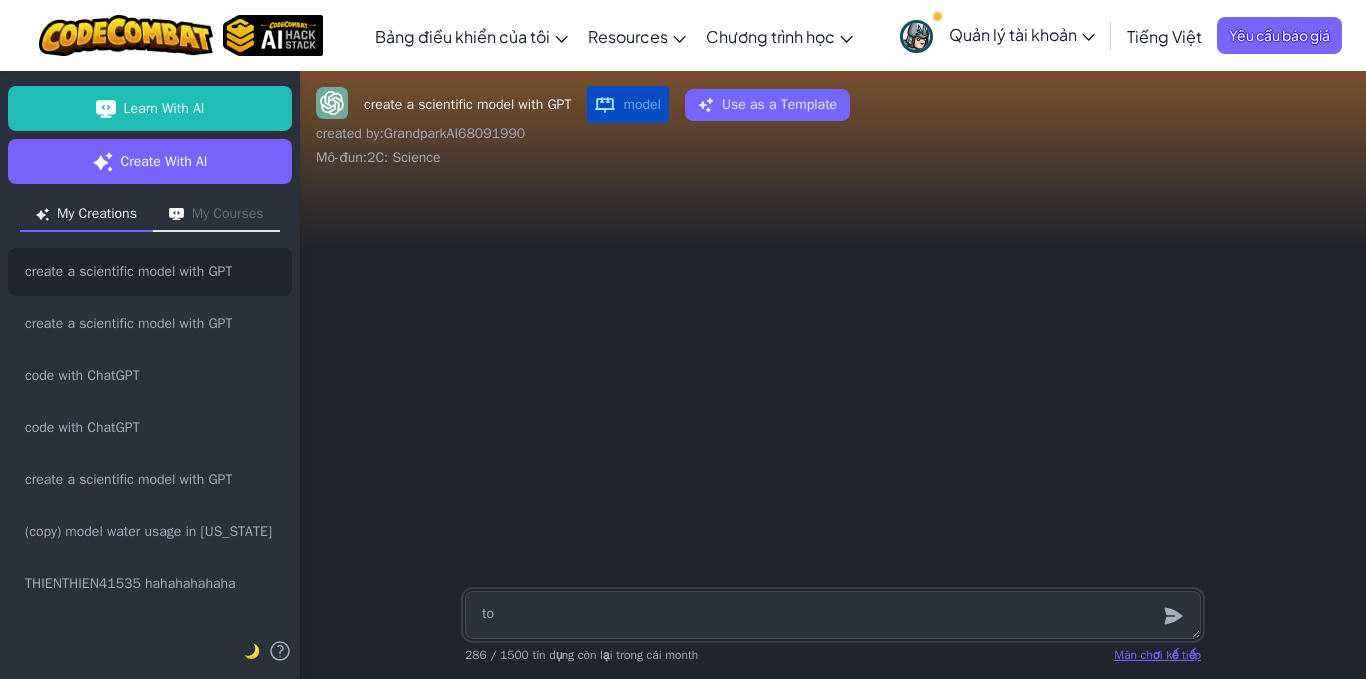 type on "x" 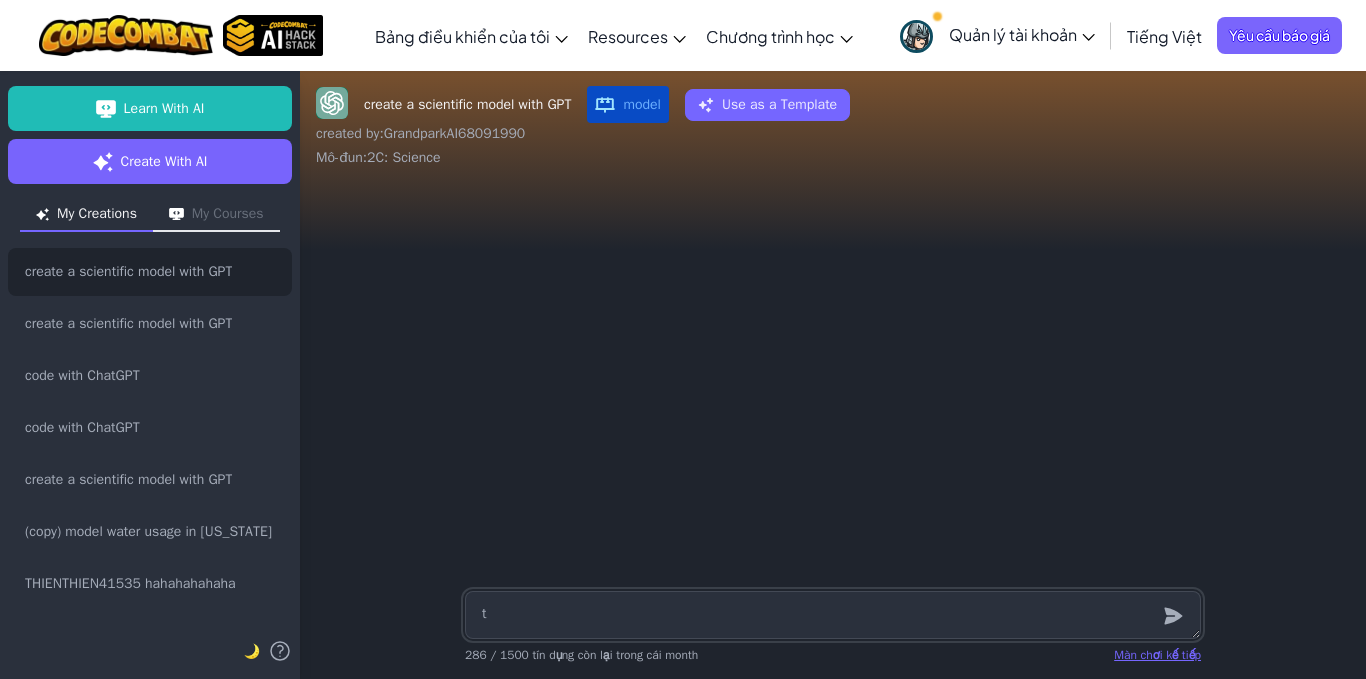 type on "x" 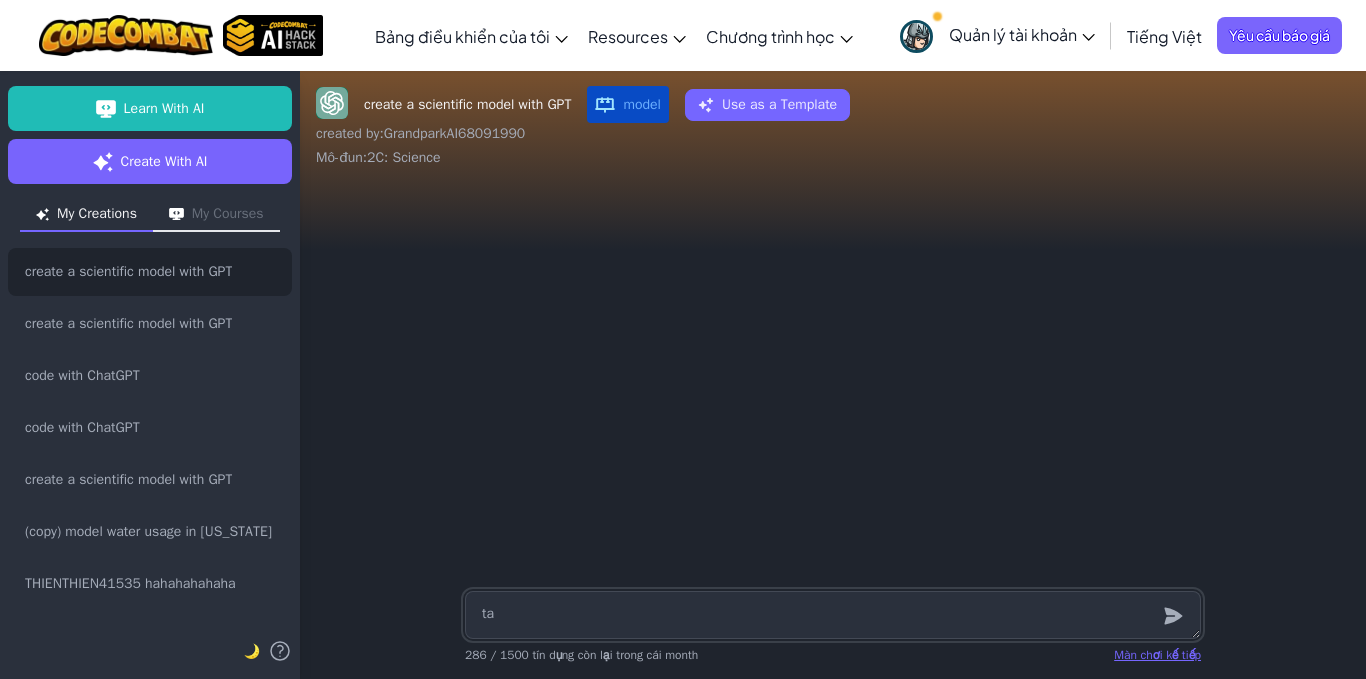 type on "x" 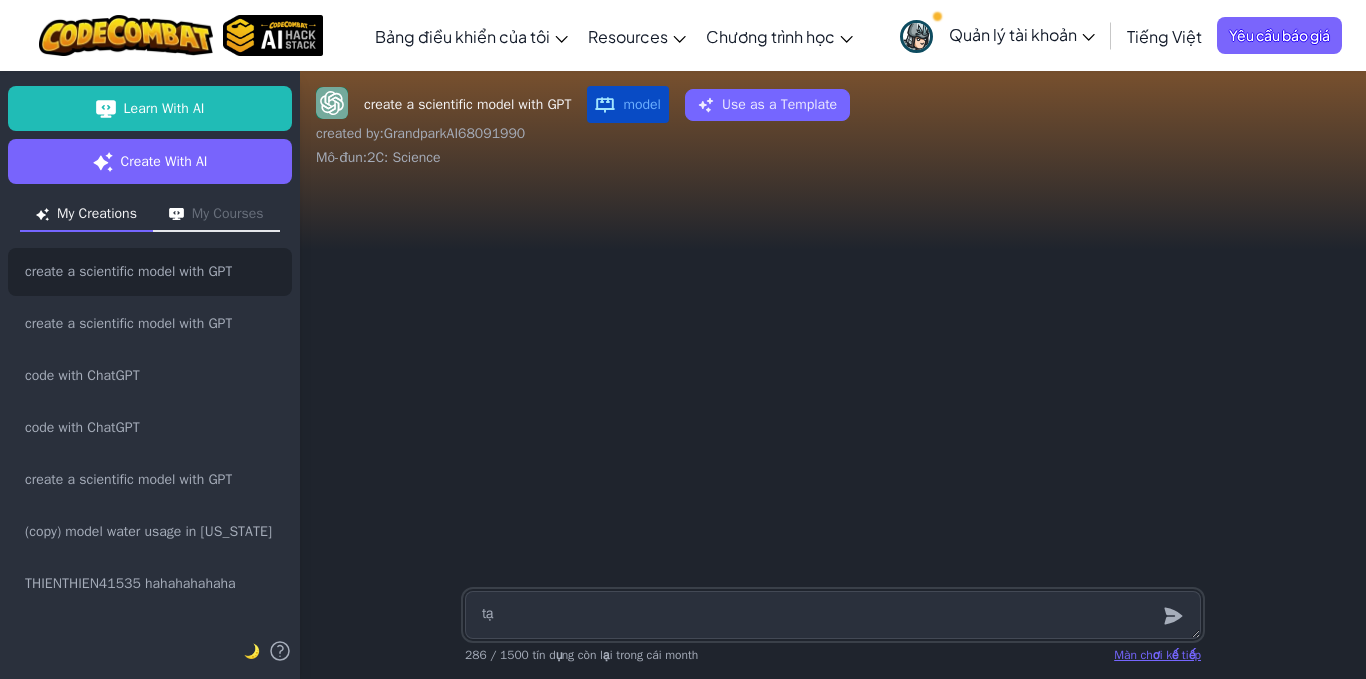 type on "x" 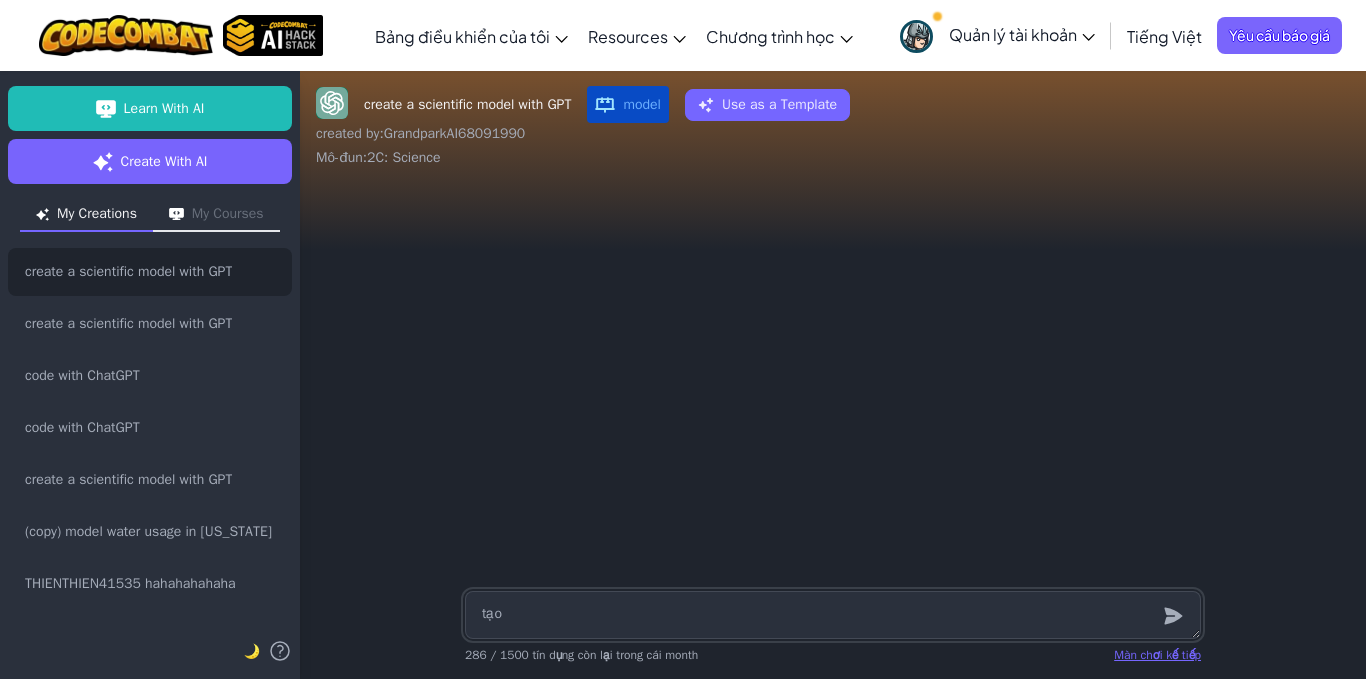 type on "x" 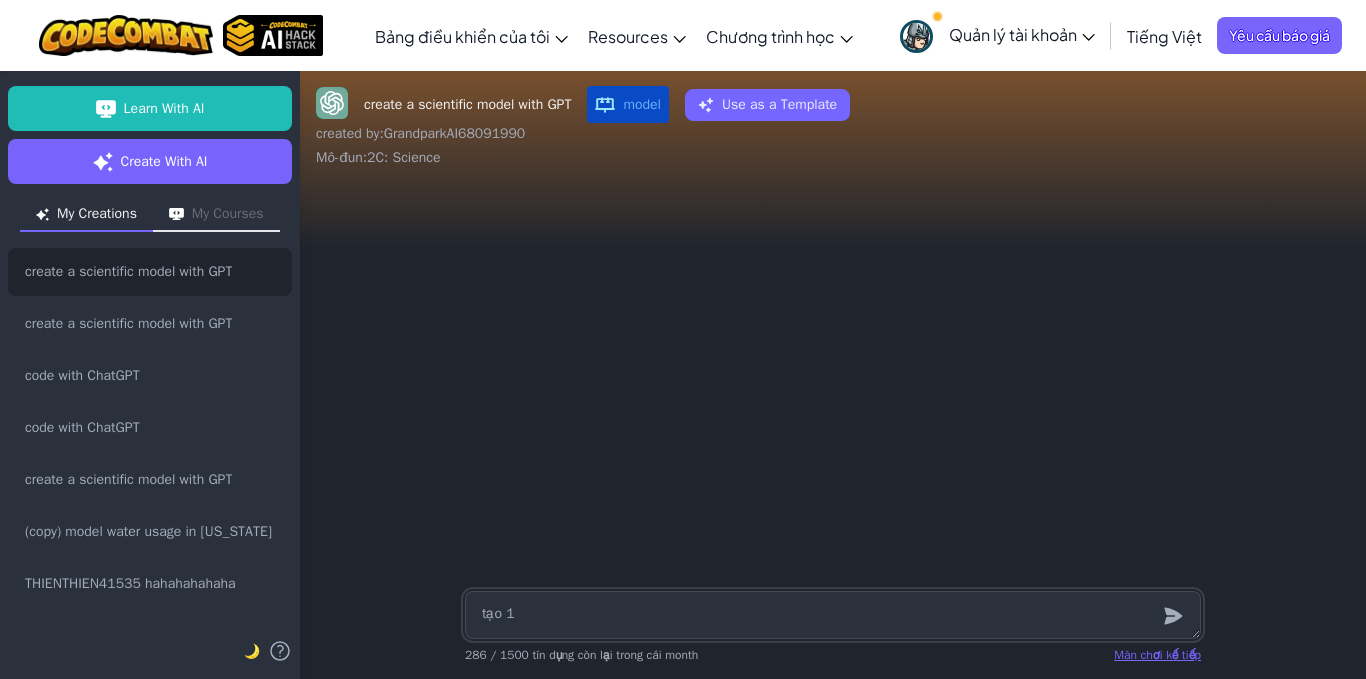 type on "x" 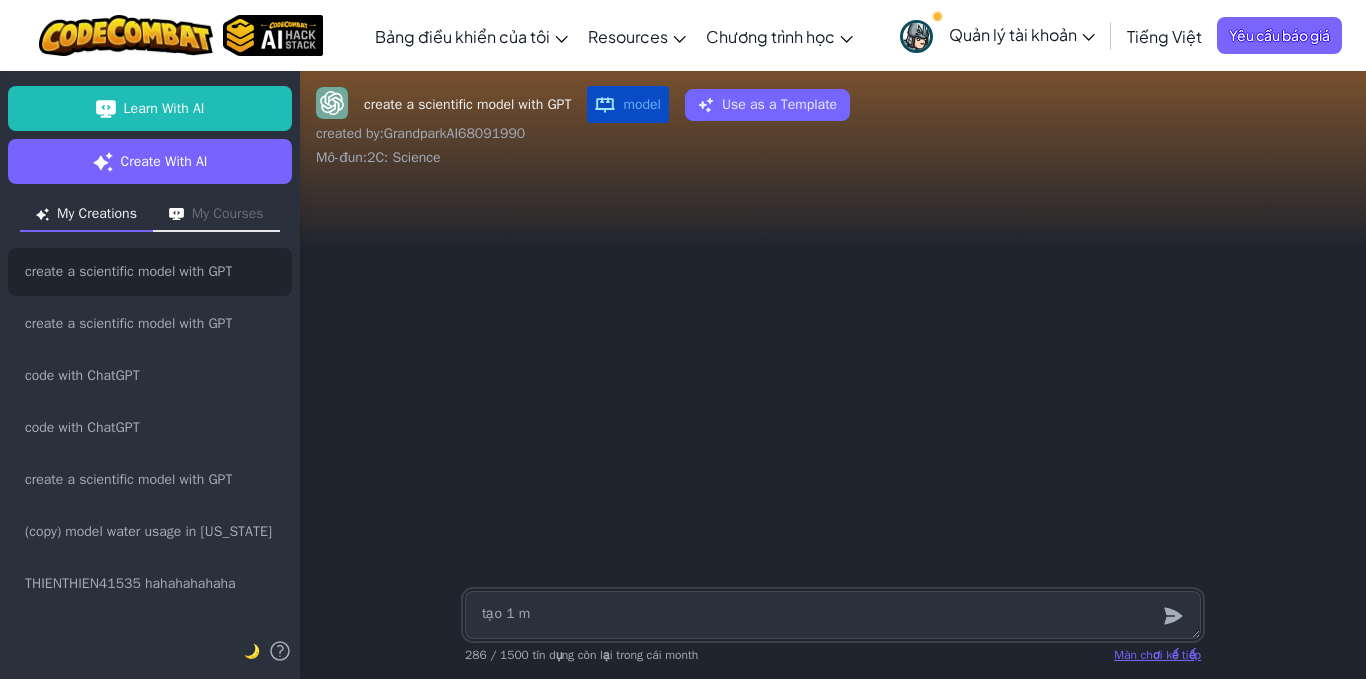type on "x" 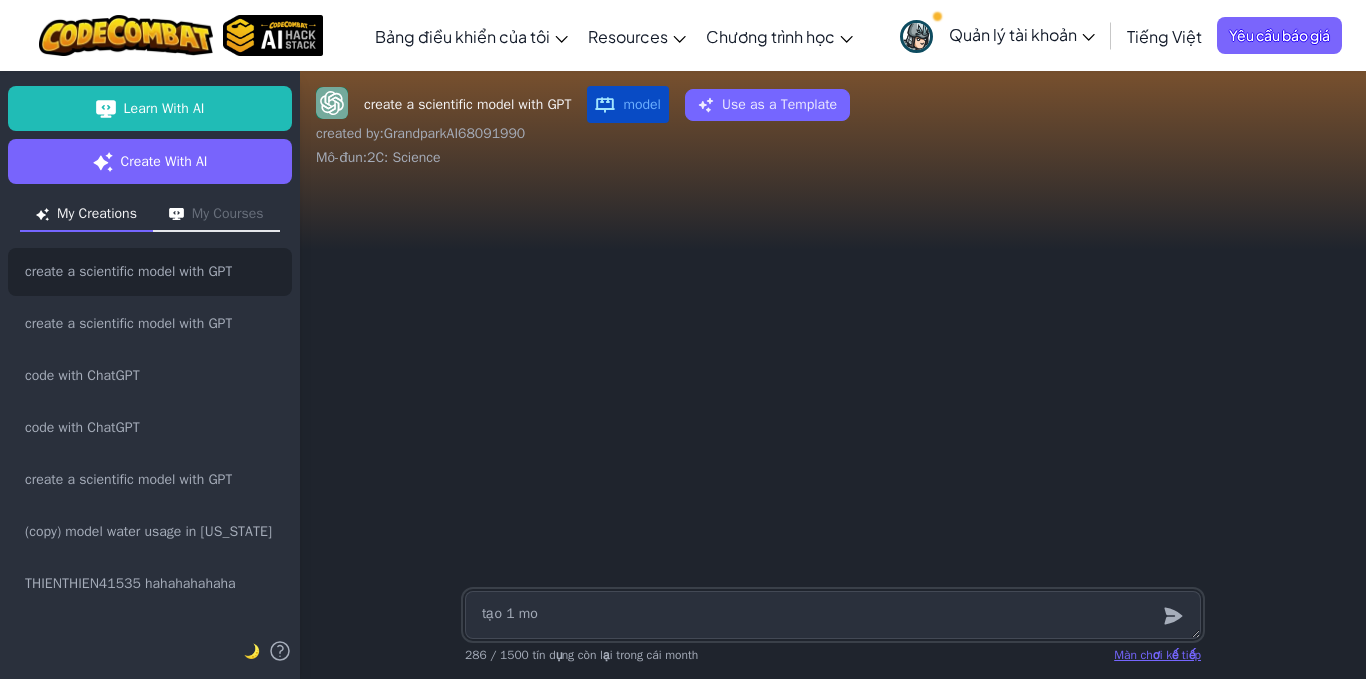 type on "x" 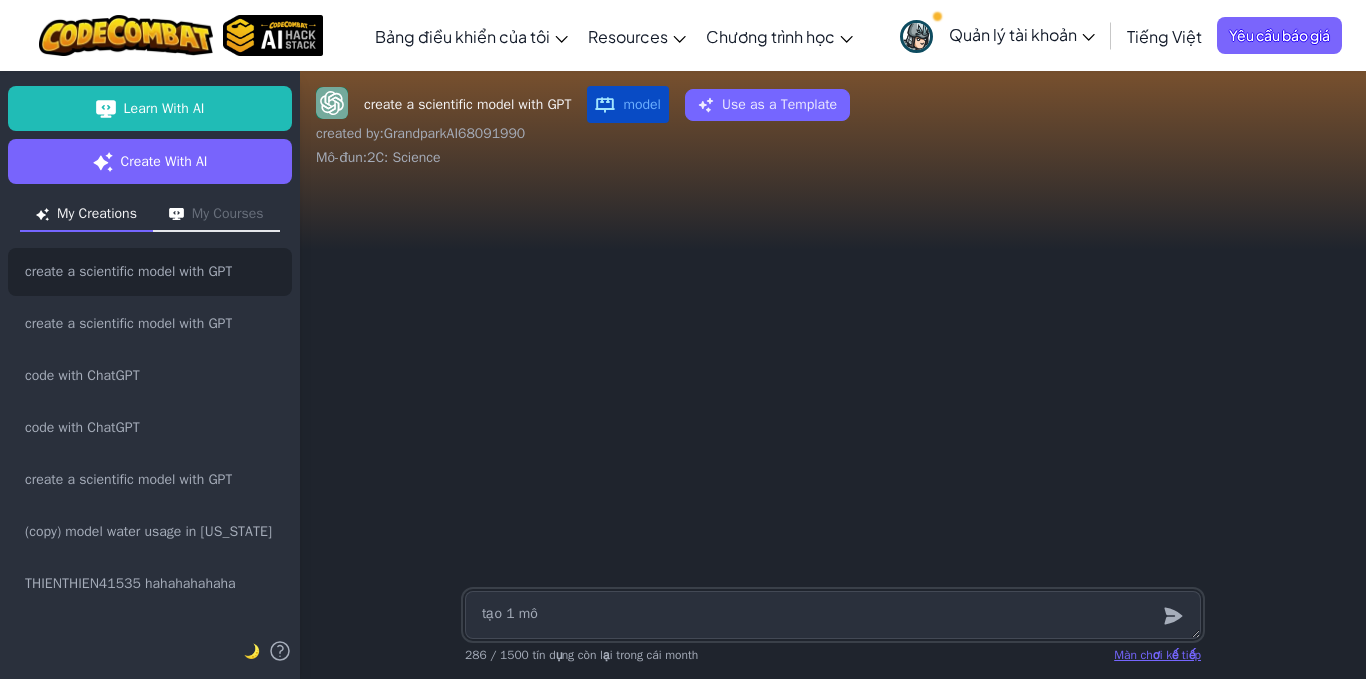 type on "x" 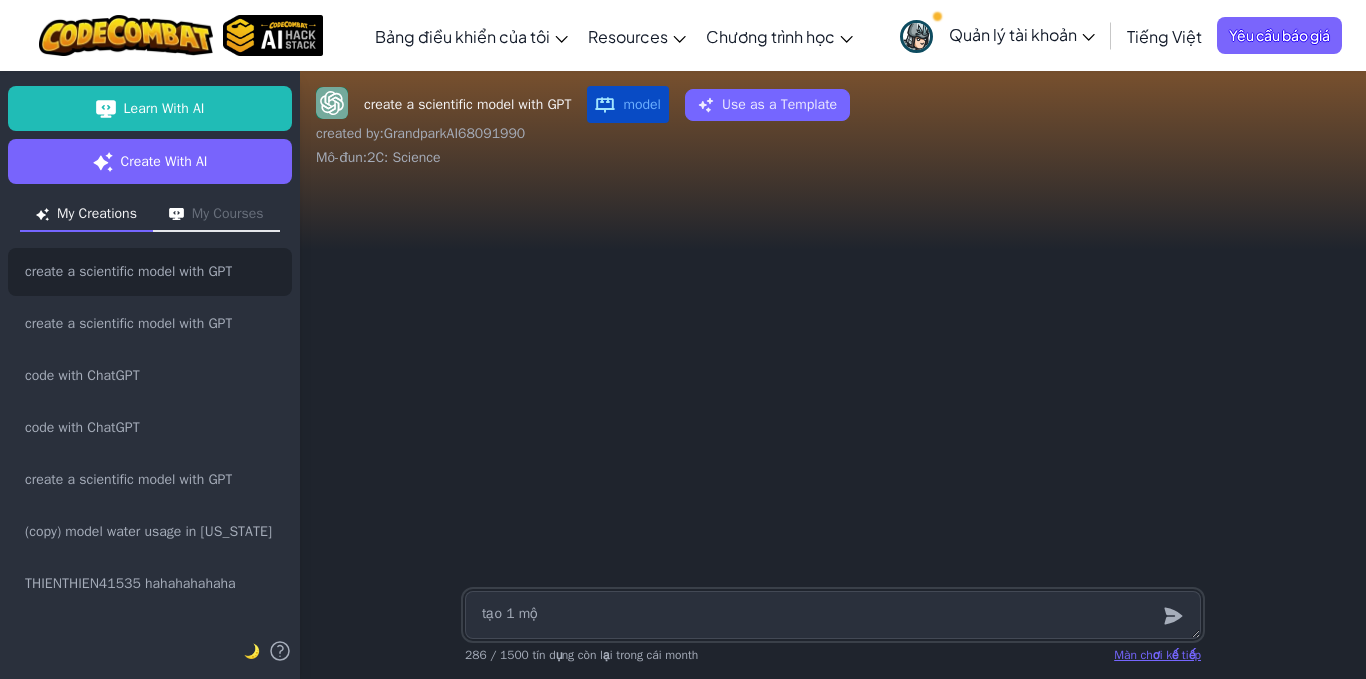 type on "x" 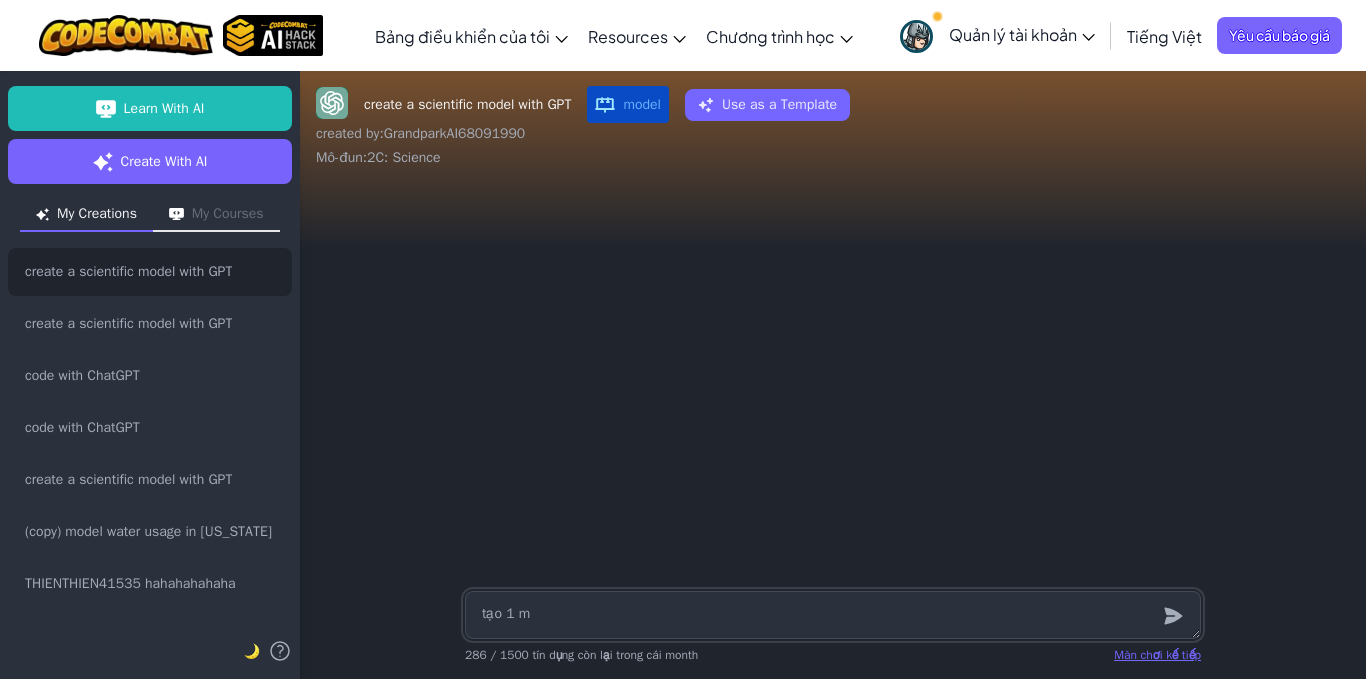 type on "x" 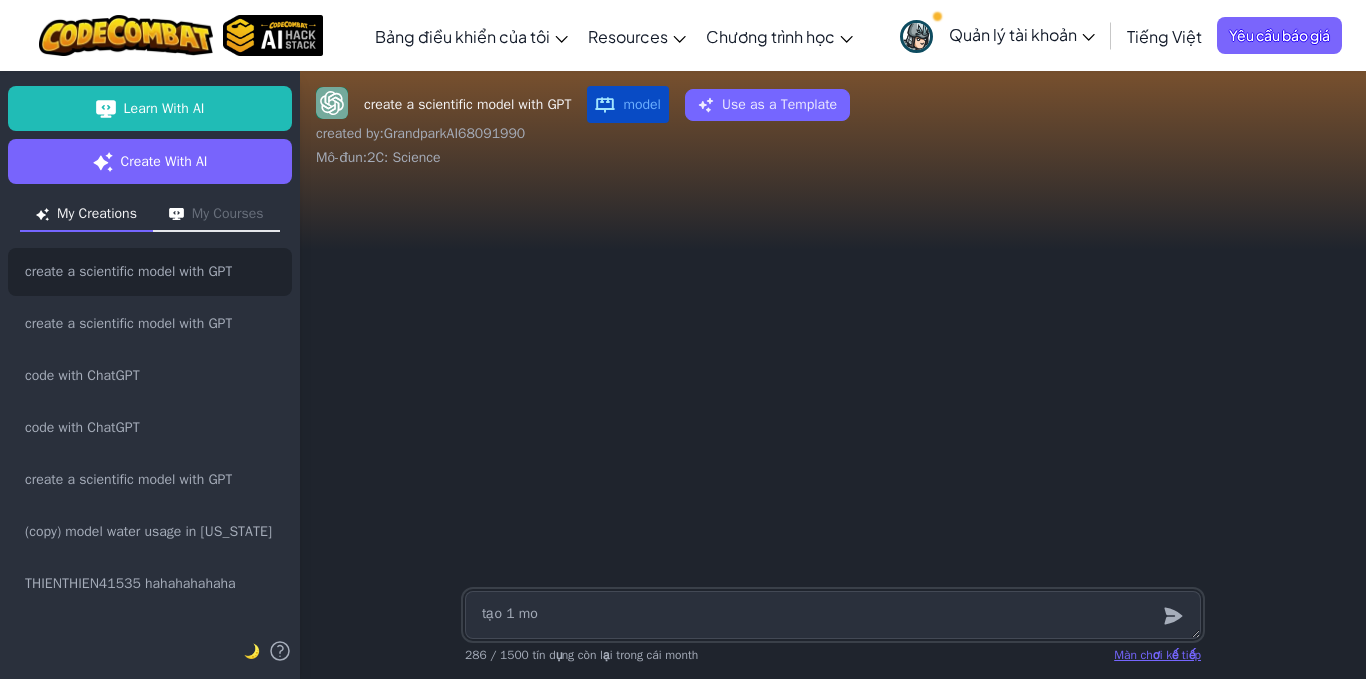 type on "x" 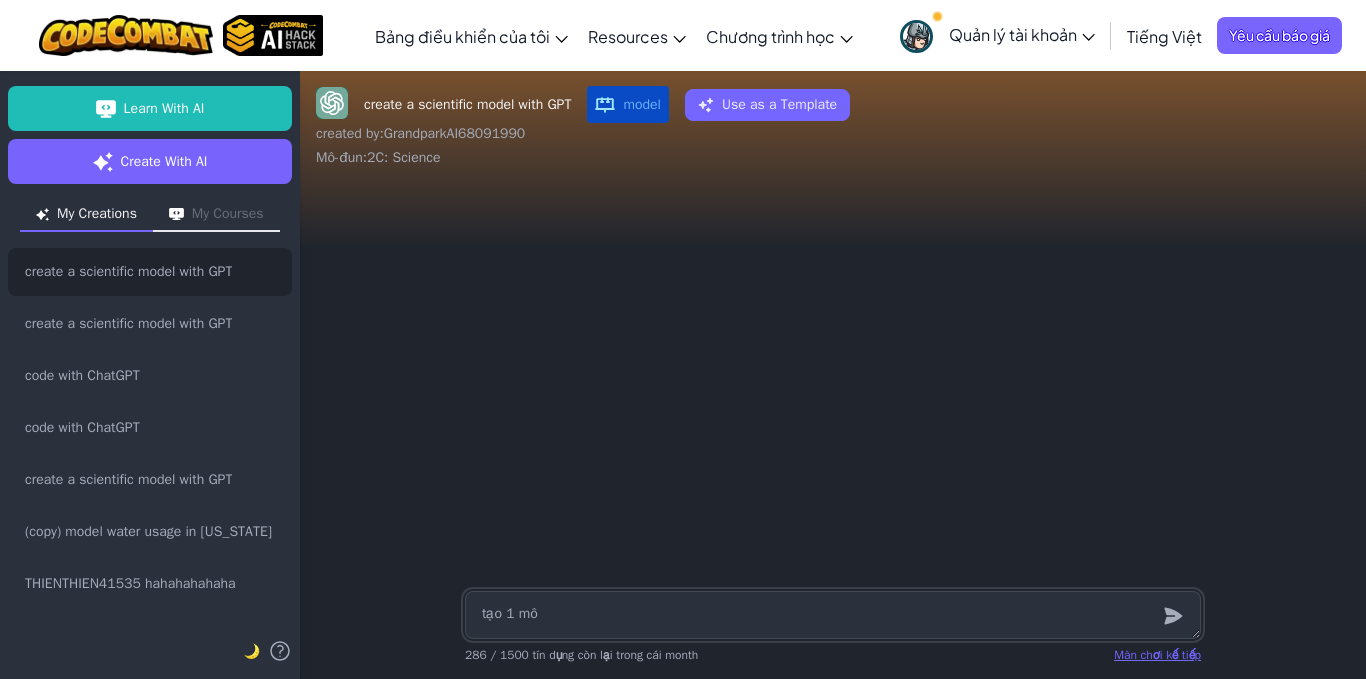 type on "x" 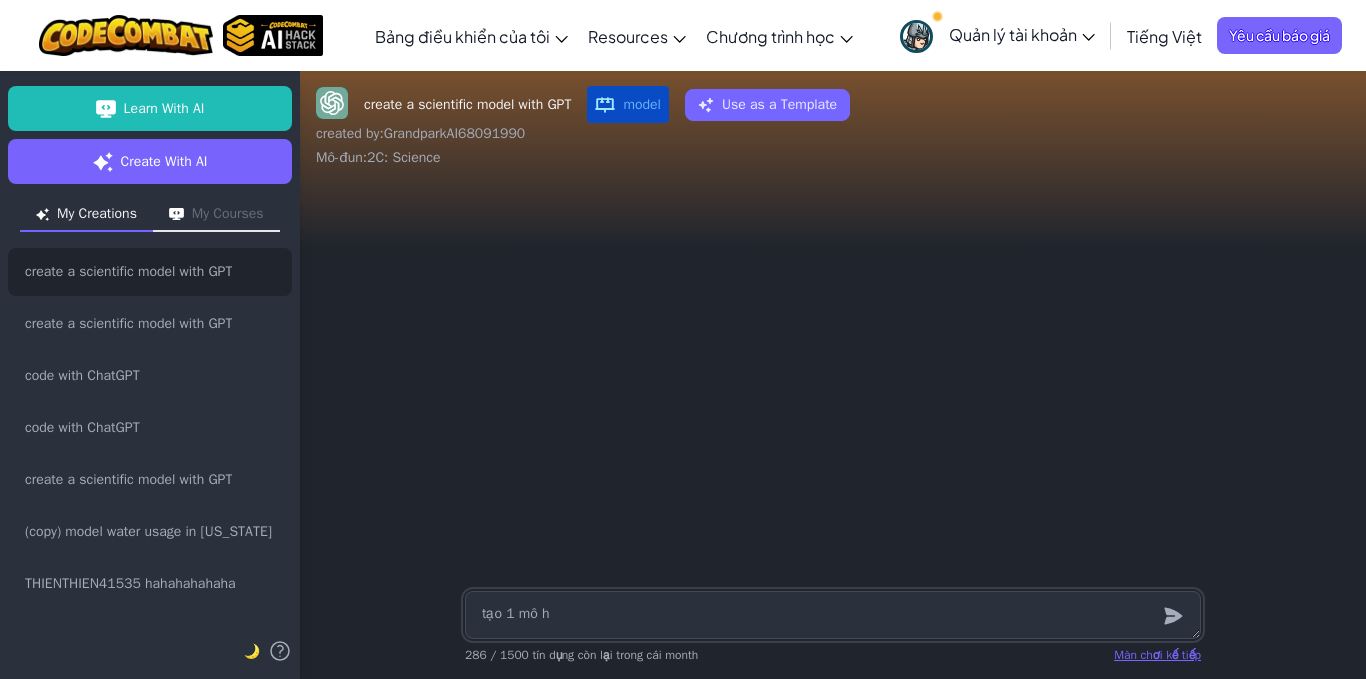 type on "x" 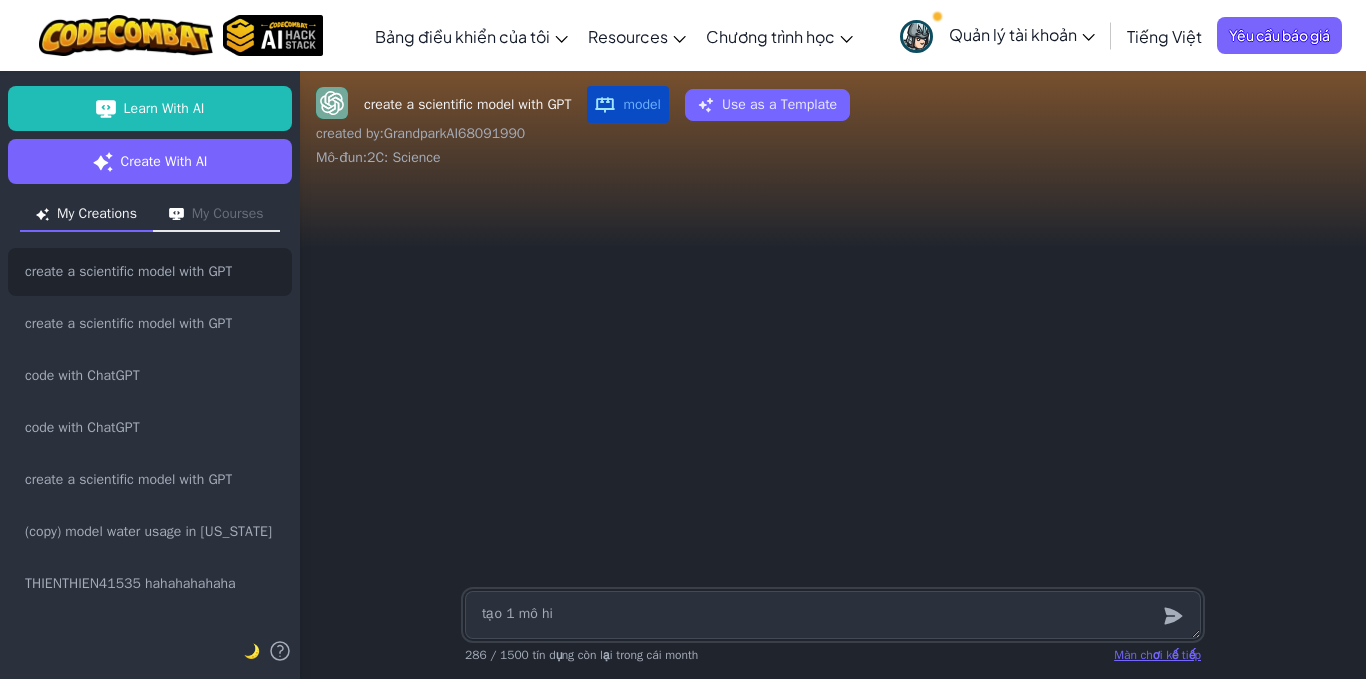 type on "x" 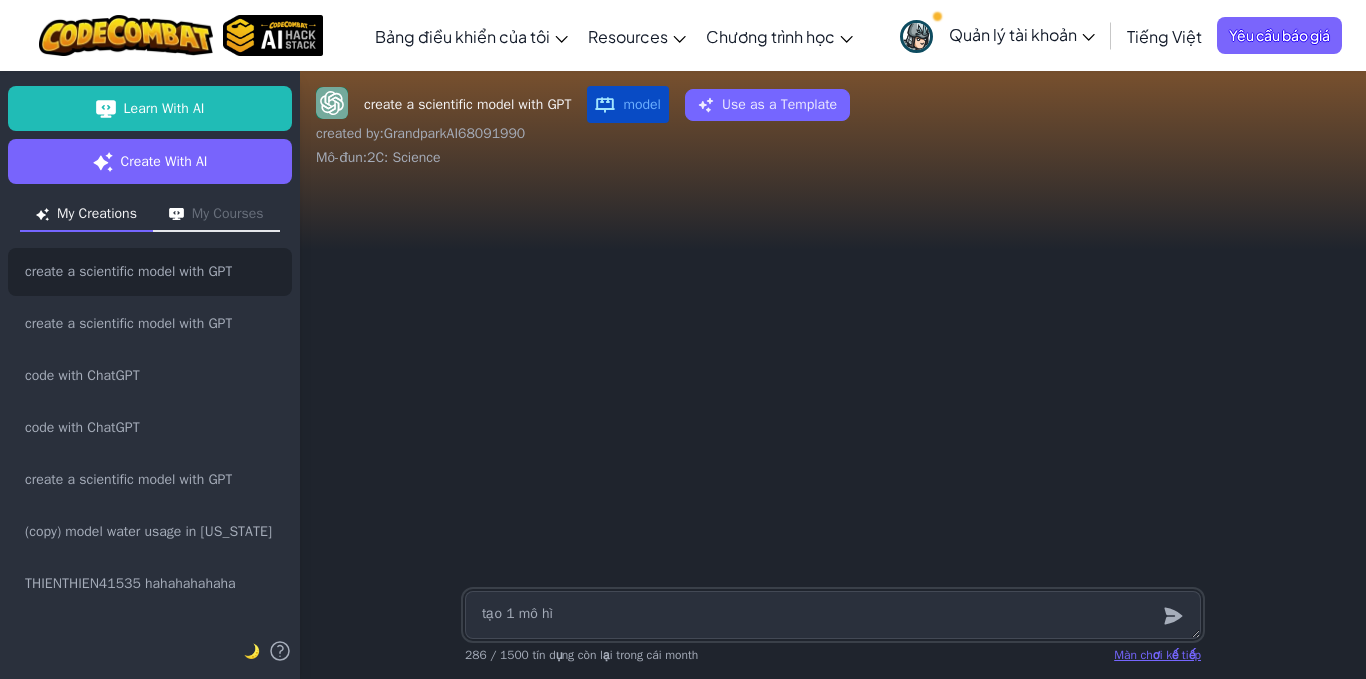 type on "x" 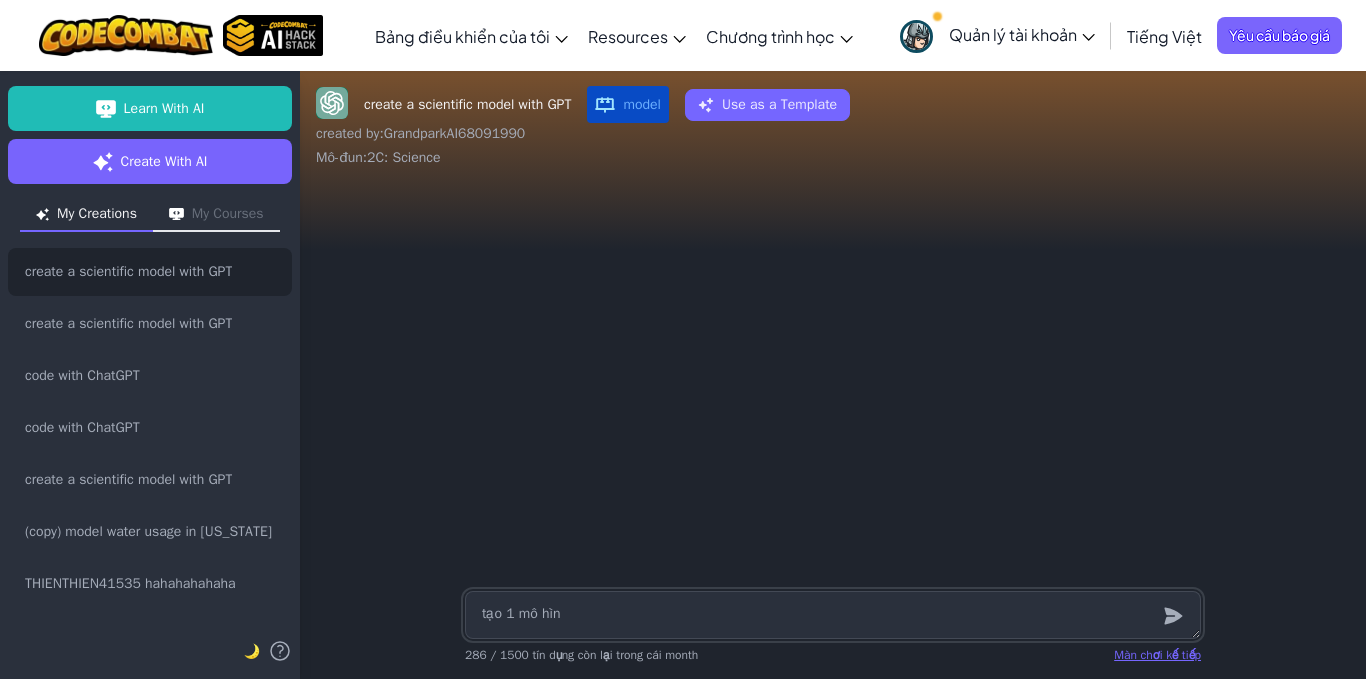 type on "x" 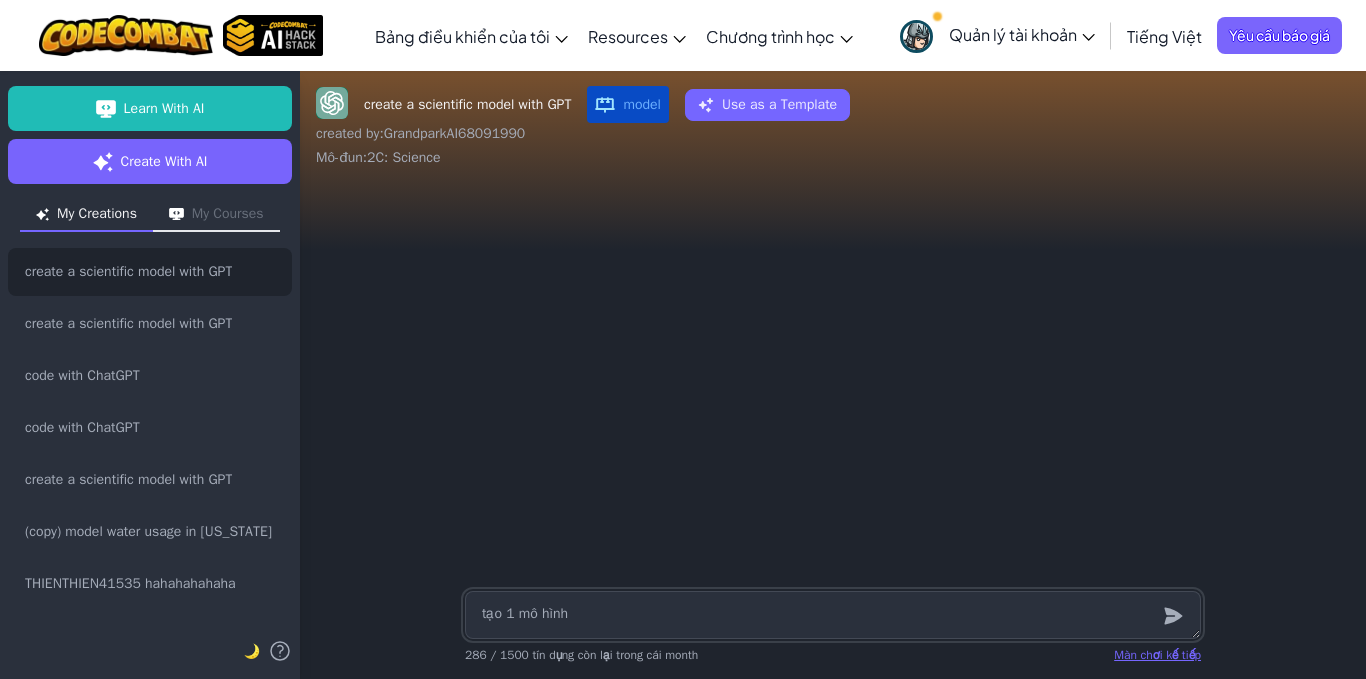 type on "x" 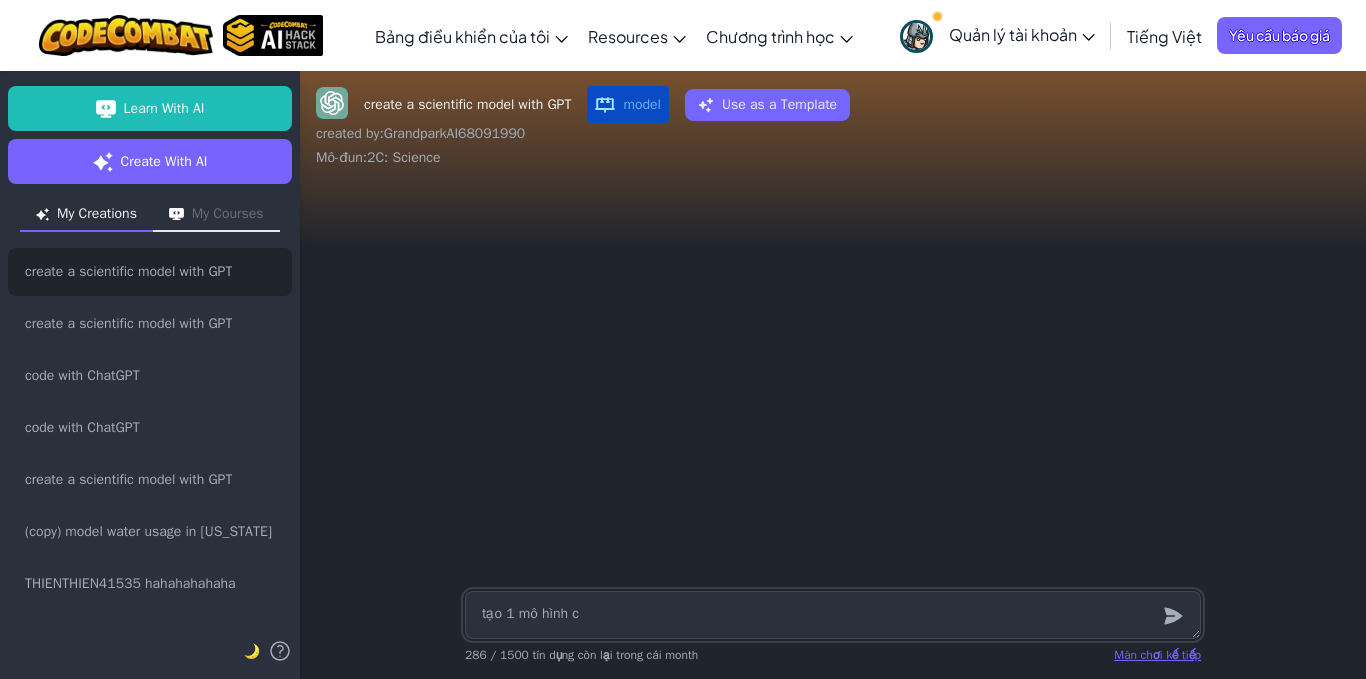 type on "x" 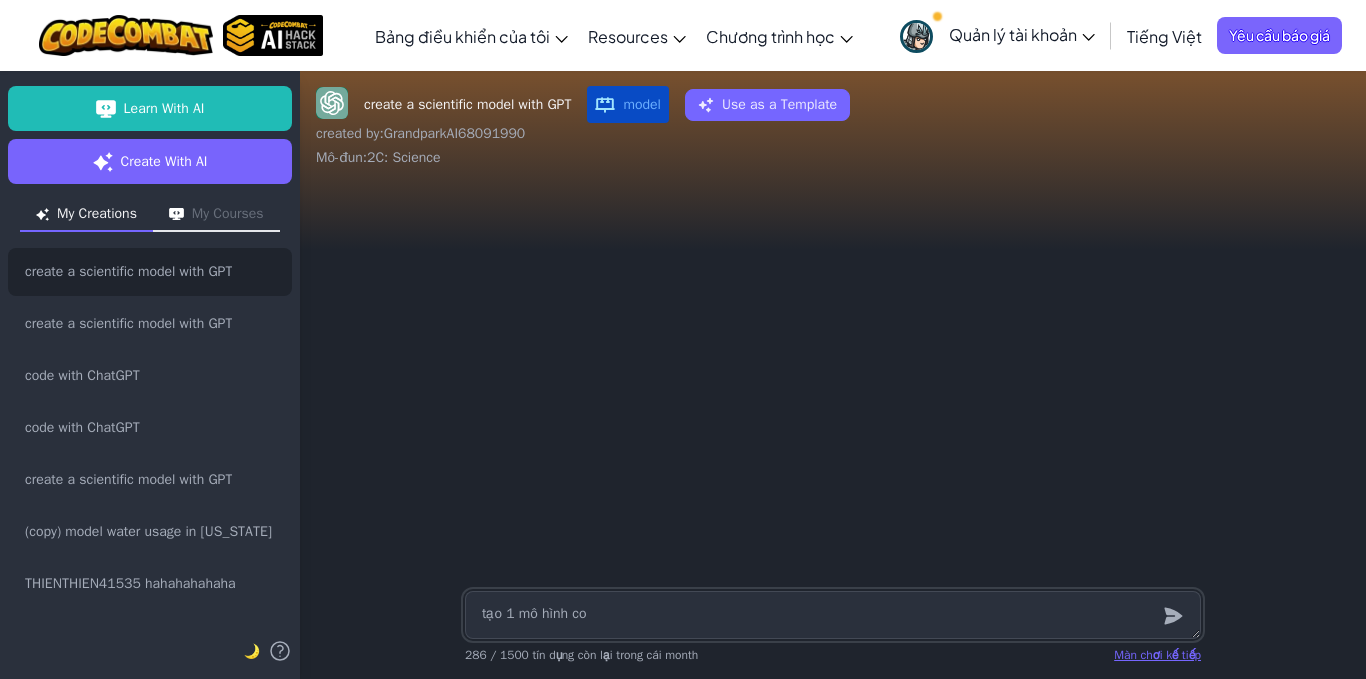 type on "x" 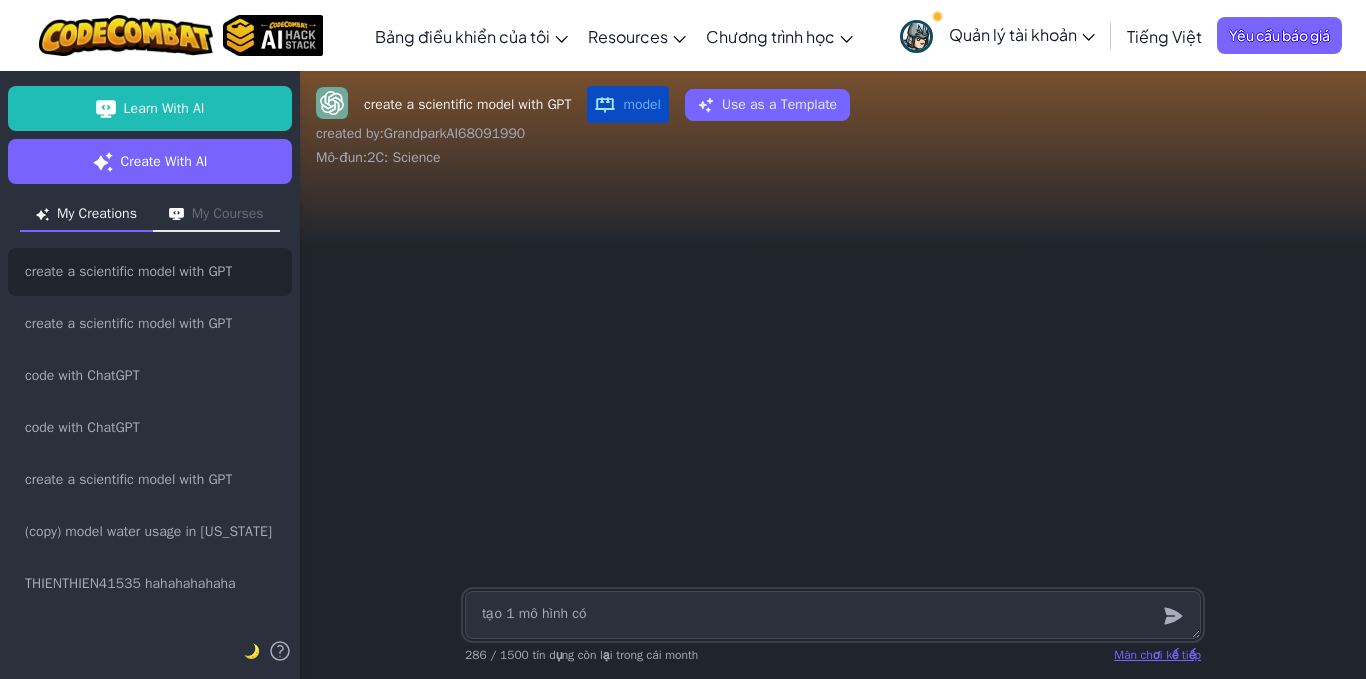 type on "x" 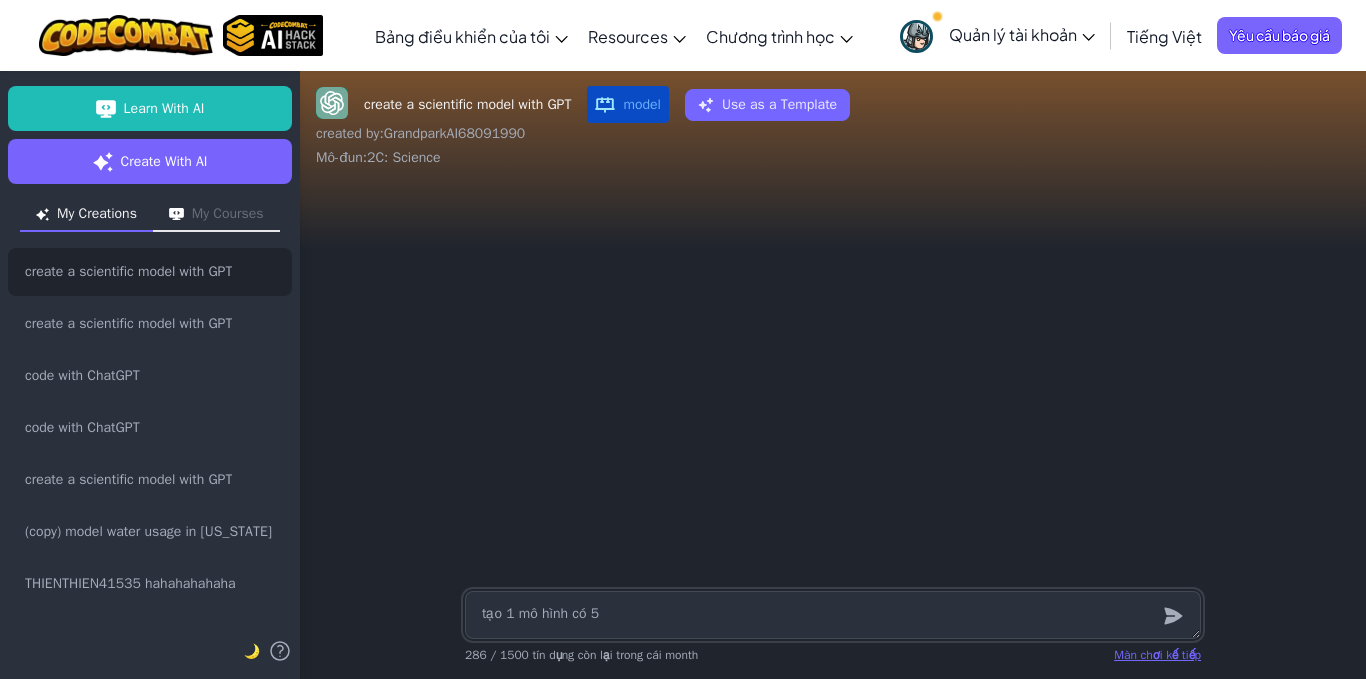 type on "x" 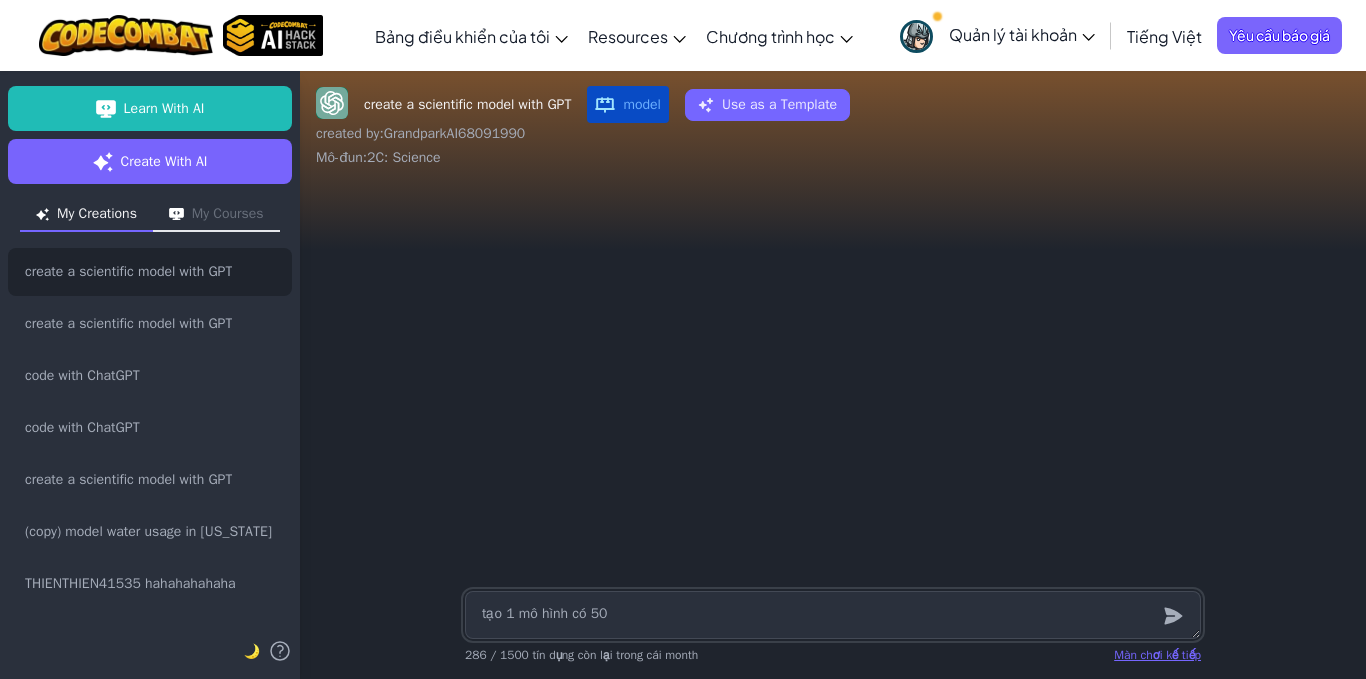 type on "x" 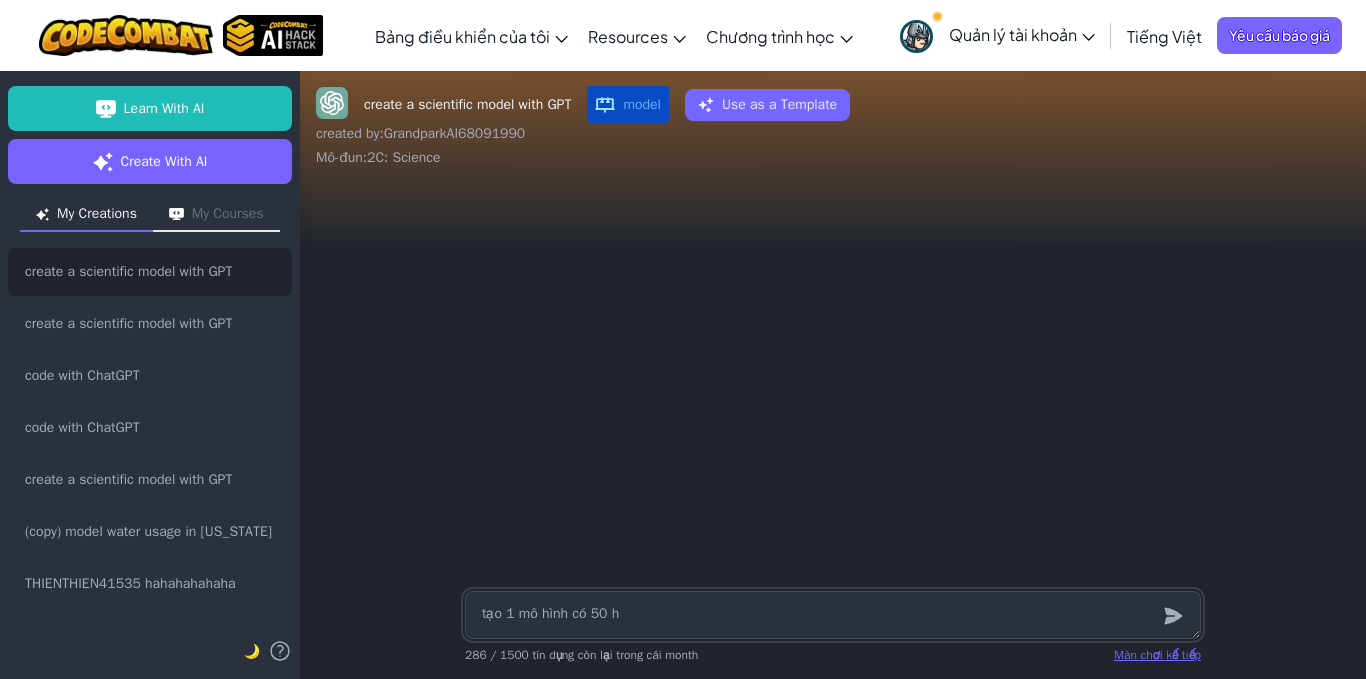 type on "x" 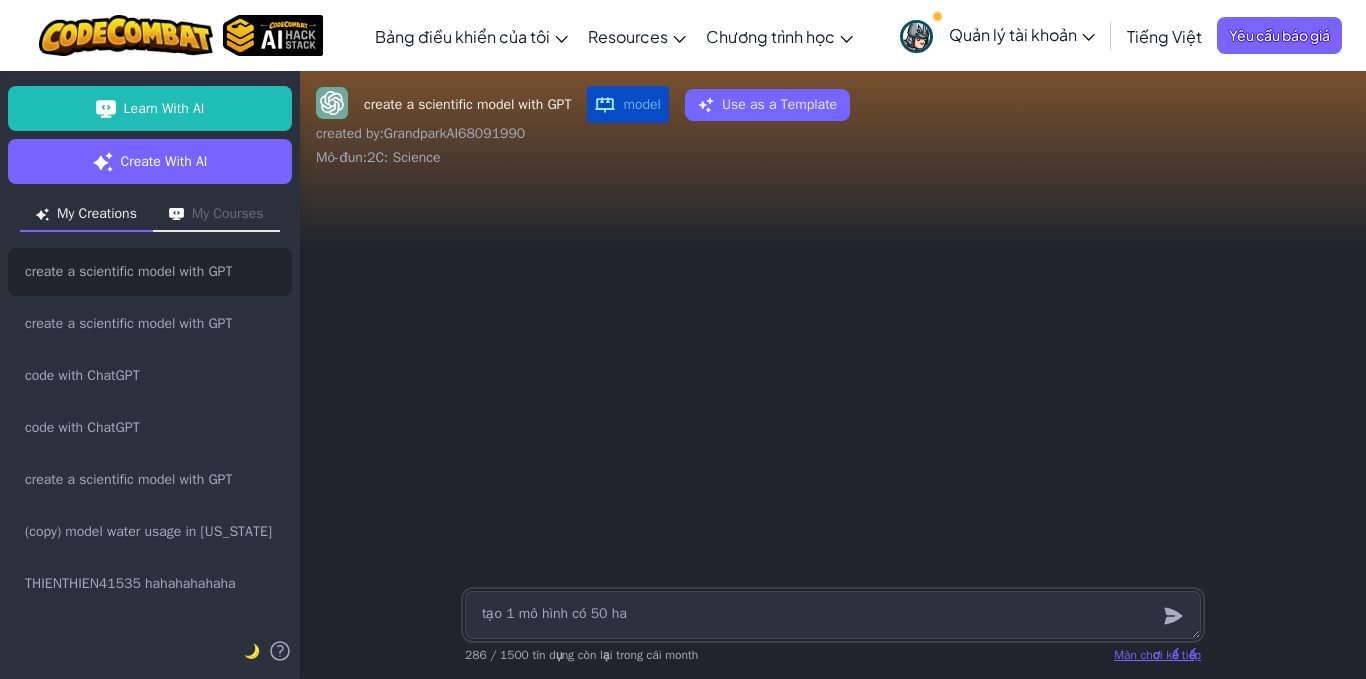 type on "x" 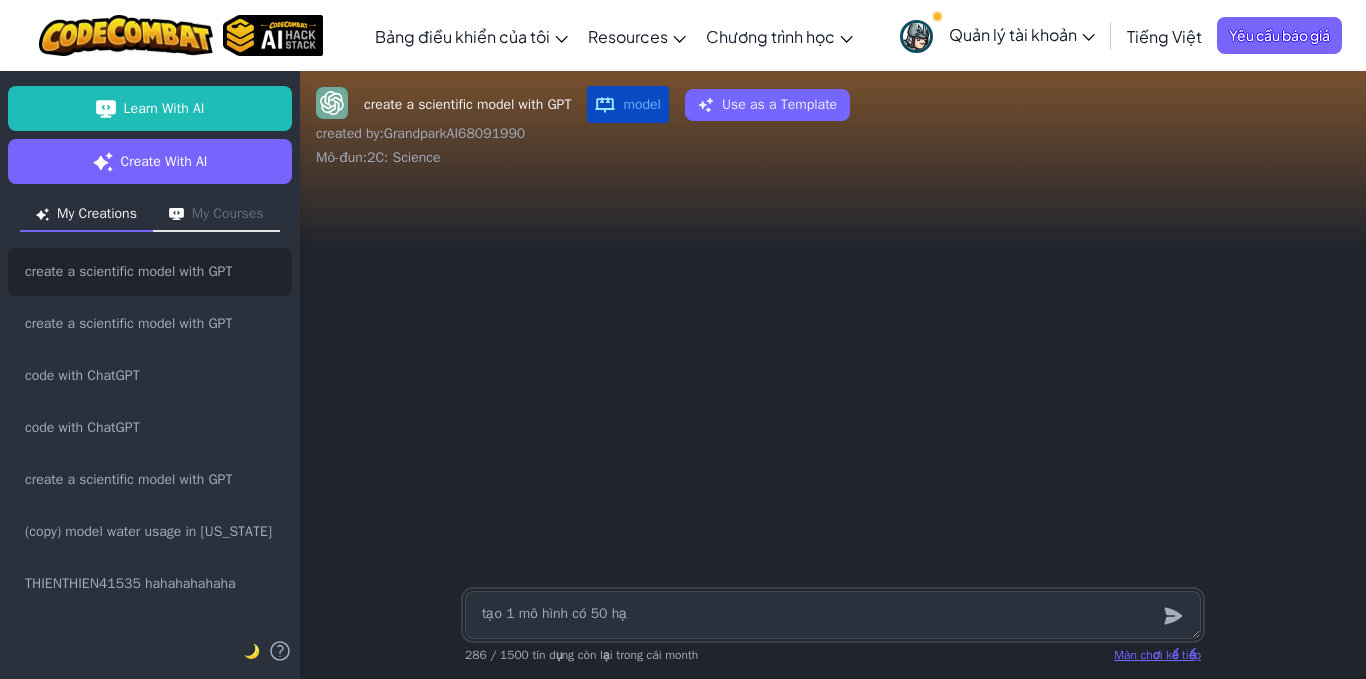 type on "x" 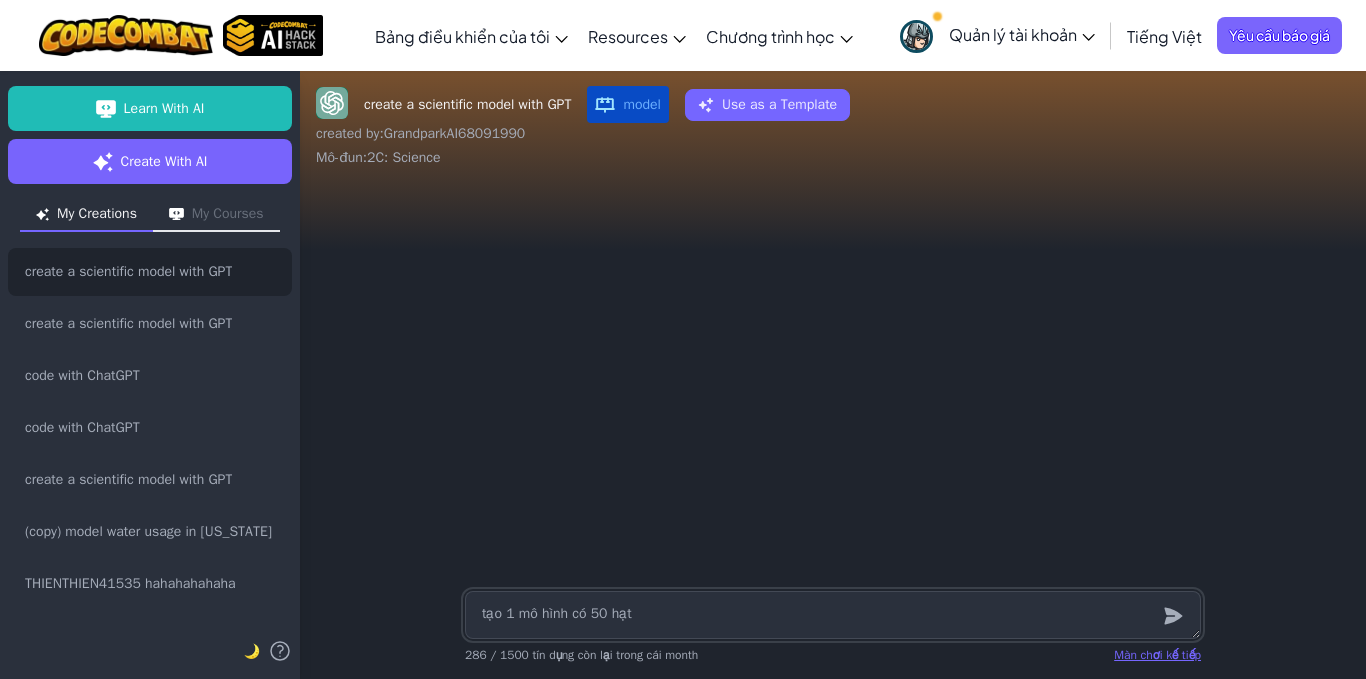 type on "x" 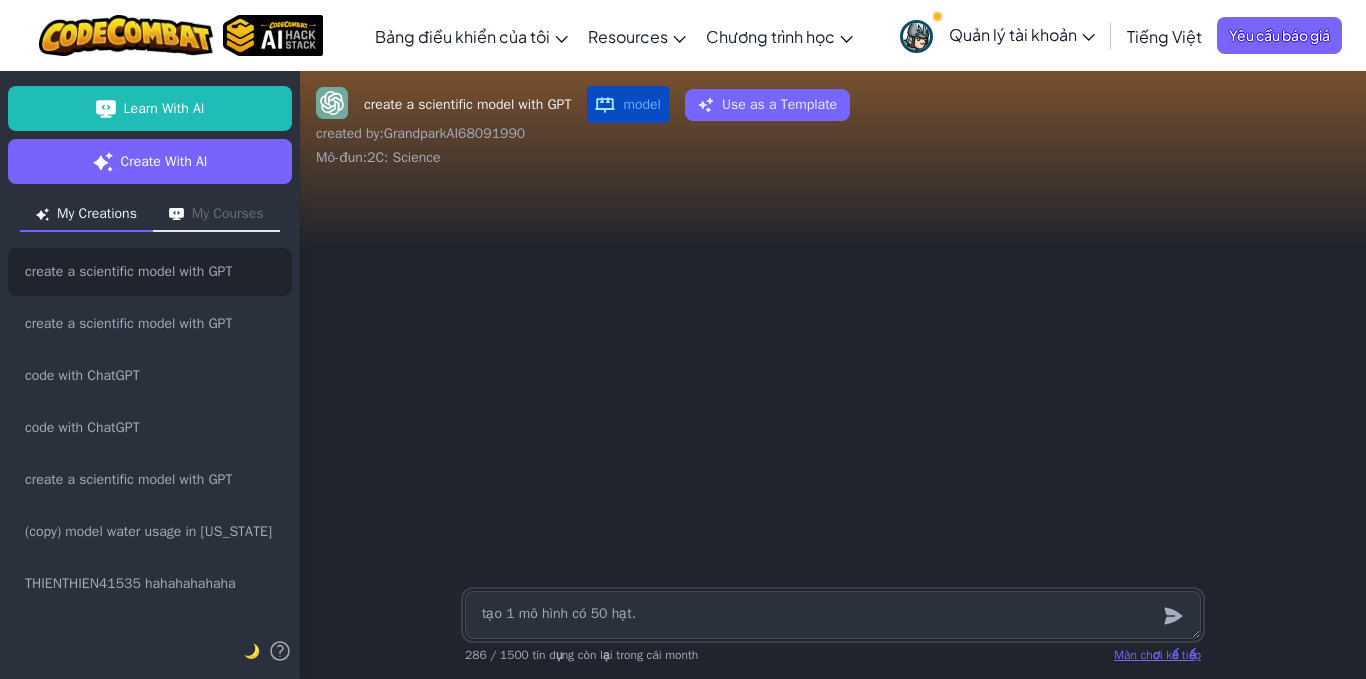 type on "x" 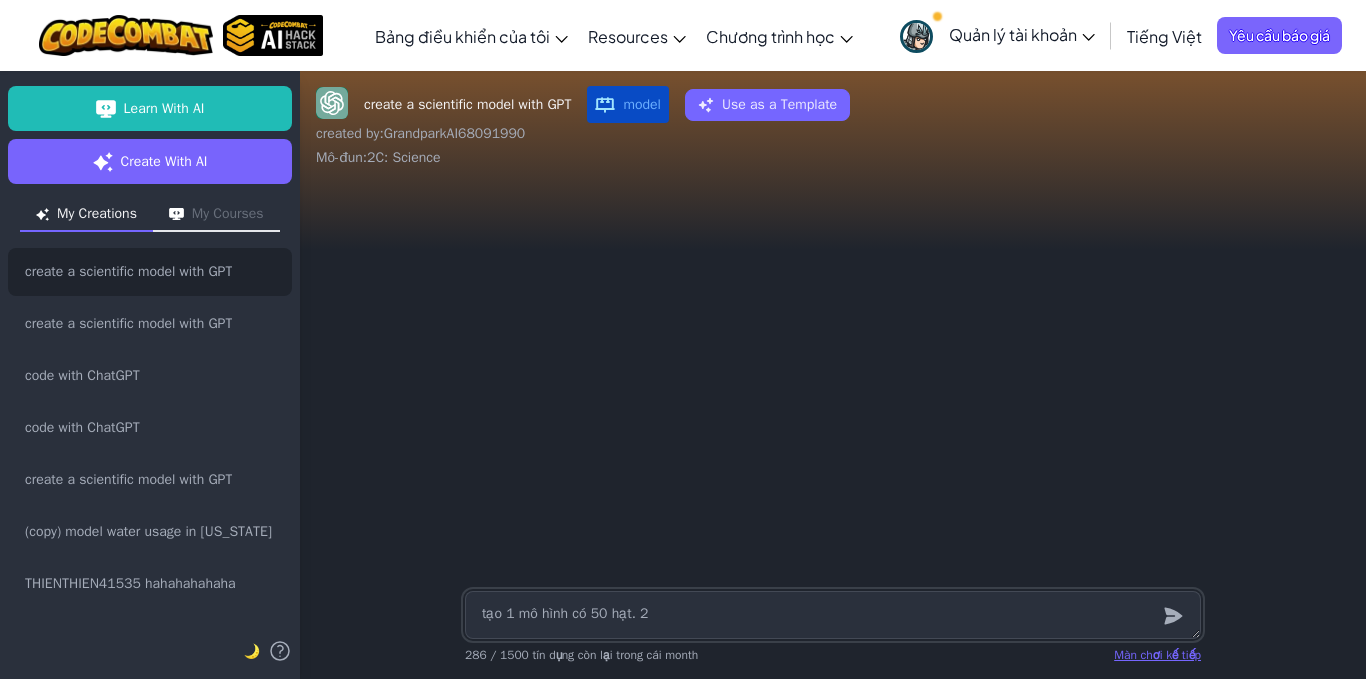 type on "x" 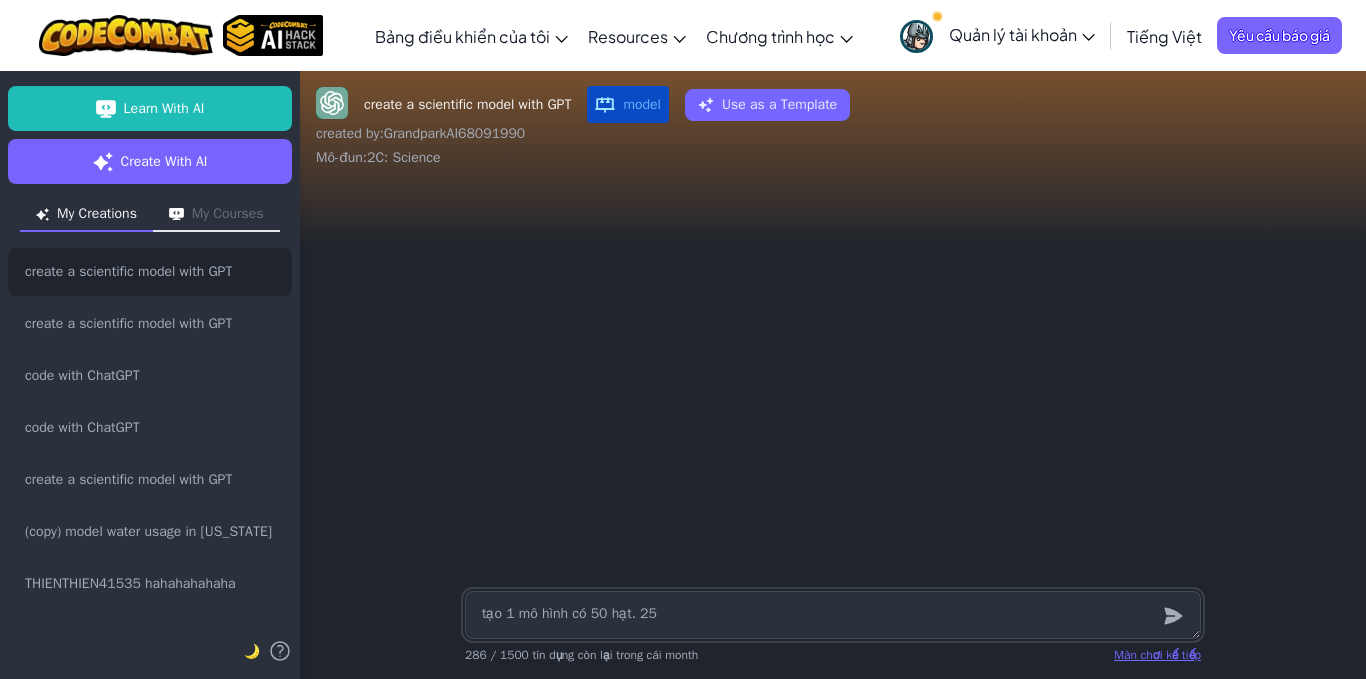 type on "x" 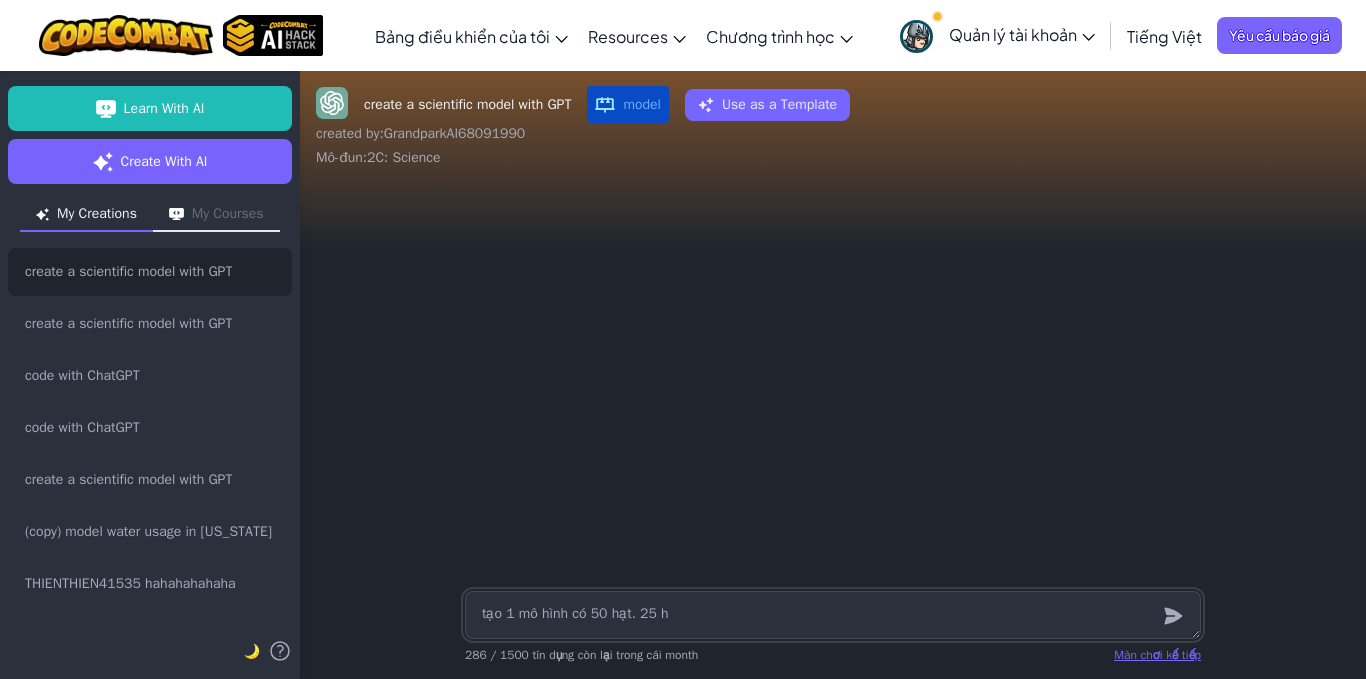 type on "x" 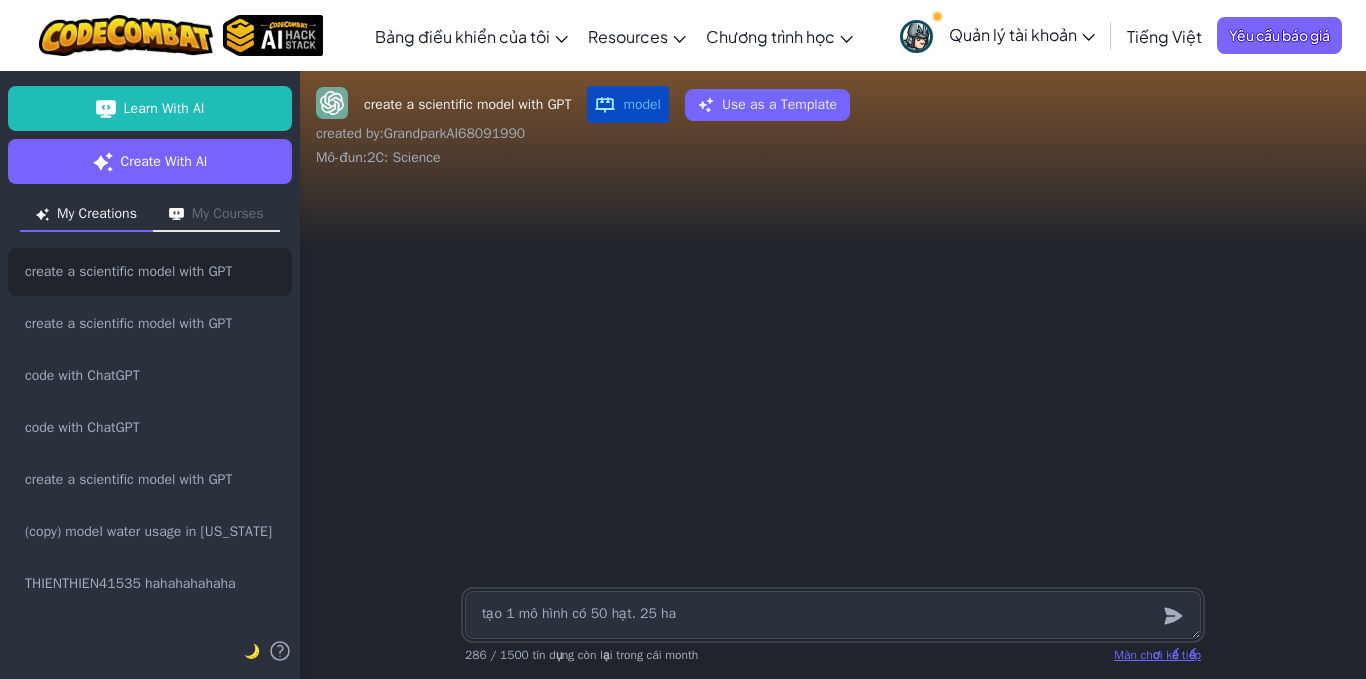 type on "x" 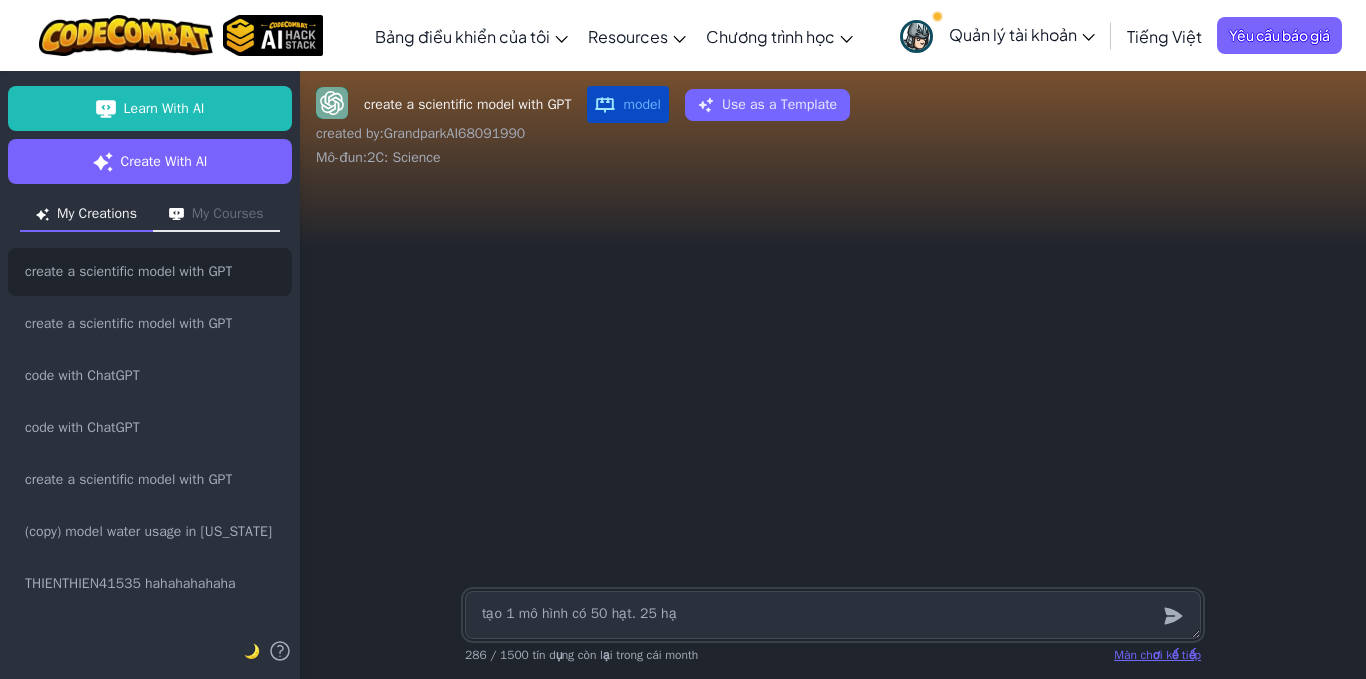type on "x" 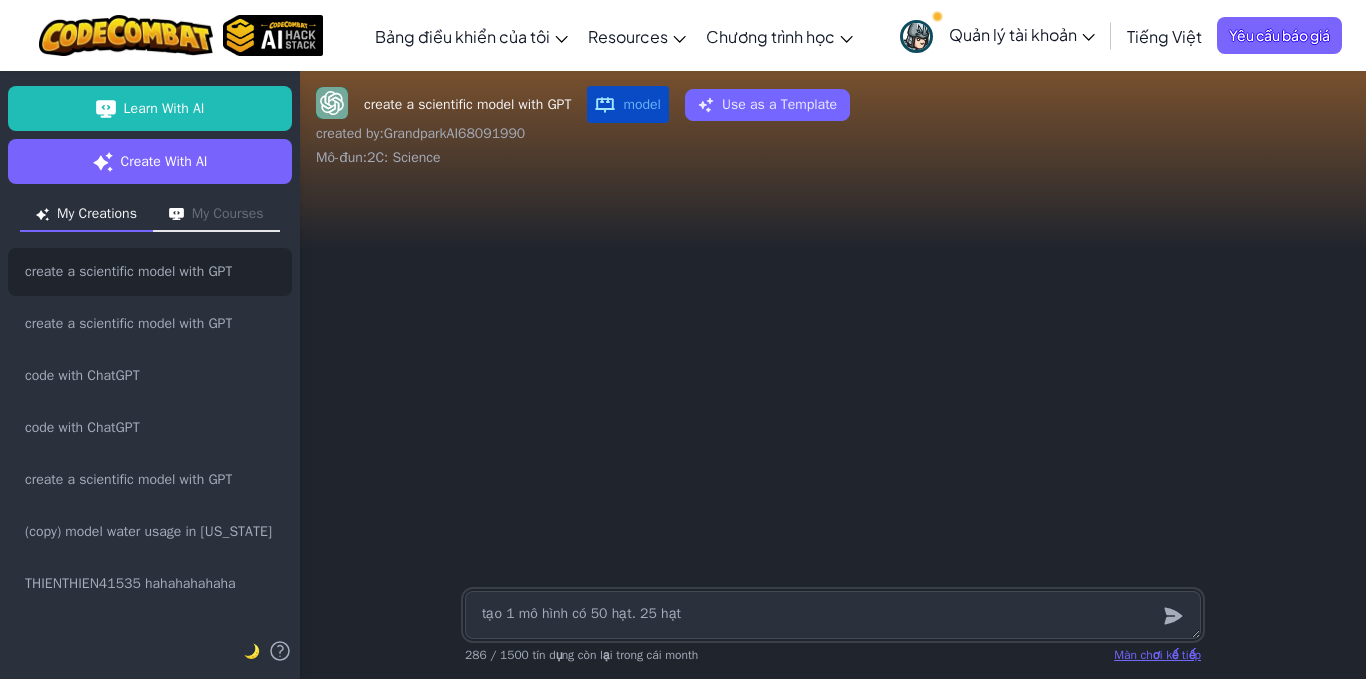 type on "x" 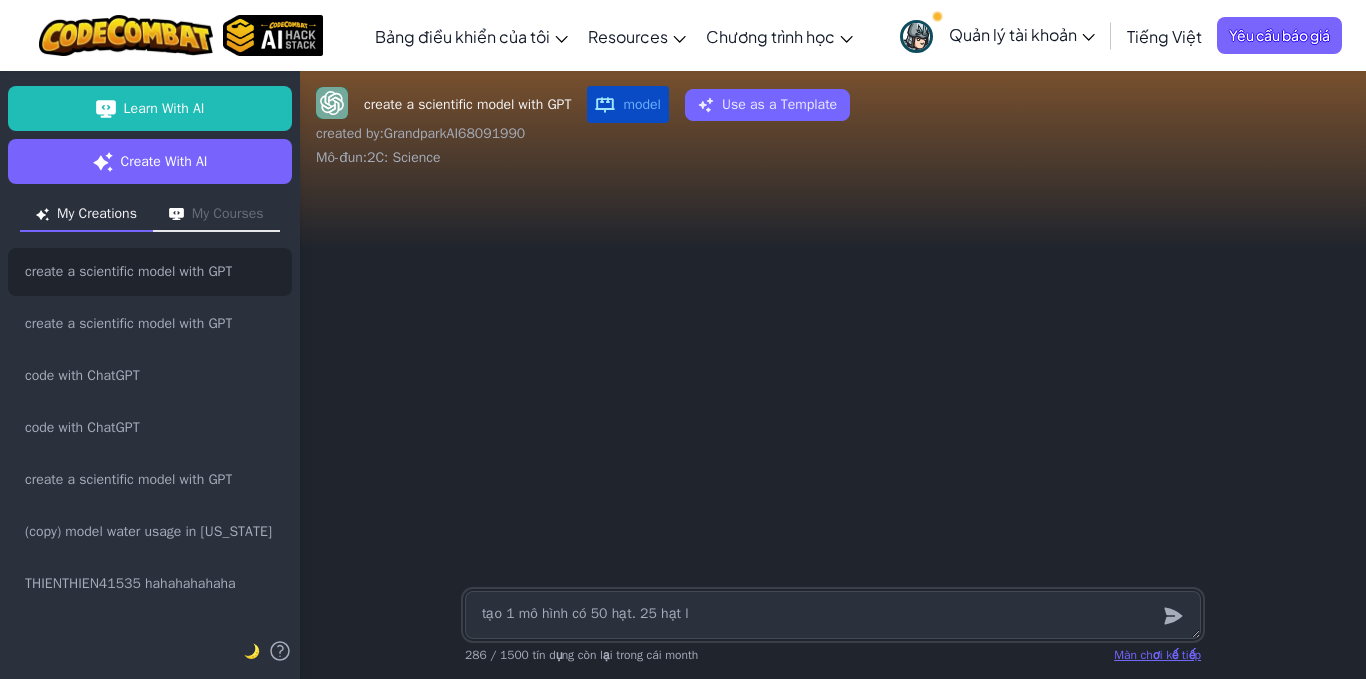 type on "x" 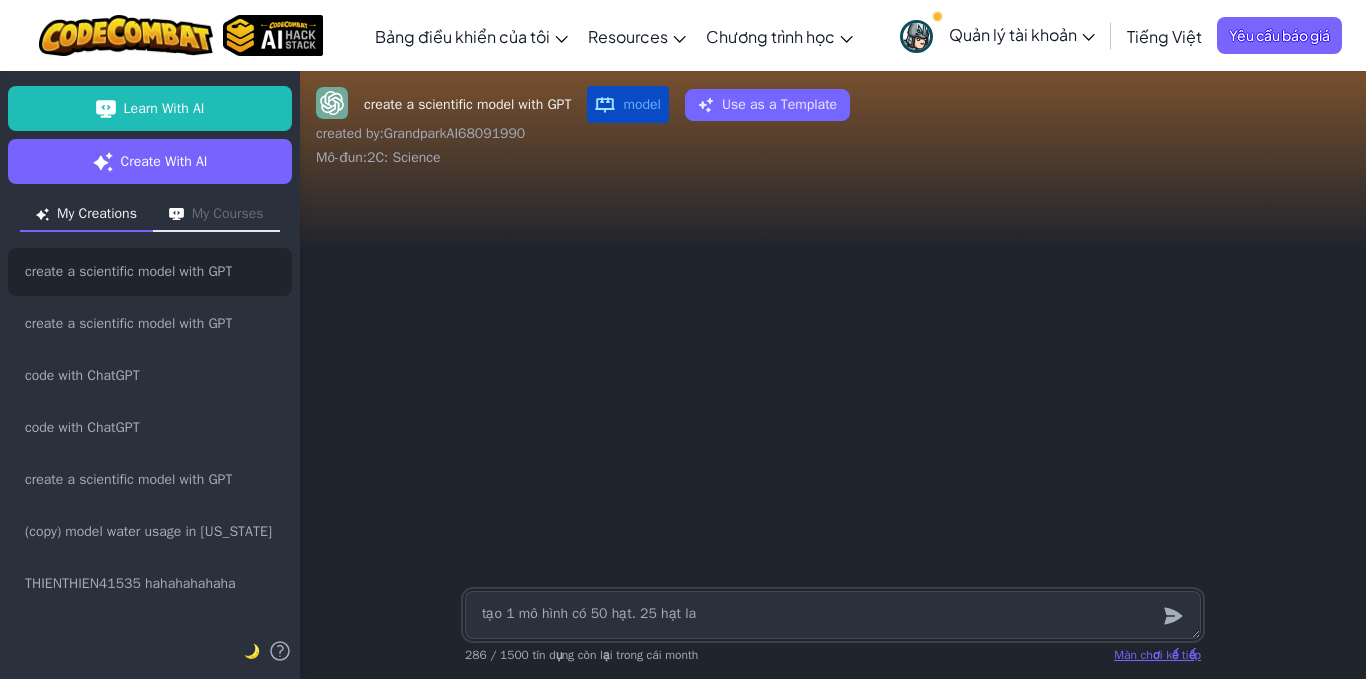 type on "x" 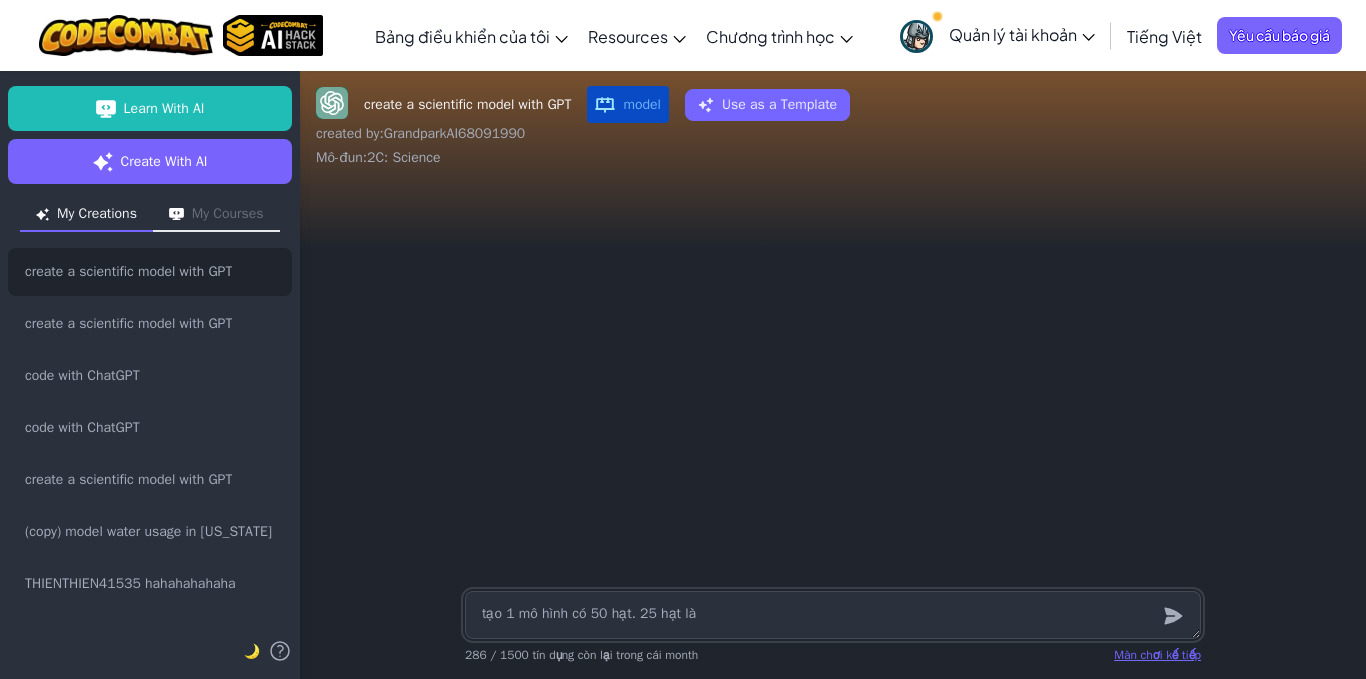 type on "x" 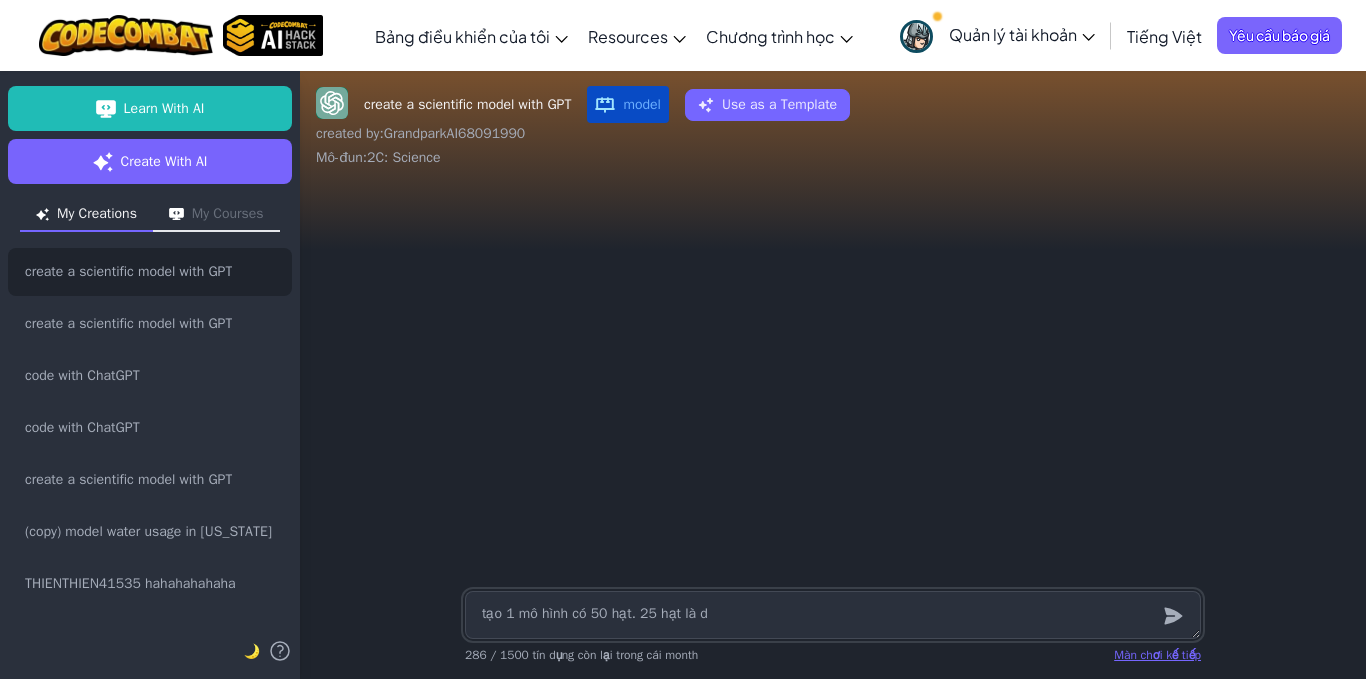 type on "x" 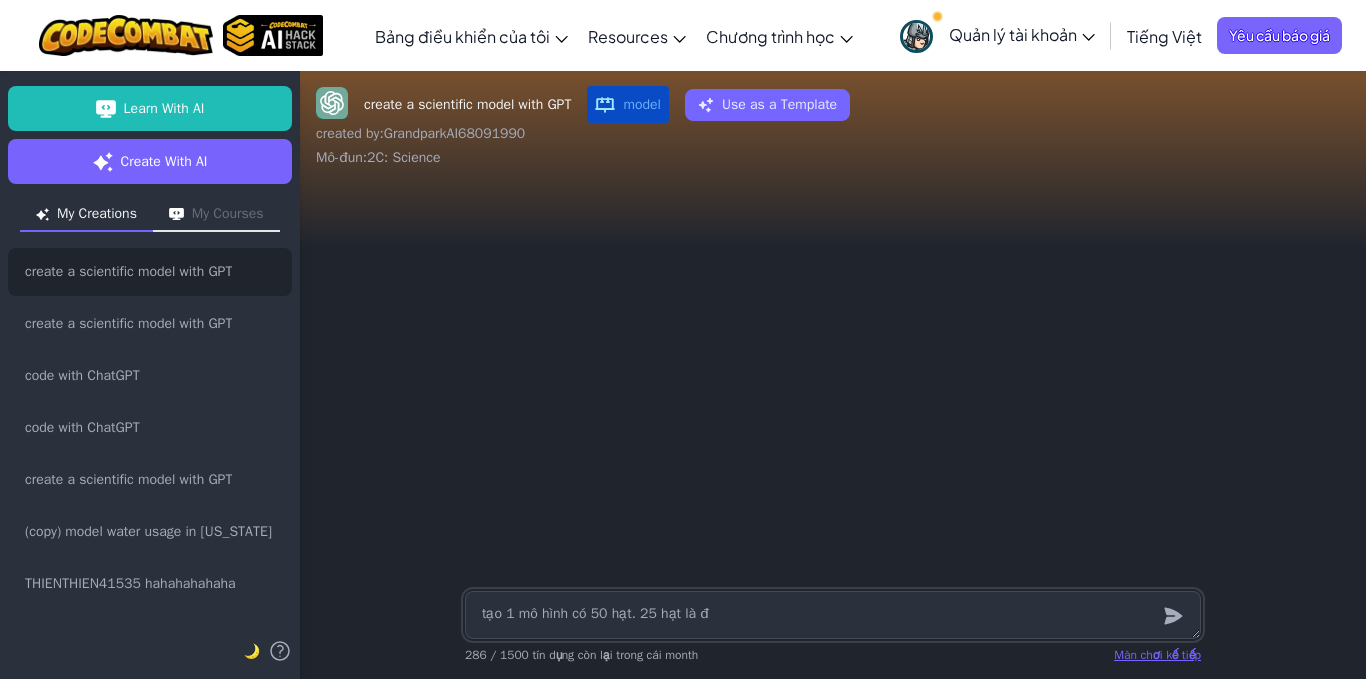 type on "x" 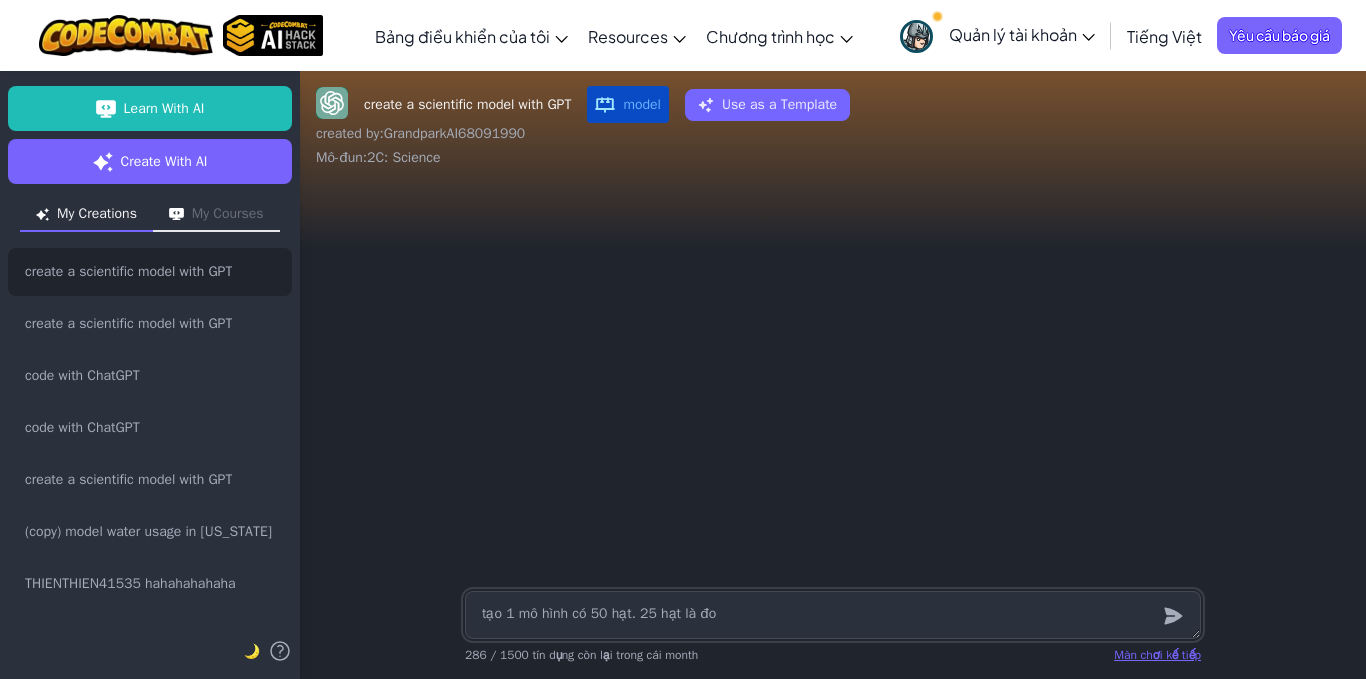 type on "x" 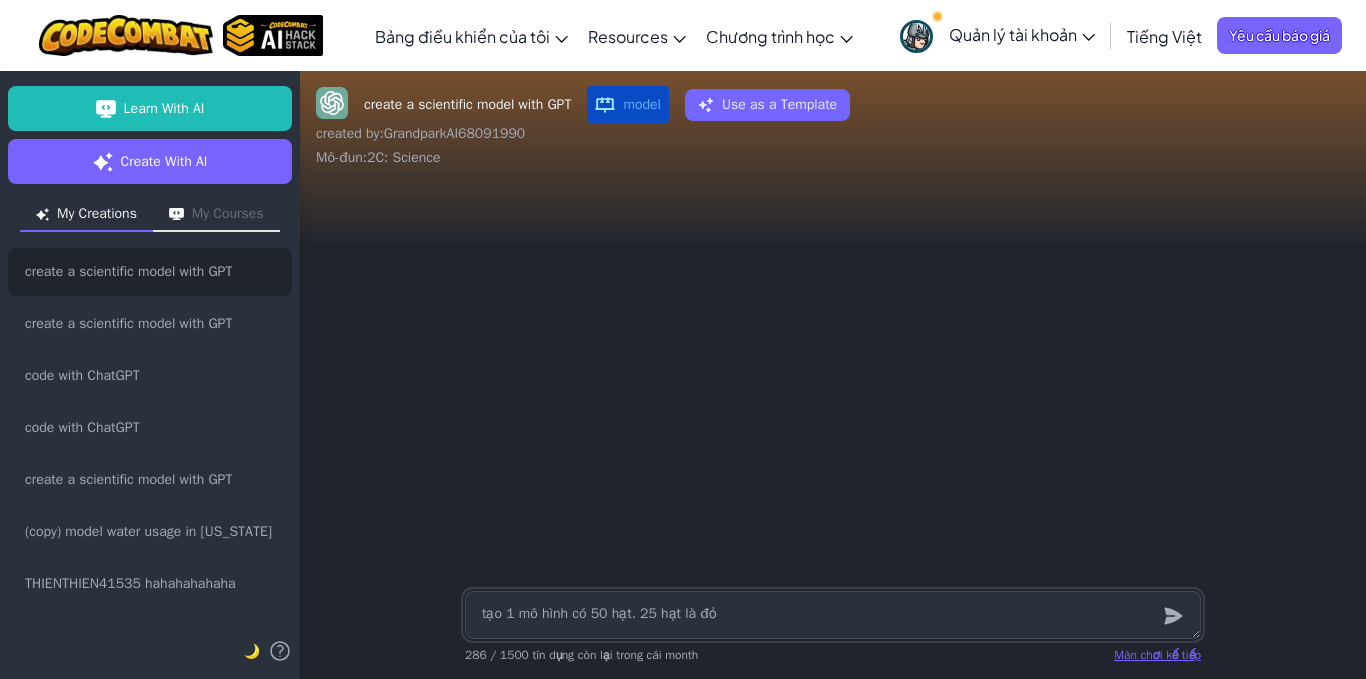 type on "x" 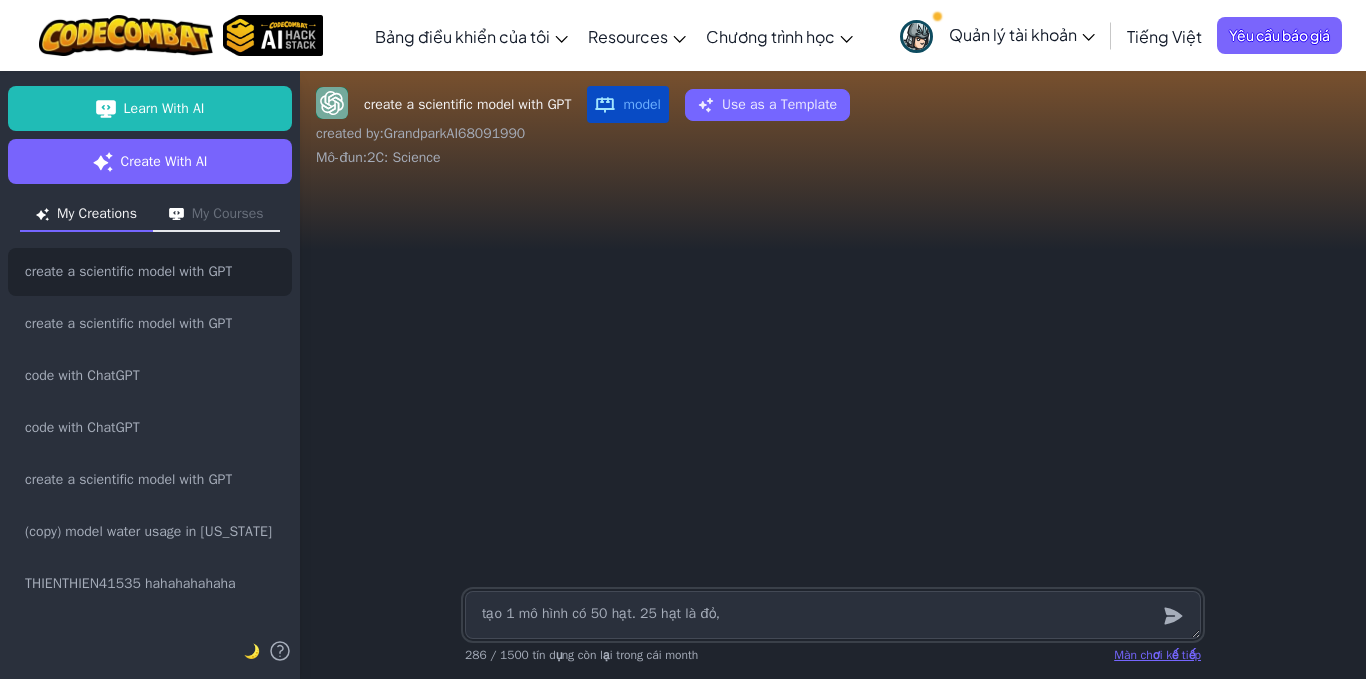 type on "x" 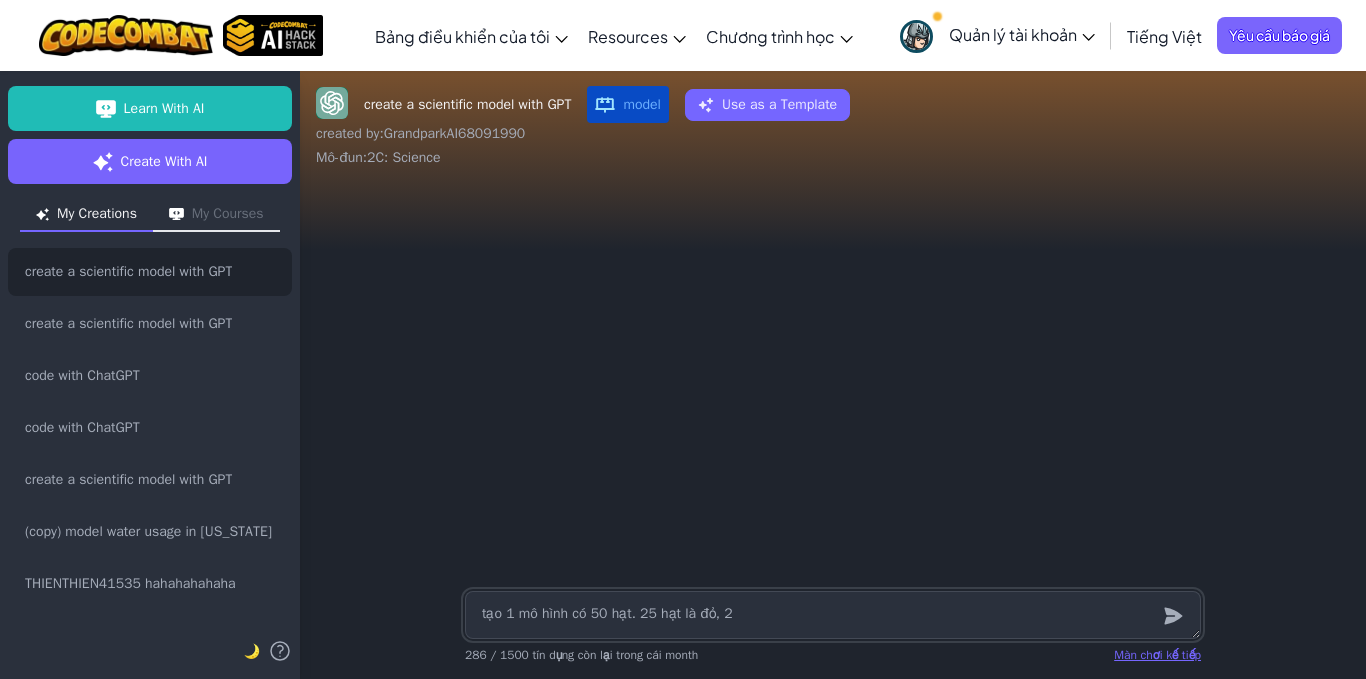 type on "x" 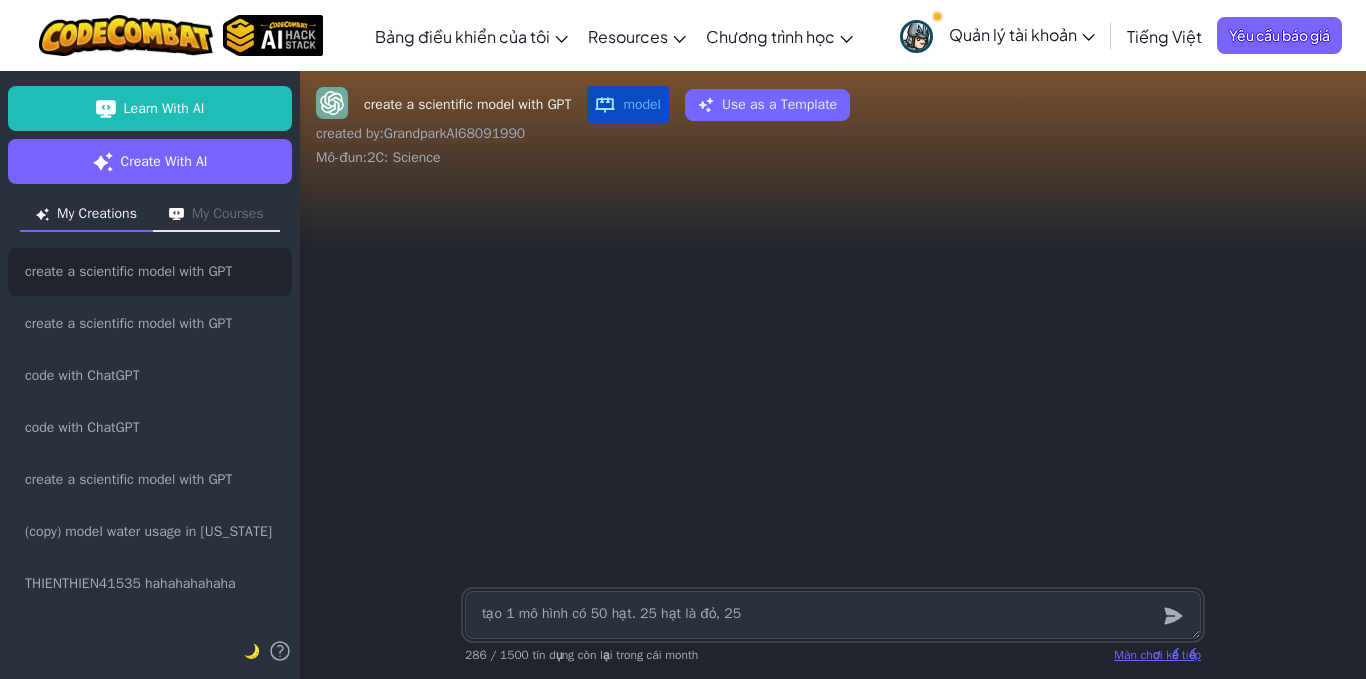 type on "x" 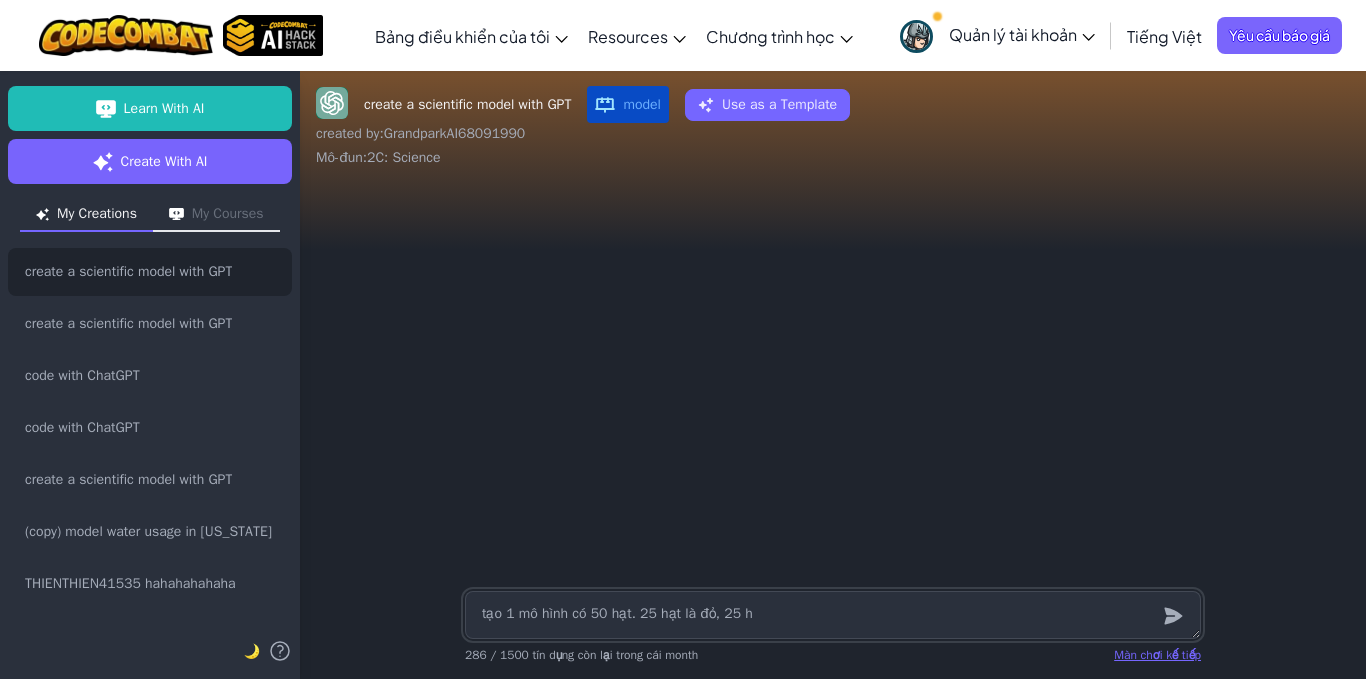 type on "x" 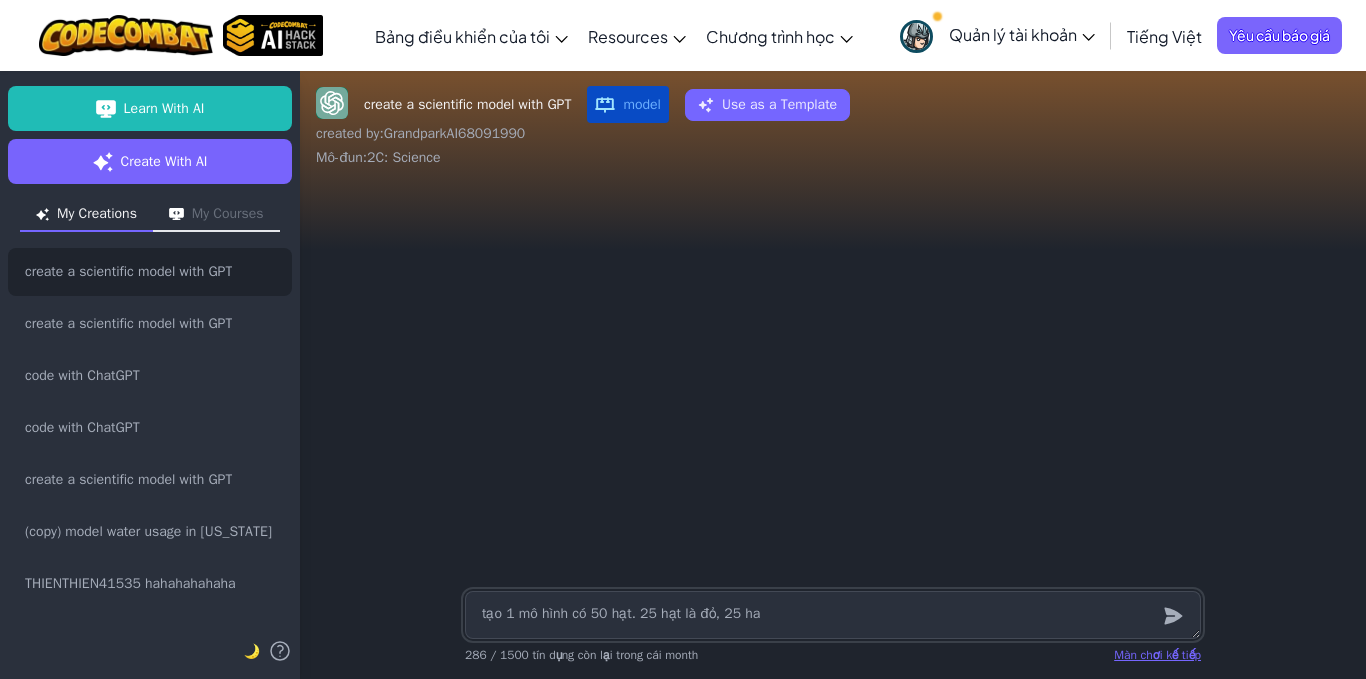 type on "x" 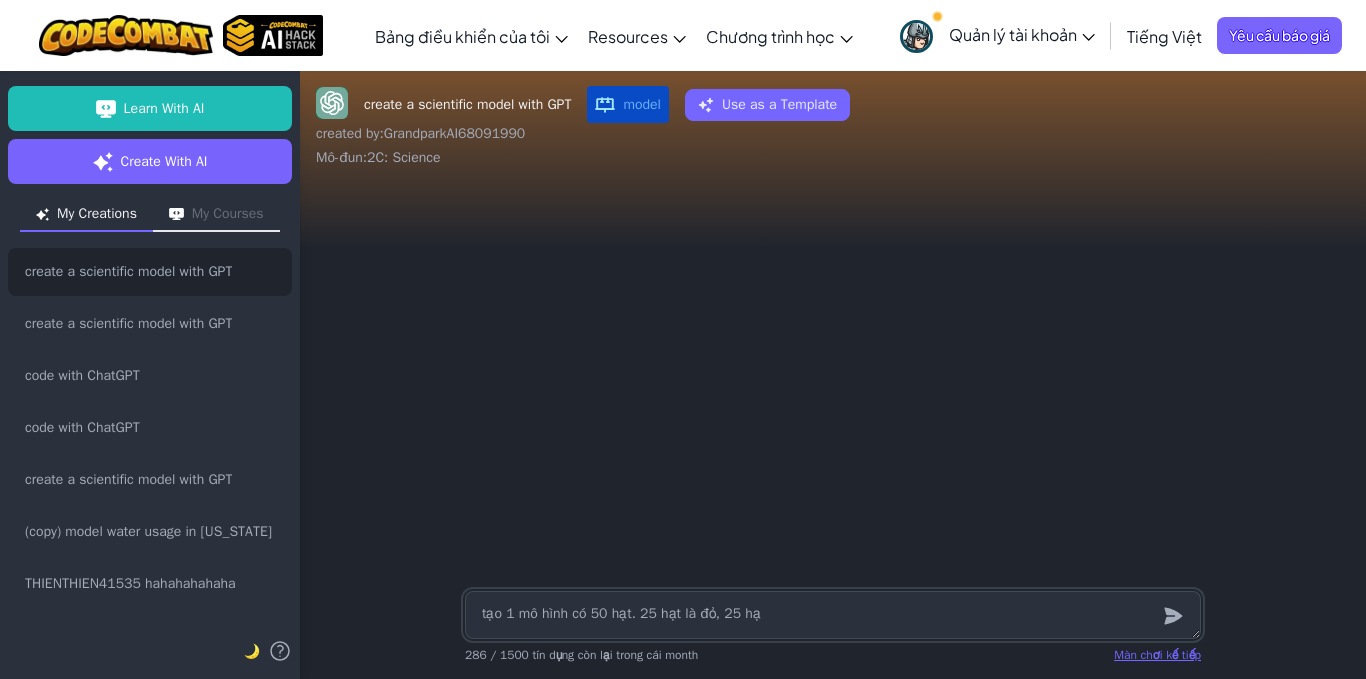 type on "x" 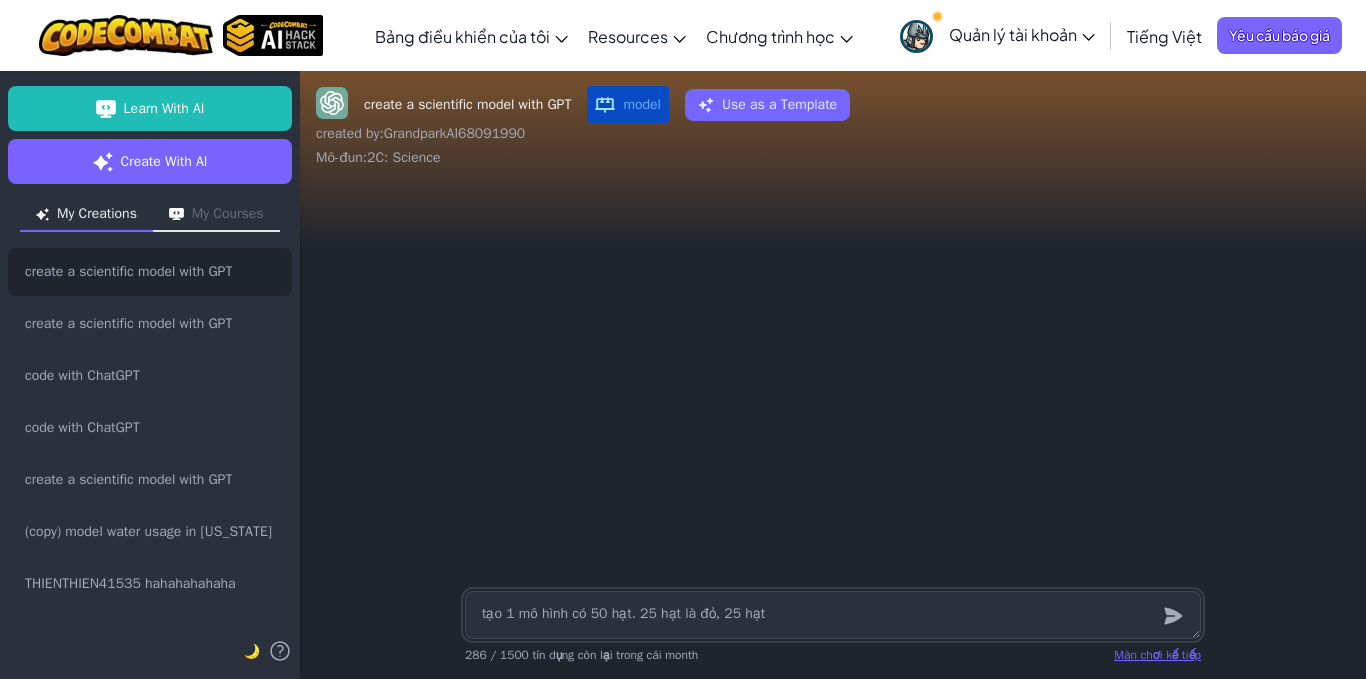 type on "x" 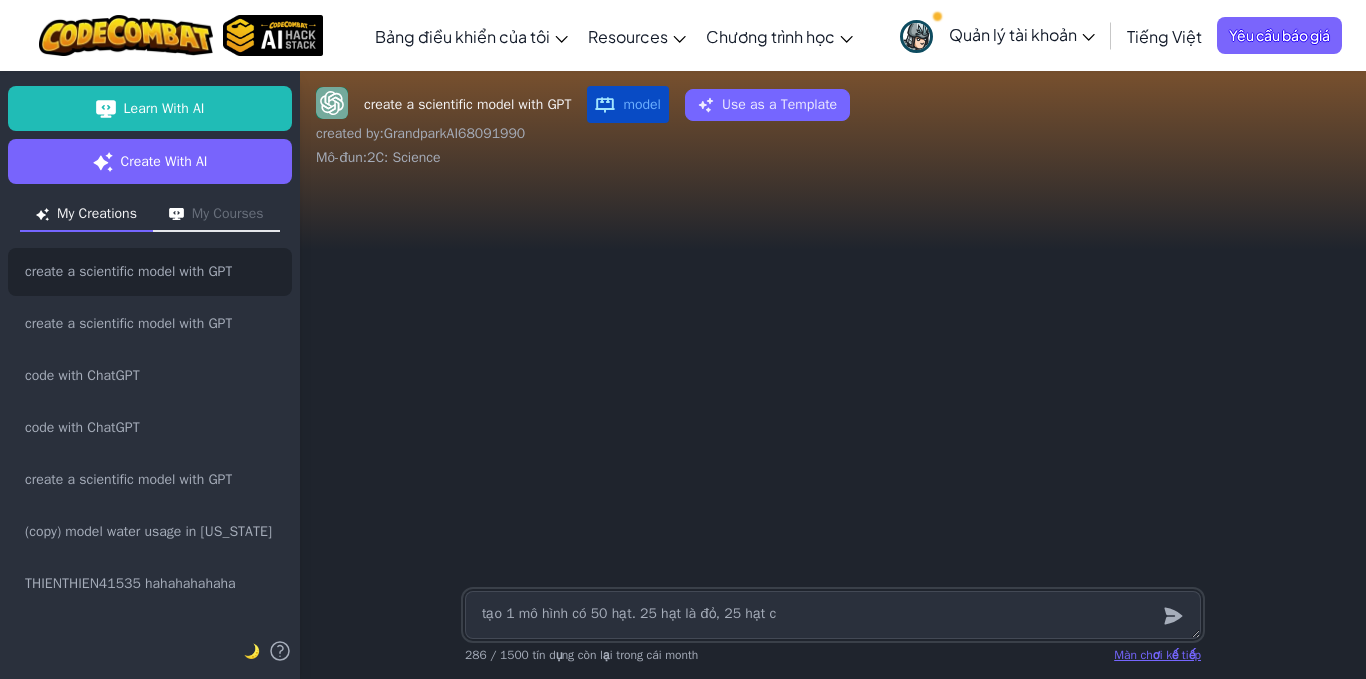 type on "x" 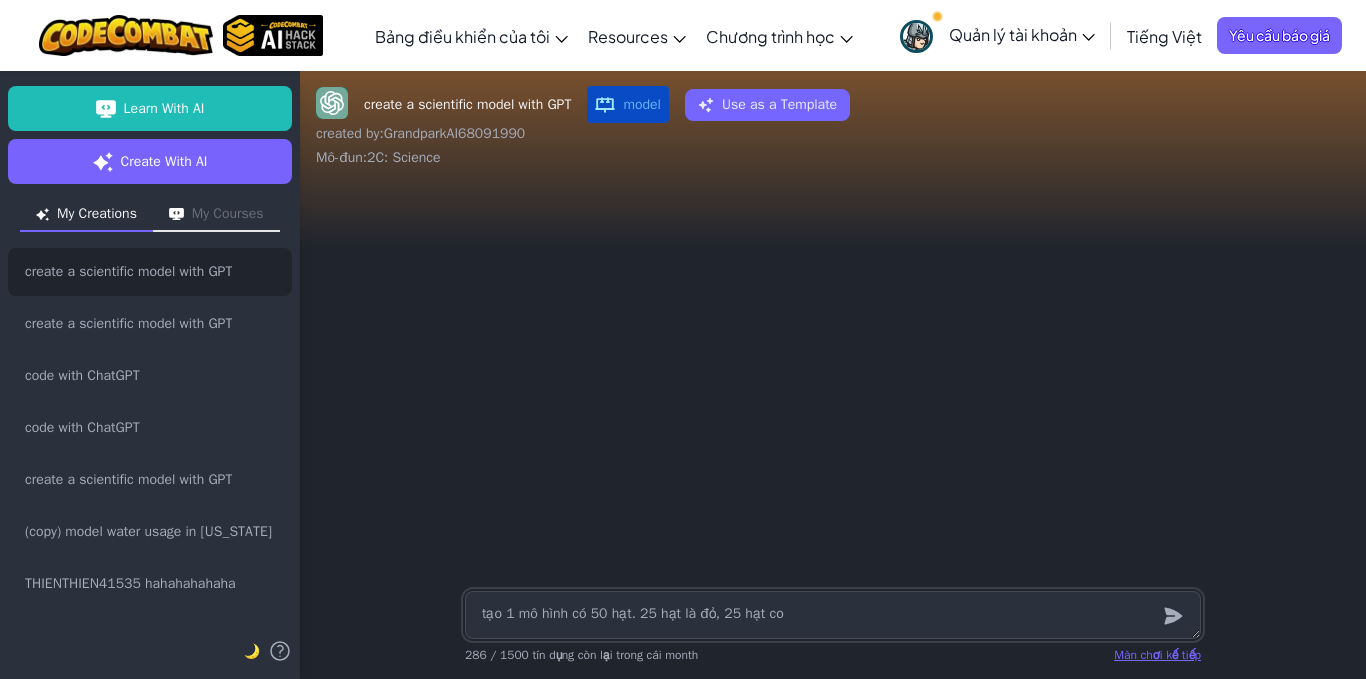type on "x" 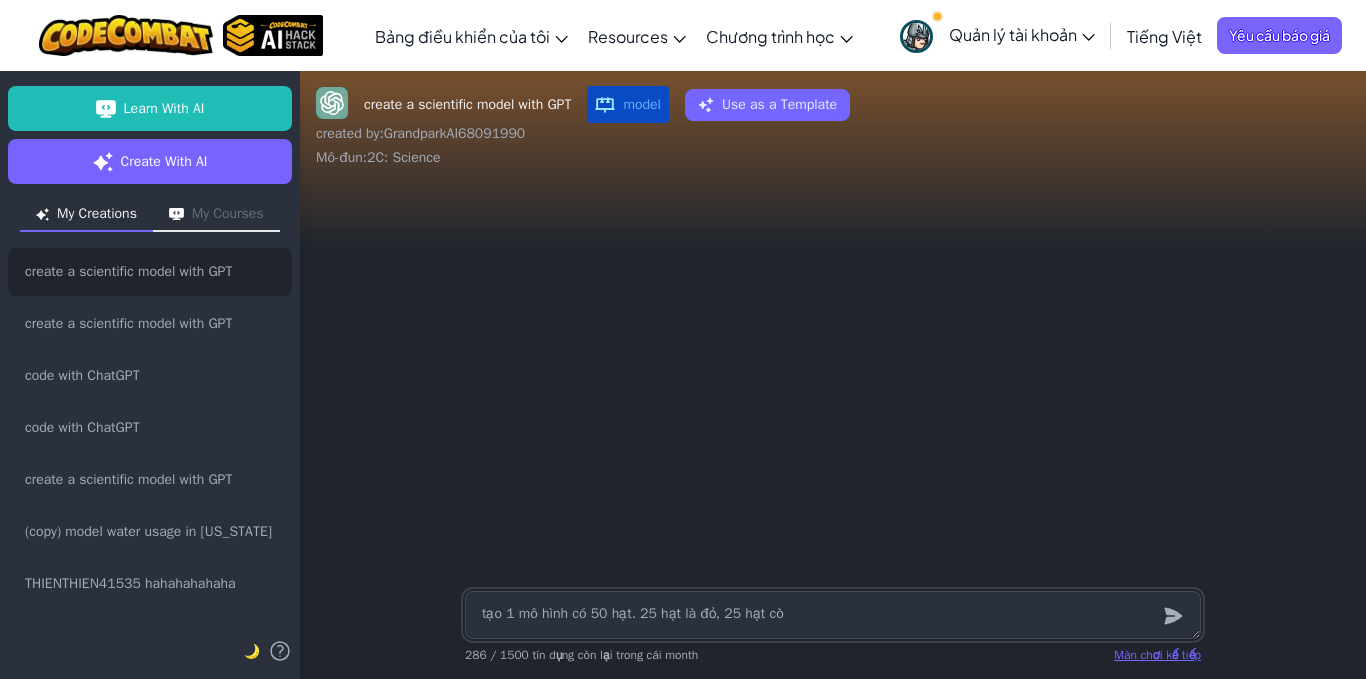 type on "x" 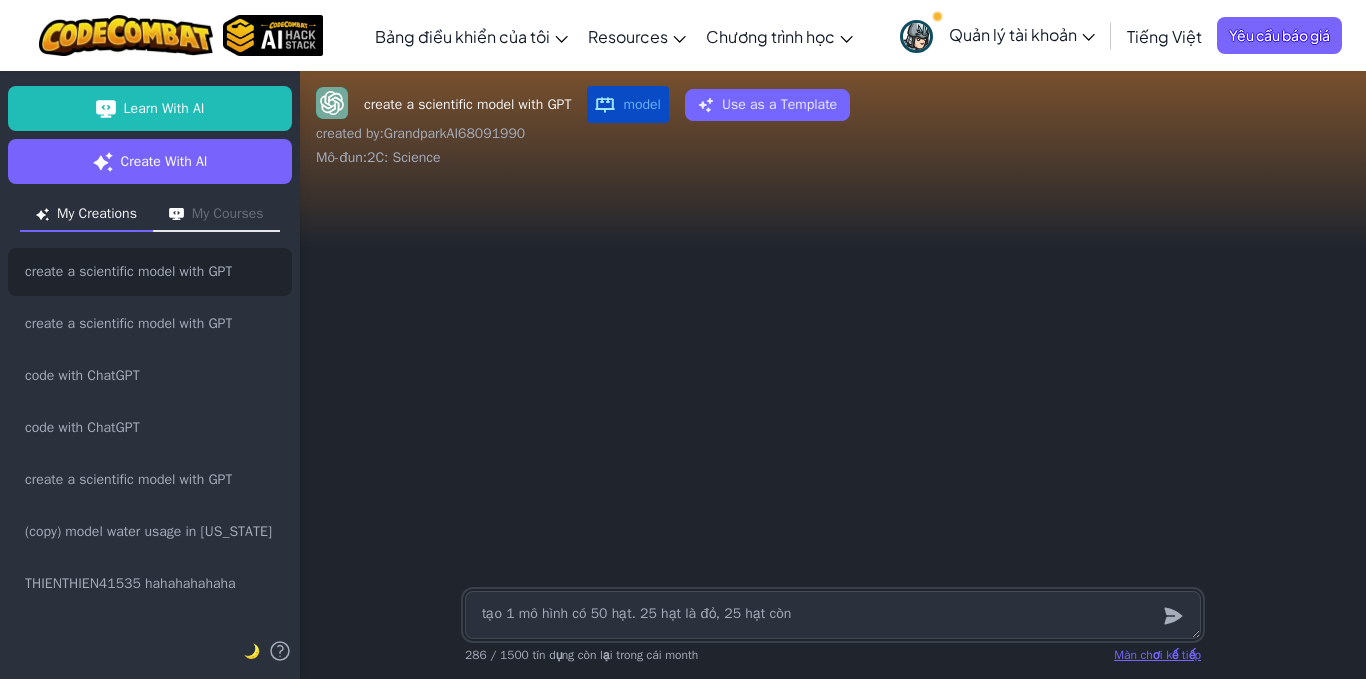 type on "x" 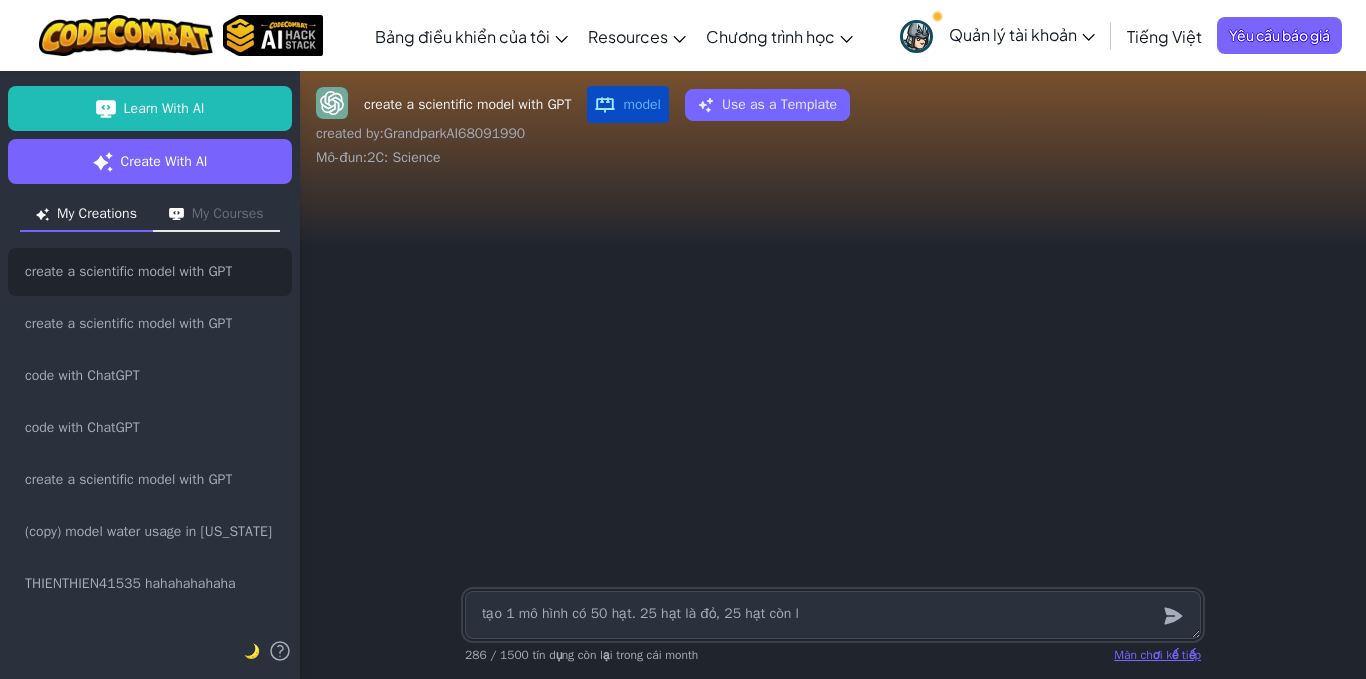 type on "x" 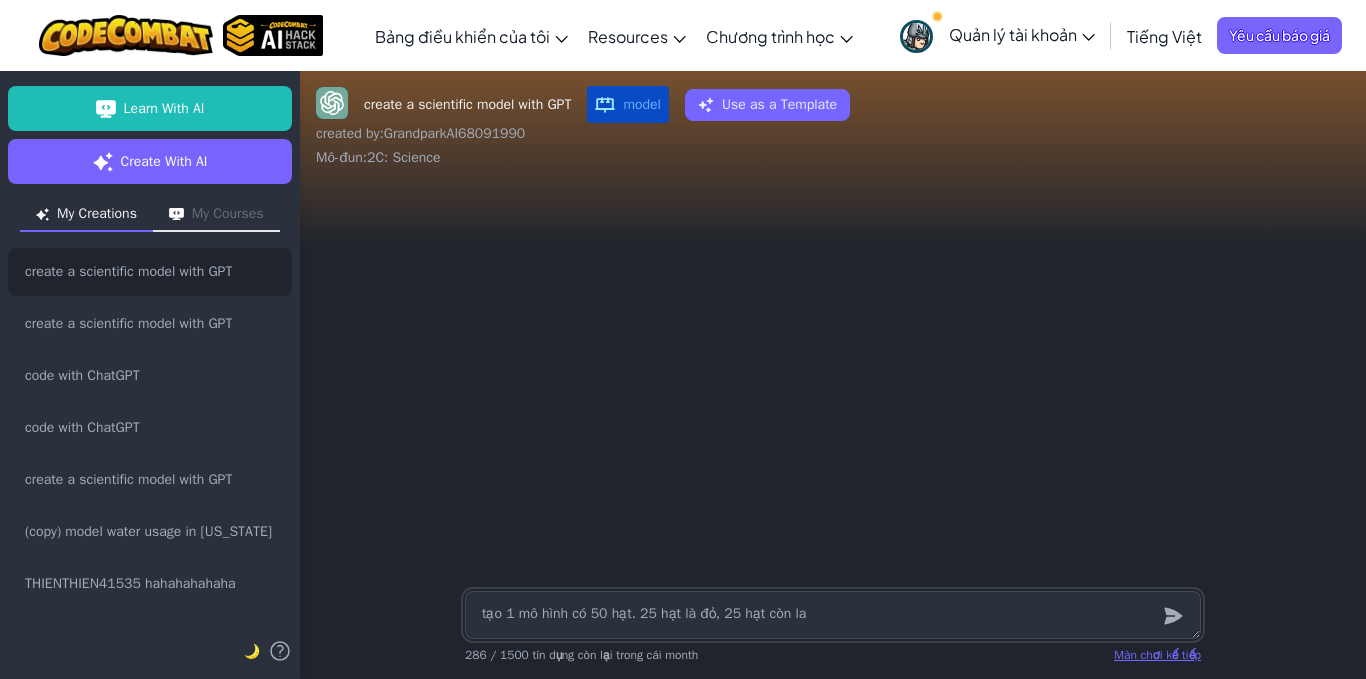 type on "x" 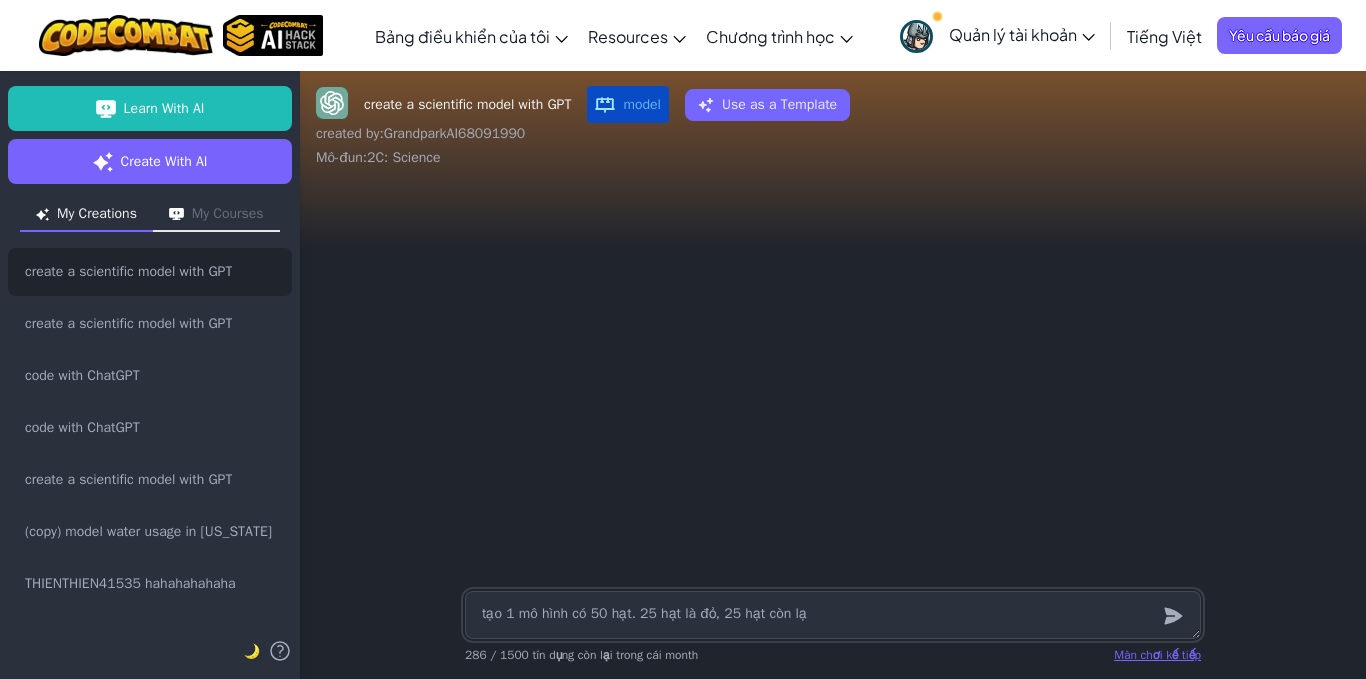 type on "x" 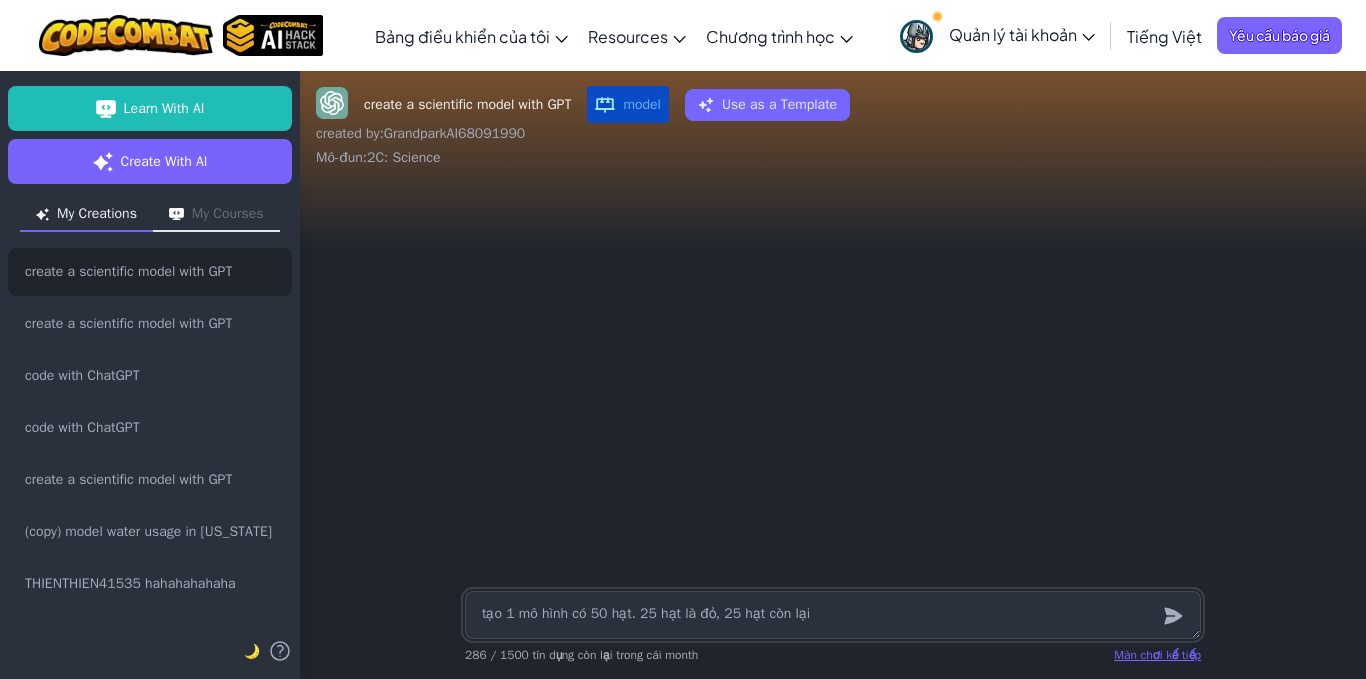 type on "x" 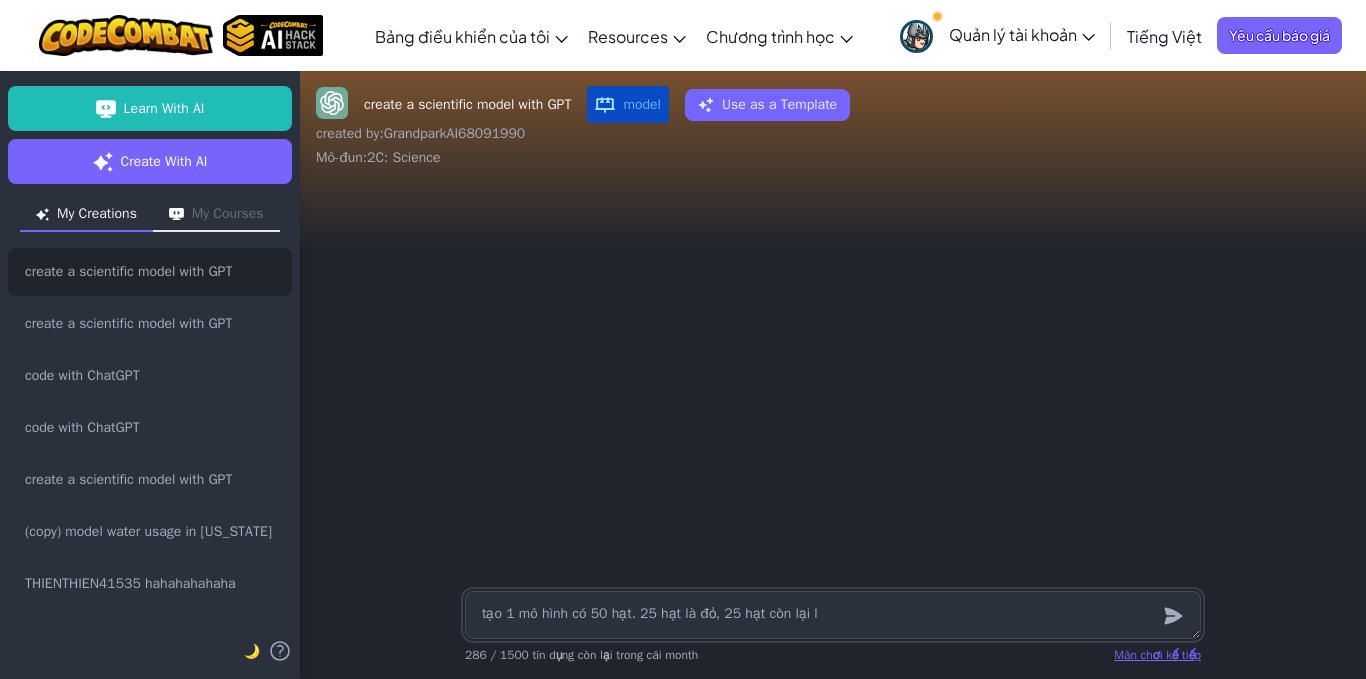 type on "x" 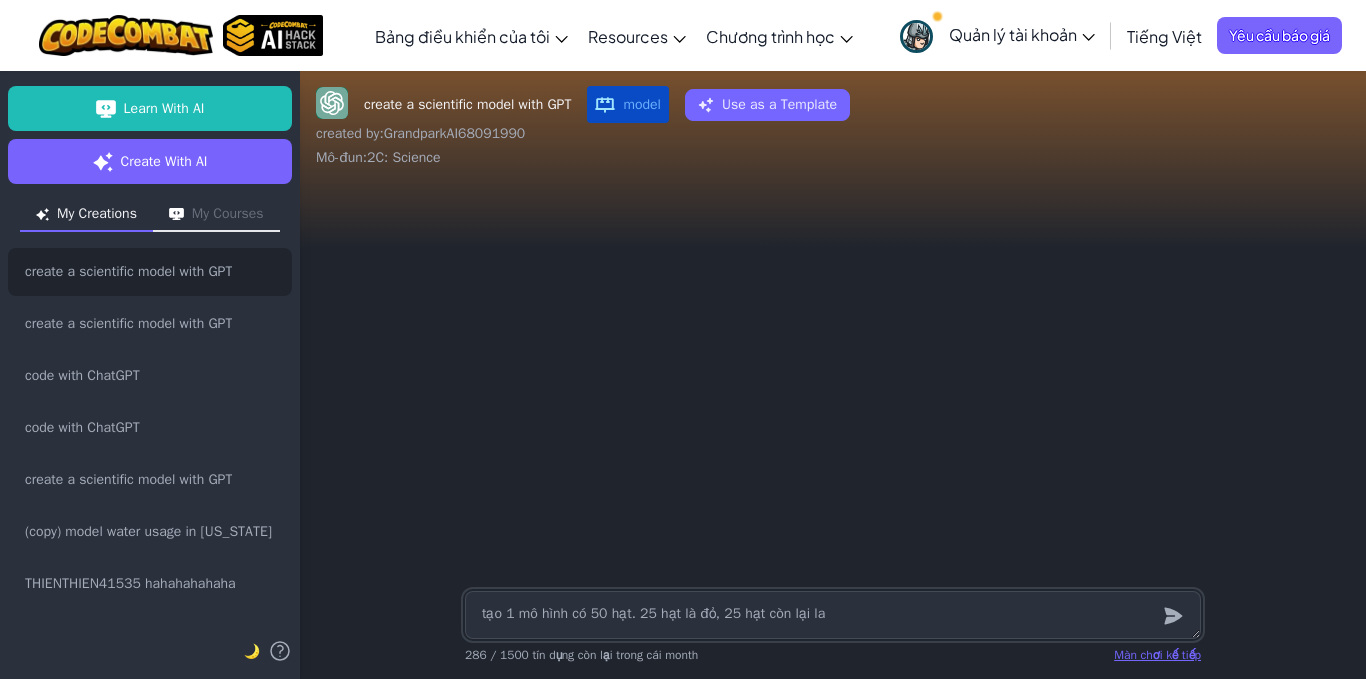 type on "x" 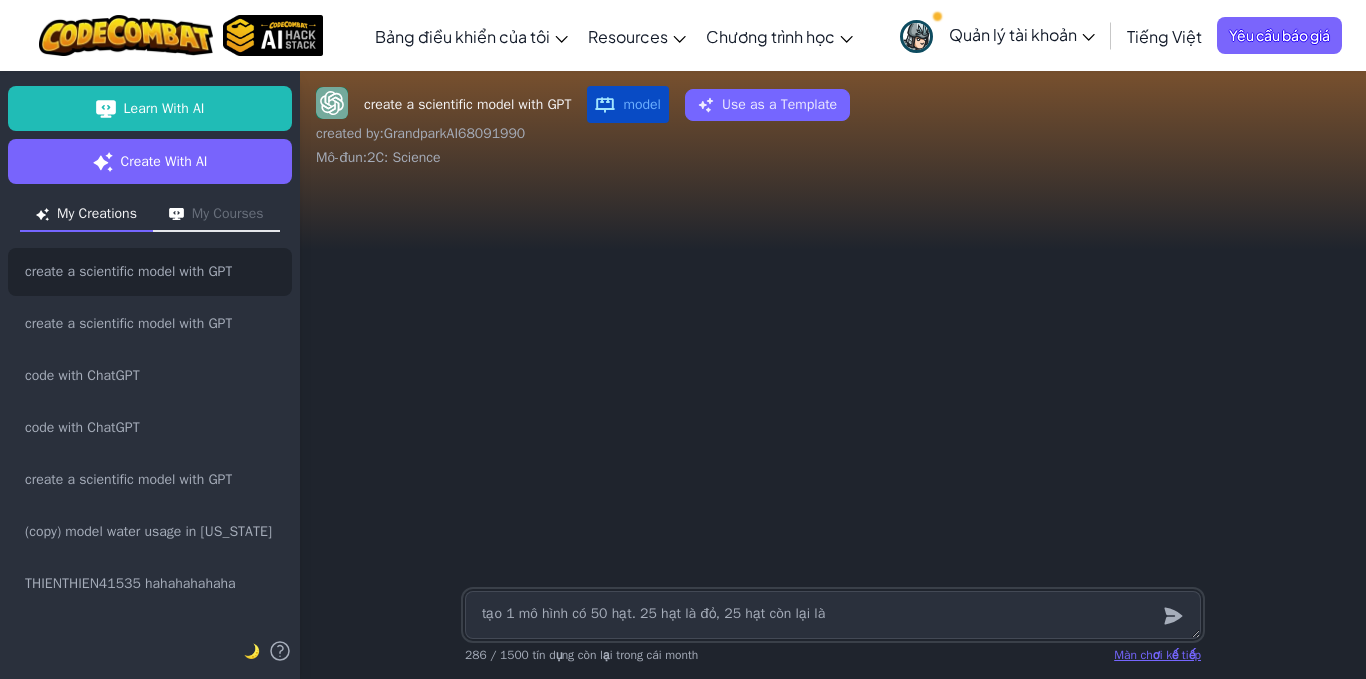 type on "x" 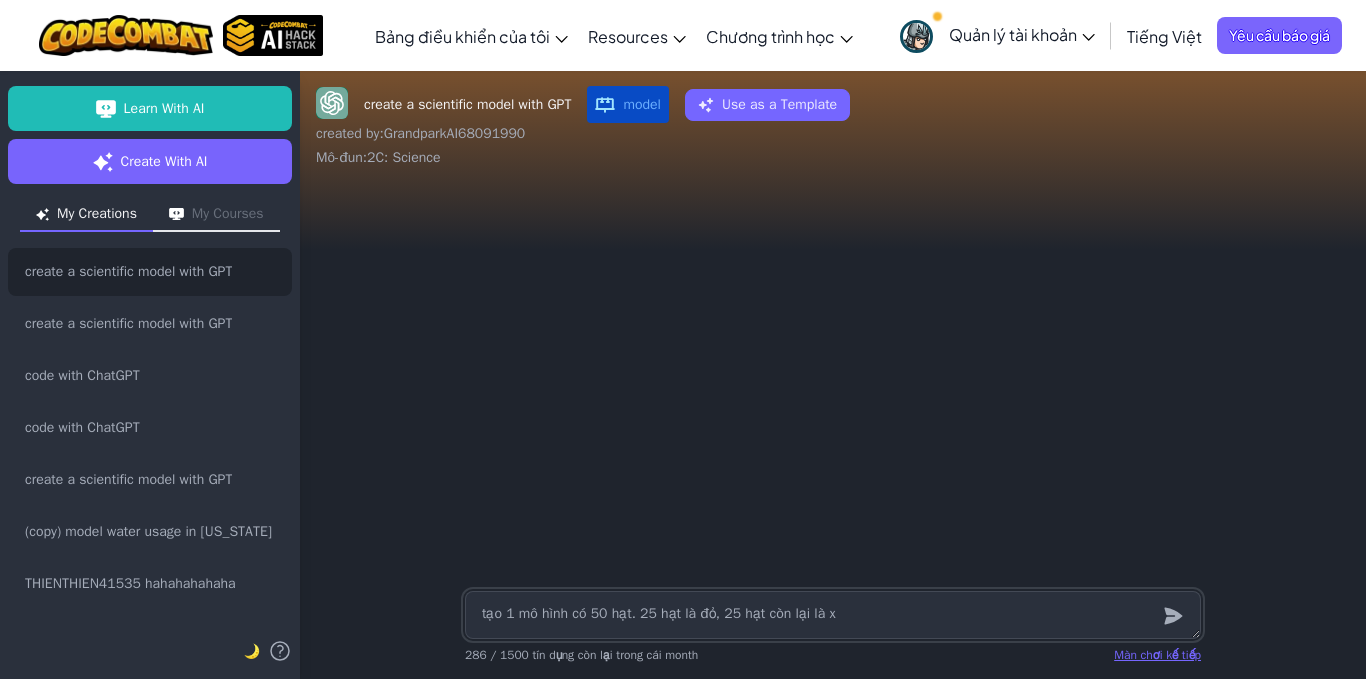 type on "x" 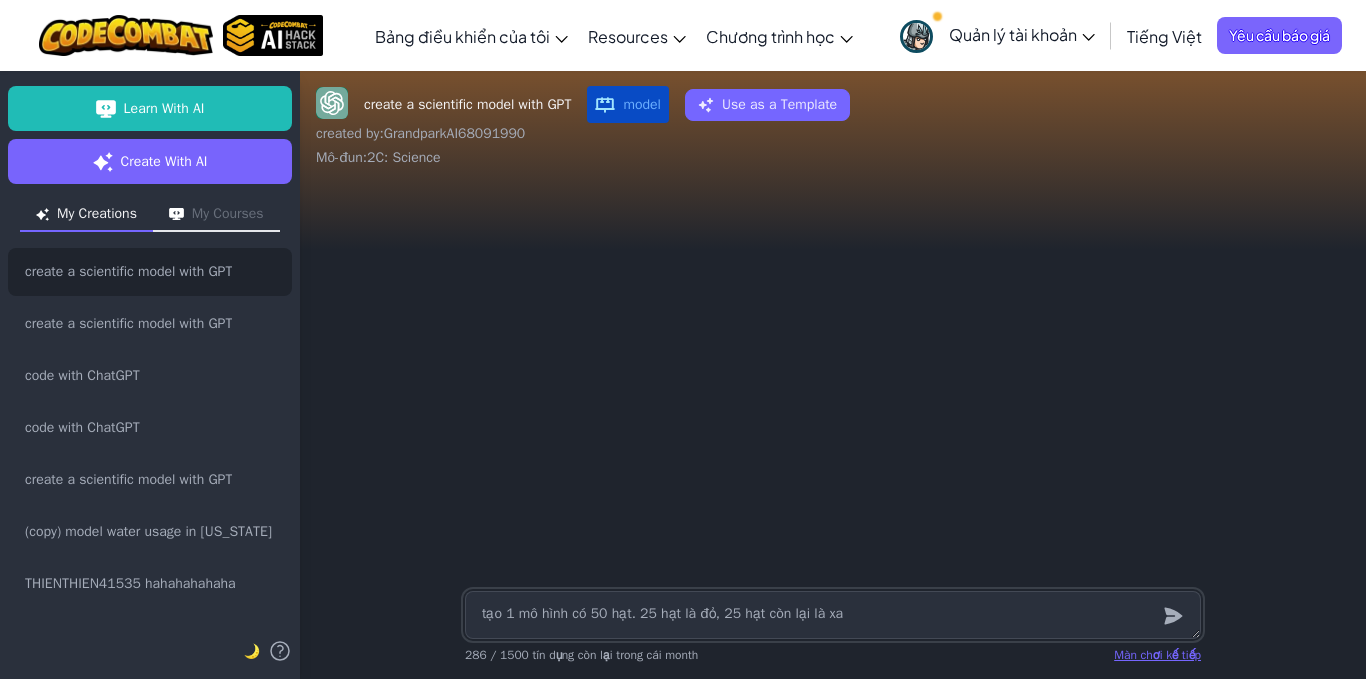 type on "x" 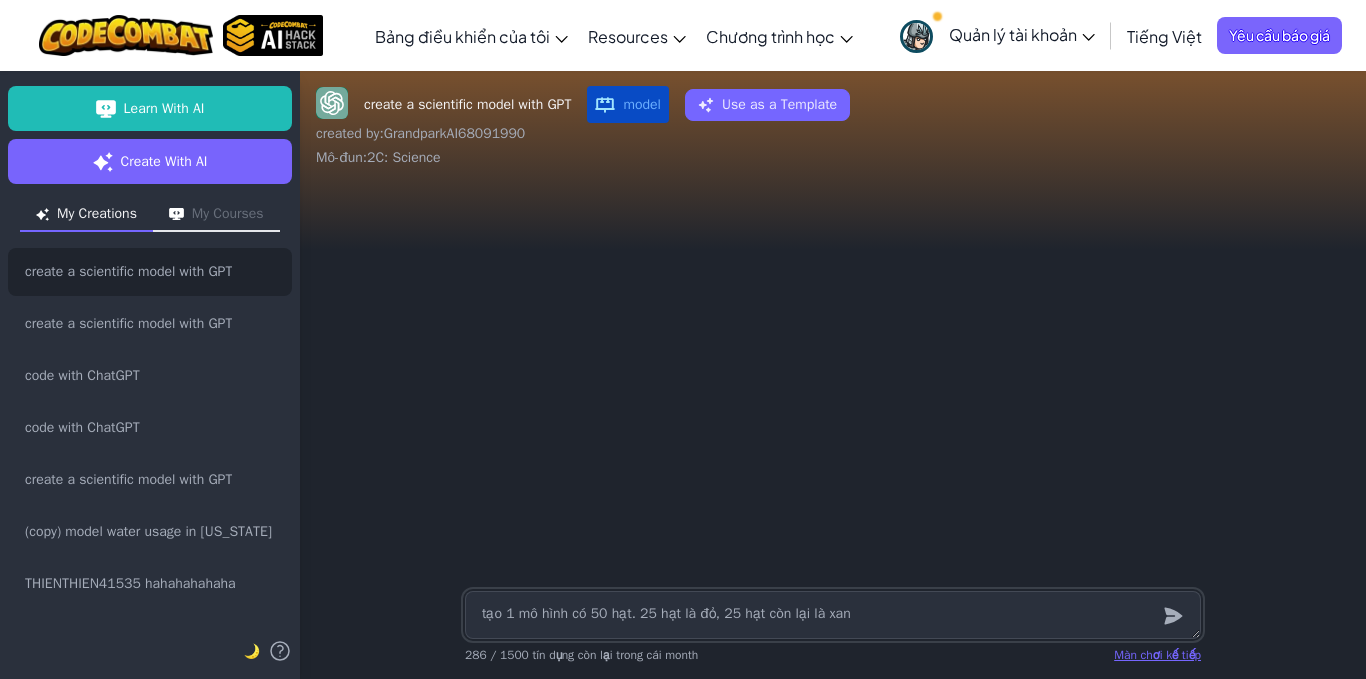 type on "x" 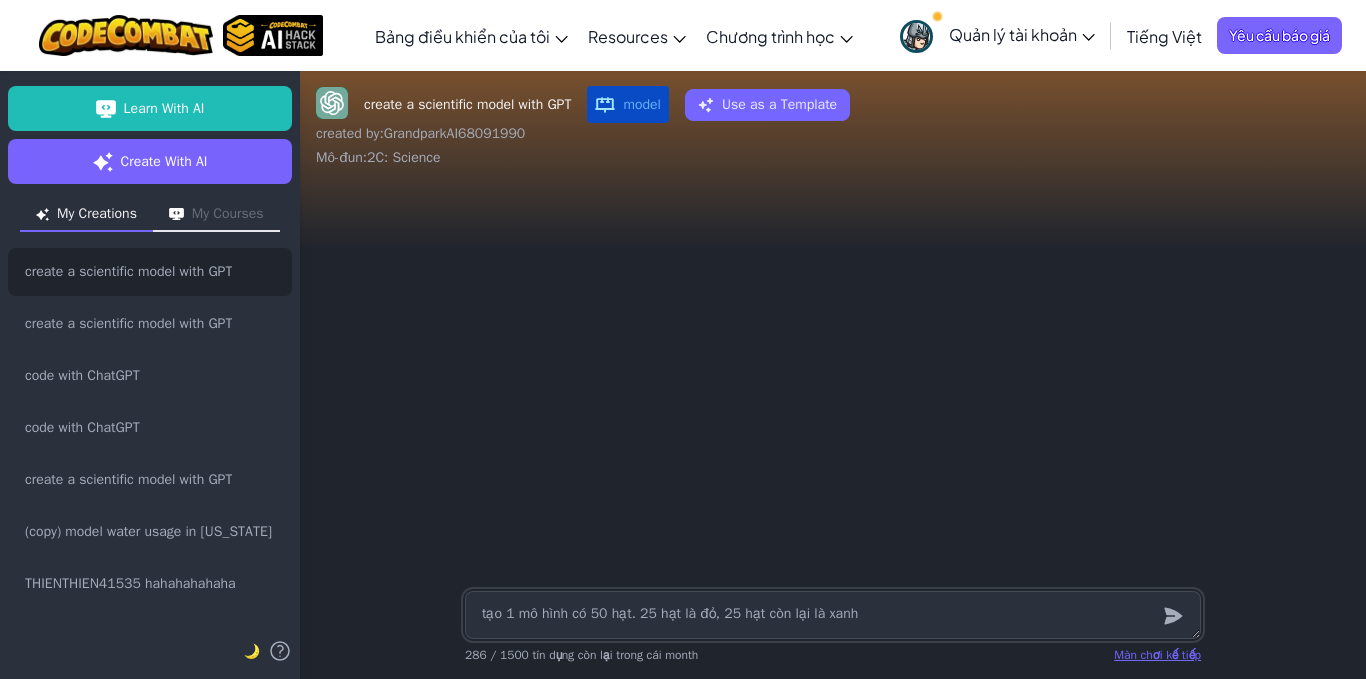 type on "x" 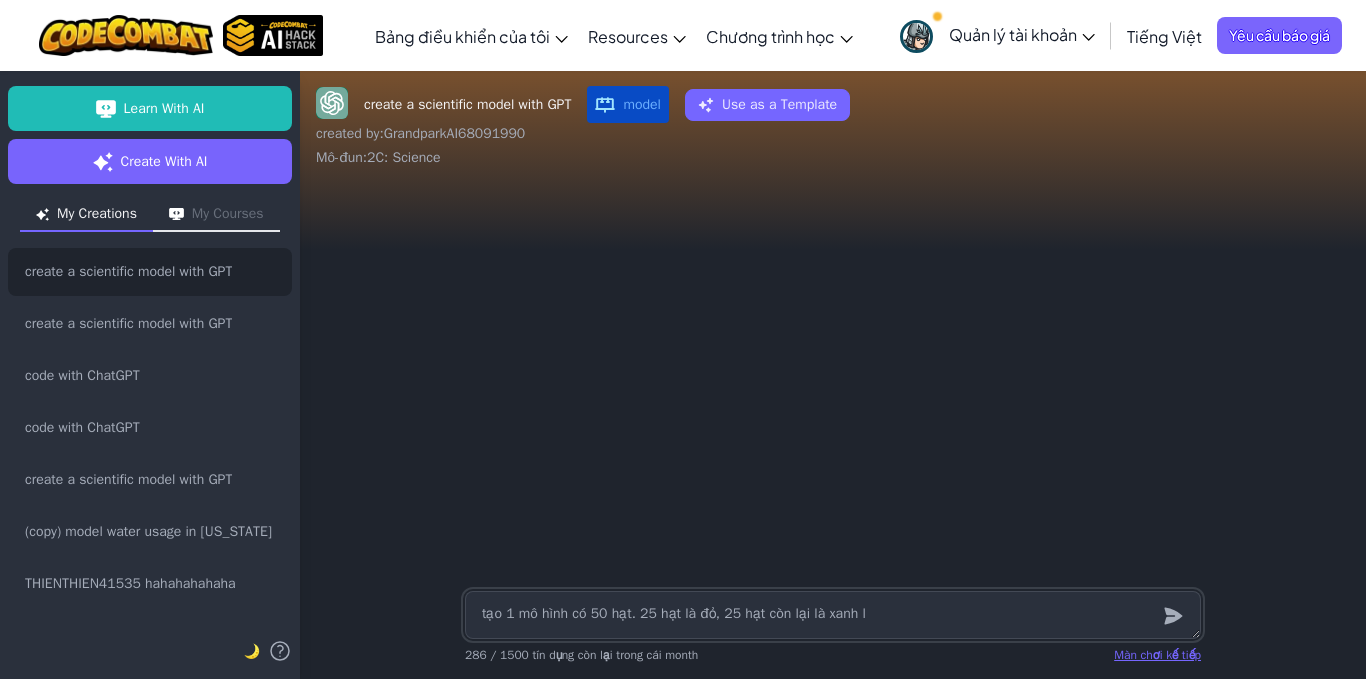 type on "x" 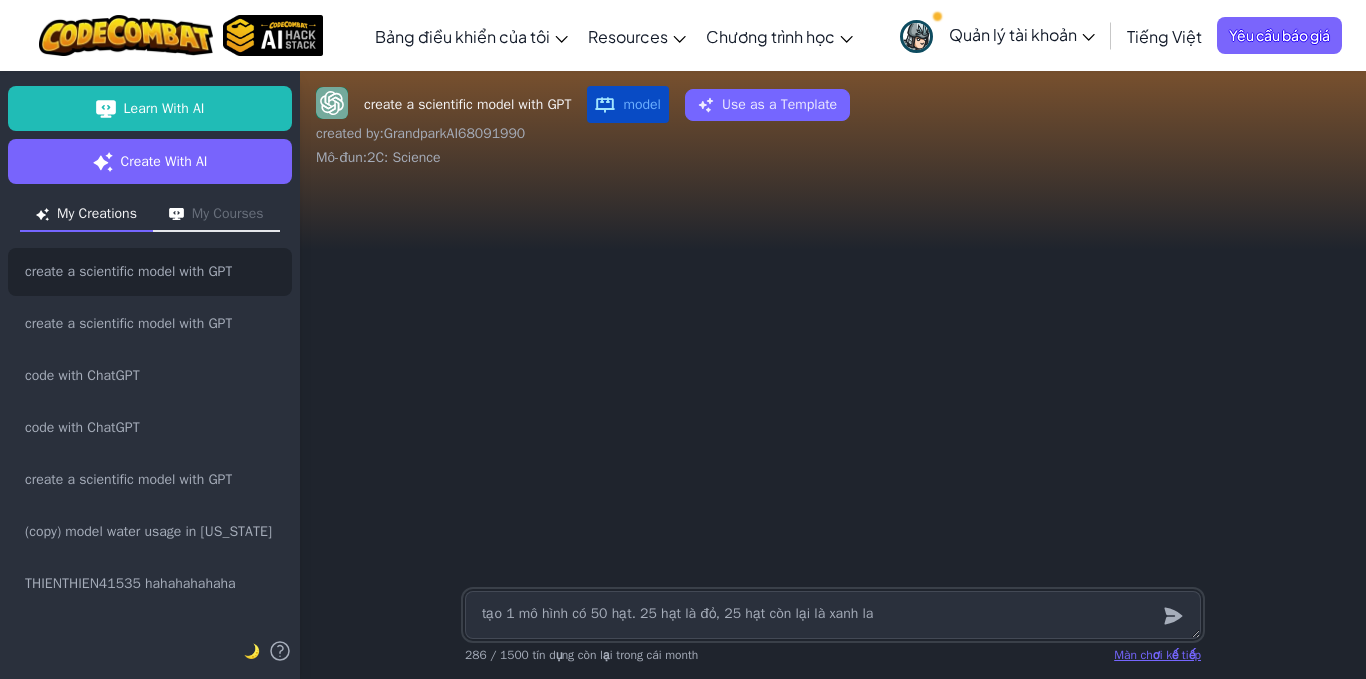 type on "x" 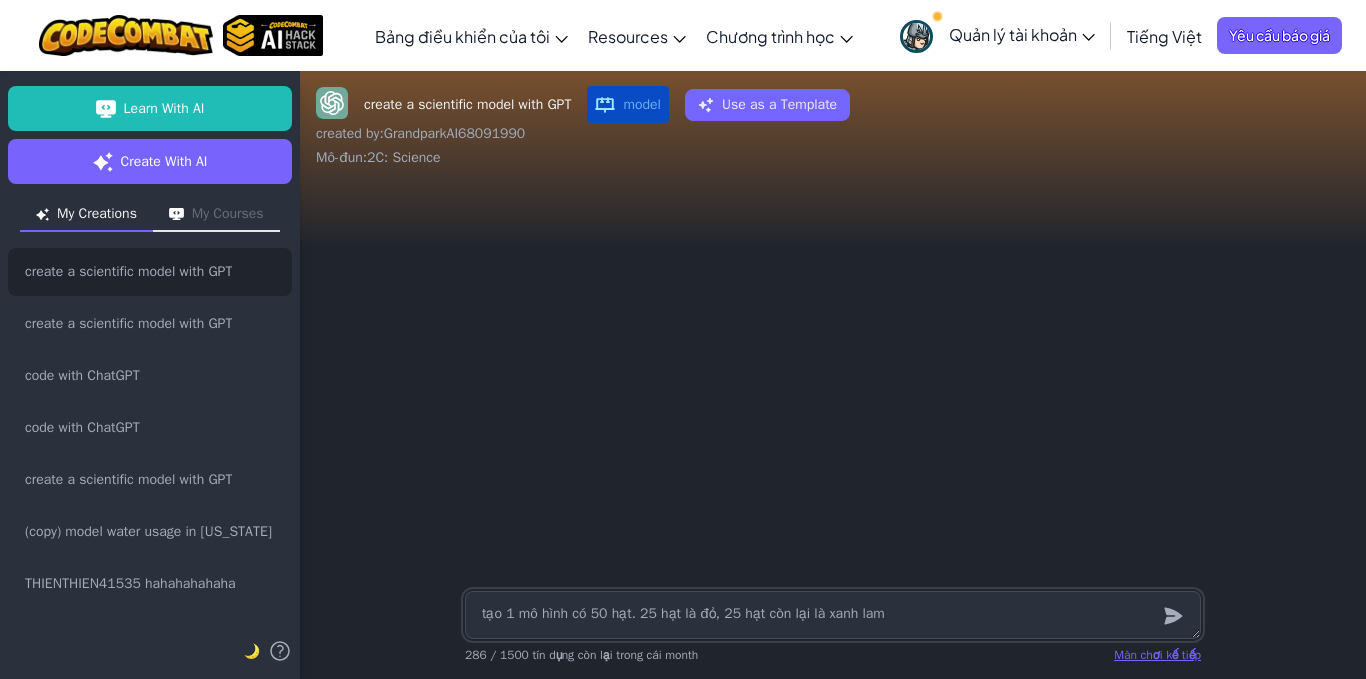 type on "x" 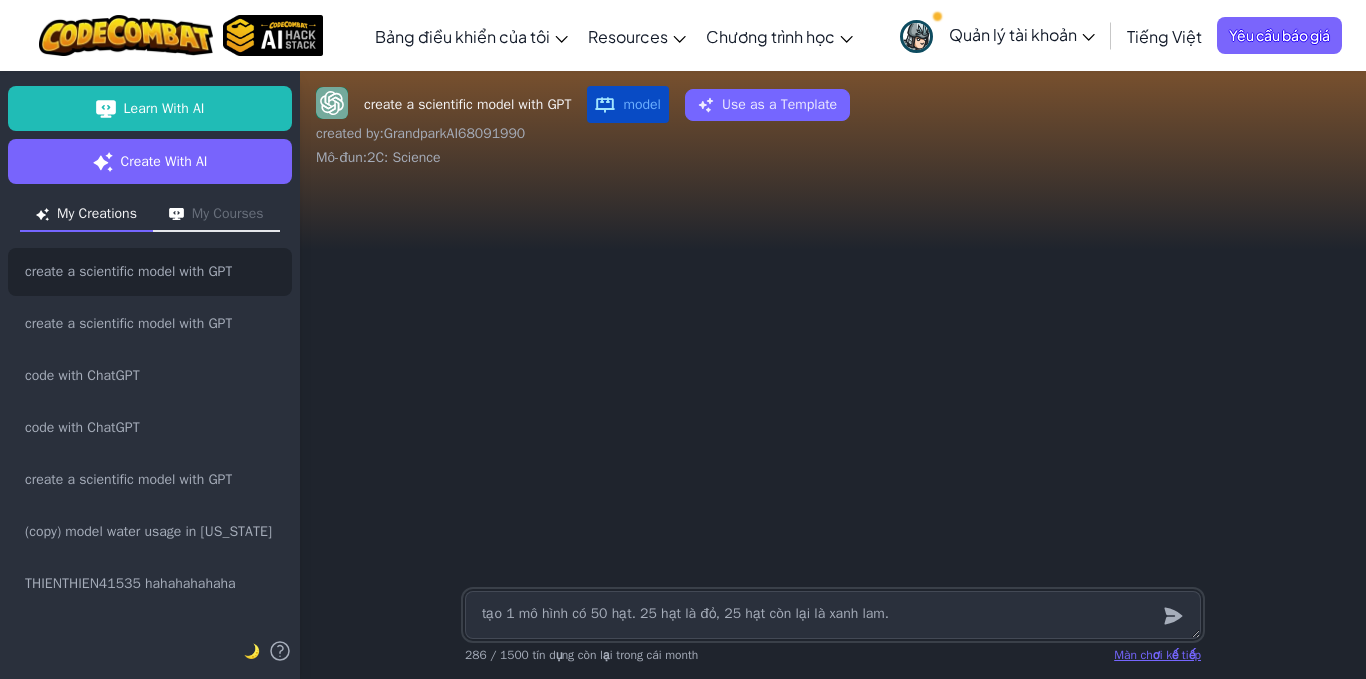type on "x" 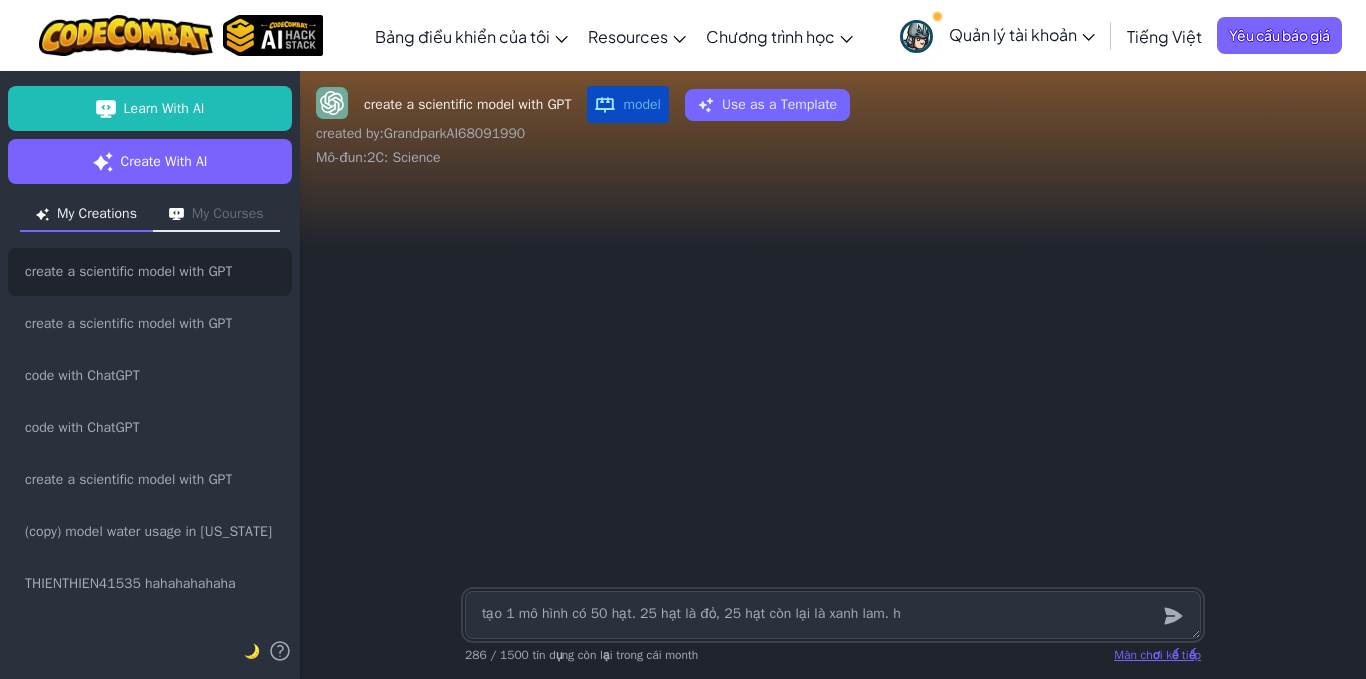 type on "x" 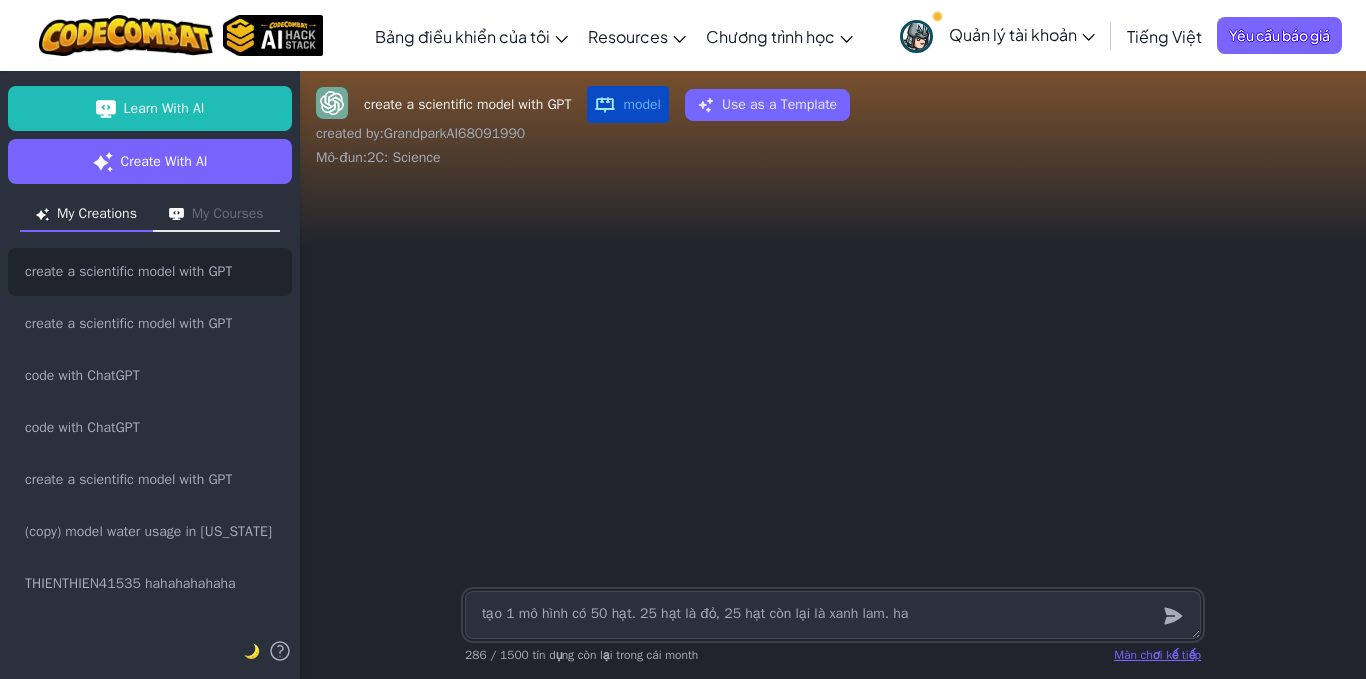 type on "x" 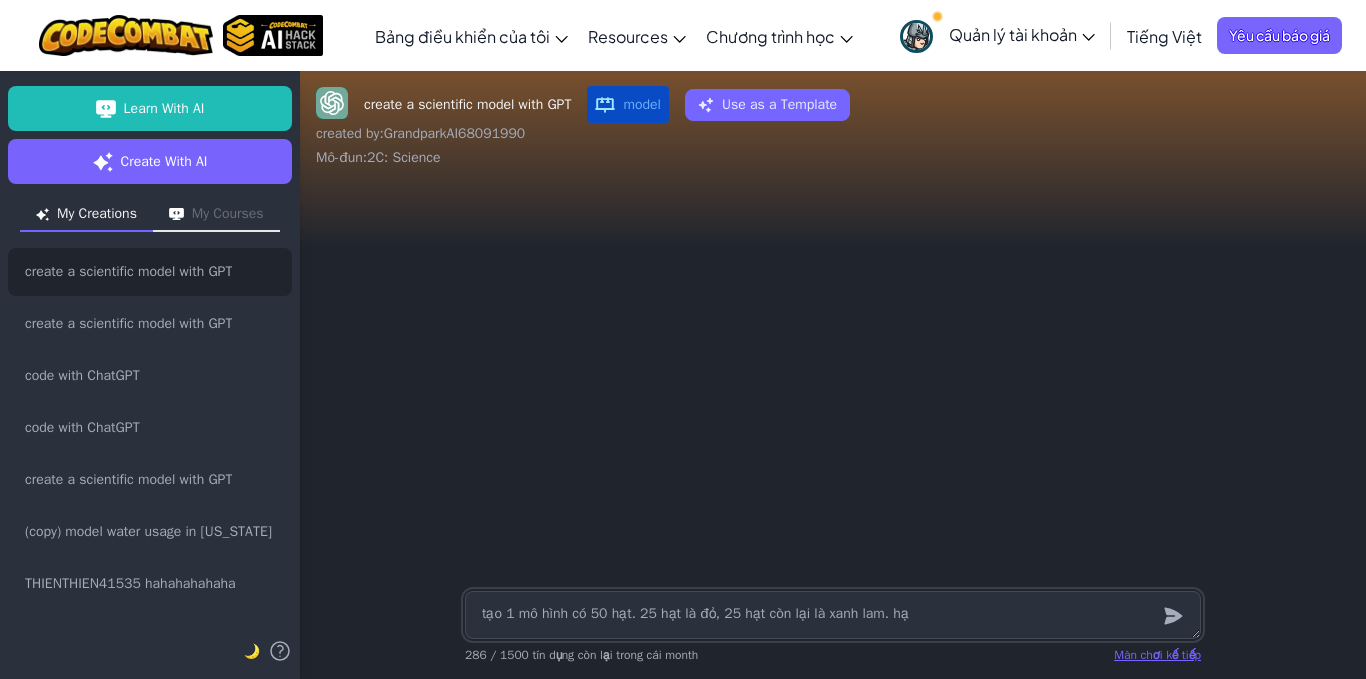 type on "x" 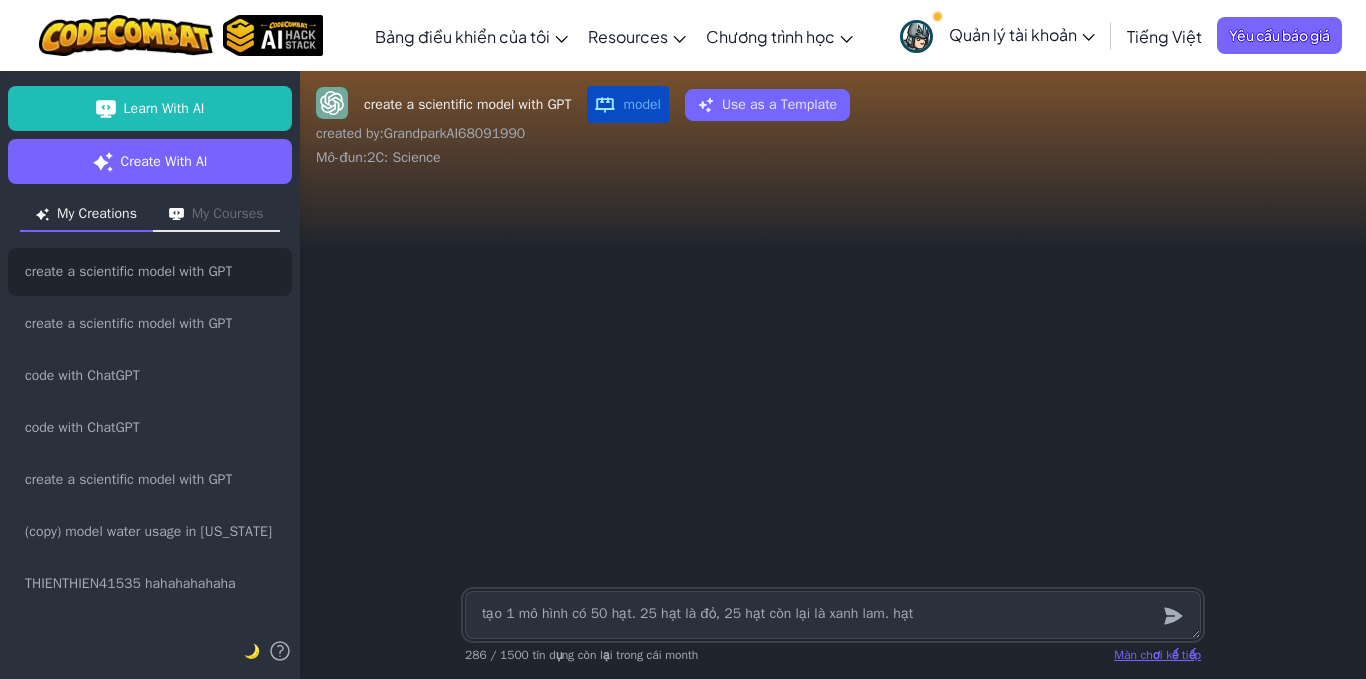type on "x" 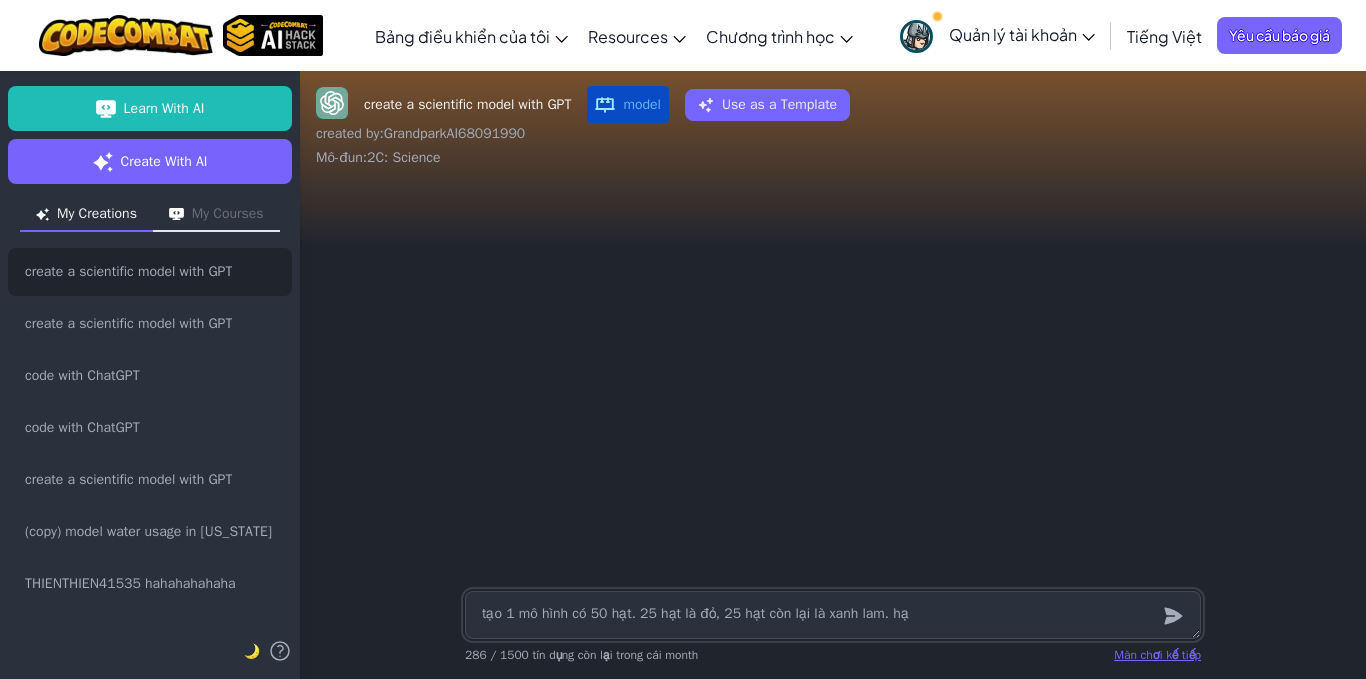type on "x" 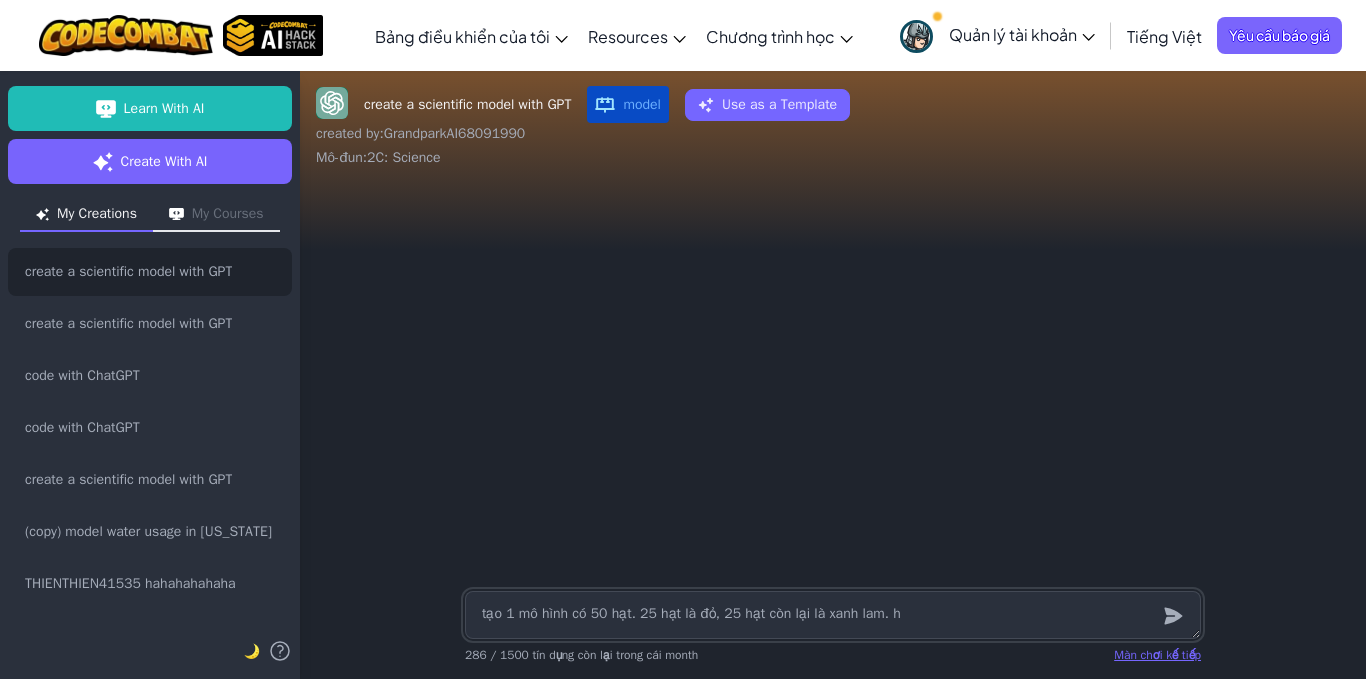 type 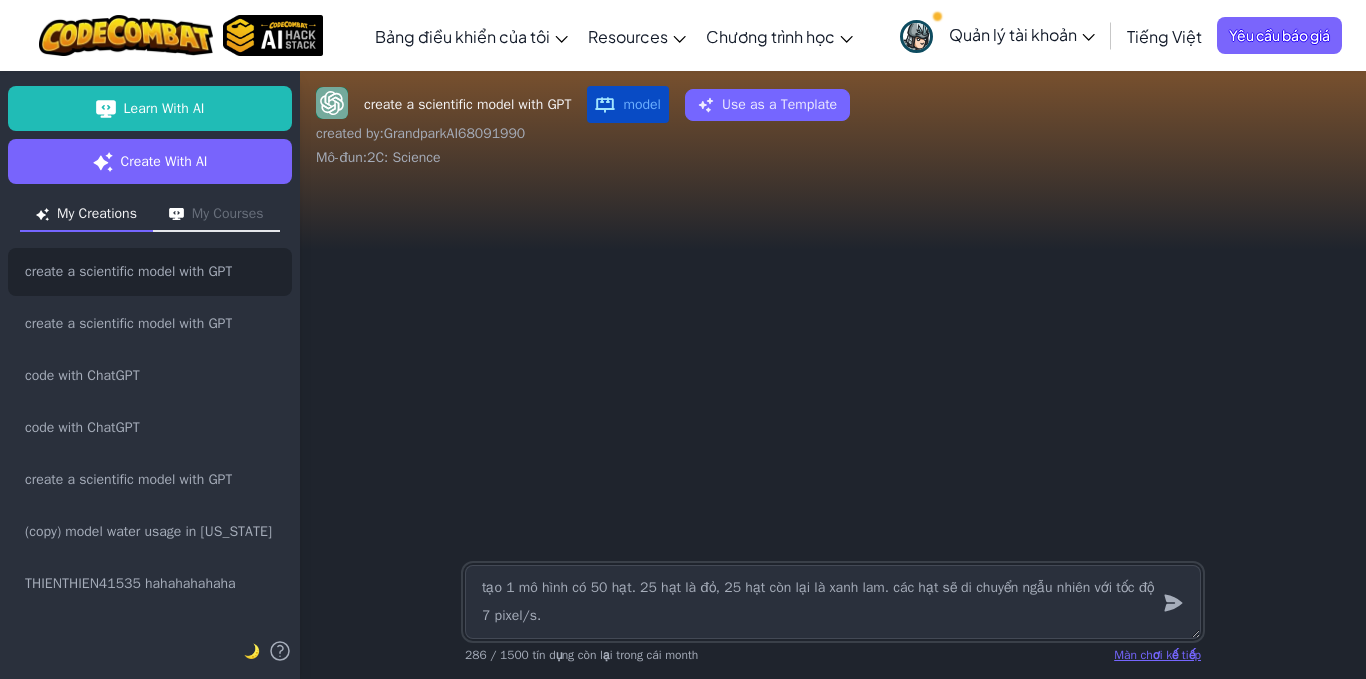 click on "tạo 1 mô hình có 50 hạt. 25 hạt là đỏ, 25 hạt còn lại là xanh lam. các hạt sẽ di chuyển ngẫu nhiên với tốc độ 7 pixel/s." at bounding box center [833, 602] 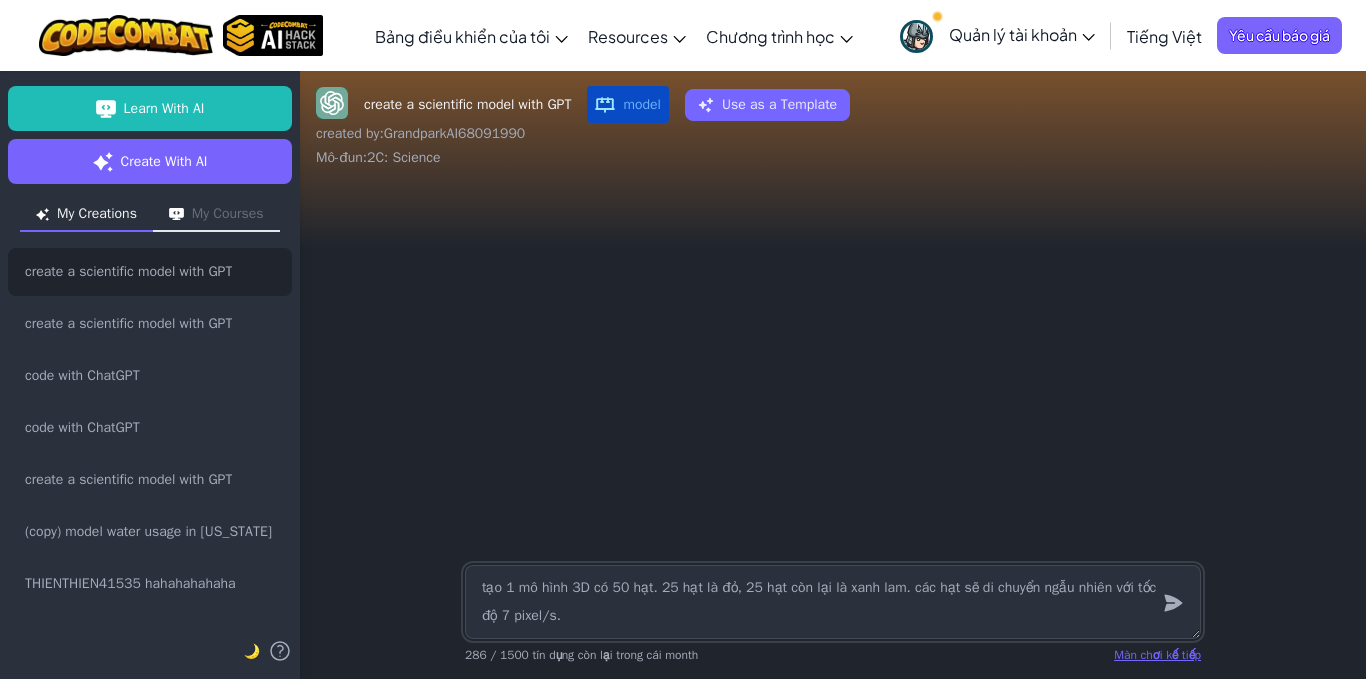click on "tạo 1 mô hình 3D có 50 hạt. 25 hạt là đỏ, 25 hạt còn lại là xanh lam. các hạt sẽ di chuyển ngẫu nhiên với tốc độ 7 pixel/s." at bounding box center (833, 602) 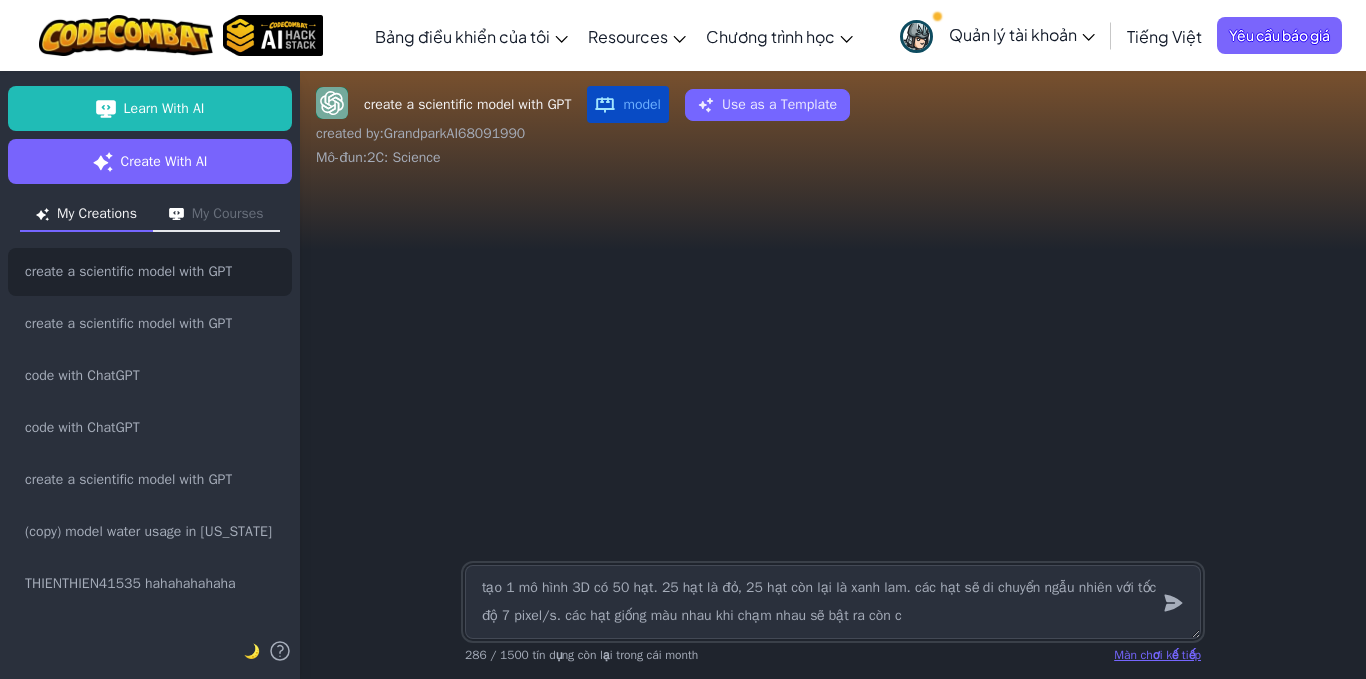 drag, startPoint x: 559, startPoint y: 622, endPoint x: 795, endPoint y: 634, distance: 236.30489 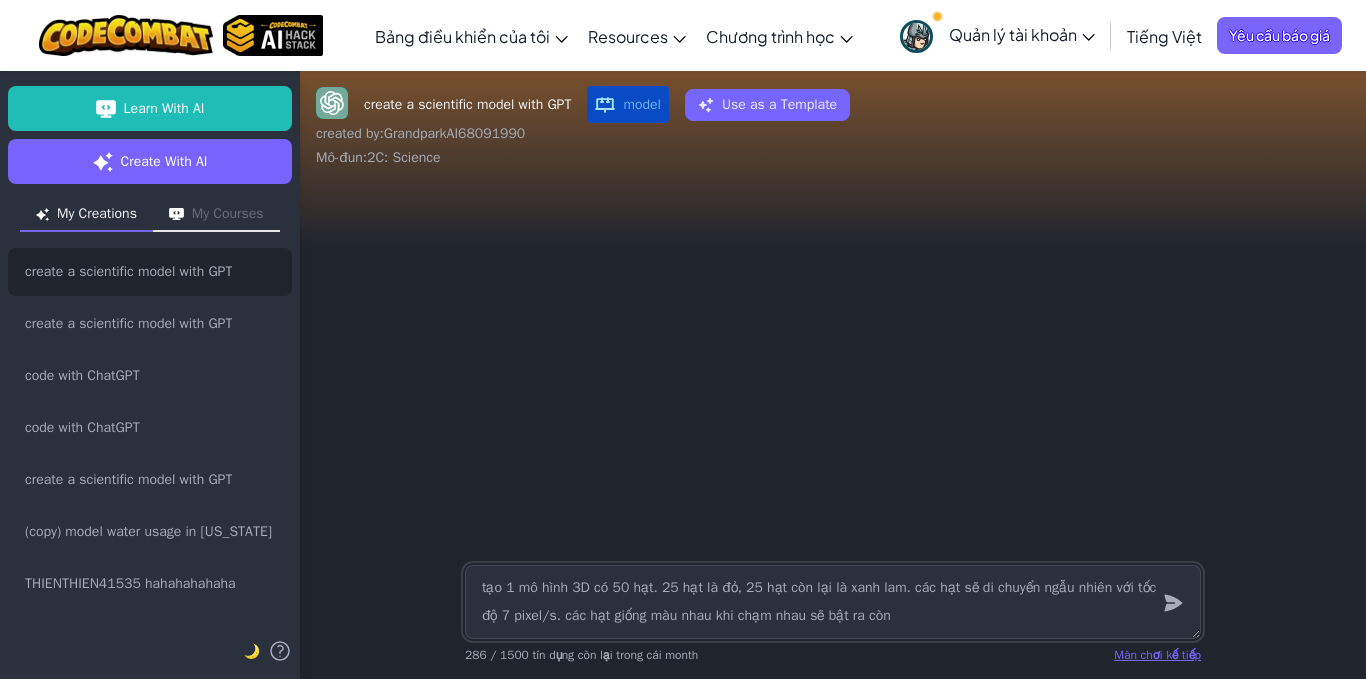 paste on "các hạt giống màu nhau khi chạm nhau" 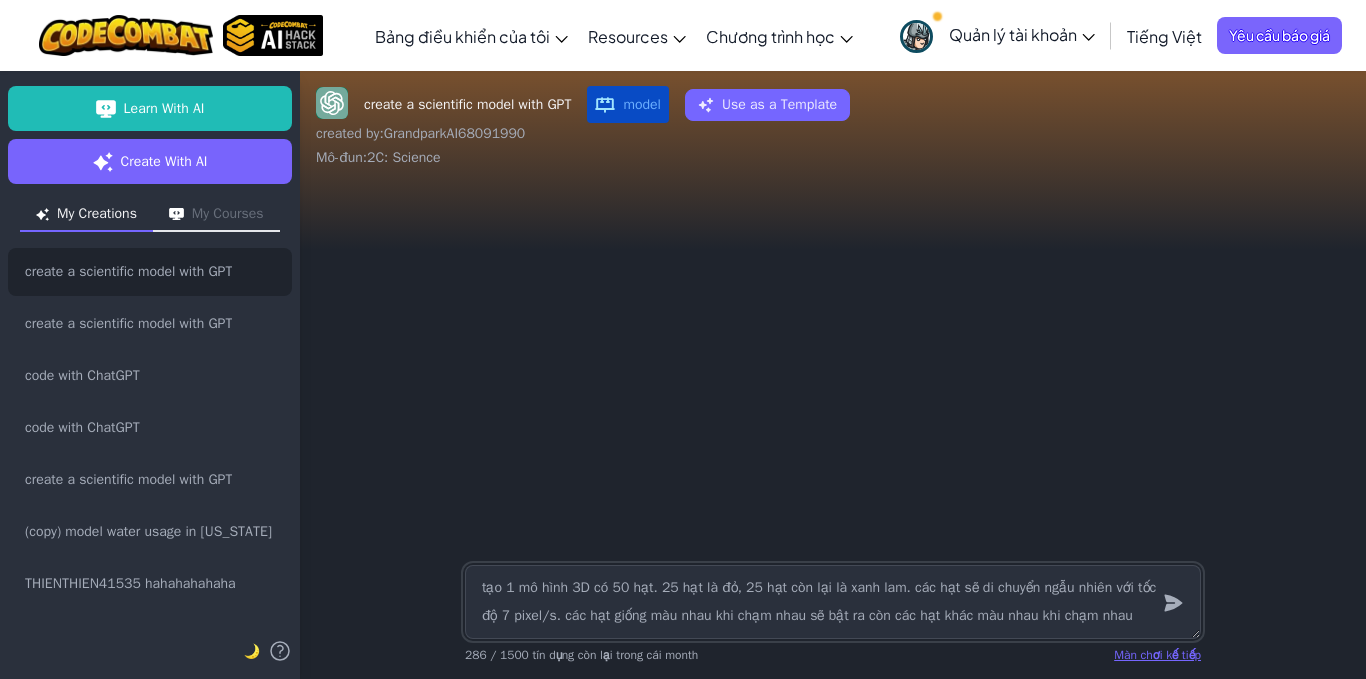 click on "tạo 1 mô hình 3D có 50 hạt. 25 hạt là đỏ, 25 hạt còn lại là xanh lam. các hạt sẽ di chuyển ngẫu nhiên với tốc độ 7 pixel/s. các hạt giống màu nhau khi chạm nhau sẽ bật ra còn các hạt khác màu nhau khi chạm nhau" at bounding box center [833, 602] 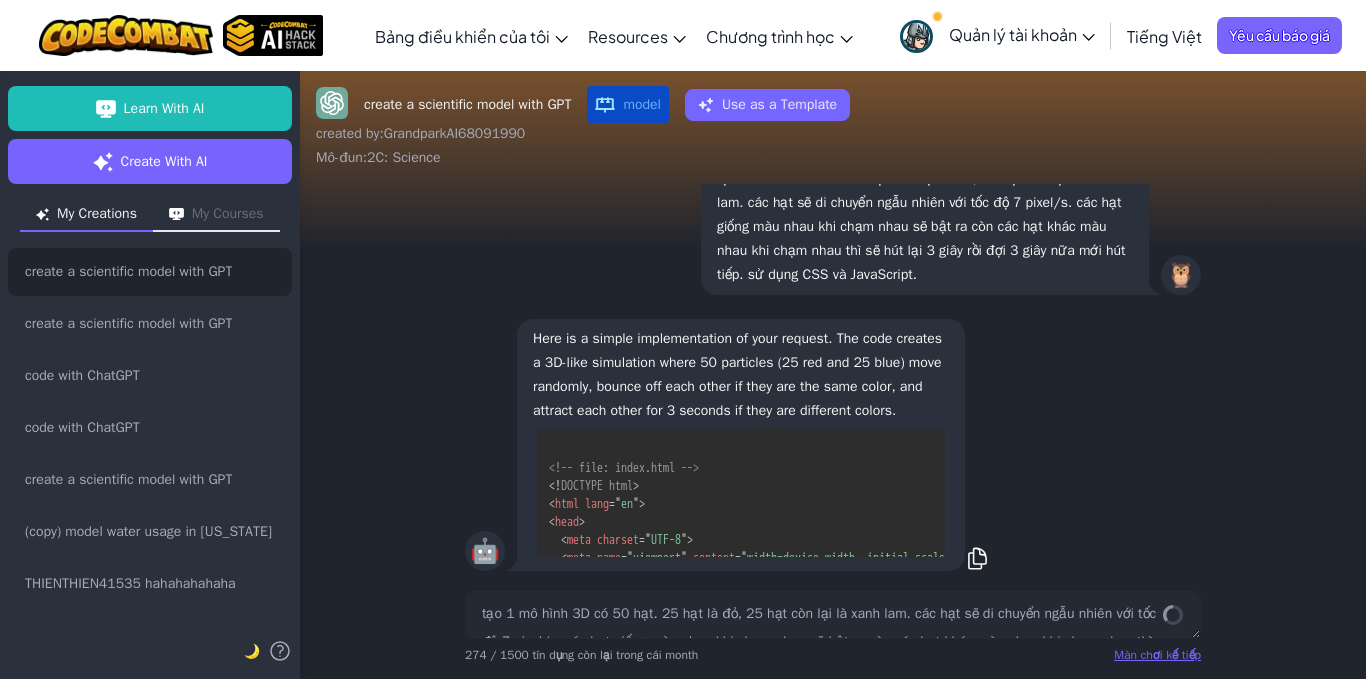 scroll, scrollTop: 0, scrollLeft: 0, axis: both 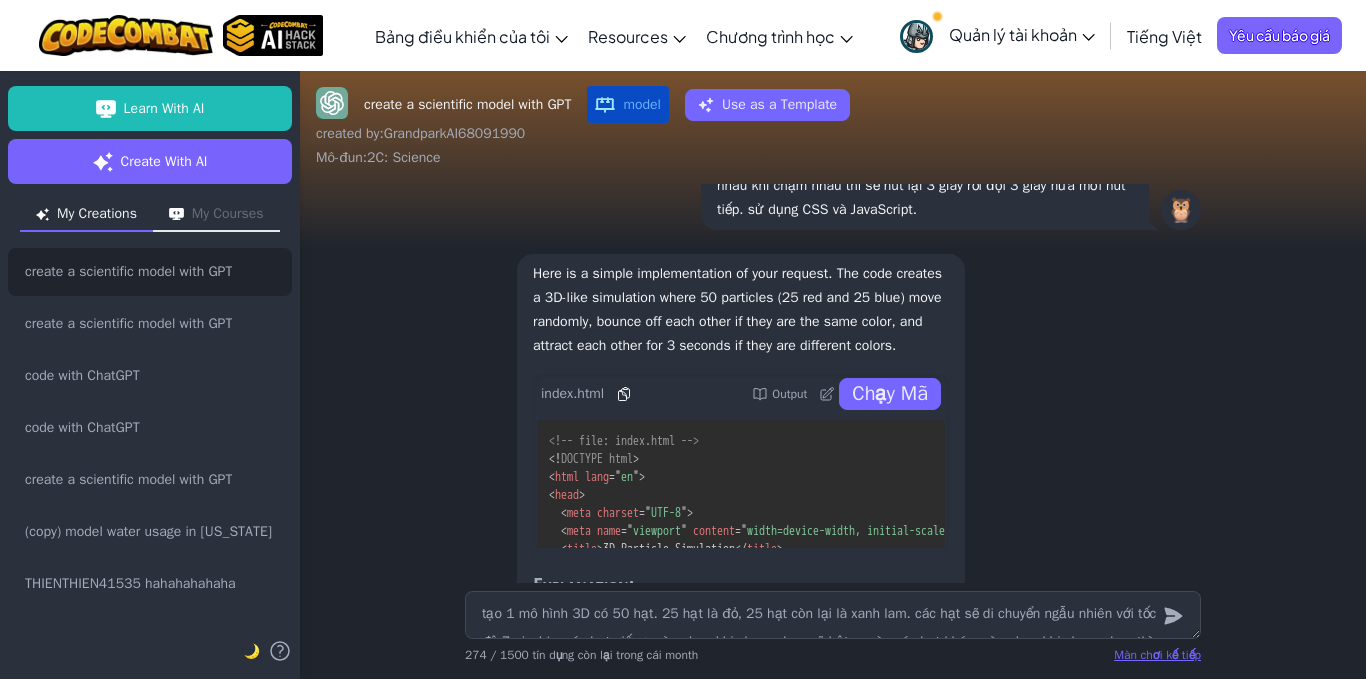 click on "Chạy Mã" at bounding box center (890, 394) 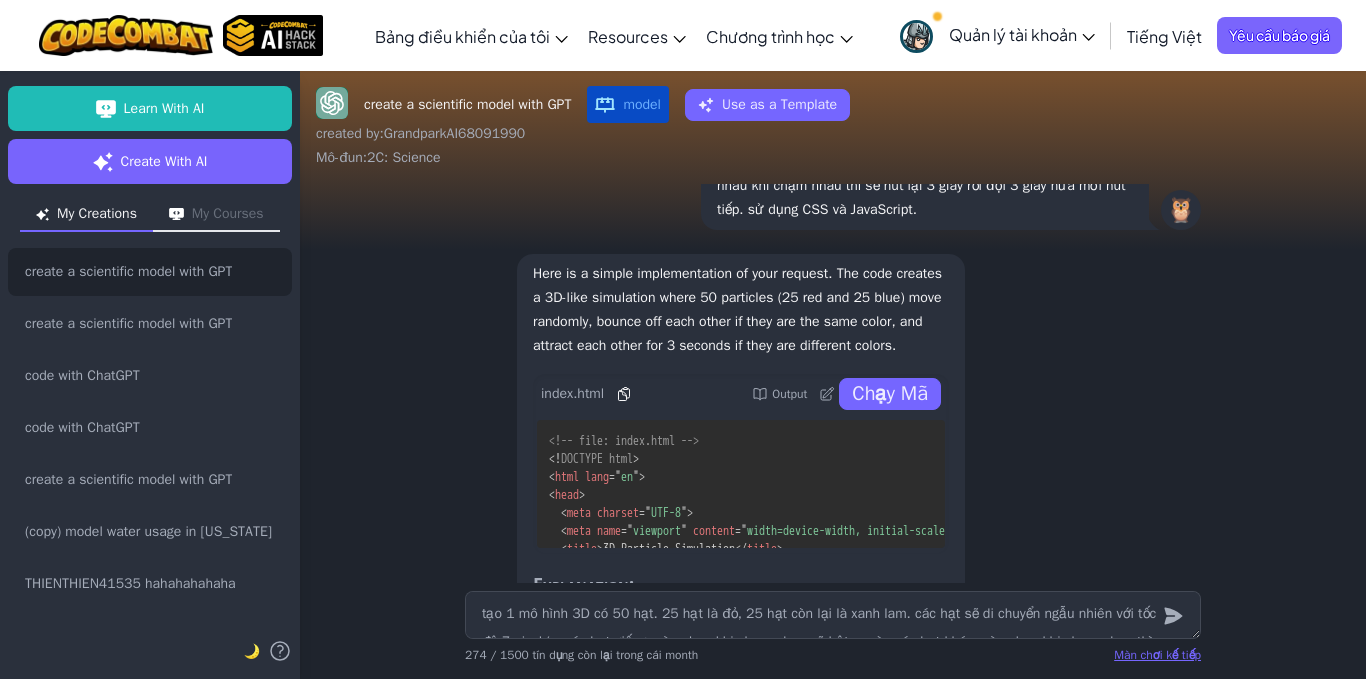 click 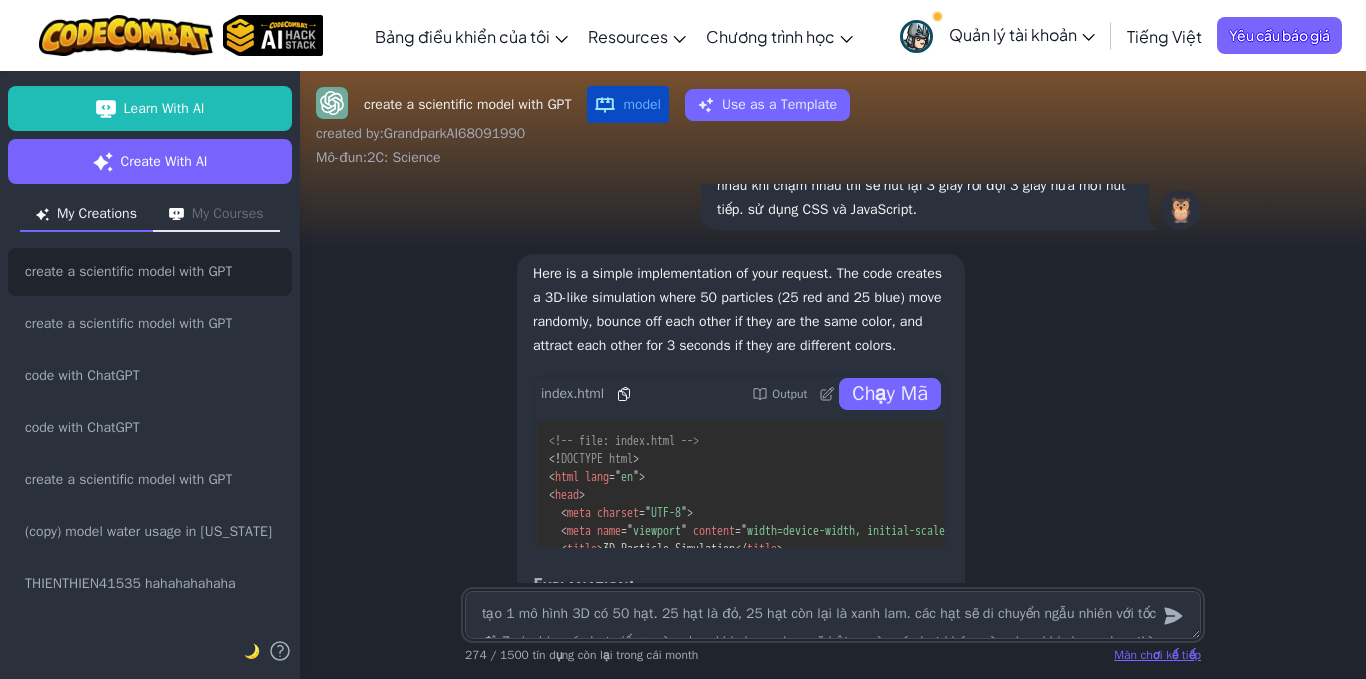 click on "tạo 1 mô hình 3D có 50 hạt. 25 hạt là đỏ, 25 hạt còn lại là xanh lam. các hạt sẽ di chuyển ngẫu nhiên với tốc độ 7 pixel/s. các hạt giống màu nhau khi chạm nhau sẽ bật ra còn các hạt khác màu nhau khi chạm nhau thì sẽ hút lại 3 giây rồi đợi 3 giây nữa mới hút tiếp. sử dụng CSS và JavaScript." at bounding box center (833, 615) 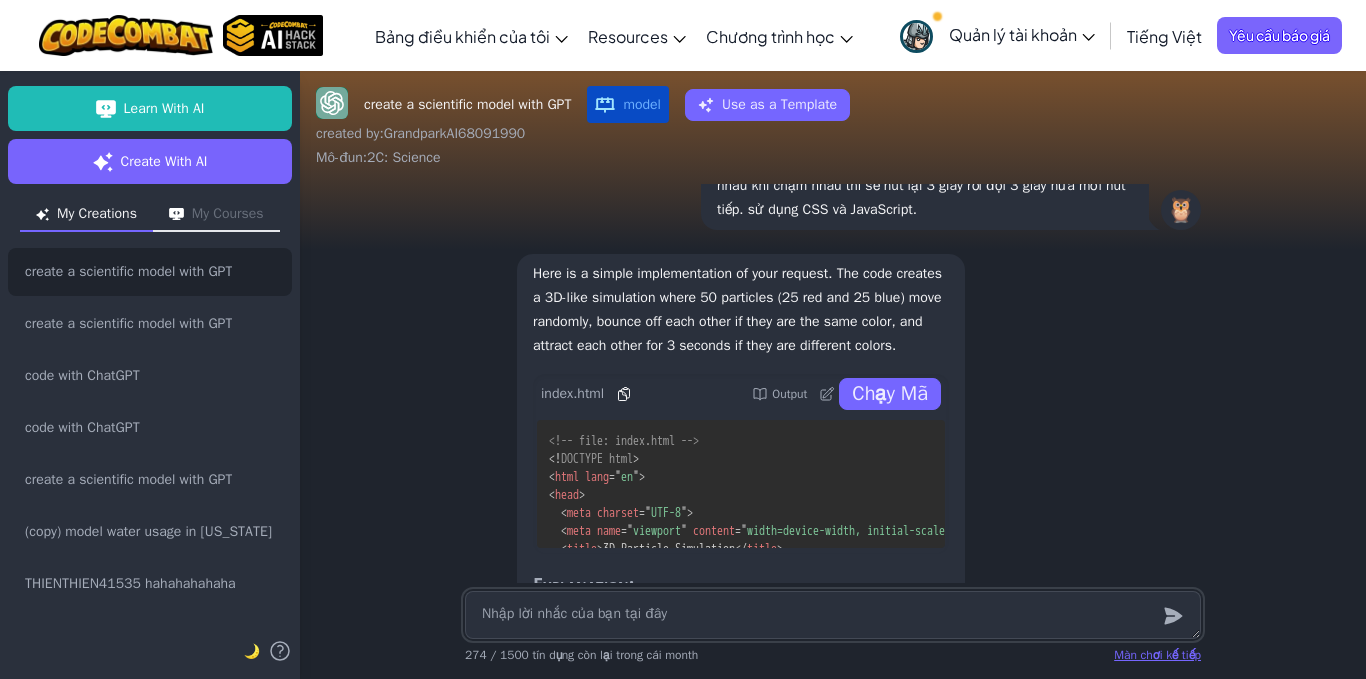 paste on "<!-- file: index.html -->
<!DOCTYPE html>
<html lang="en">
<head>
<meta charset="UTF-8">
<meta name="viewport" content="width=device-width, initial-scale=1.0">
<title>3D Particle Simulation</title>
<style>
body {
margin: 0;
overflow: hidden;
background: #000;
}
canvas {
display: block;
}
</style>
</head>
<body>
<canvas id="particleCanvas"></canvas>
<script>
const canvas = document.getElementById('particleCanvas');
const ctx = canvas.getContext('2d');
canvas.width = window.innerWidth;
canvas.height = window.innerHeight;
const PARTICLE_COUNT = 50;
const PARTICLE_RADIUS = 10;
const SPEED = 7;
const particles = [];
const attractionCooldown = 3000; // 3 seconds
// Create particles
for (let i = 0; i < PARTICLE_COUNT; i++) {
particles.push({
x: Math.random() * canvas.width,
y: Math.random() * canvas.height,
vx: (Math.random() - 0.5) * SPEED,
vy: (Math.random() - 0.5) * SPEED,
..." 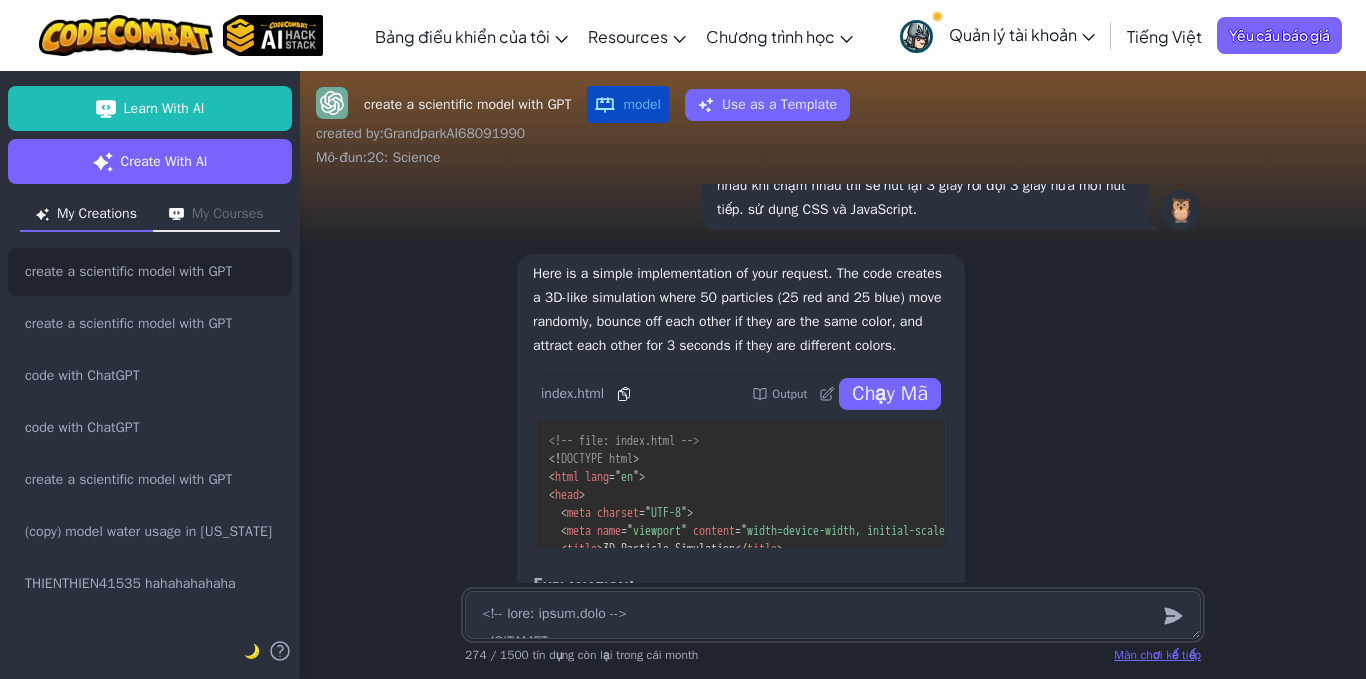 scroll, scrollTop: 3151, scrollLeft: 0, axis: vertical 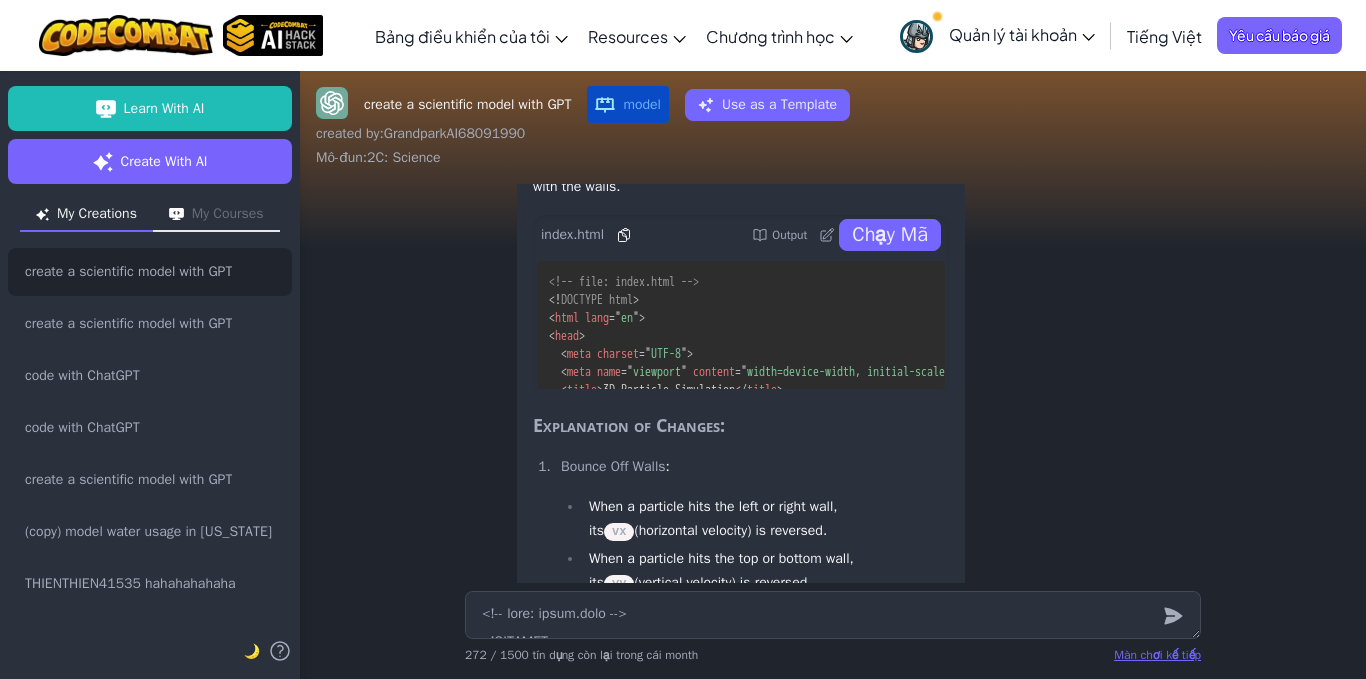 click on "Chạy Mã" at bounding box center [890, 235] 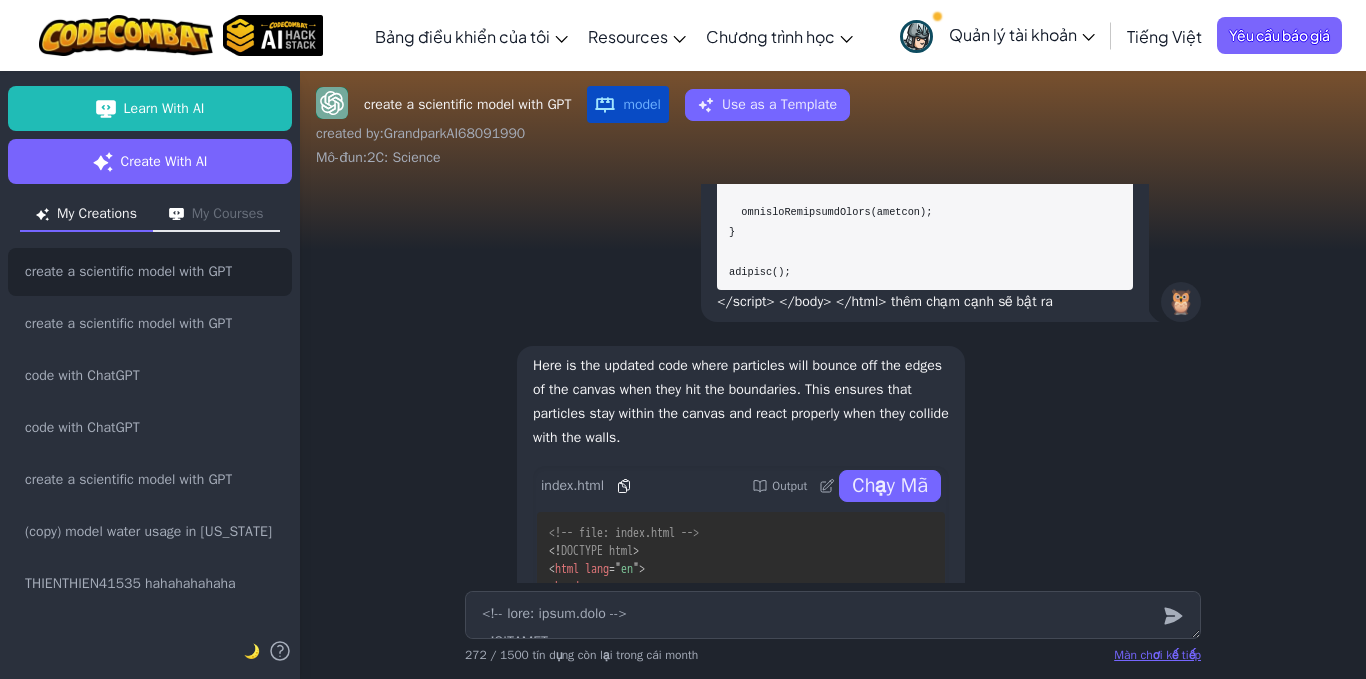 scroll, scrollTop: -600, scrollLeft: 0, axis: vertical 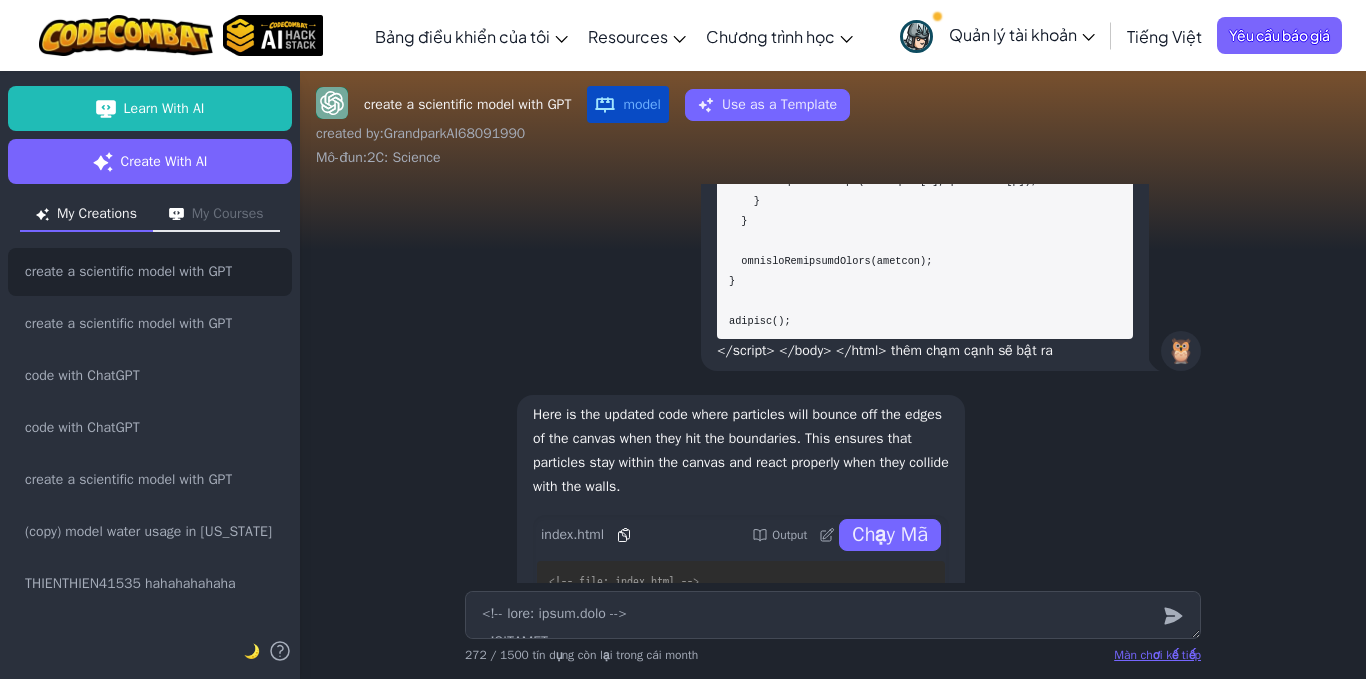 drag, startPoint x: 1042, startPoint y: 355, endPoint x: 810, endPoint y: 365, distance: 232.21542 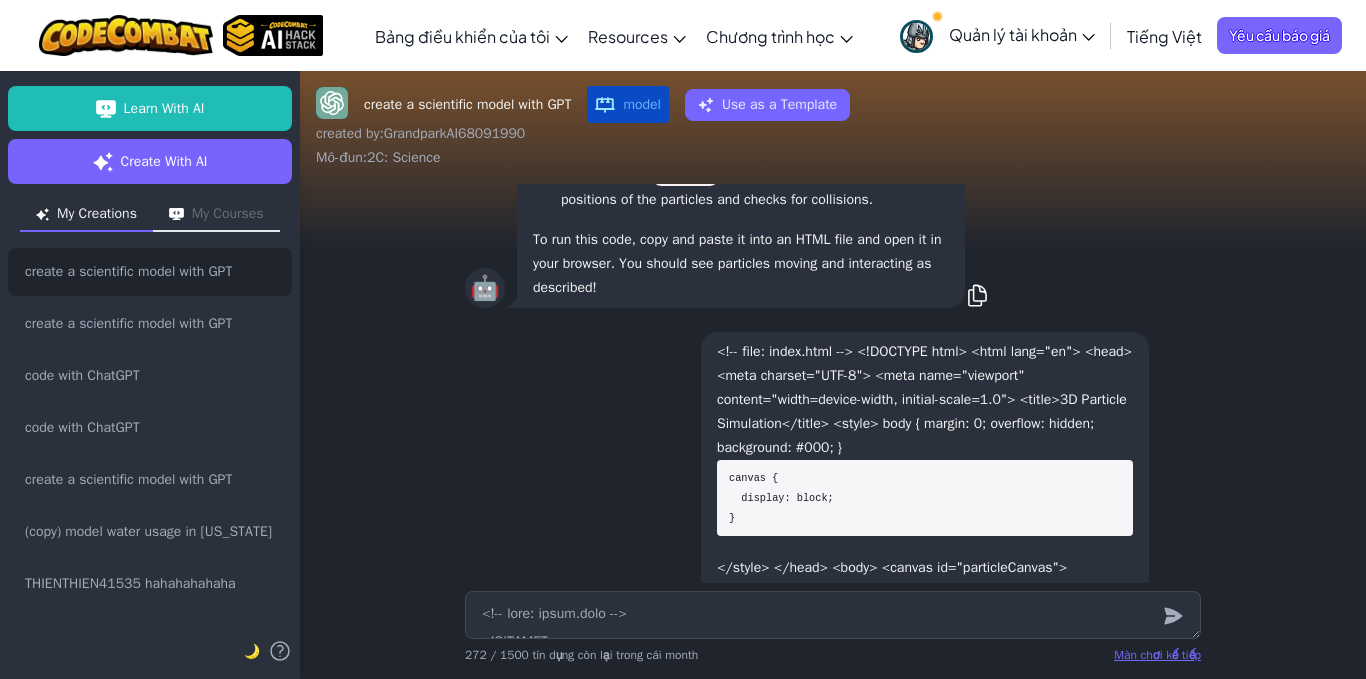 scroll, scrollTop: -2955, scrollLeft: 0, axis: vertical 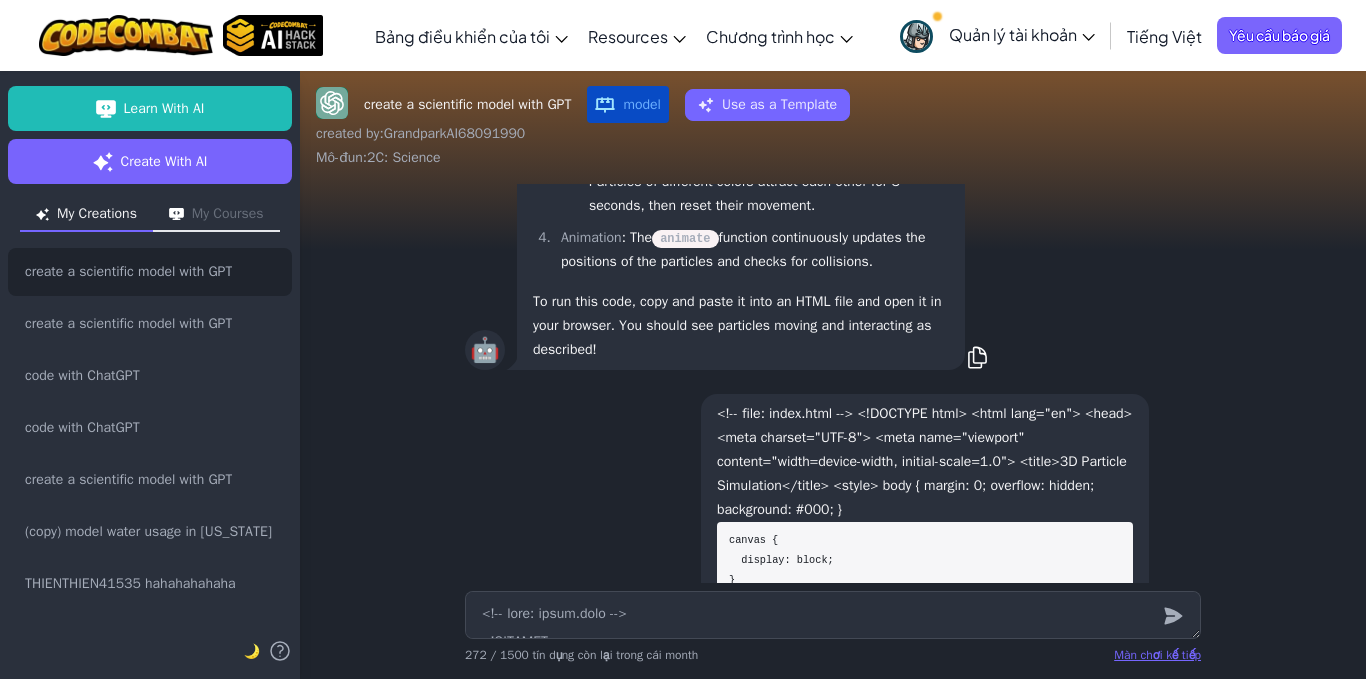 drag, startPoint x: 1050, startPoint y: 354, endPoint x: 709, endPoint y: 424, distance: 348.11063 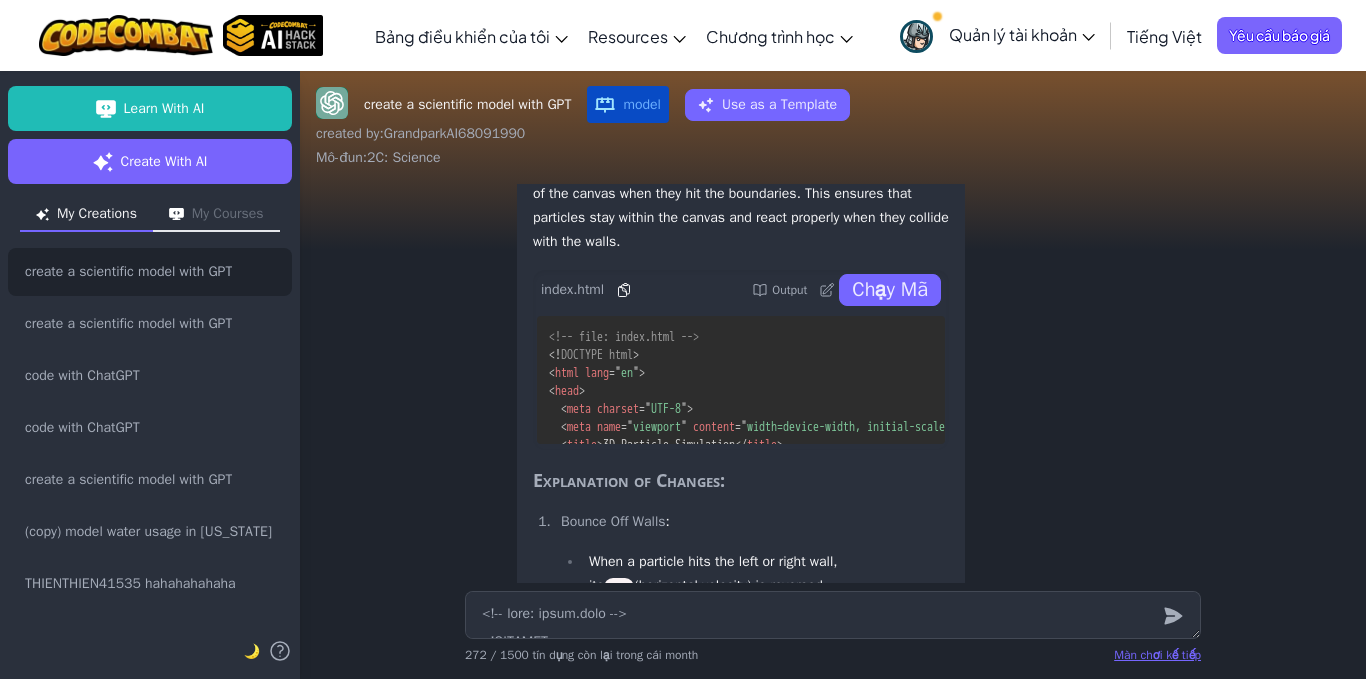 scroll, scrollTop: 0, scrollLeft: 0, axis: both 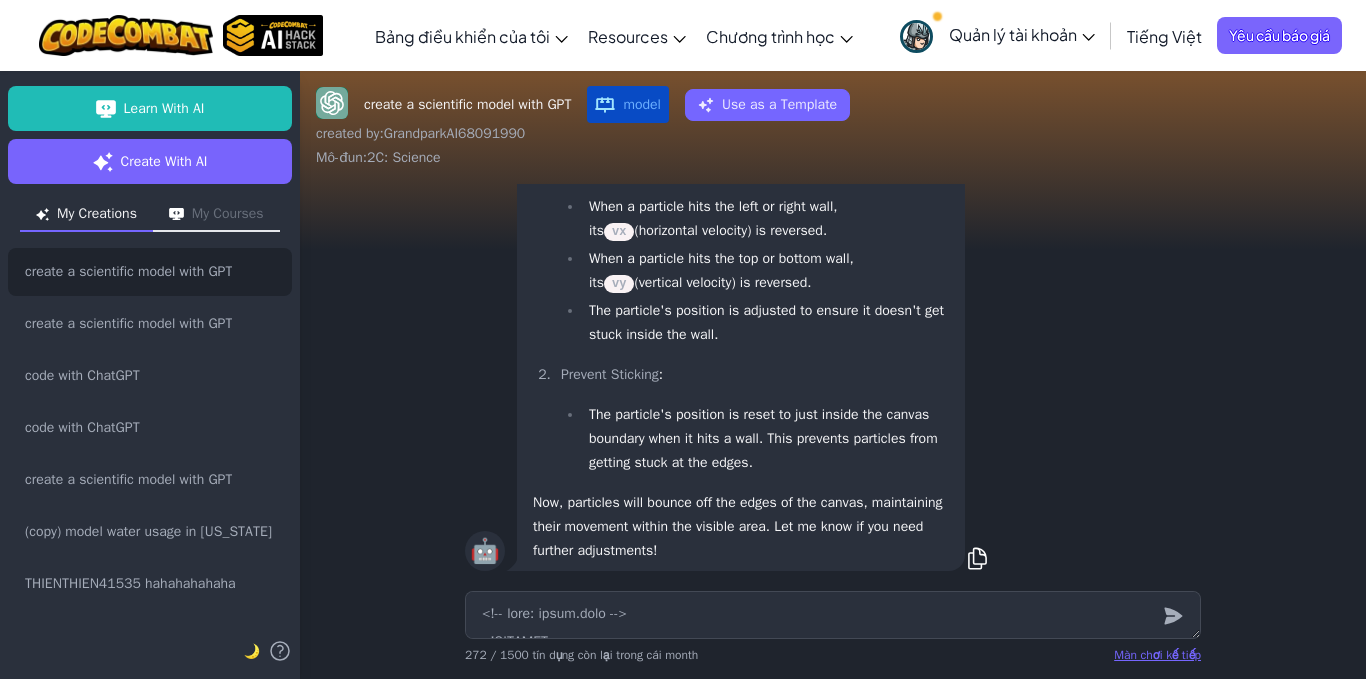 copy on "<!-- file: index.html -->
<!DOCTYPE html>
<html lang="en">
<head>
<meta charset="UTF-8">
<meta name="viewport" content="width=device-width, initial-scale=1.0">
<title>3D Particle Simulation</title>
<style>
body {
margin: 0;
overflow: hidden;
background: #000;
}
canvas {
display: block;
}
</style>
</head>
<body>
<canvas id="particleCanvas"></canvas>
<script>
const canvas = document.getElementById('particleCanvas');
const ctx = canvas.getContext('2d');
canvas.width = window.innerWidth;
canvas.height = window.innerHeight;
const PARTICLE_COUNT = 50;
const PARTICLE_RADIUS = 10;
const SPEED = 7;
const particles = [];
const attractionCooldown = 3000; // 3 seconds
// Create particles
for (let i = 0; i < PARTICLE_COUNT; i++) {
particles.push({
x: Math.random() * canvas.width,
y: Math.random() * canvas.height,
vx: (Math.random() - 0.5) * SPEED,
vy: (Math.random() - 0.5) * SPEED,
color: i < PARTICLE_COUNT / 2 ? 'red' : 'blue',
..." 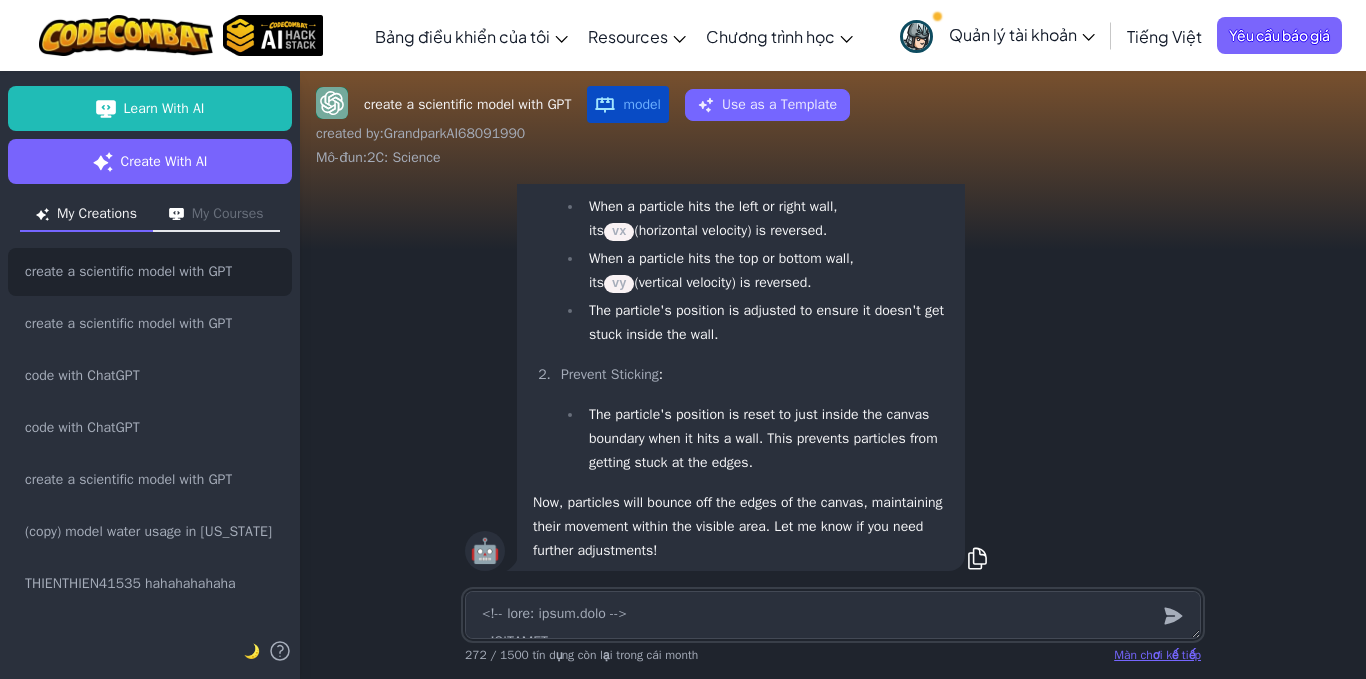 click at bounding box center [833, 615] 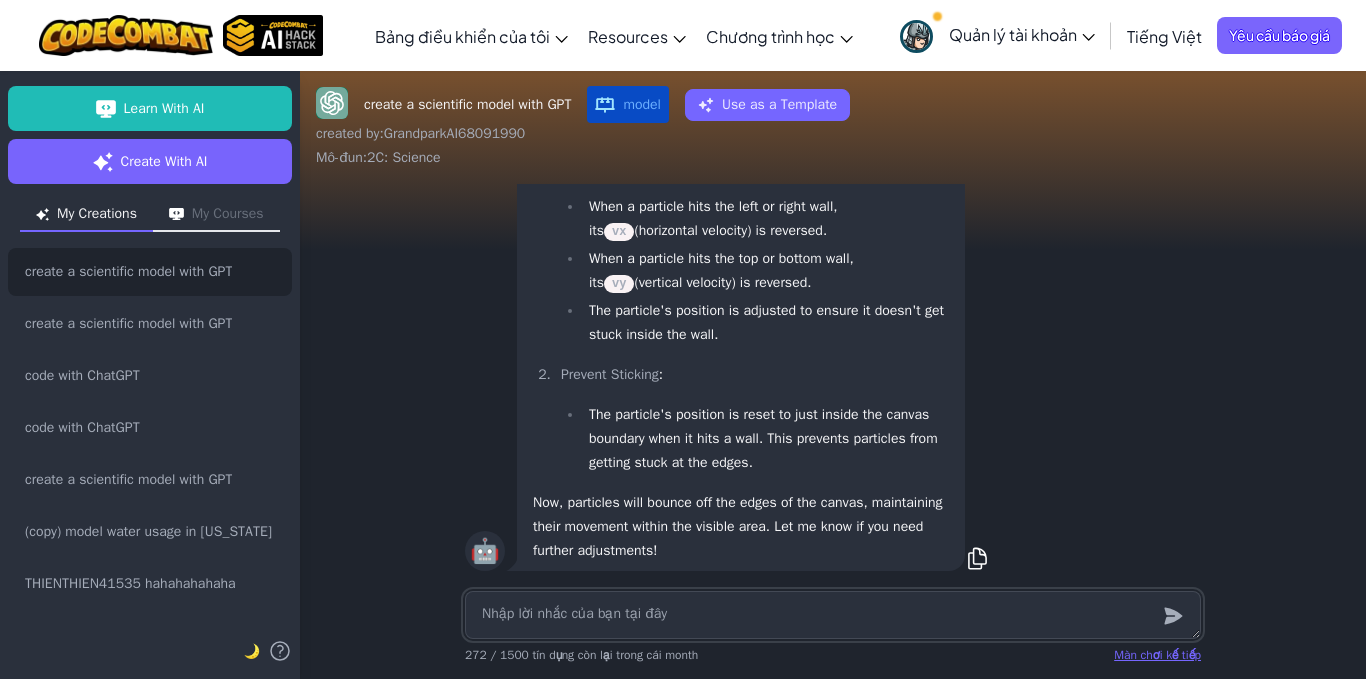 paste on "<!-- file: index.html --> <!DOCTYPE html> <html lang="en"> <head> <meta charset="UTF-8"> <meta name="viewport" content="width=device-width, initial-scale=1.0"> <title>3D Particle Simulation</title> <style> body { margin: 0; overflow: hidden; background: #000; }
canvas {
display: block;
}
</style> </head> <body> <canvas id="particleCanvas"></canvas> <script> const canvas = document.getElementById('particleCanvas'); const ctx = canvas.getContext('2d'); canvas.width = window.innerWidth; canvas.height = window.innerHeight;
const PARTICLE_COUNT = 50;
const PARTICLE_RADIUS = 10;
const SPEED = 7;
const particles = [];
const attractionCooldown = 3000; // 3 seconds
// Create particles
for (let i = 0; i < PARTICLE_COUNT; i++) {
particles.push({
x: Math.random() * canvas.width,
y: Math.random() * canvas.height,
vx: (Math.random() - 0.5) * SPEED,
vy: (Math.random() - 0.5) * SPEED,
color: i < PARTICLE_COUNT / 2 ? 'red' : 'blue',
lastAttraction: 0
});
}
function drawParticle(particle) {
..." 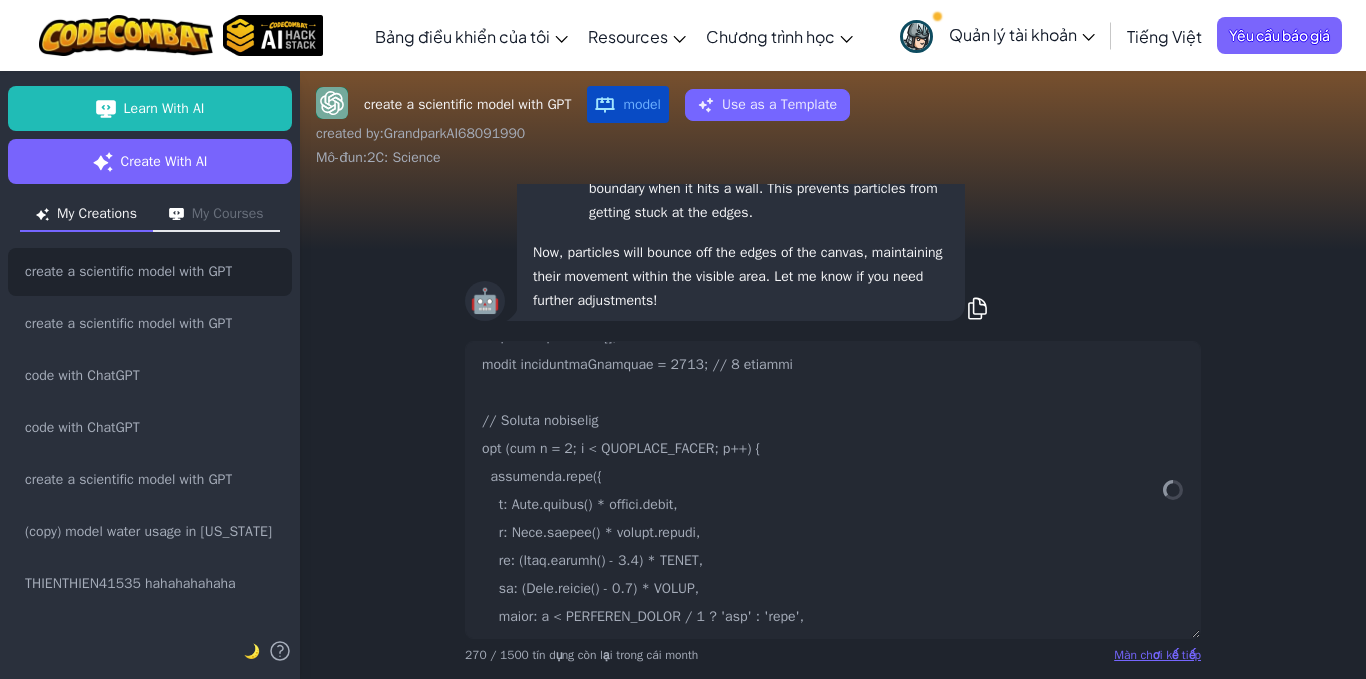 scroll, scrollTop: 0, scrollLeft: 0, axis: both 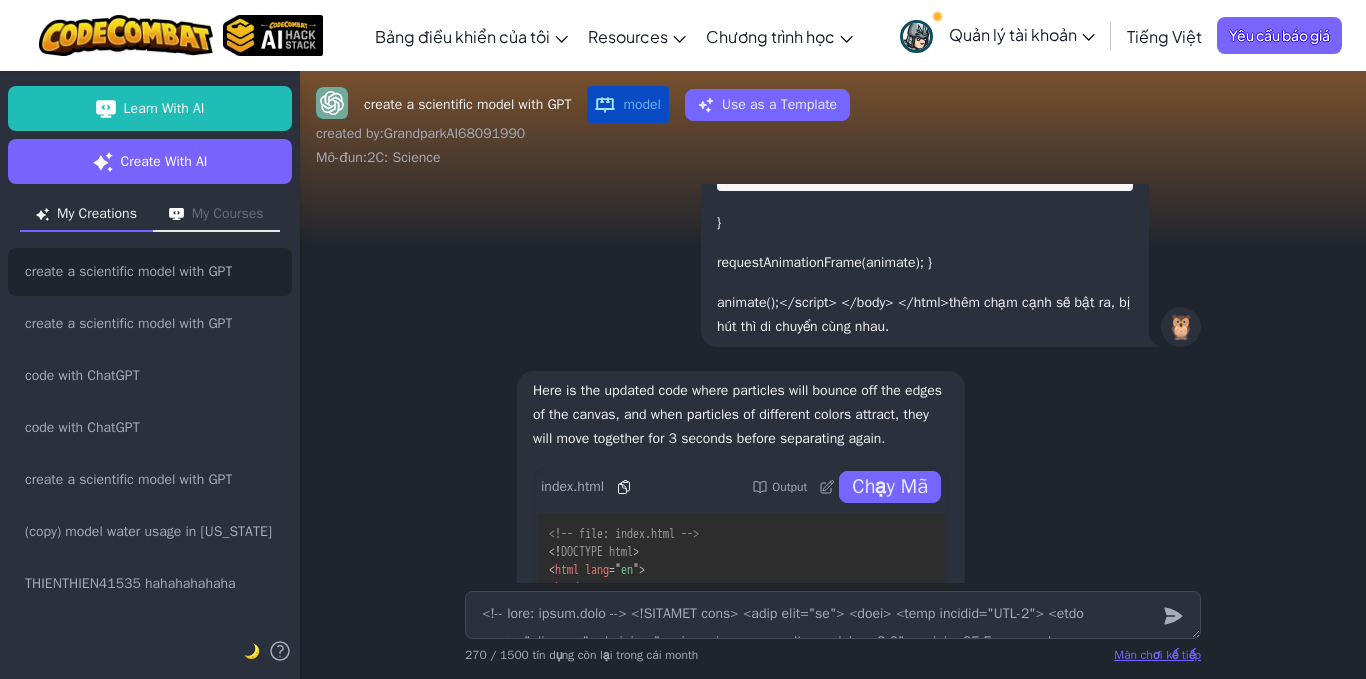 click on "Chạy Mã" at bounding box center [890, 487] 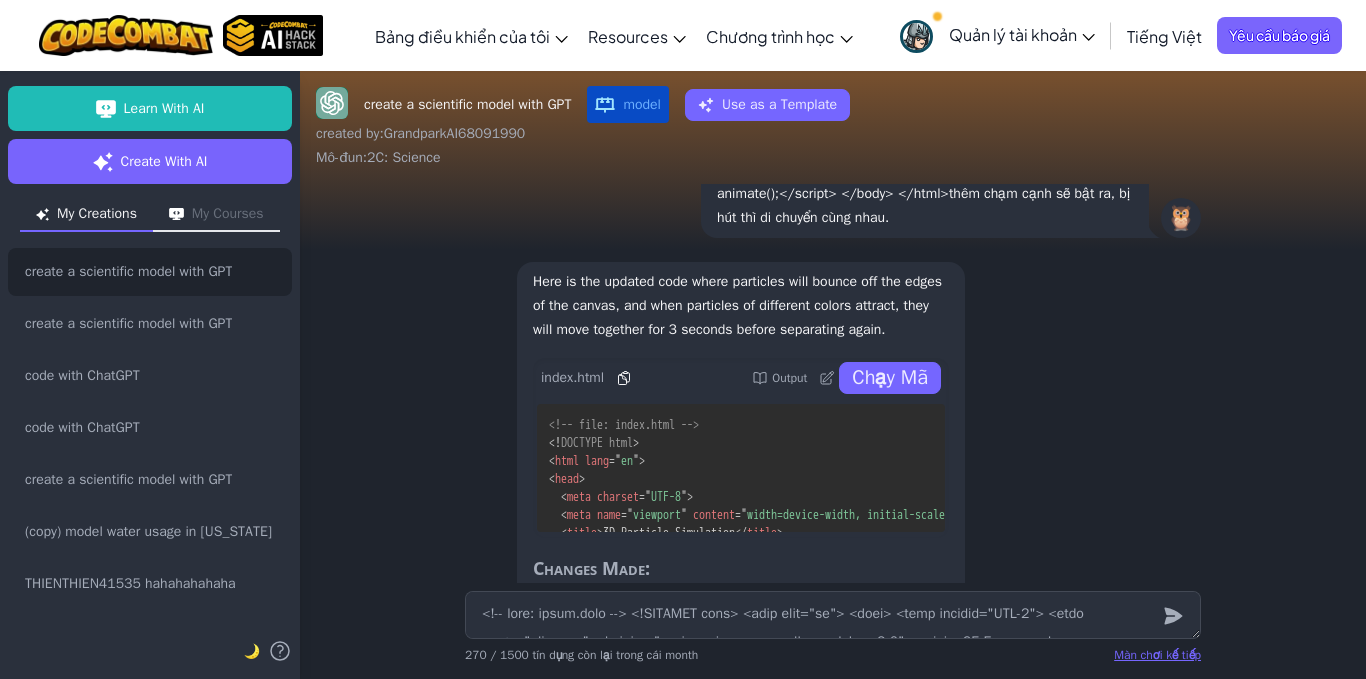 scroll, scrollTop: -300, scrollLeft: 0, axis: vertical 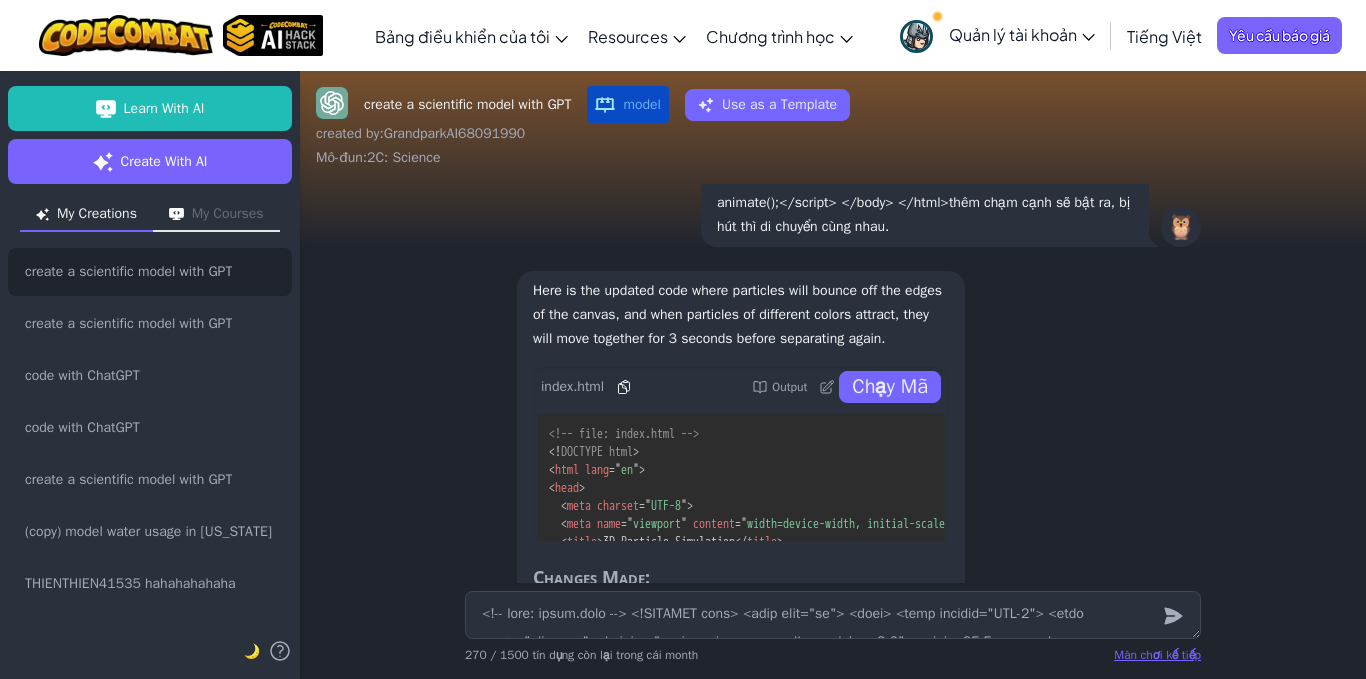 click 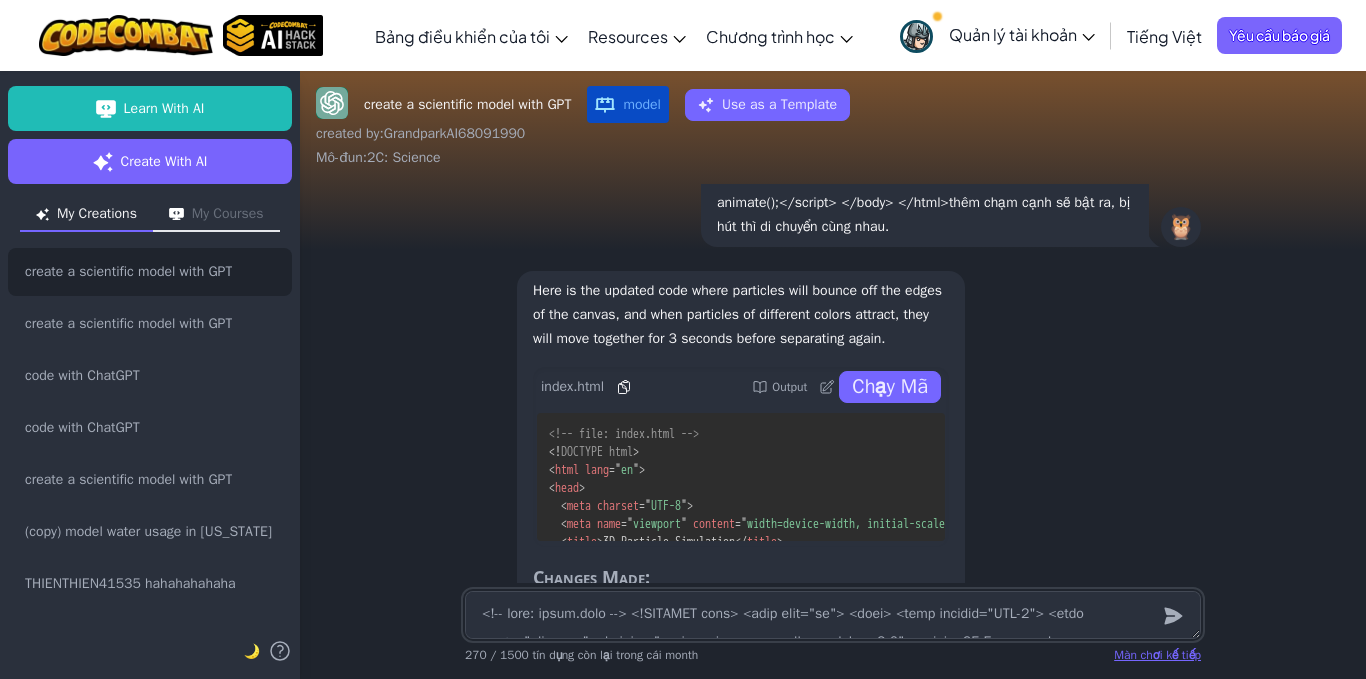 click at bounding box center (833, 615) 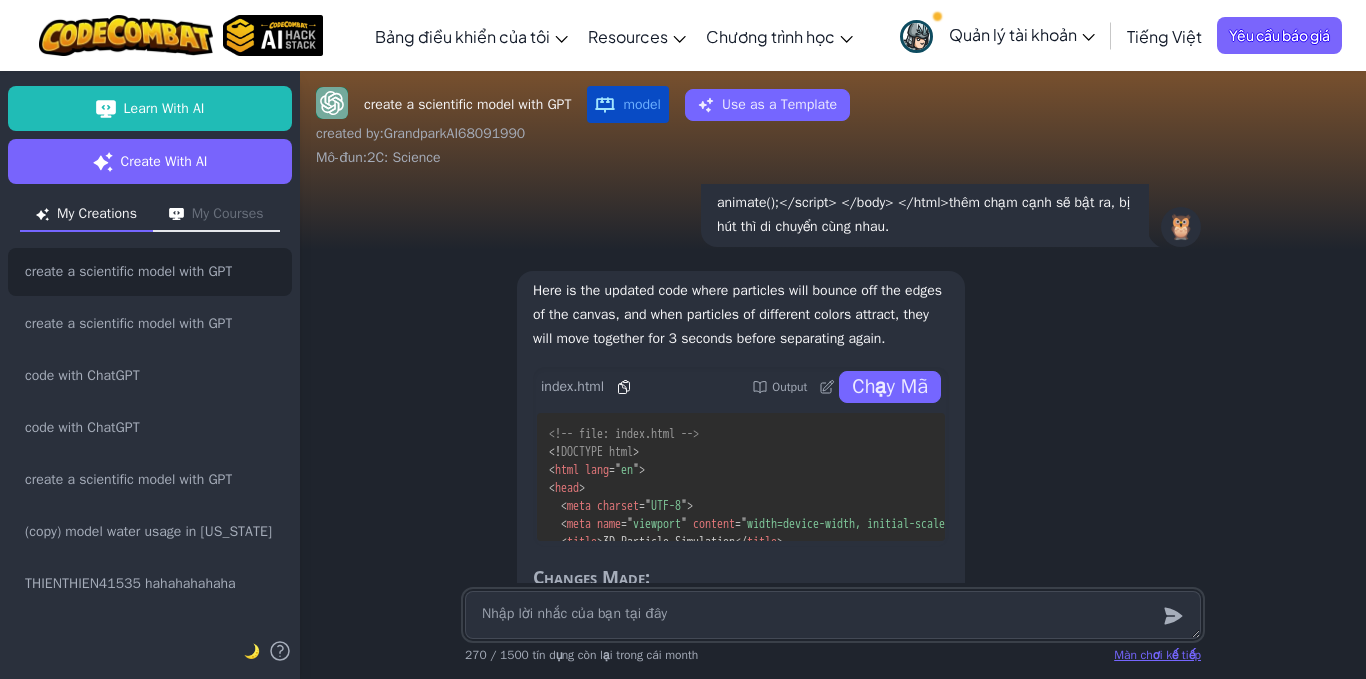 paste on "<!-- file: index.html -->
<!DOCTYPE html>
<html lang="en">
<head>
<meta charset="UTF-8">
<meta name="viewport" content="width=device-width, initial-scale=1.0">
<title>3D Particle Simulation</title>
<style>
body {
margin: 0;
overflow: hidden;
background: #000;
}
canvas {
display: block;
}
</style>
</head>
<body>
<canvas id="particleCanvas"></canvas>
<script>
const canvas = document.getElementById('particleCanvas');
const ctx = canvas.getContext('2d');
canvas.width = window.innerWidth;
canvas.height = window.innerHeight;
const PARTICLE_COUNT = 50;
const PARTICLE_RADIUS = 10;
const SPEED = 7;
const particles = [];
const attractionCooldown = 3000; // 3 seconds
// Create particles
for (let i = 0; i < PARTICLE_COUNT; i++) {
particles.push({
x: Math.random() * canvas.width,
y: Math.random() * canvas.height,
vx: (Math.random() - 0.5) * SPEED,
vy: (Math.random() - 0.5) * SPEED,
..." 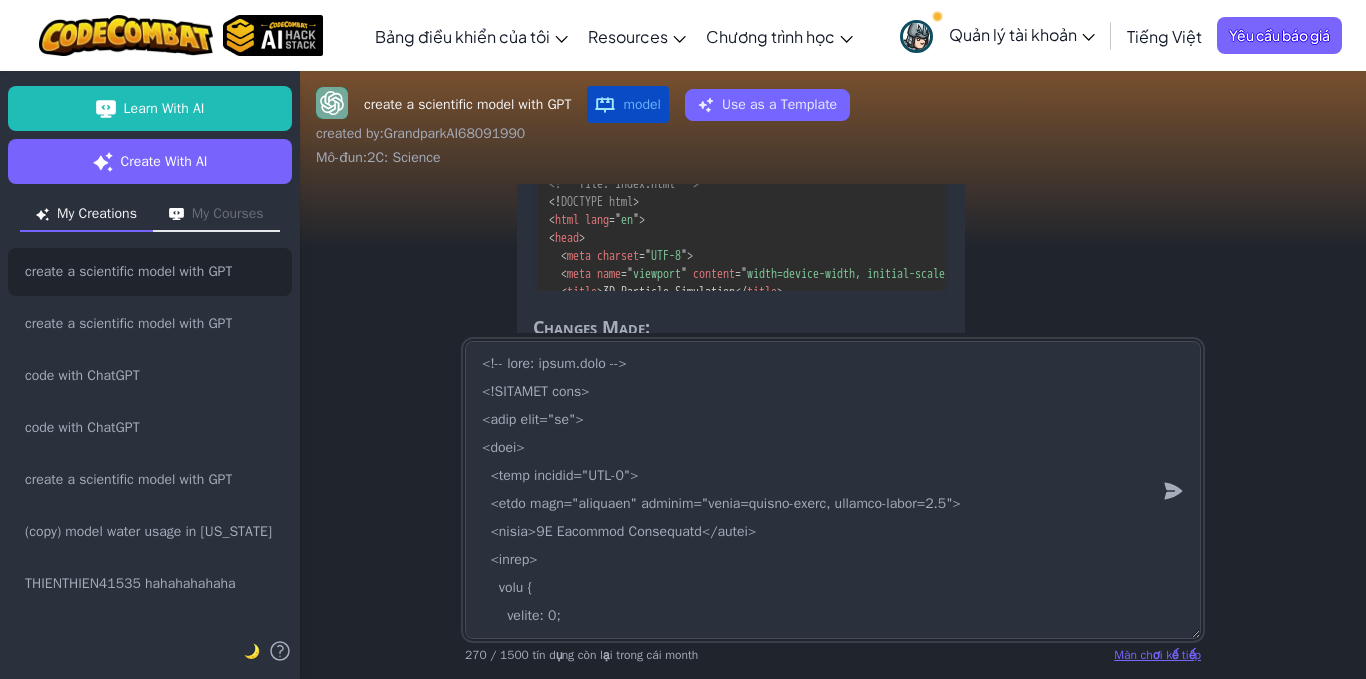 scroll, scrollTop: 3795, scrollLeft: 0, axis: vertical 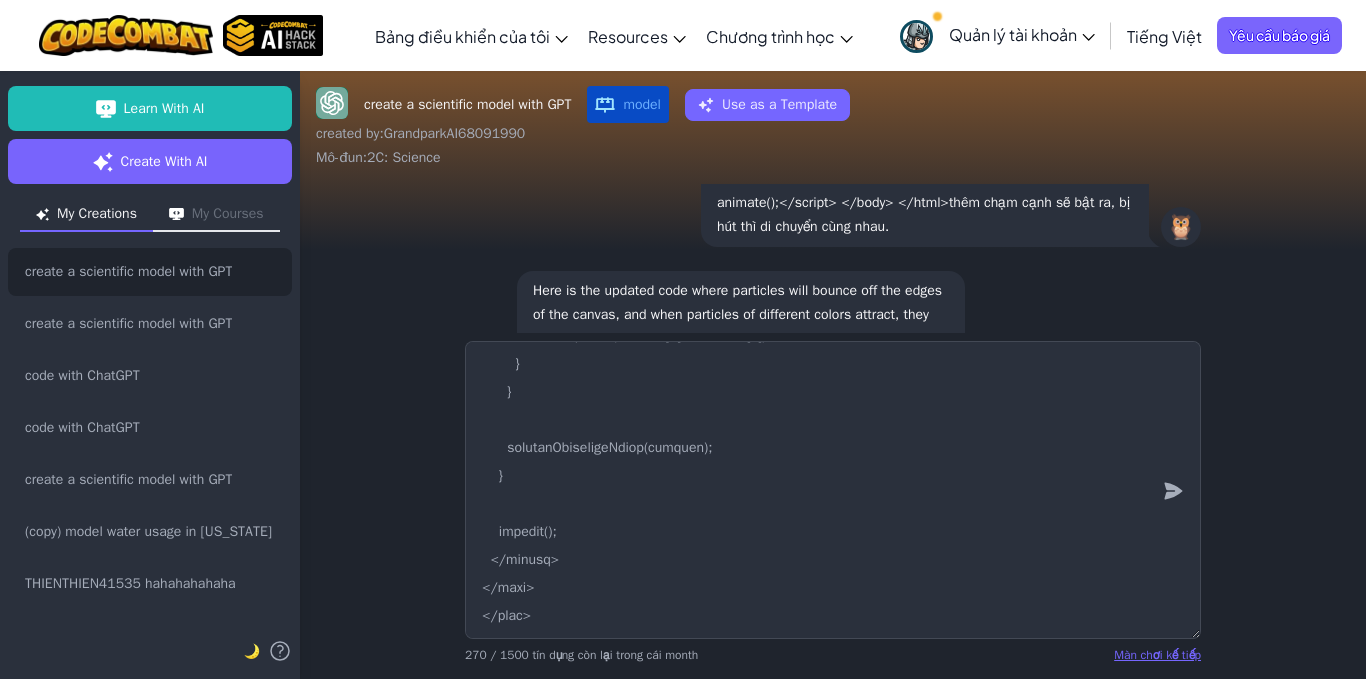 drag, startPoint x: 954, startPoint y: 204, endPoint x: 926, endPoint y: 235, distance: 41.773197 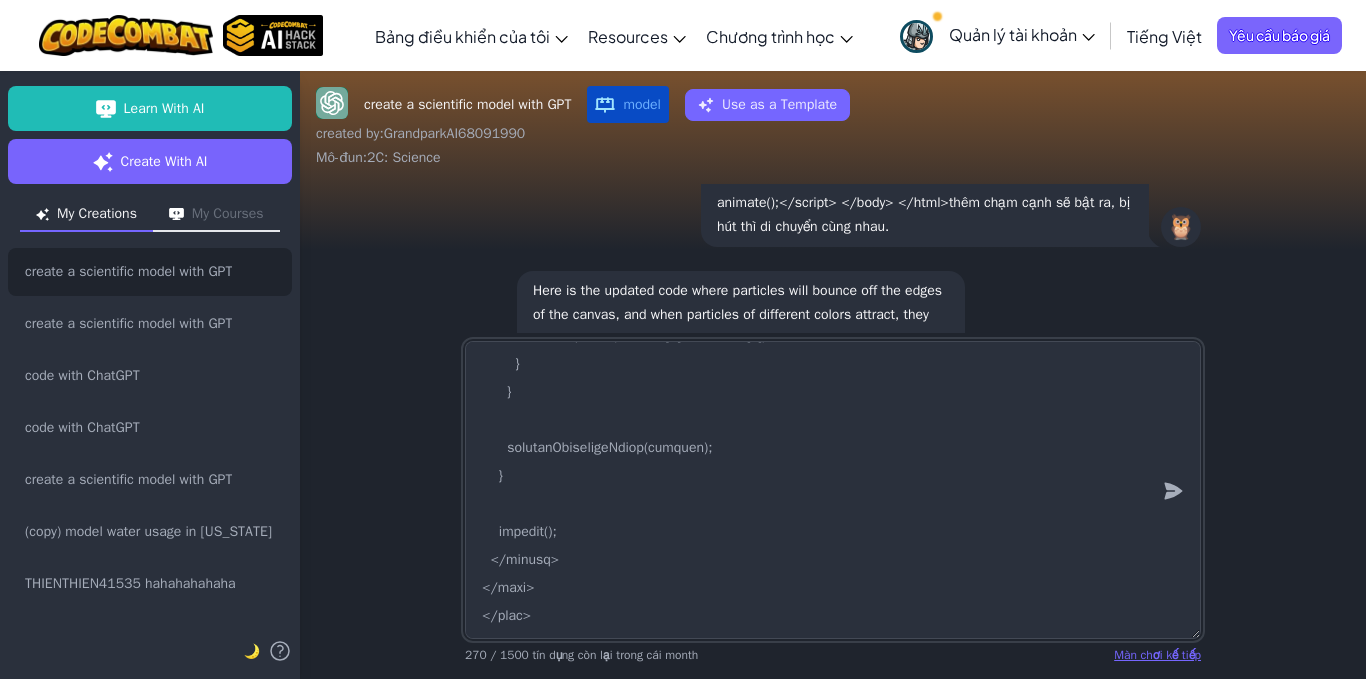 click at bounding box center (833, 490) 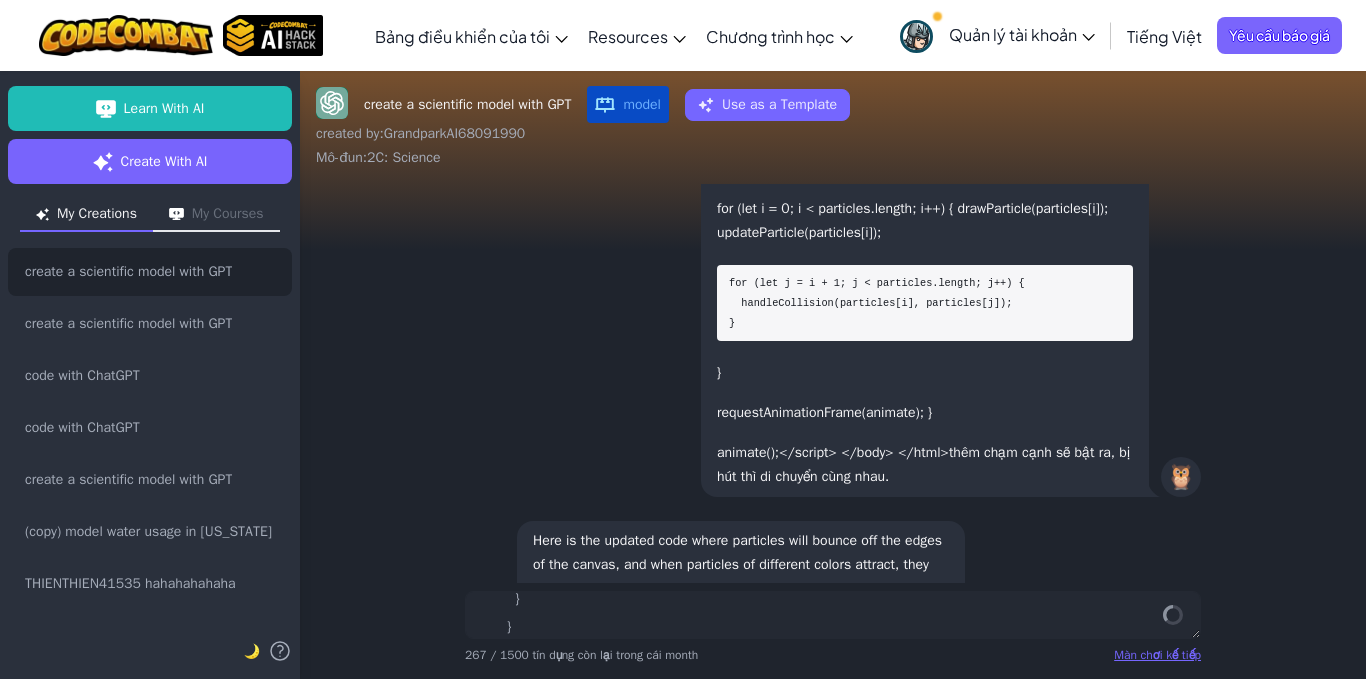 scroll, scrollTop: 0, scrollLeft: 0, axis: both 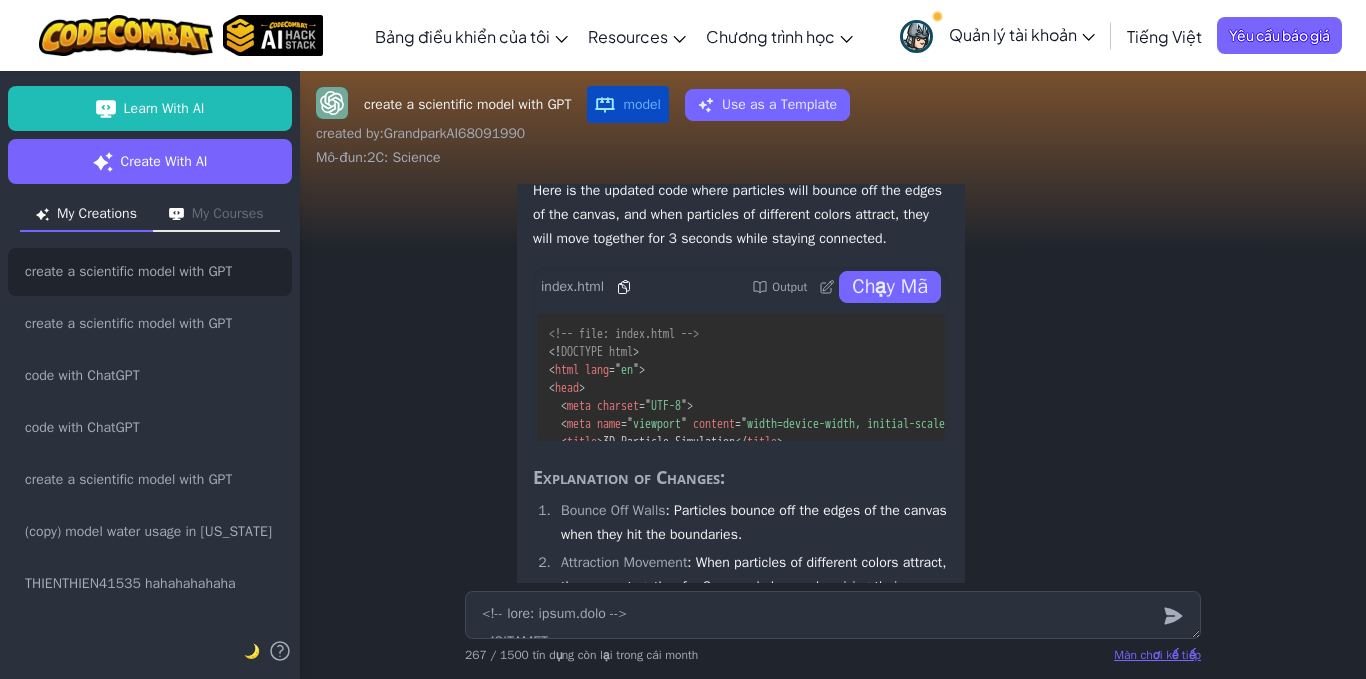 click on "Chạy Mã" at bounding box center [890, 287] 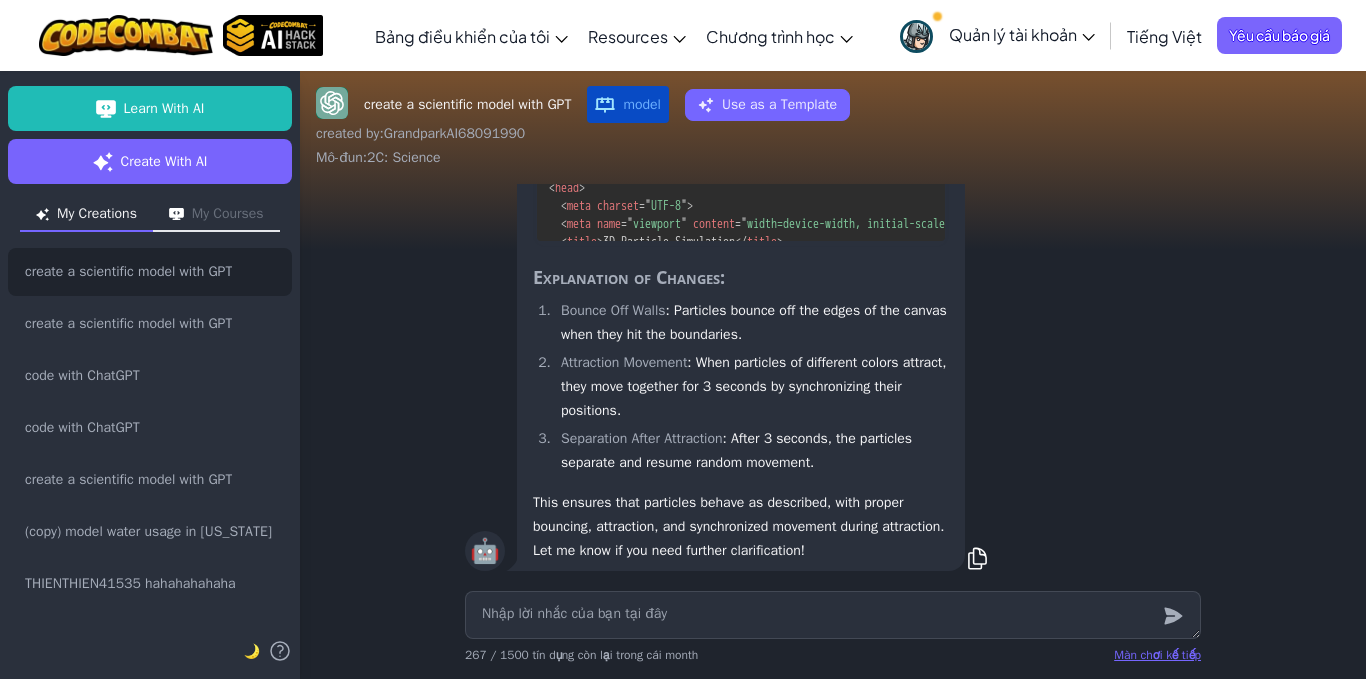 scroll, scrollTop: 0, scrollLeft: 0, axis: both 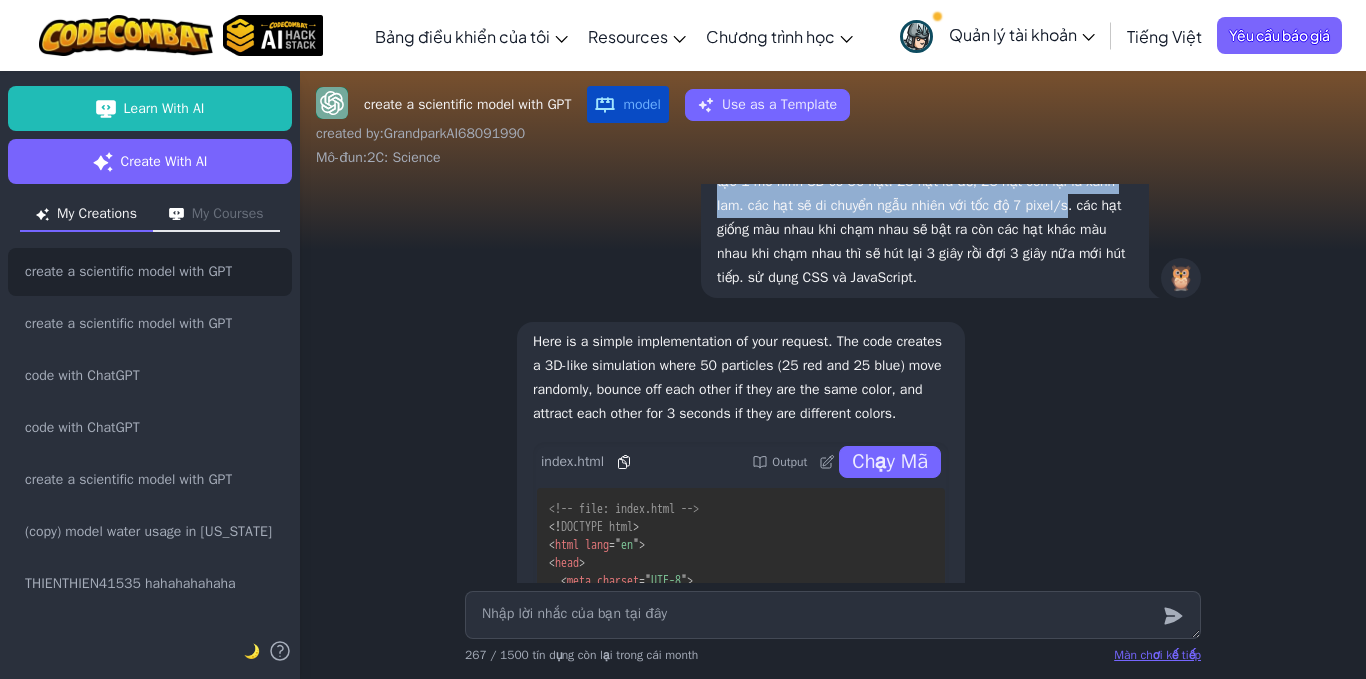 drag, startPoint x: 711, startPoint y: 220, endPoint x: 1028, endPoint y: 250, distance: 318.41638 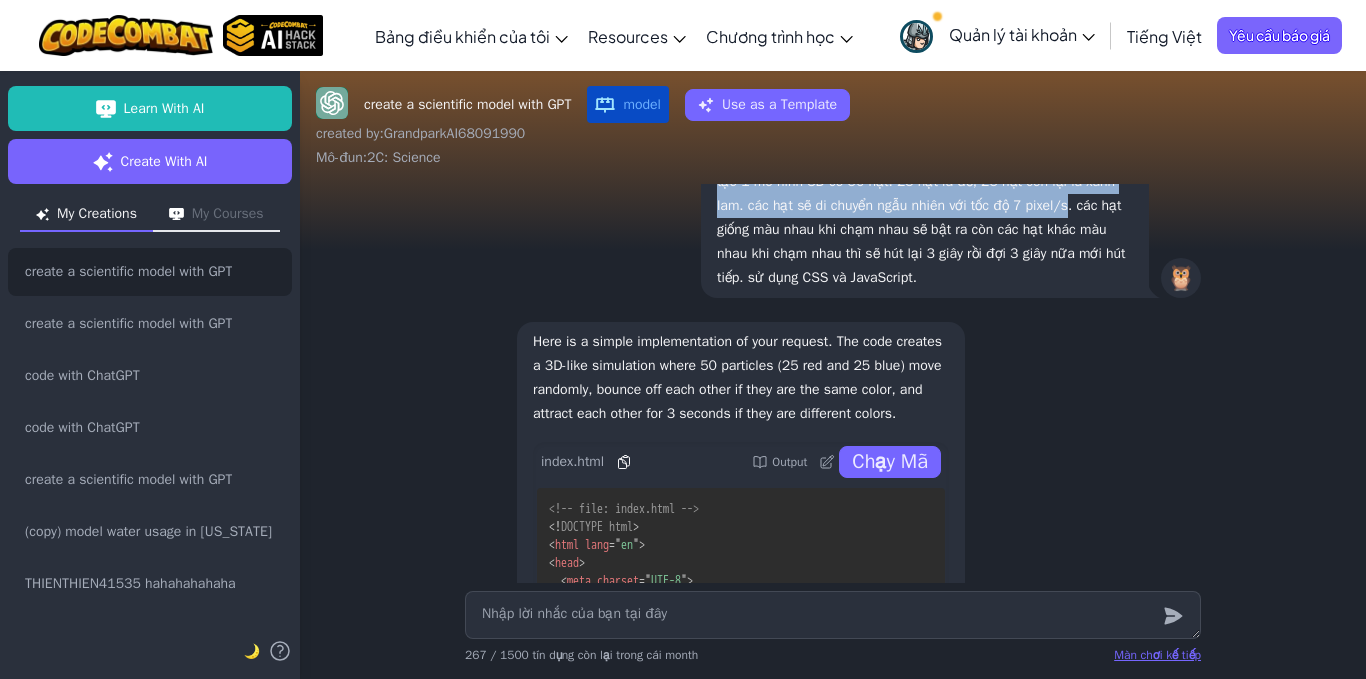 copy on "tạo 1 mô hình 3D có 50 hạt. 25 hạt là đỏ, 25 hạt còn lại là xanh lam. các hạt sẽ di chuyển ngẫu nhiên với tốc độ 7 pixel/s" 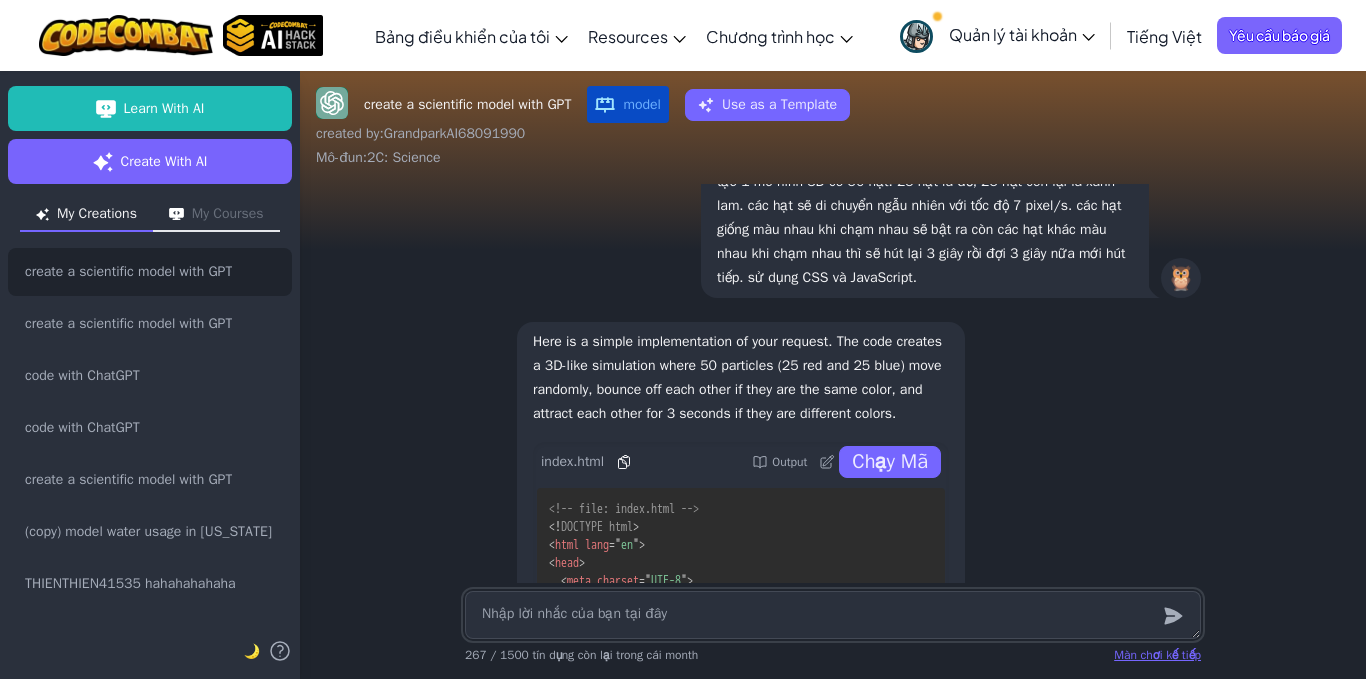 click at bounding box center [833, 615] 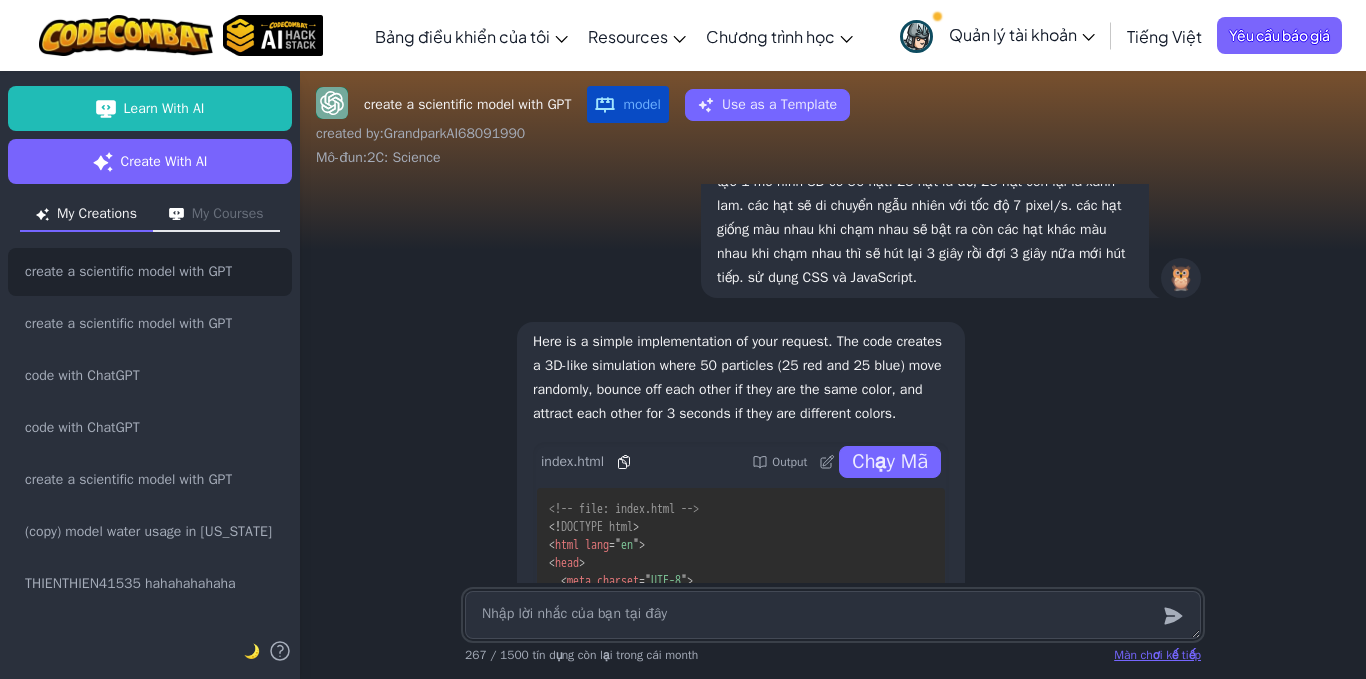 paste on "tạo 1 mô hình 3D có 50 hạt. 25 hạt là đỏ, 25 hạt còn lại là xanh lam. các hạt sẽ di chuyển ngẫu nhiên với tốc độ 7 pixel/s" 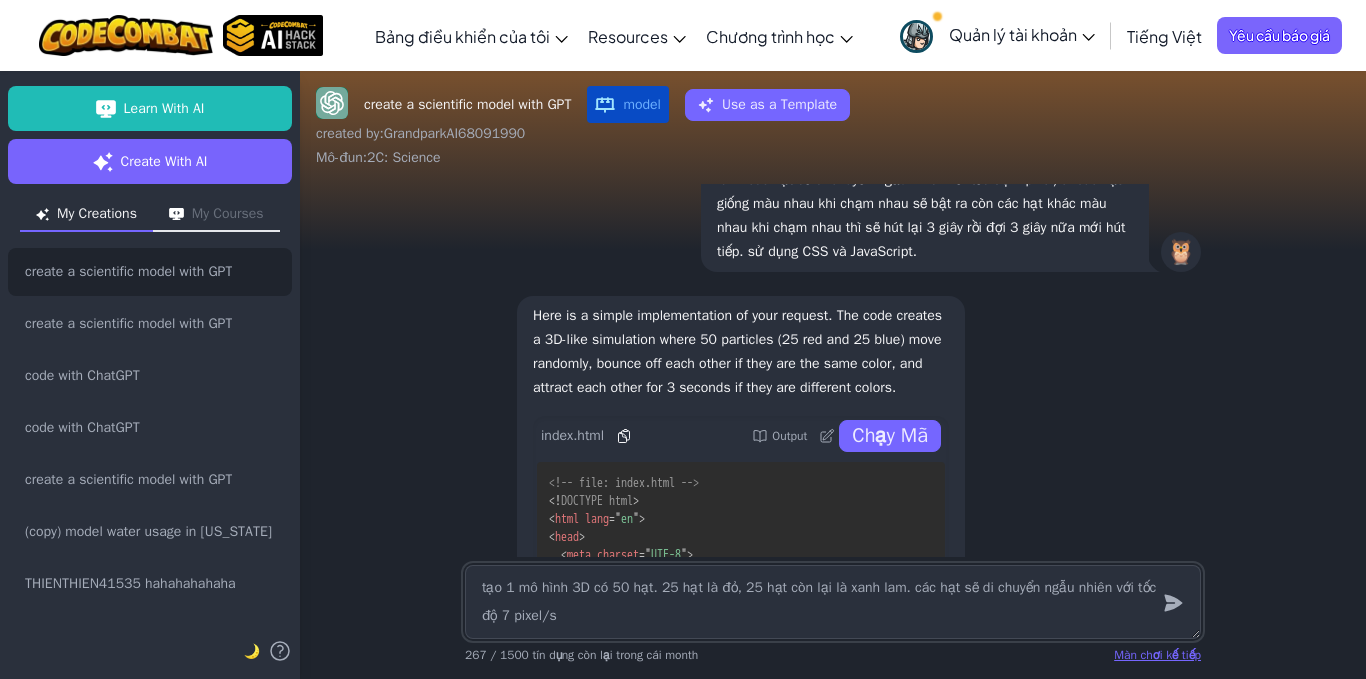 scroll, scrollTop: -9533, scrollLeft: 0, axis: vertical 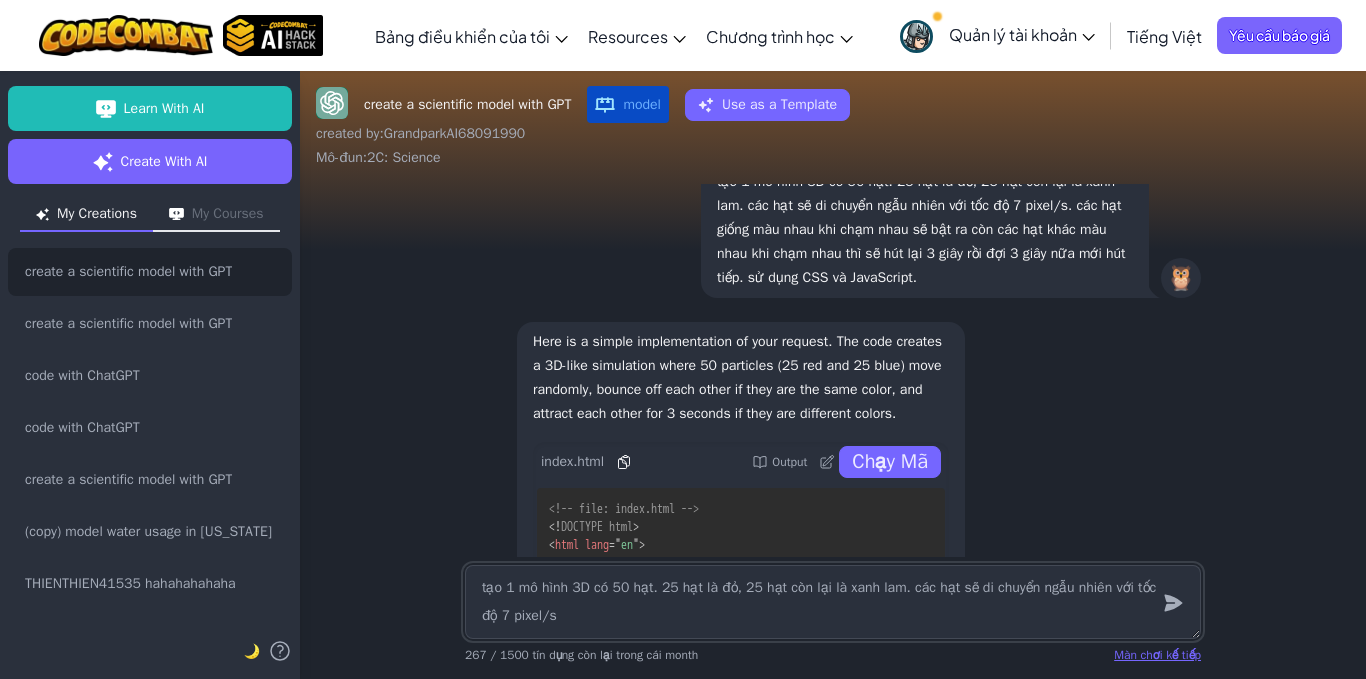 type on "tạo 1 mô hình 3D có 50 hạt. 25 hạt là đỏ, 25 hạt còn lại là xanh lam. các hạt sẽ di chuyển ngẫu nhiên với tốc độ 7 pixel/s." 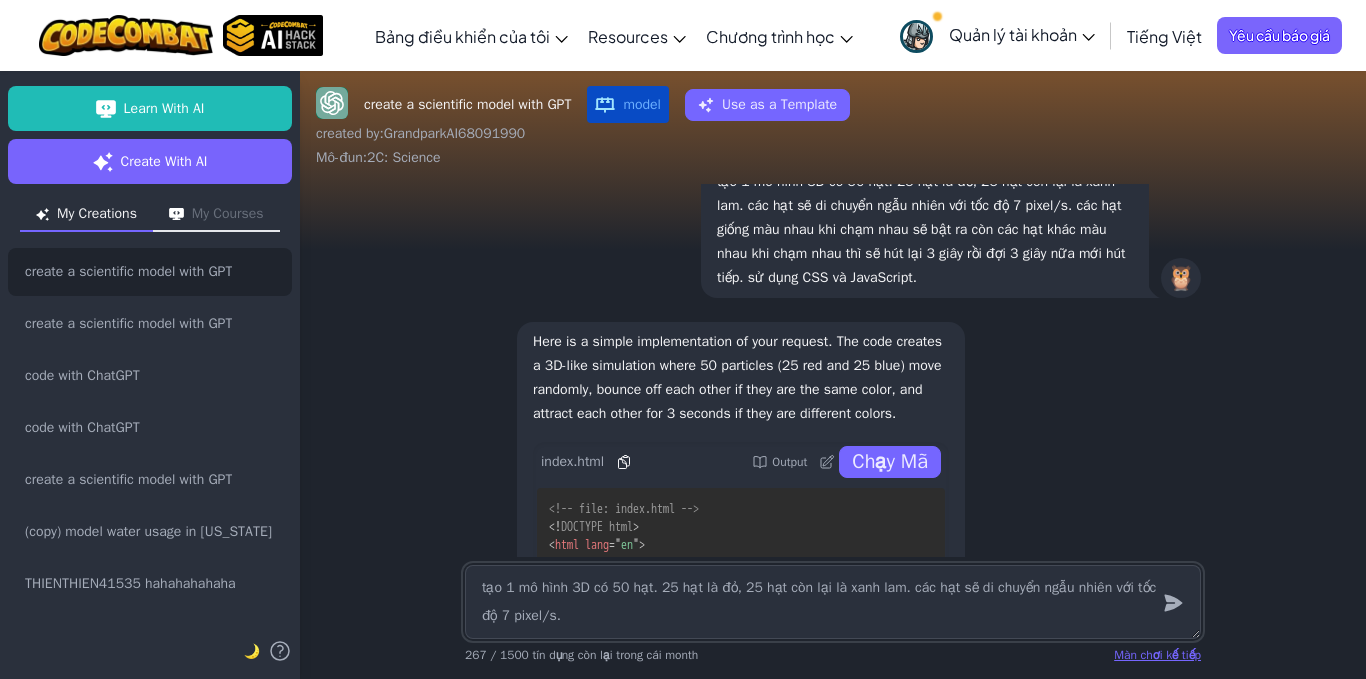 type on "tạo 1 mô hình 3D có 50 hạt. 25 hạt là đỏ, 25 hạt còn lại là xanh lam. các hạt sẽ di chuyển ngẫu nhiên với tốc độ 7 pixel/s.c" 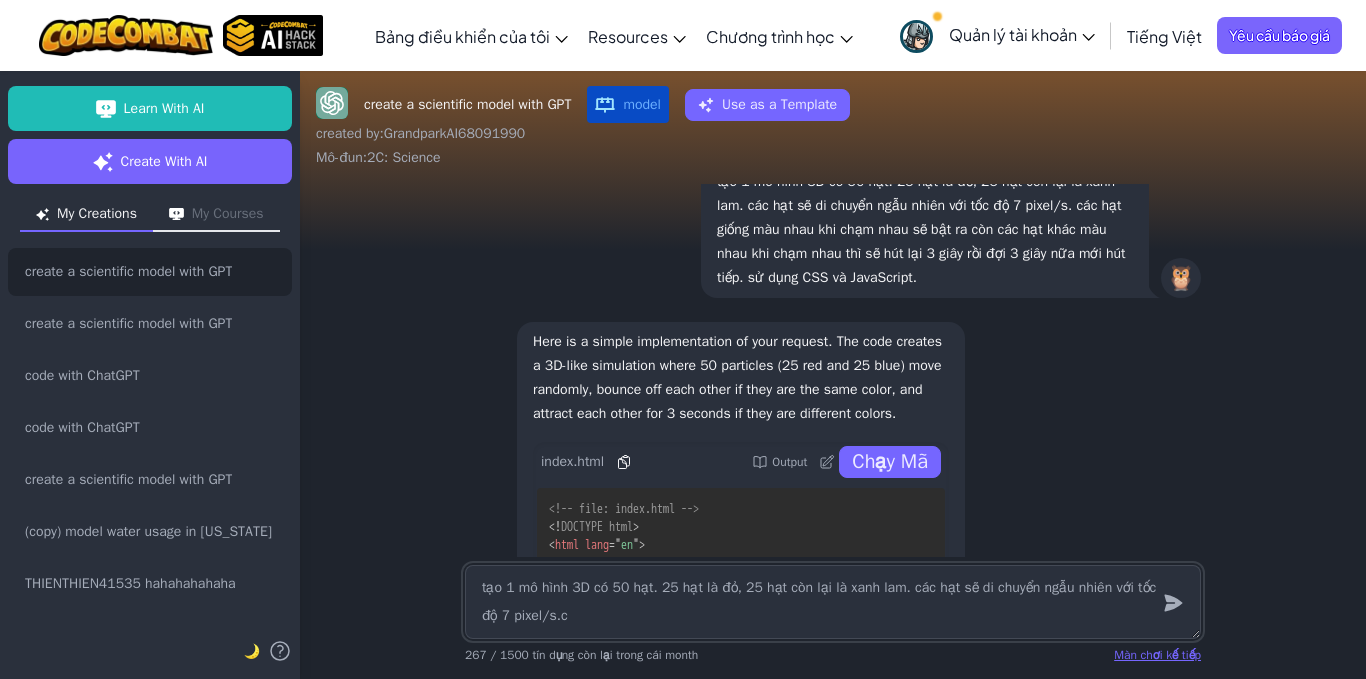 type on "tạo 1 mô hình 3D có 50 hạt. 25 hạt là đỏ, 25 hạt còn lại là xanh lam. các hạt sẽ di chuyển ngẫu nhiên với tốc độ 7 pixel/s.ca" 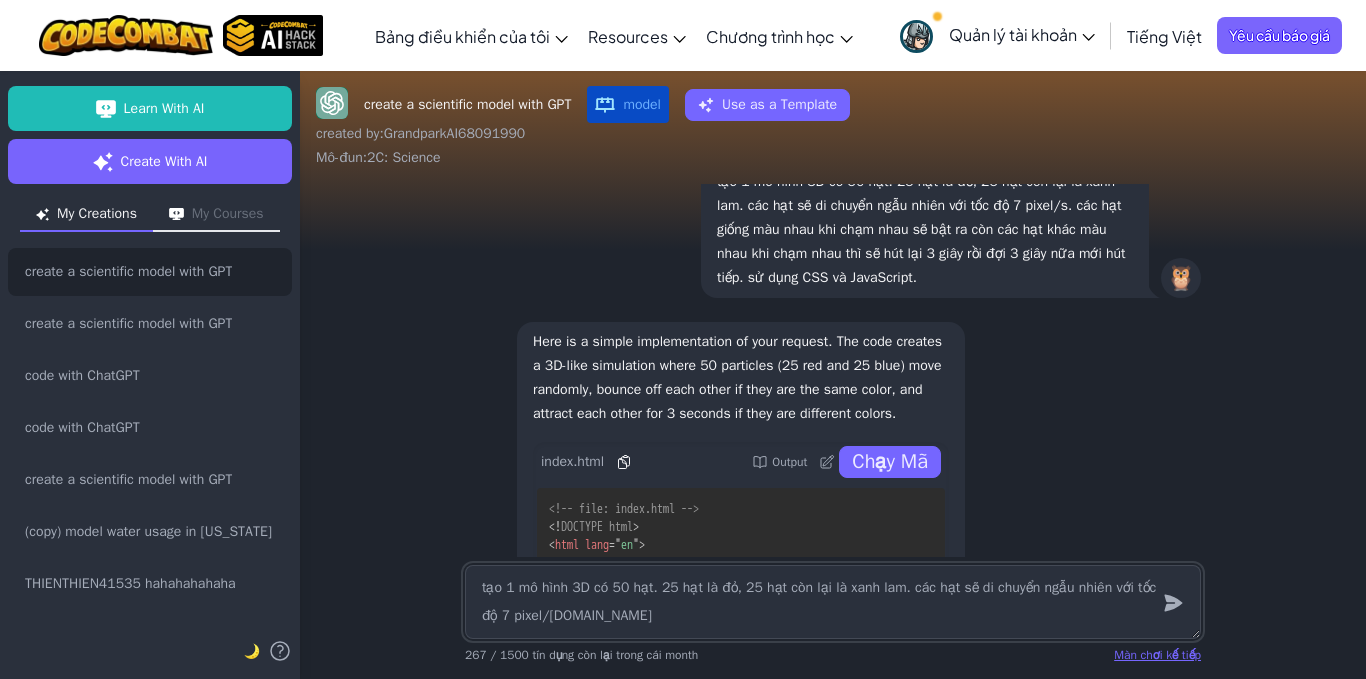 type on "tạo 1 mô hình 3D có 50 hạt. 25 hạt là đỏ, 25 hạt còn lại là xanh lam. các hạt sẽ di chuyển ngẫu nhiên với tốc độ 7 pixel/s.cá" 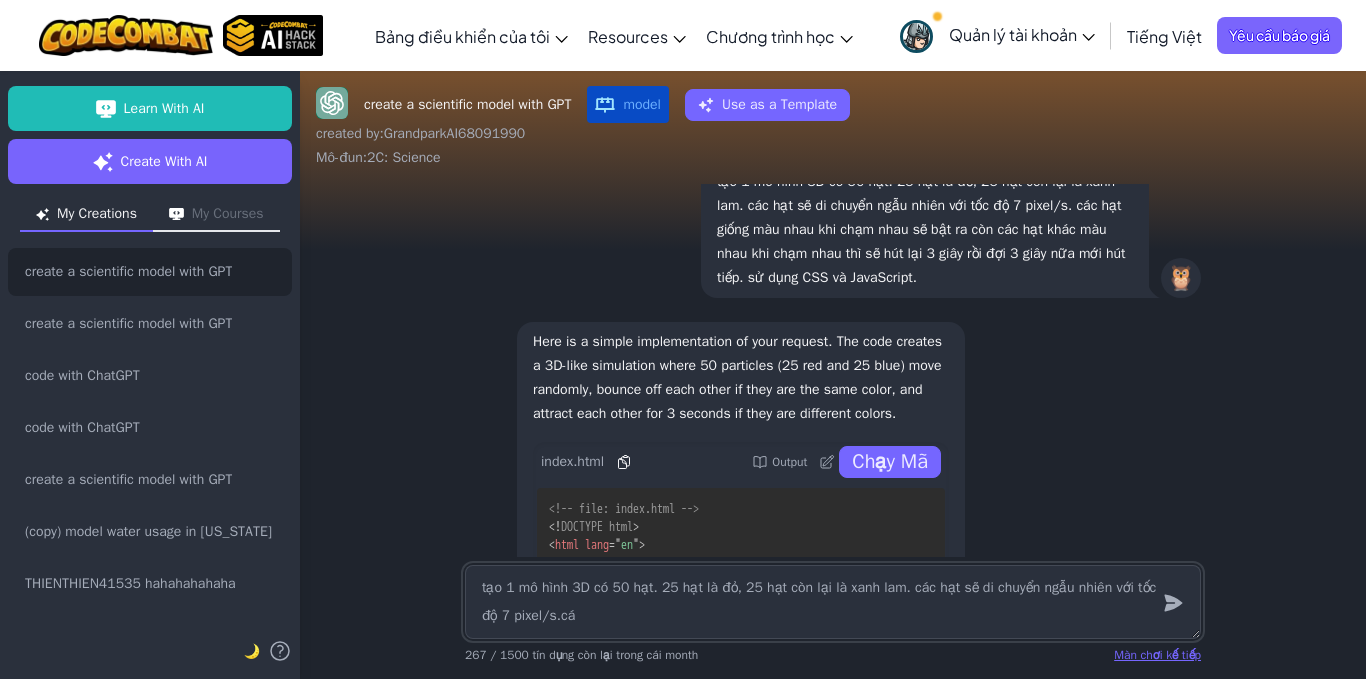 type on "tạo 1 mô hình 3D có 50 hạt. 25 hạt là đỏ, 25 hạt còn lại là xanh lam. các hạt sẽ di chuyển ngẫu nhiên với tốc độ 7 pixel/s.các" 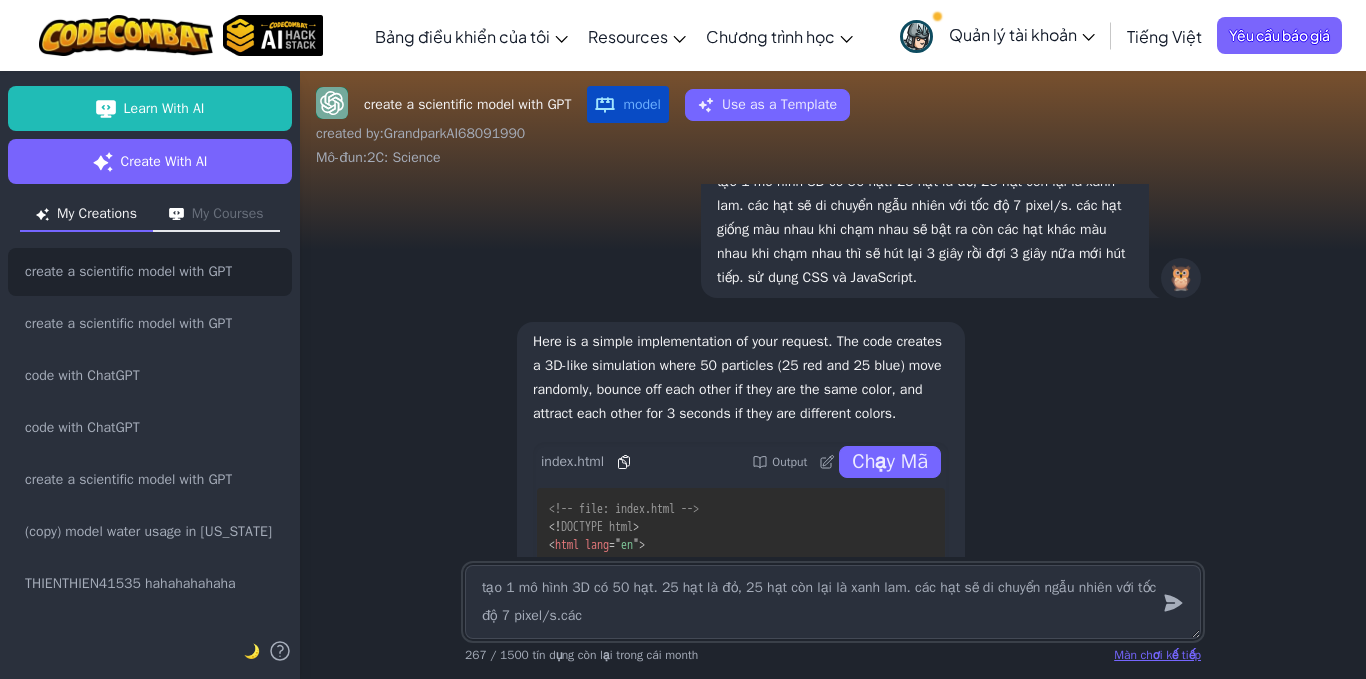 type on "tạo 1 mô hình 3D có 50 hạt. 25 hạt là đỏ, 25 hạt còn lại là xanh lam. các hạt sẽ di chuyển ngẫu nhiên với tốc độ 7 pixel/s.các" 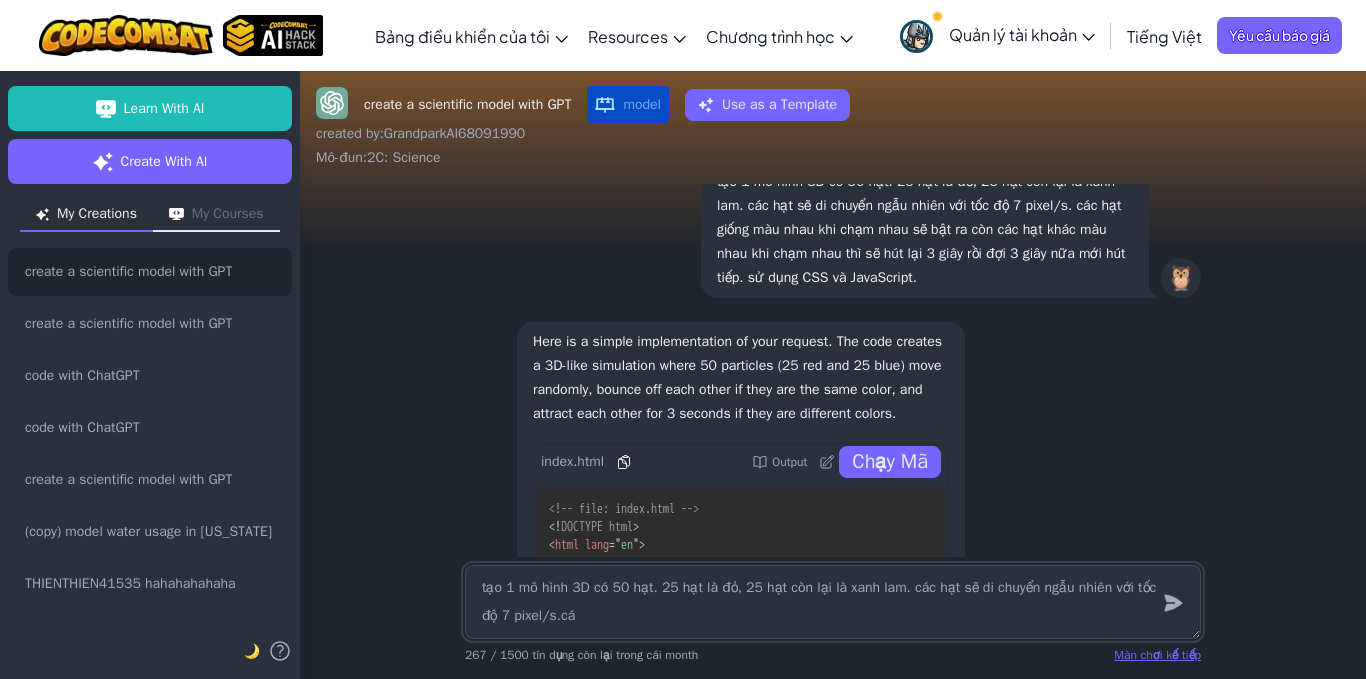 type on "tạo 1 mô hình 3D có 50 hạt. 25 hạt là đỏ, 25 hạt còn lại là xanh lam. các hạt sẽ di chuyển ngẫu nhiên với tốc độ 7 pixel/s.c" 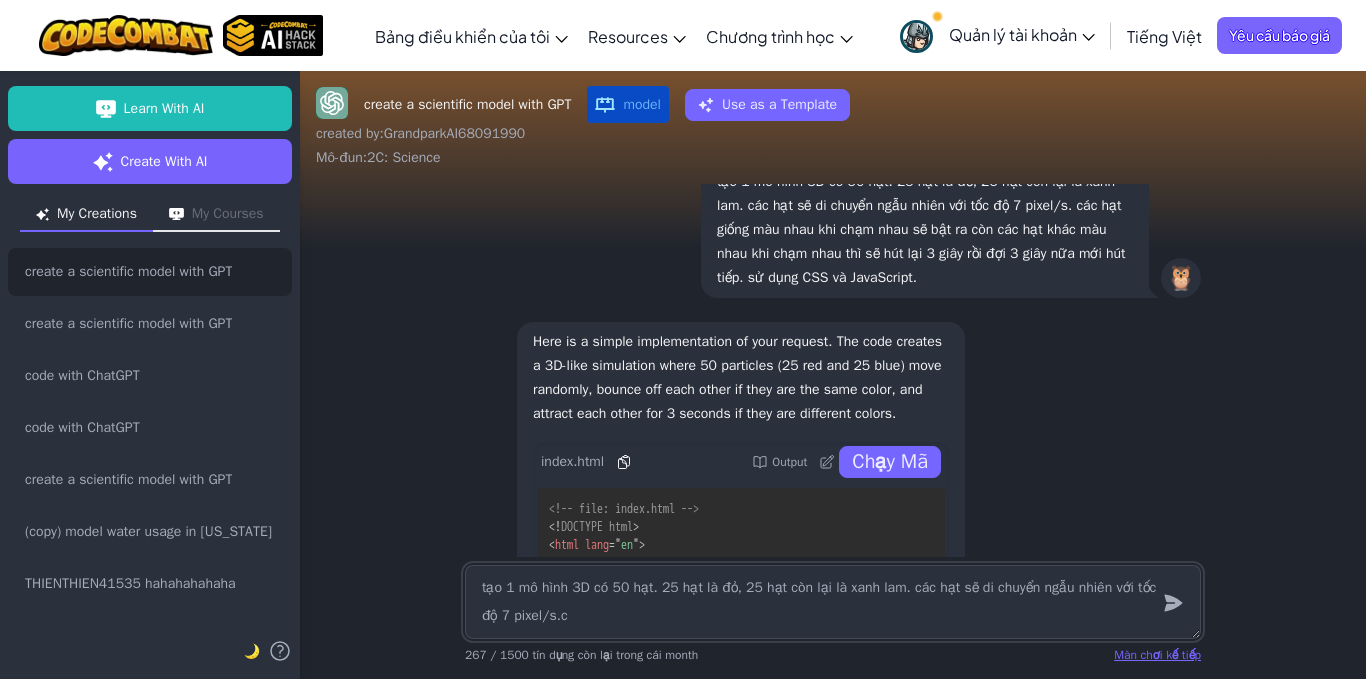 type on "tạo 1 mô hình 3D có 50 hạt. 25 hạt là đỏ, 25 hạt còn lại là xanh lam. các hạt sẽ di chuyển ngẫu nhiên với tốc độ 7 pixel/s." 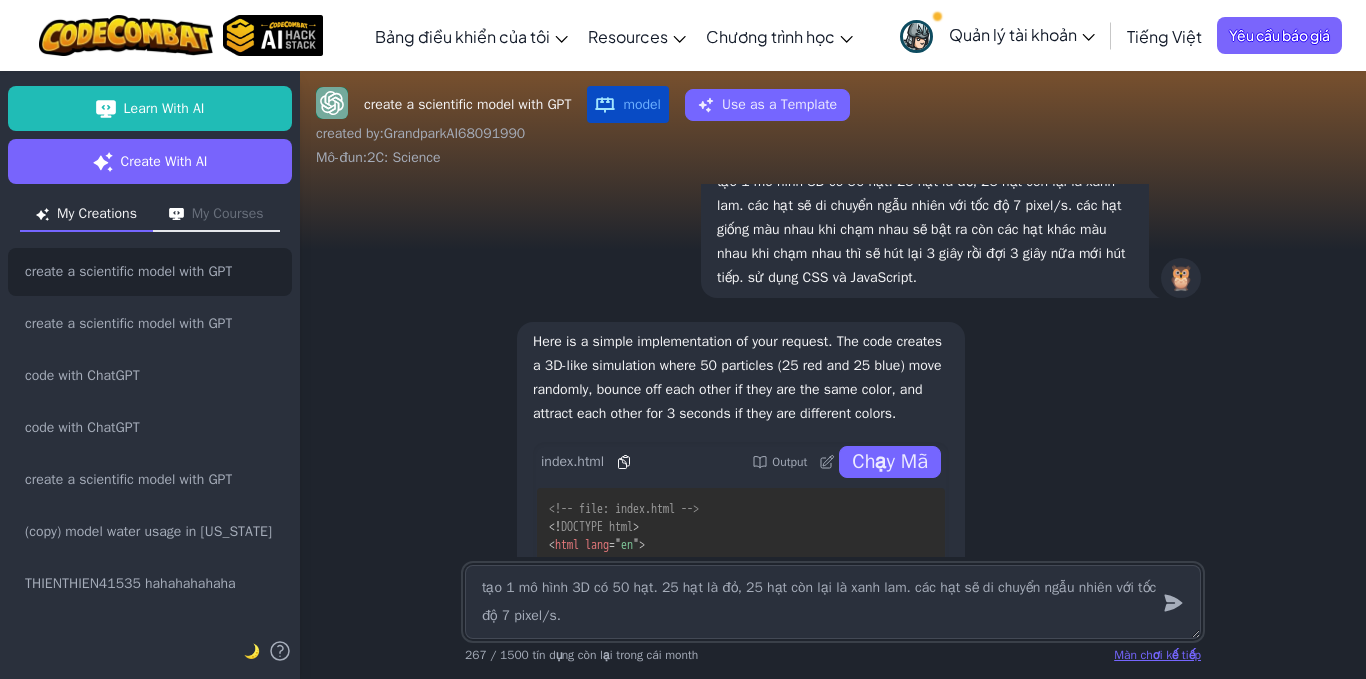 type on "tạo 1 mô hình 3D có 50 hạt. 25 hạt là đỏ, 25 hạt còn lại là xanh lam. các hạt sẽ di chuyển ngẫu nhiên với tốc độ 7 pixel/s." 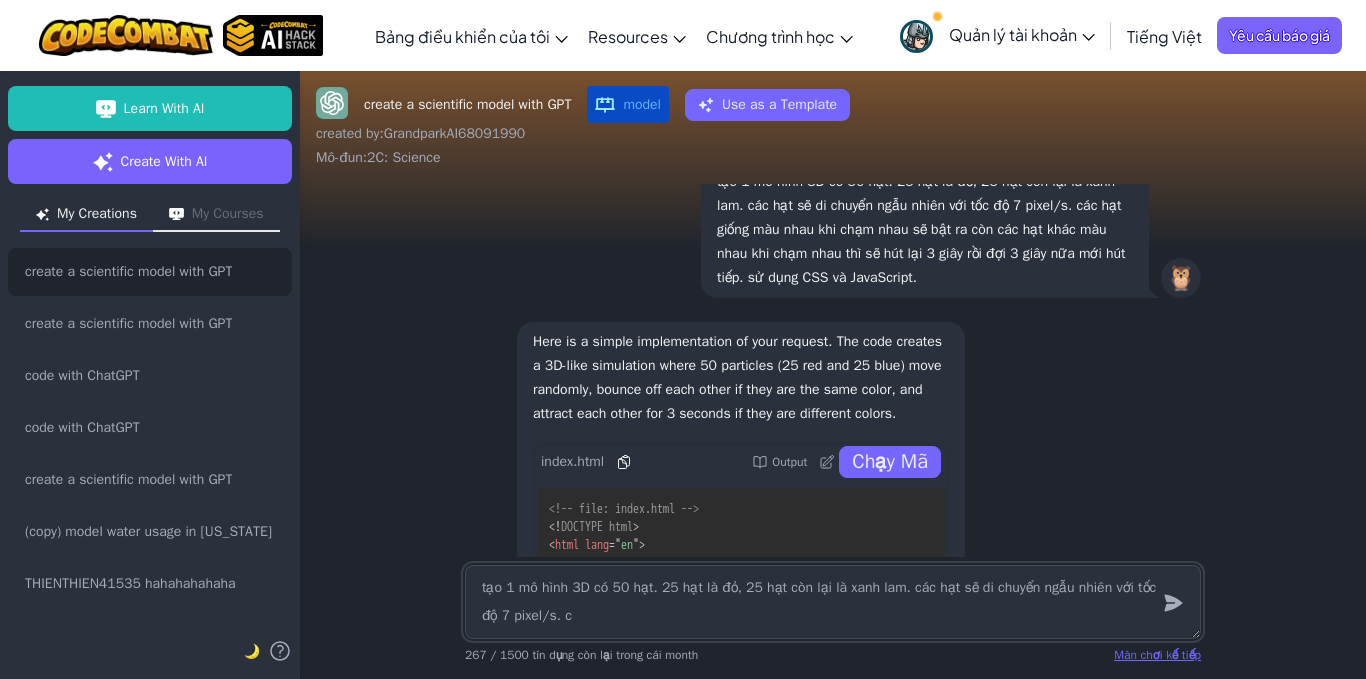 type on "tạo 1 mô hình 3D có 50 hạt. 25 hạt là đỏ, 25 hạt còn lại là xanh lam. các hạt sẽ di chuyển ngẫu nhiên với tốc độ 7 pixel/s. ca" 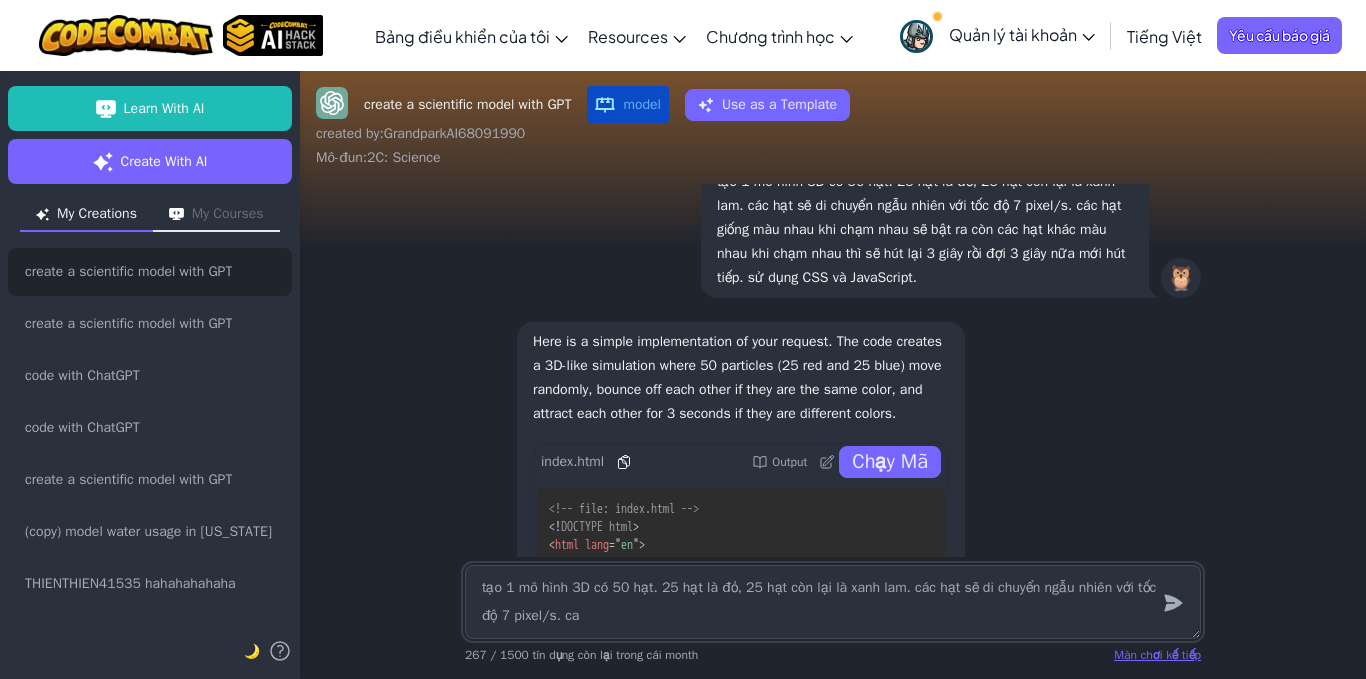 type on "tạo 1 mô hình 3D có 50 hạt. 25 hạt là đỏ, 25 hạt còn lại là xanh lam. các hạt sẽ di chuyển ngẫu nhiên với tốc độ 7 pixel/s. cá" 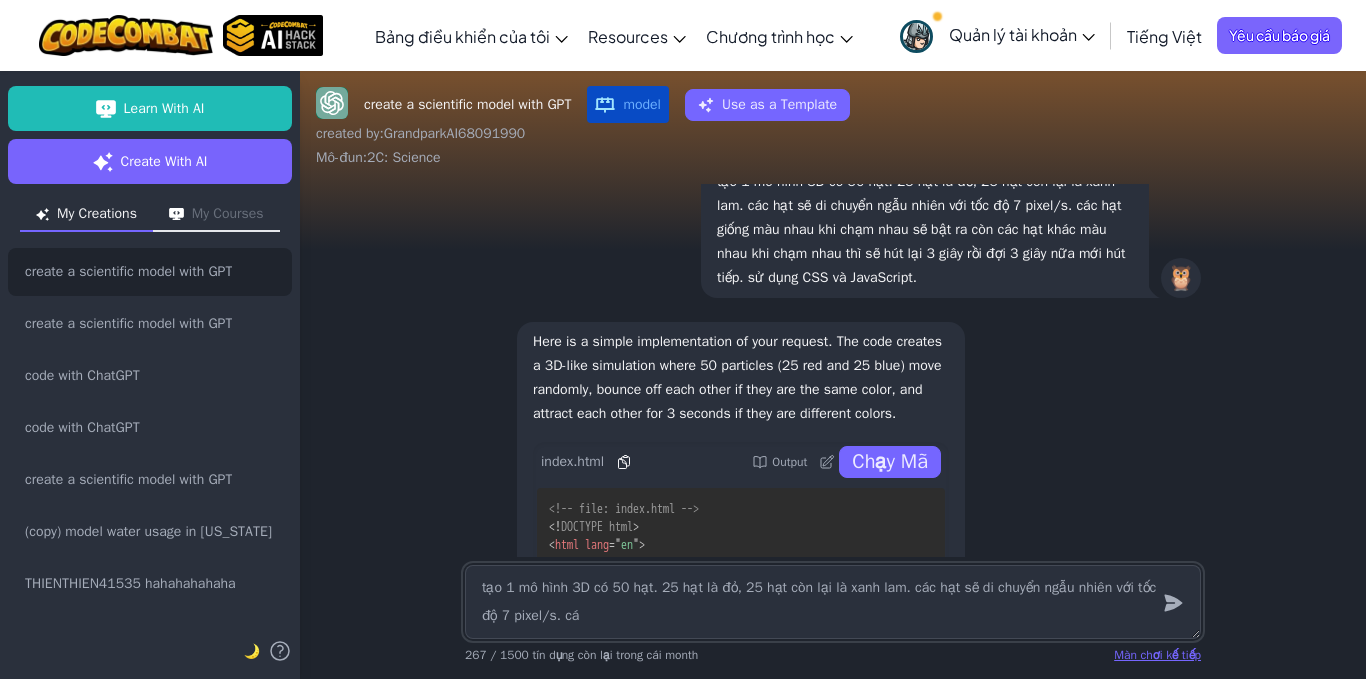 type on "tạo 1 mô hình 3D có 50 hạt. 25 hạt là đỏ, 25 hạt còn lại là xanh lam. các hạt sẽ di chuyển ngẫu nhiên với tốc độ 7 pixel/s. các" 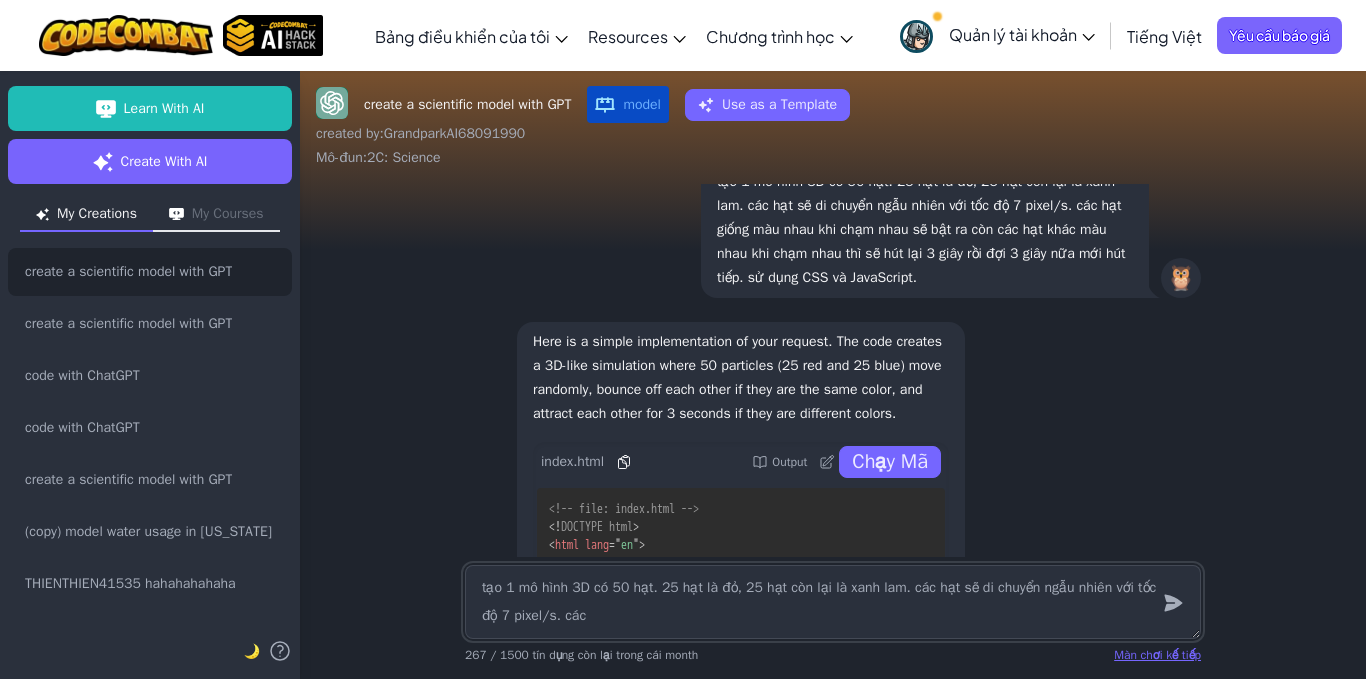 type on "tạo 1 mô hình 3D có 50 hạt. 25 hạt là đỏ, 25 hạt còn lại là xanh lam. các hạt sẽ di chuyển ngẫu nhiên với tốc độ 7 pixel/s. các" 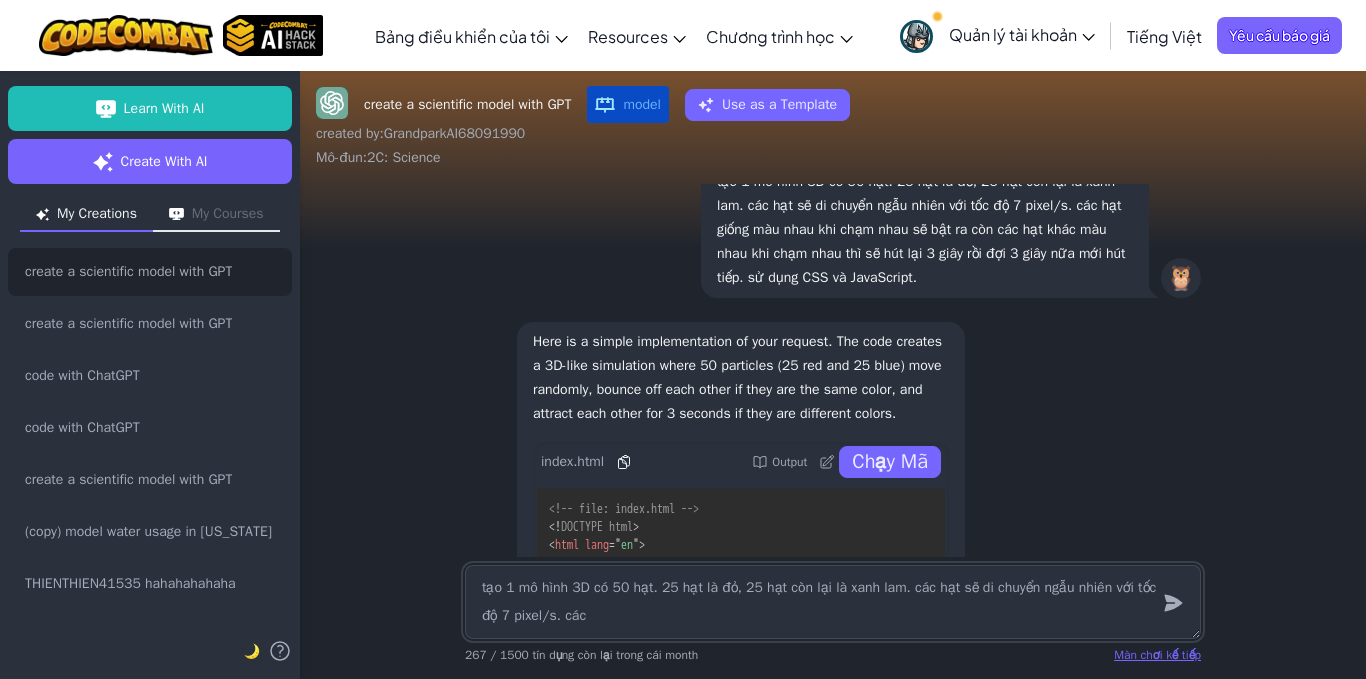 type on "tạo 1 mô hình 3D có 50 hạt. 25 hạt là đỏ, 25 hạt còn lại là xanh lam. các hạt sẽ di chuyển ngẫu nhiên với tốc độ 7 pixel/s. các h" 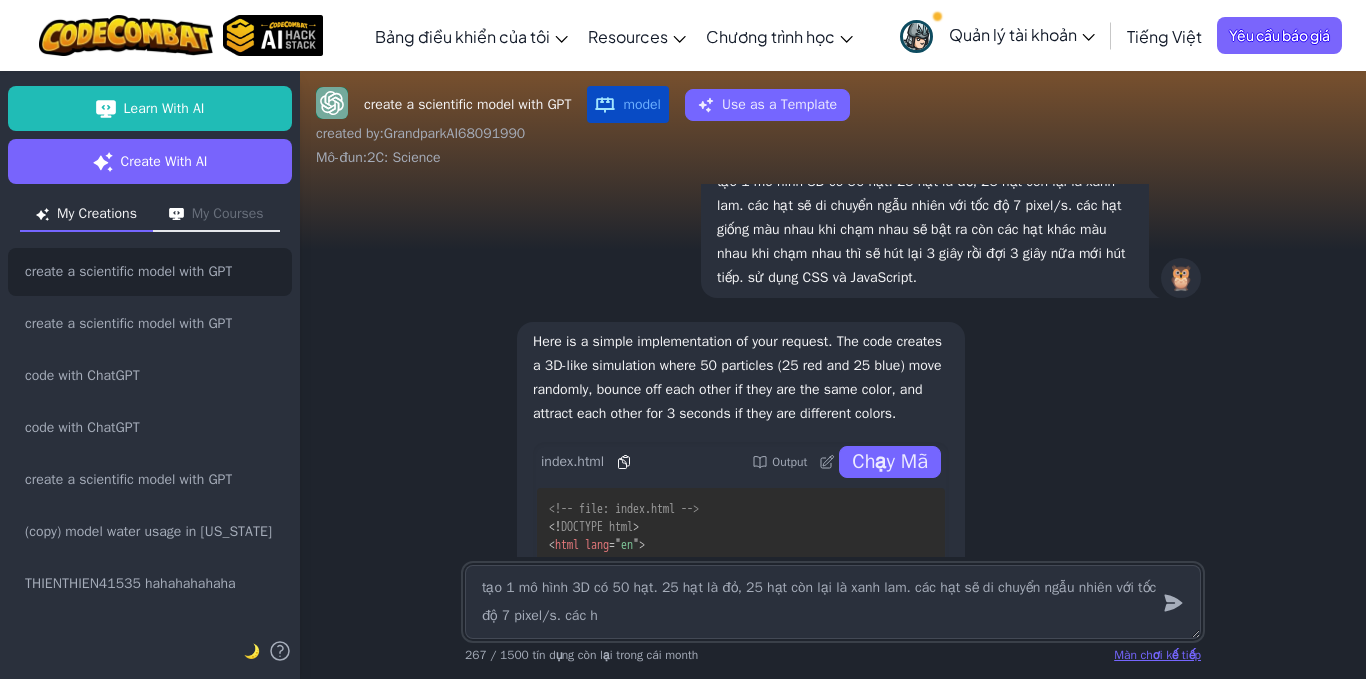 type on "tạo 1 mô hình 3D có 50 hạt. 25 hạt là đỏ, 25 hạt còn lại là xanh lam. các hạt sẽ di chuyển ngẫu nhiên với tốc độ 7 pixel/s. các ha" 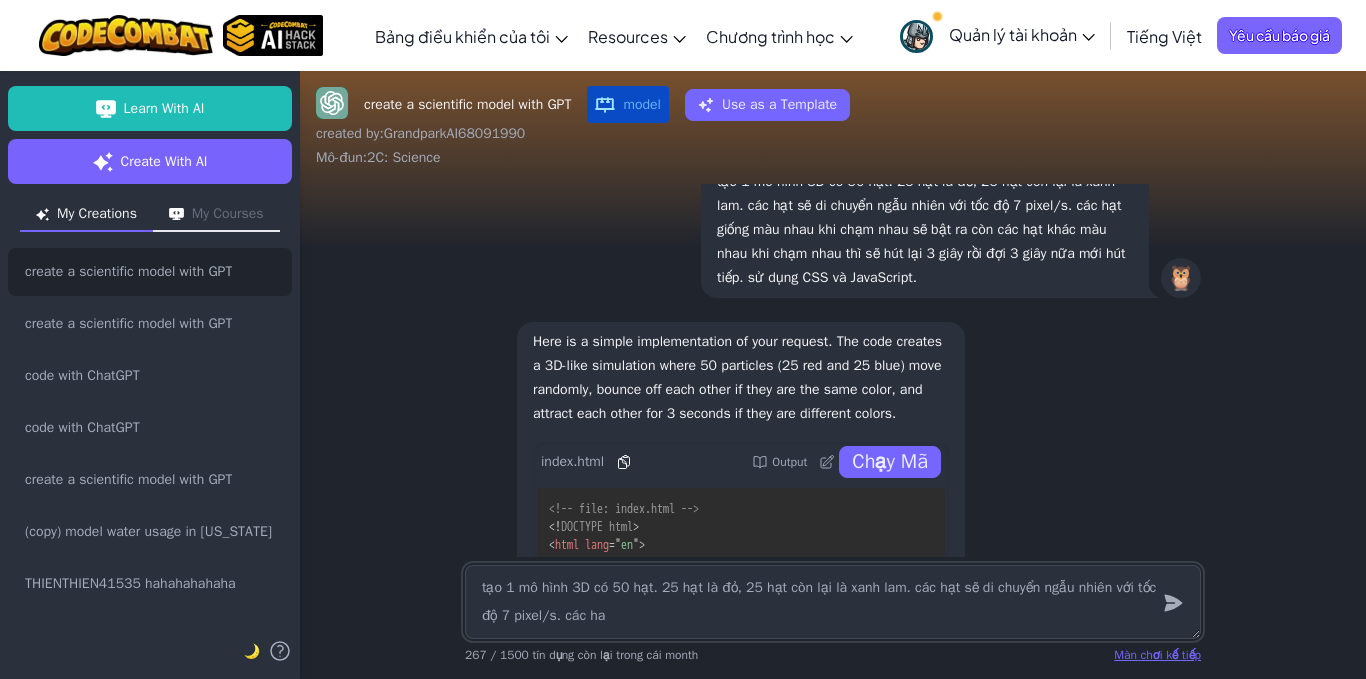 type on "tạo 1 mô hình 3D có 50 hạt. 25 hạt là đỏ, 25 hạt còn lại là xanh lam. các hạt sẽ di chuyển ngẫu nhiên với tốc độ 7 pixel/s. các hạ" 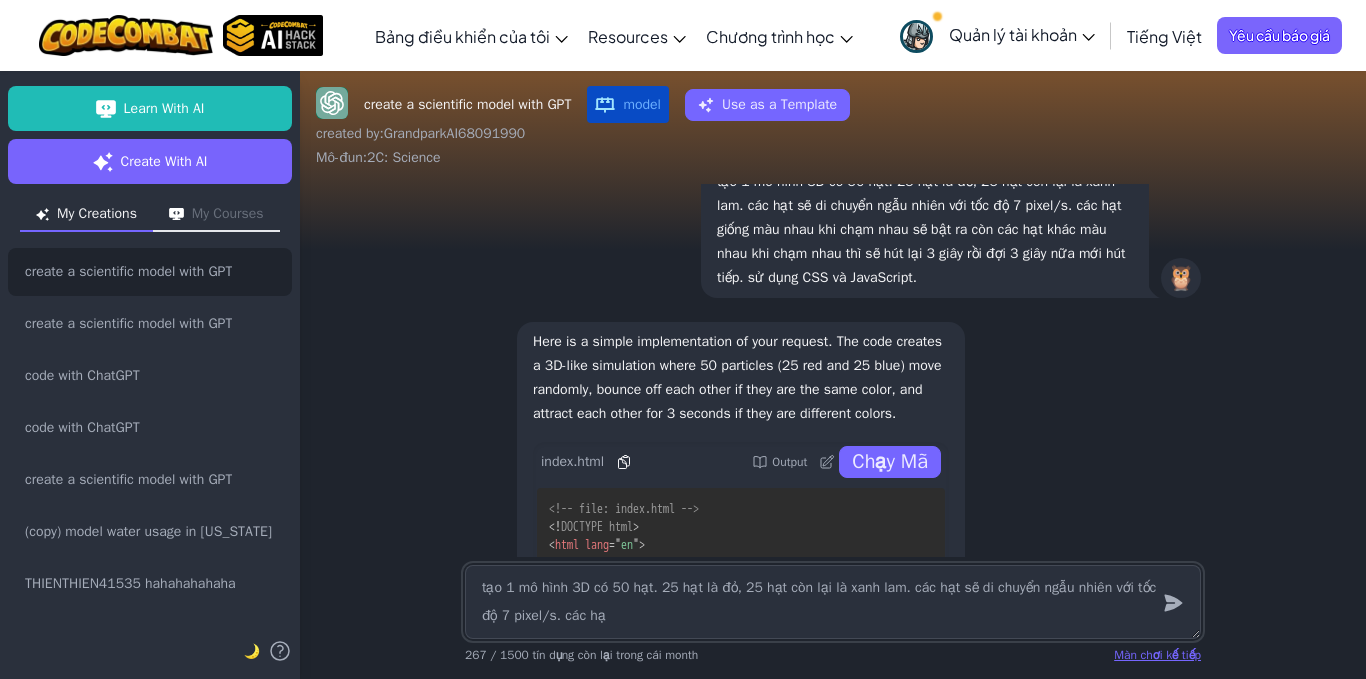 type on "tạo 1 mô hình 3D có 50 hạt. 25 hạt là đỏ, 25 hạt còn lại là xanh lam. các hạt sẽ di chuyển ngẫu nhiên với tốc độ 7 pixel/s. các hạt" 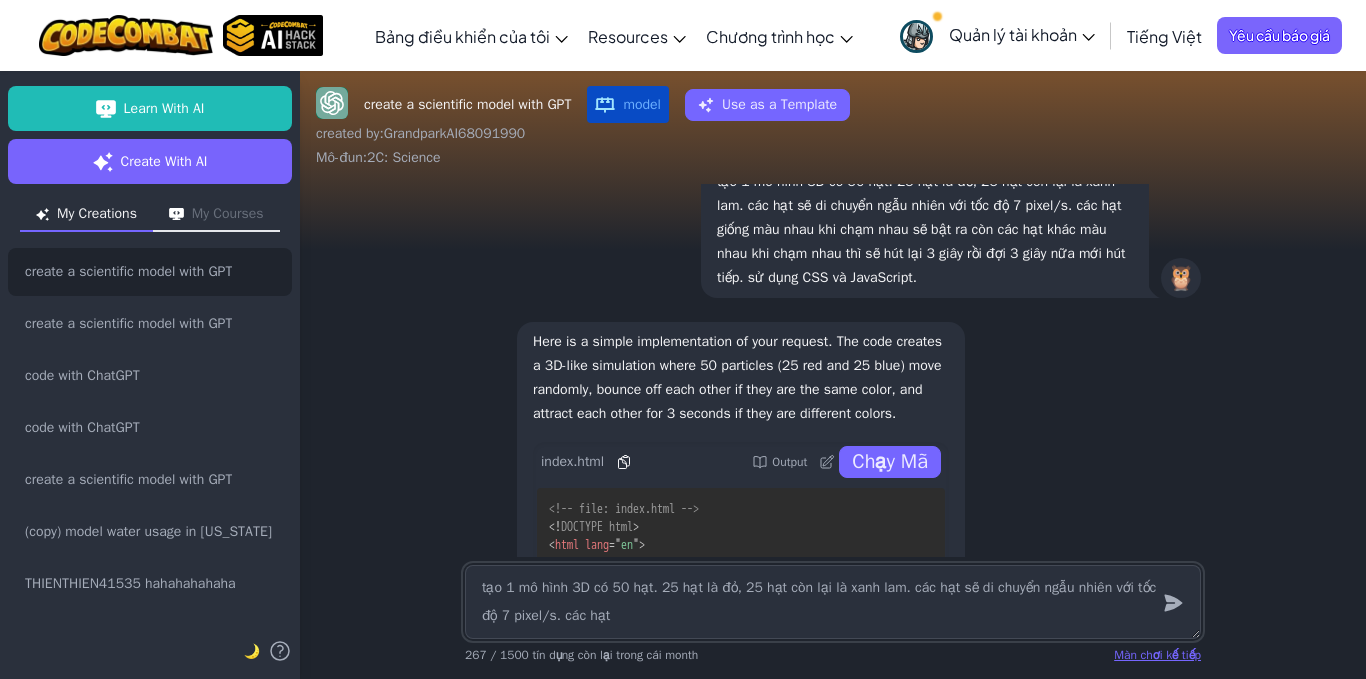 type on "tạo 1 mô hình 3D có 50 hạt. 25 hạt là đỏ, 25 hạt còn lại là xanh lam. các hạt sẽ di chuyển ngẫu nhiên với tốc độ 7 pixel/s. các hạt" 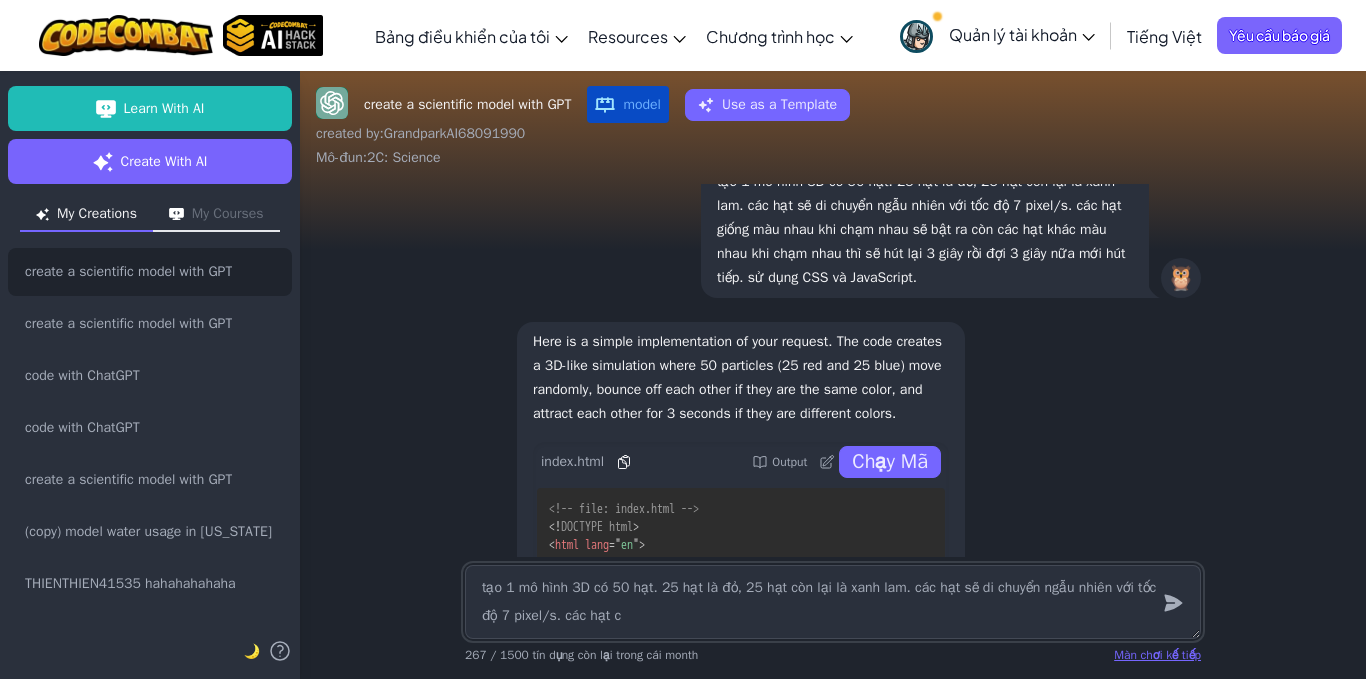 type on "tạo 1 mô hình 3D có 50 hạt. 25 hạt là đỏ, 25 hạt còn lại là xanh lam. các hạt sẽ di chuyển ngẫu nhiên với tốc độ 7 pixel/s. các hạt ch" 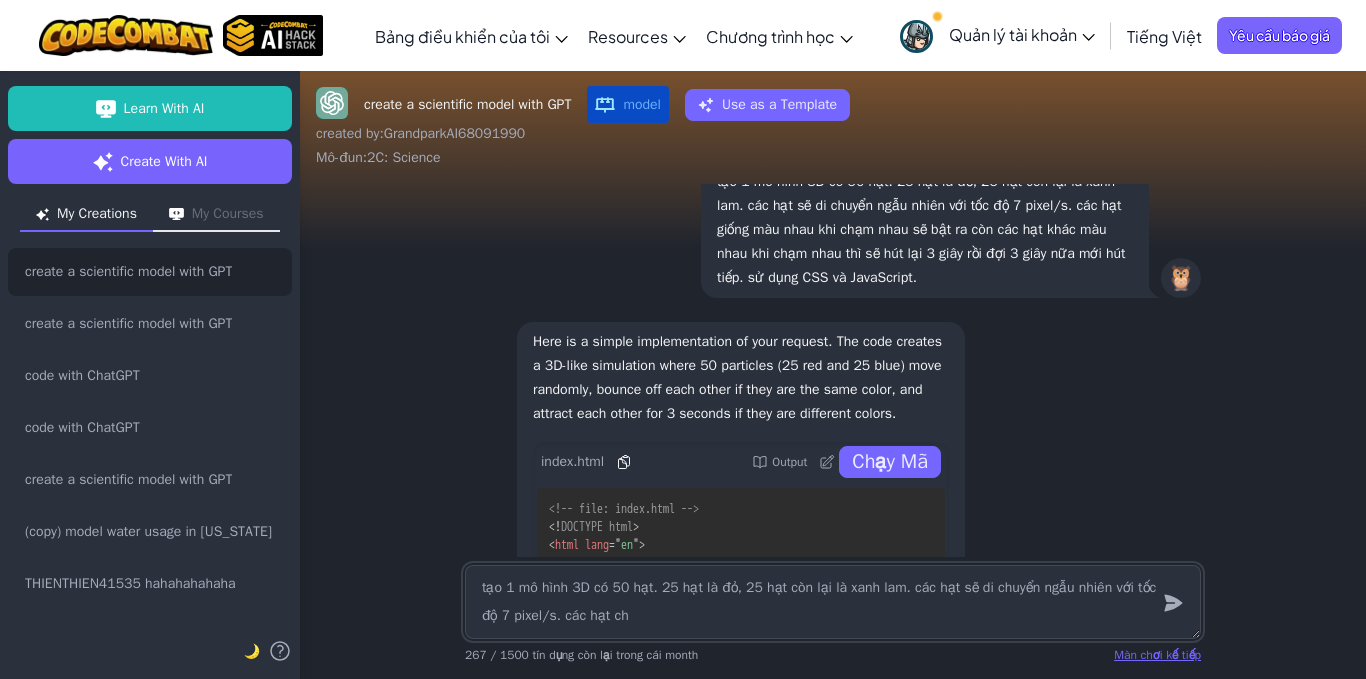 type on "tạo 1 mô hình 3D có 50 hạt. 25 hạt là đỏ, 25 hạt còn lại là xanh lam. các hạt sẽ di chuyển ngẫu nhiên với tốc độ 7 pixel/s. các hạt chs" 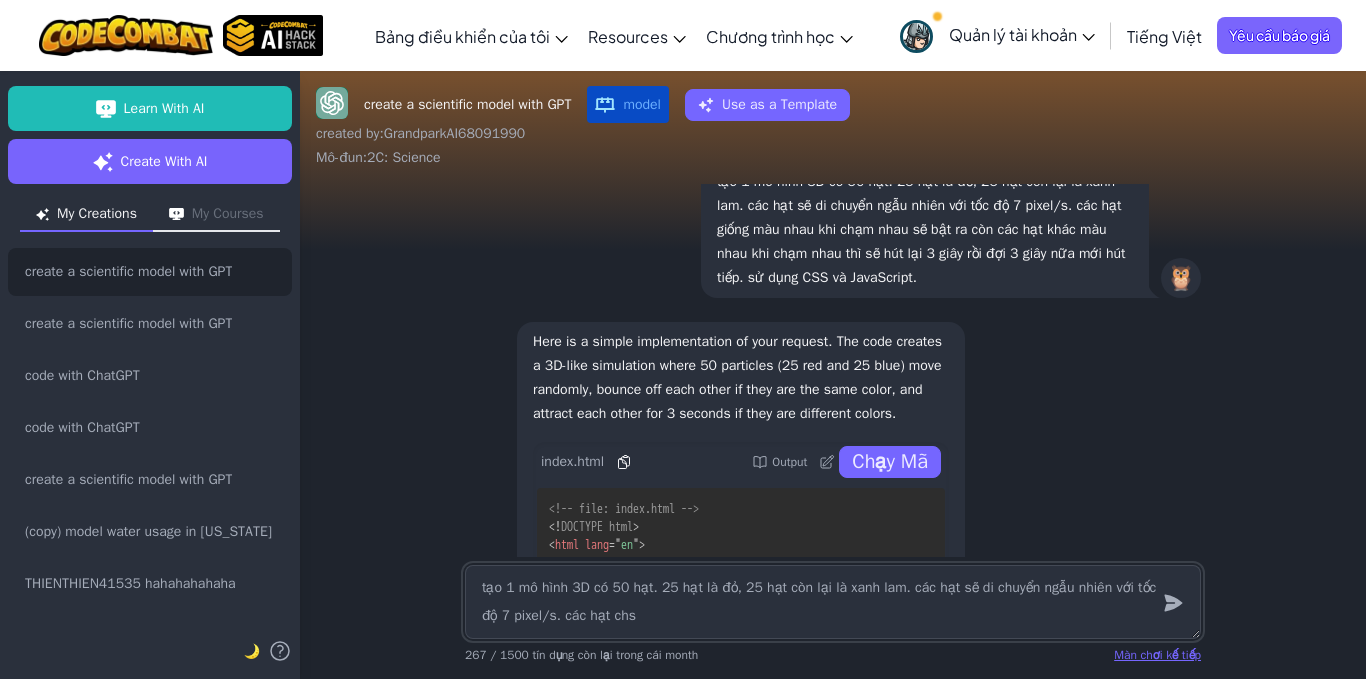 type on "tạo 1 mô hình 3D có 50 hạt. 25 hạt là đỏ, 25 hạt còn lại là xanh lam. các hạt sẽ di chuyển ngẫu nhiên với tốc độ 7 pixel/s. các hạt ch" 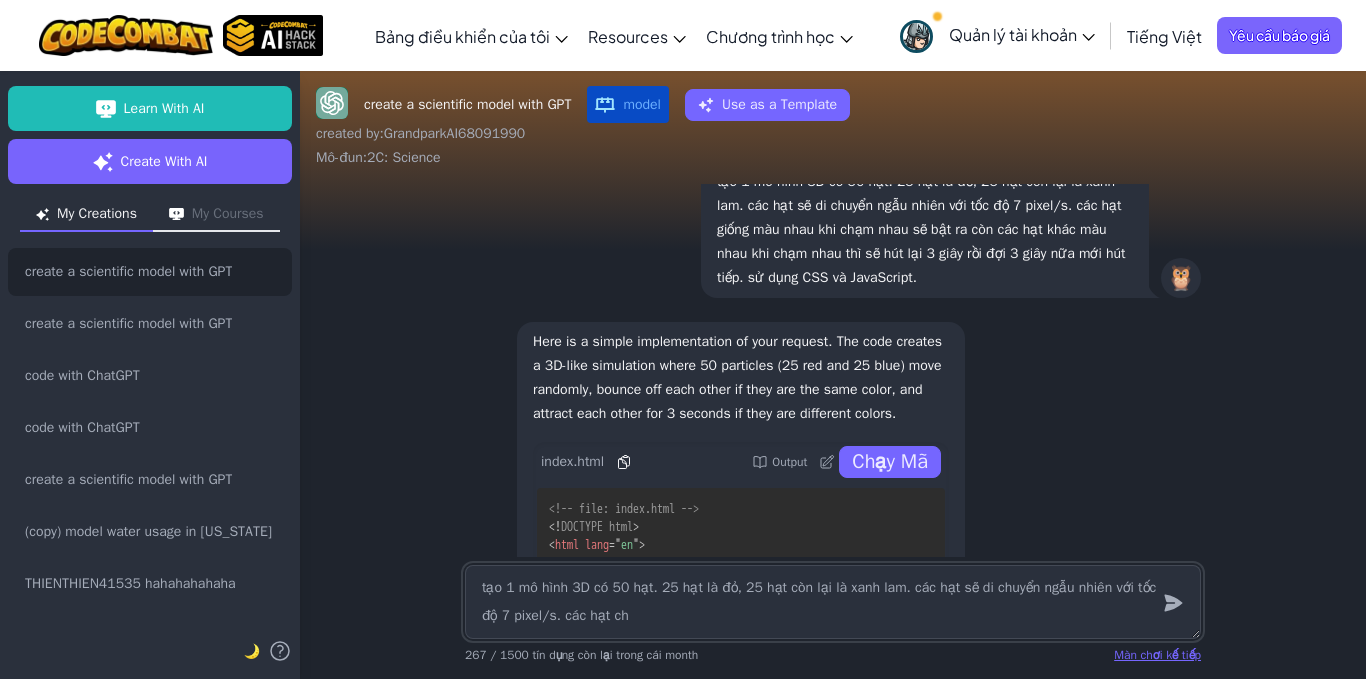 type on "tạo 1 mô hình 3D có 50 hạt. 25 hạt là đỏ, 25 hạt còn lại là xanh lam. các hạt sẽ di chuyển ngẫu nhiên với tốc độ 7 pixel/s. các hạt cha" 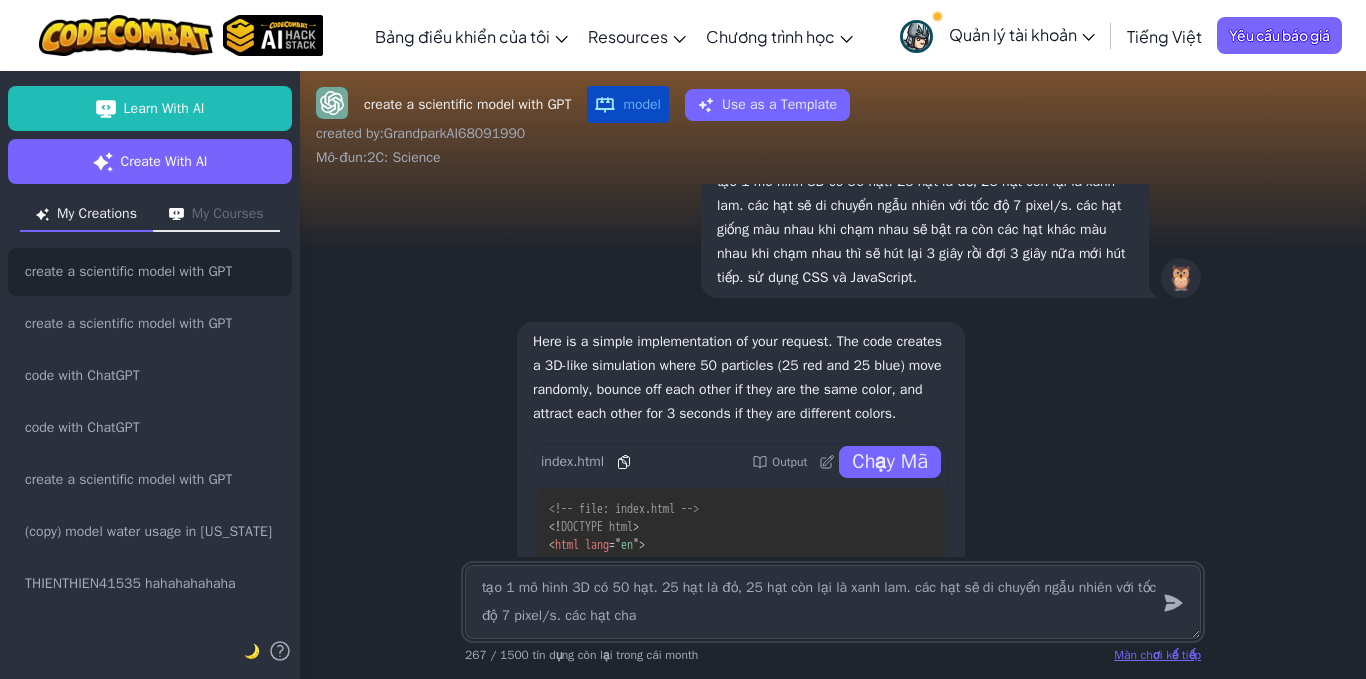 type on "tạo 1 mô hình 3D có 50 hạt. 25 hạt là đỏ, 25 hạt còn lại là xanh lam. các hạt sẽ di chuyển ngẫu nhiên với tốc độ 7 pixel/s. các hạt chạ" 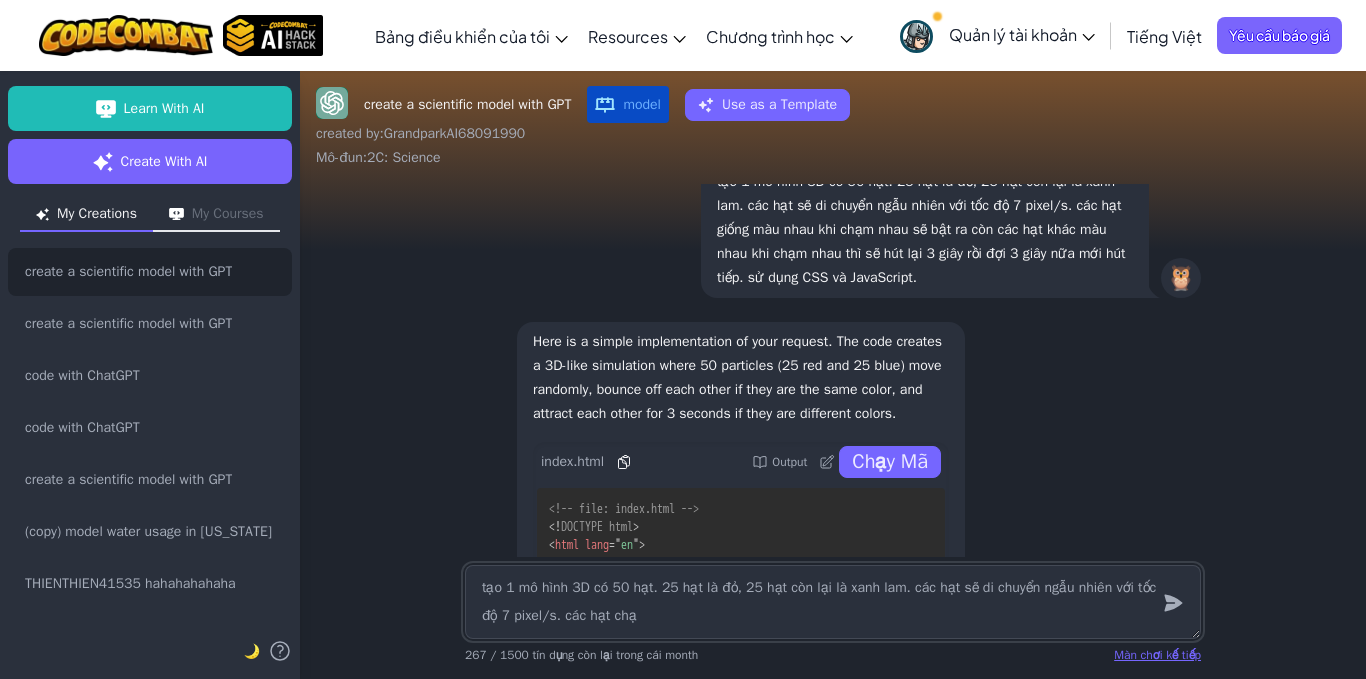 type on "tạo 1 mô hình 3D có 50 hạt. 25 hạt là đỏ, 25 hạt còn lại là xanh lam. các hạt sẽ di chuyển ngẫu nhiên với tốc độ 7 pixel/s. các hạt chạm" 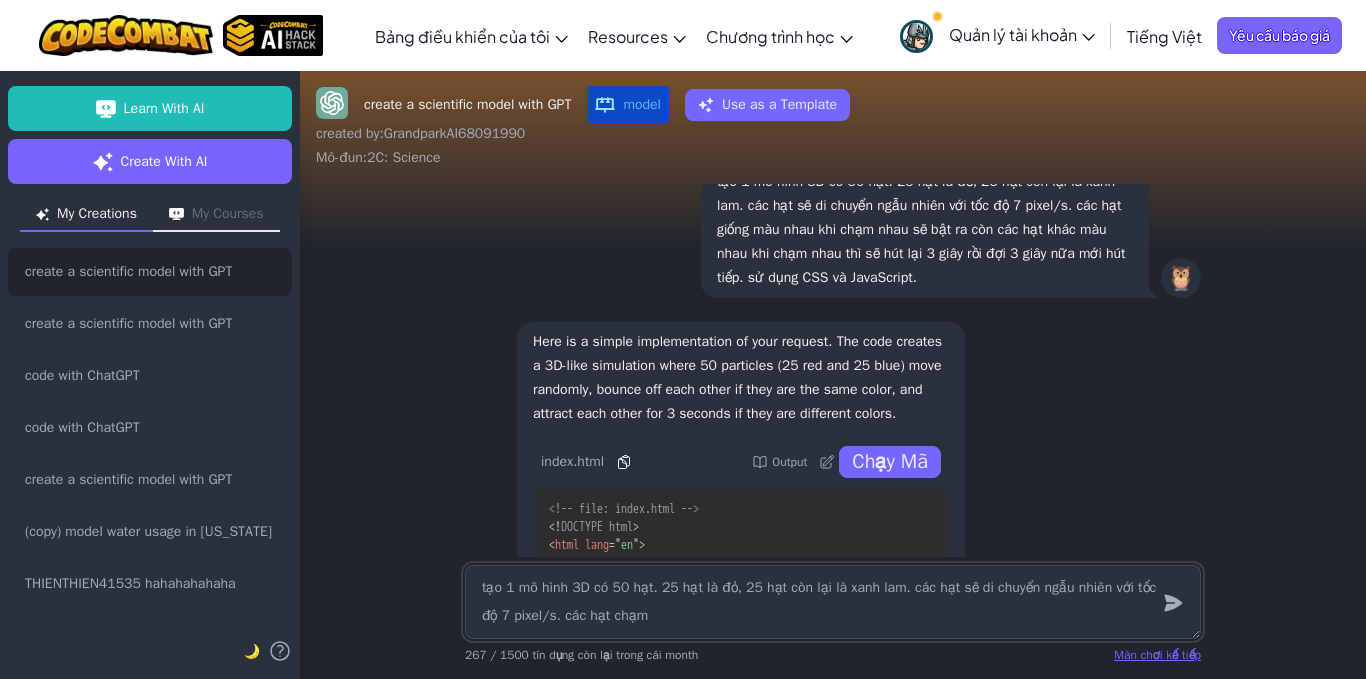 type on "tạo 1 mô hình 3D có 50 hạt. 25 hạt là đỏ, 25 hạt còn lại là xanh lam. các hạt sẽ di chuyển ngẫu nhiên với tốc độ 7 pixel/s. các hạt chạm" 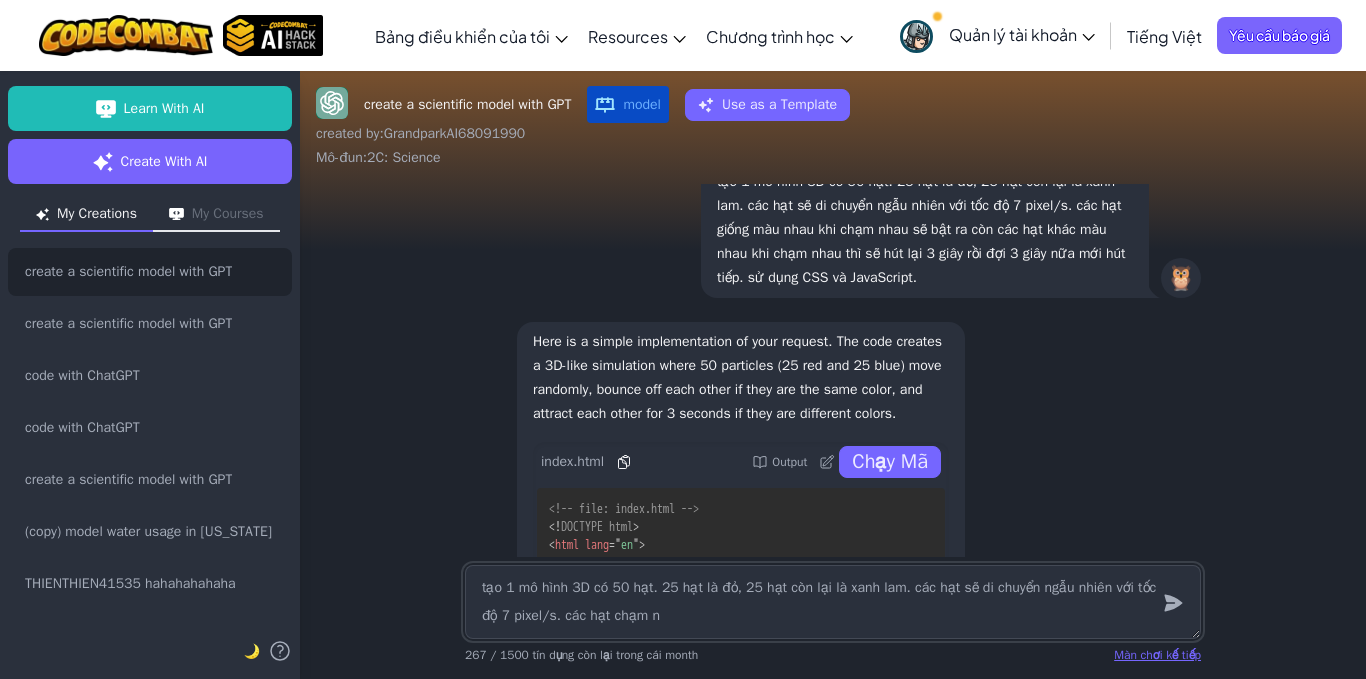 type on "tạo 1 mô hình 3D có 50 hạt. 25 hạt là đỏ, 25 hạt còn lại là xanh lam. các hạt sẽ di chuyển ngẫu nhiên với tốc độ 7 pixel/s. các hạt chạm nh" 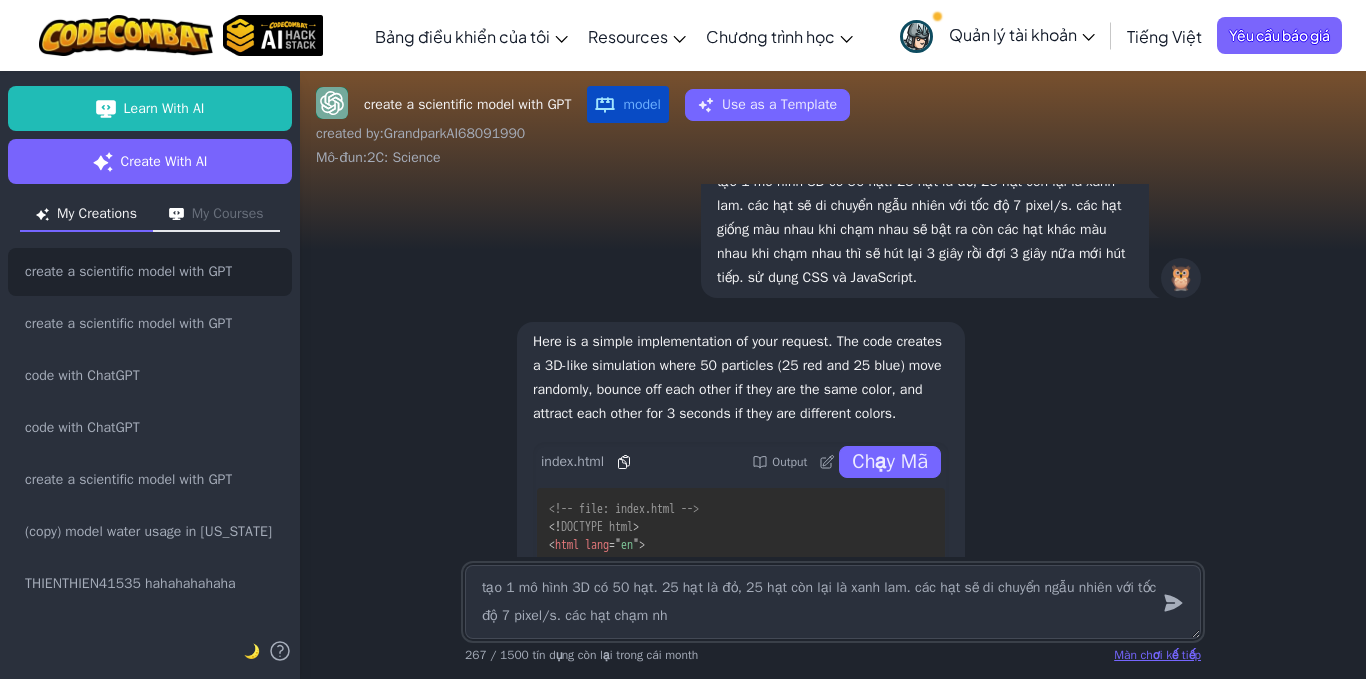 type on "tạo 1 mô hình 3D có 50 hạt. 25 hạt là đỏ, 25 hạt còn lại là xanh lam. các hạt sẽ di chuyển ngẫu nhiên với tốc độ 7 pixel/s. các hạt chạm nha" 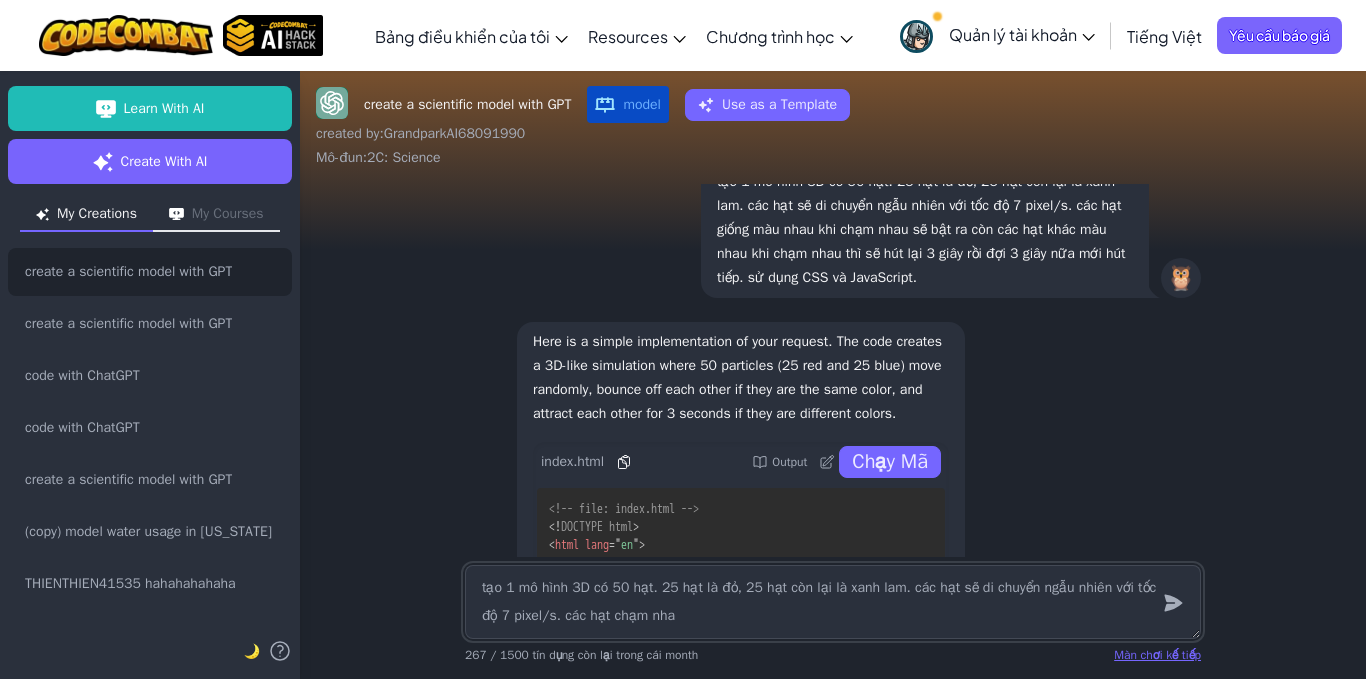 type on "tạo 1 mô hình 3D có 50 hạt. 25 hạt là đỏ, 25 hạt còn lại là xanh lam. các hạt sẽ di chuyển ngẫu nhiên với tốc độ 7 pixel/s. các hạt chạm nhau" 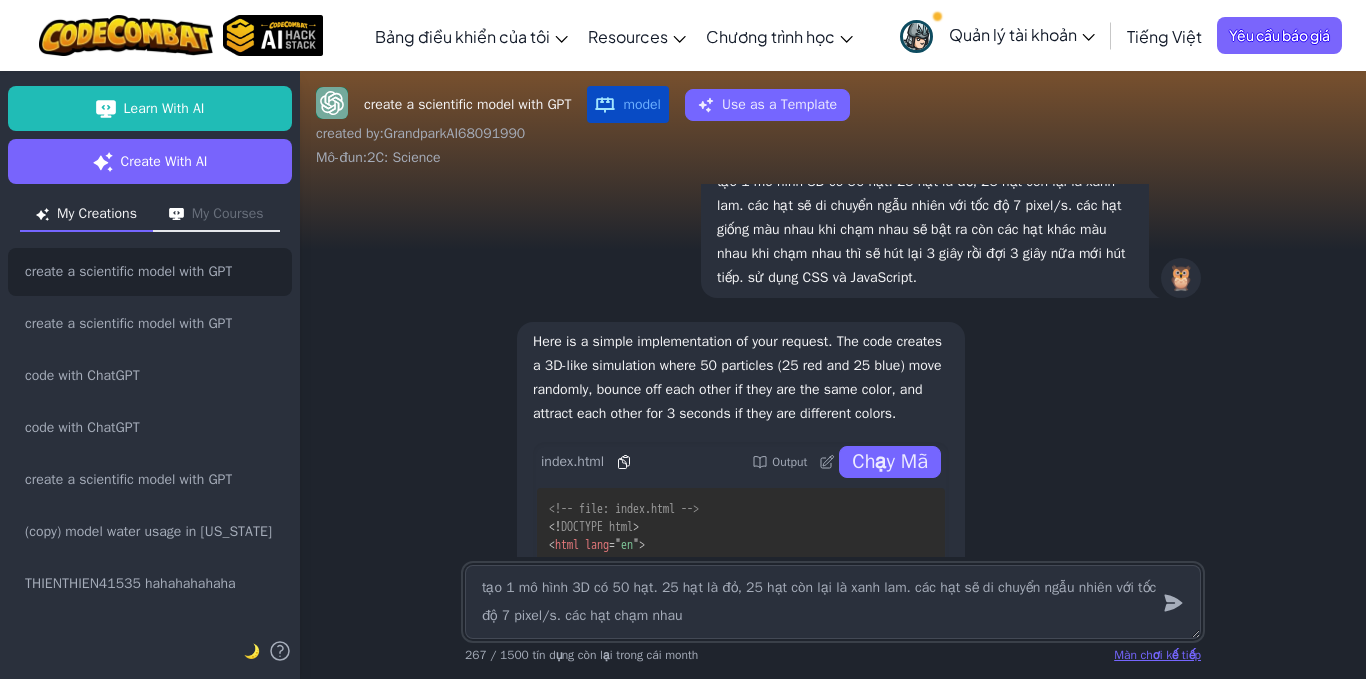 type on "tạo 1 mô hình 3D có 50 hạt. 25 hạt là đỏ, 25 hạt còn lại là xanh lam. các hạt sẽ di chuyển ngẫu nhiên với tốc độ 7 pixel/s. các hạt chạm nhau" 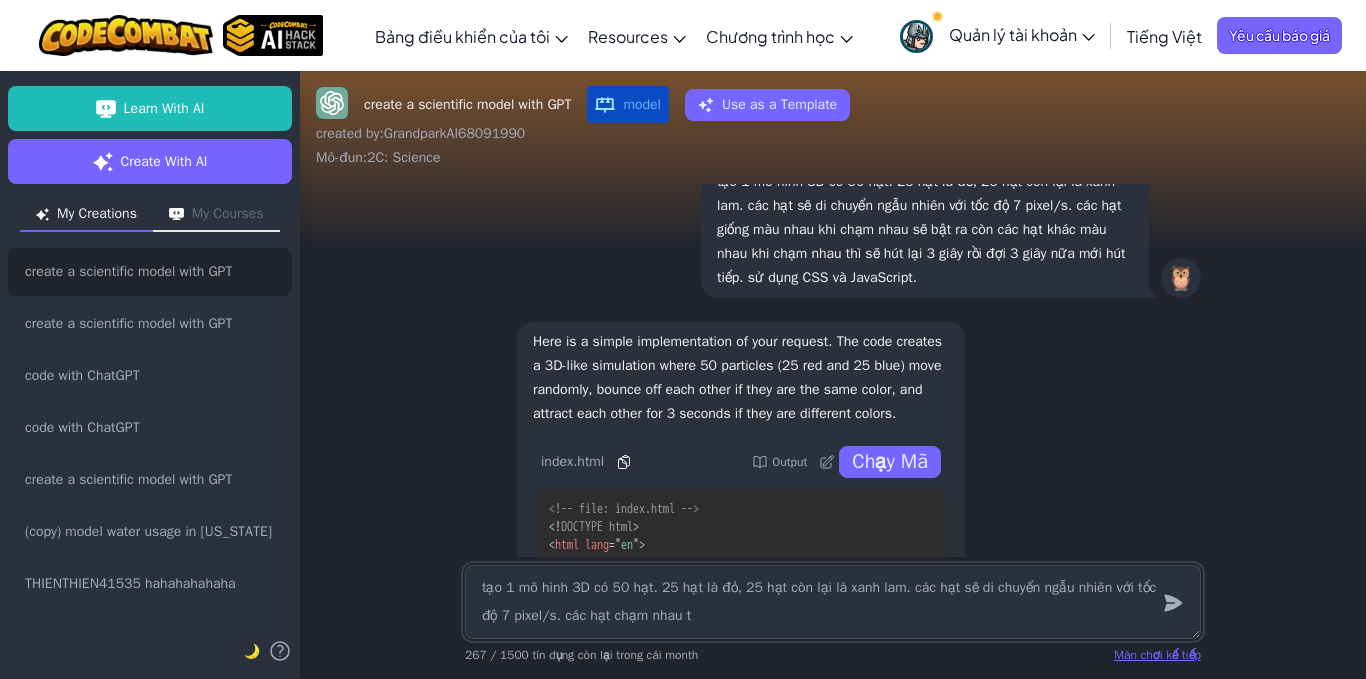 type on "tạo 1 mô hình 3D có 50 hạt. 25 hạt là đỏ, 25 hạt còn lại là xanh lam. các hạt sẽ di chuyển ngẫu nhiên với tốc độ 7 pixel/s. các hạt chạm nhau th" 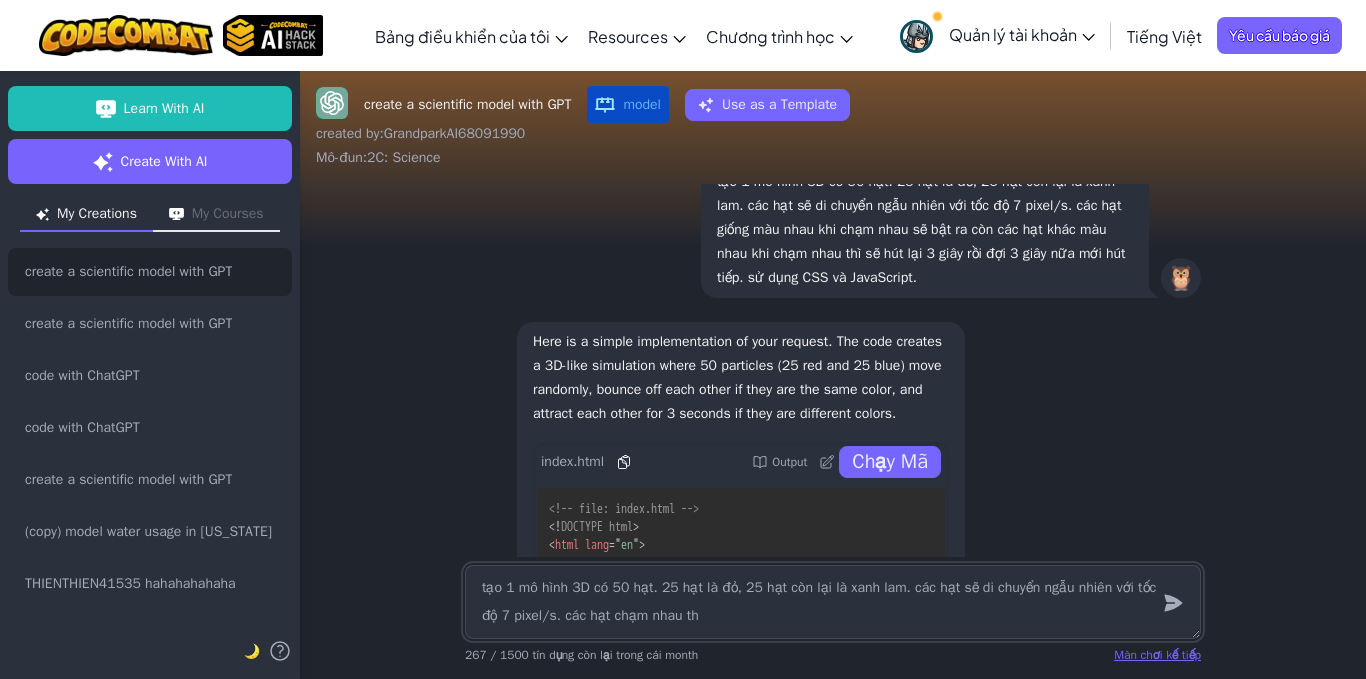 type on "tạo 1 mô hình 3D có 50 hạt. 25 hạt là đỏ, 25 hạt còn lại là xanh lam. các hạt sẽ di chuyển ngẫu nhiên với tốc độ 7 pixel/s. các hạt chạm nhau thi" 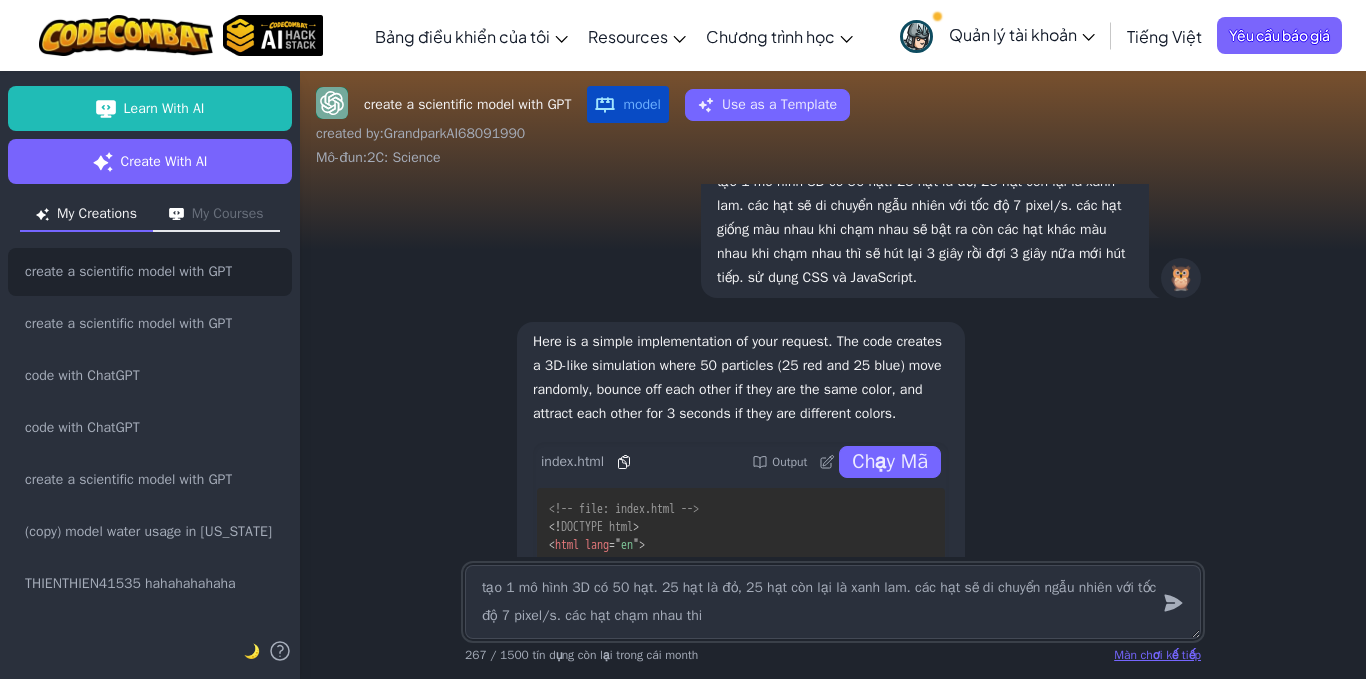 type on "tạo 1 mô hình 3D có 50 hạt. 25 hạt là đỏ, 25 hạt còn lại là xanh lam. các hạt sẽ di chuyển ngẫu nhiên với tốc độ 7 pixel/s. các hạt chạm nhau thì" 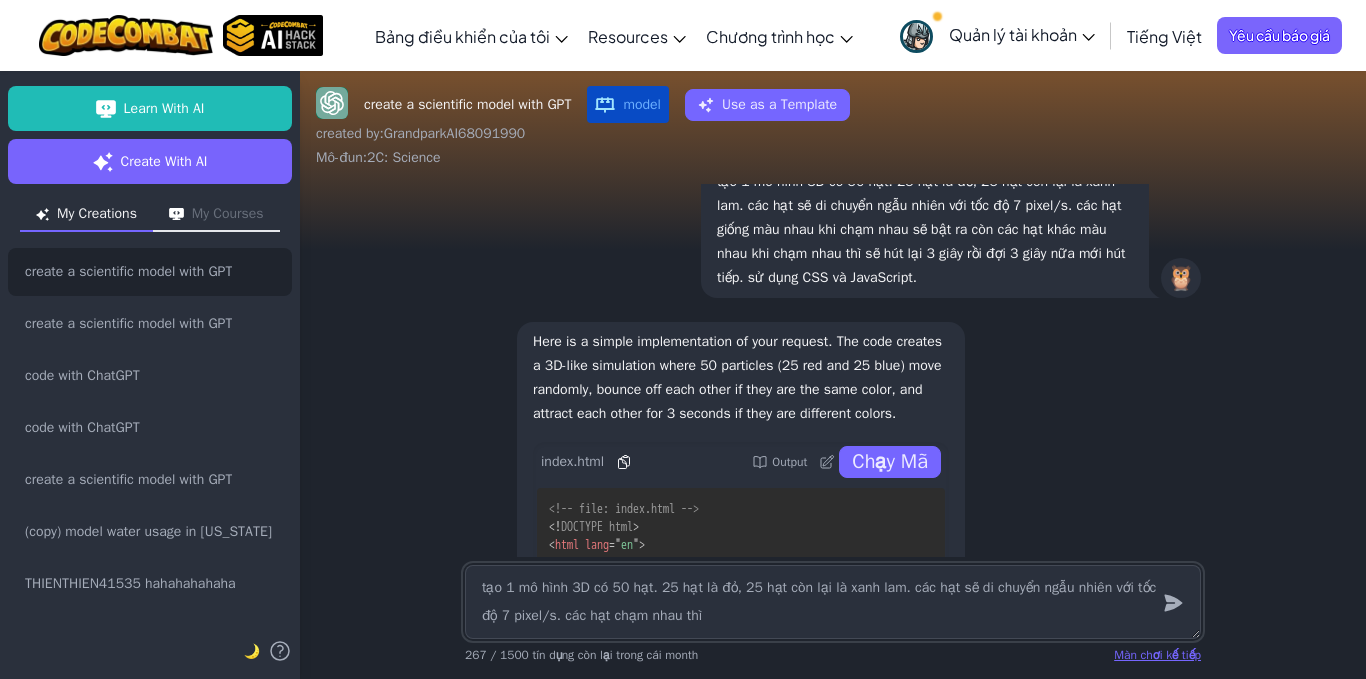 type on "tạo 1 mô hình 3D có 50 hạt. 25 hạt là đỏ, 25 hạt còn lại là xanh lam. các hạt sẽ di chuyển ngẫu nhiên với tốc độ 7 pixel/s. các hạt chạm nhau thì" 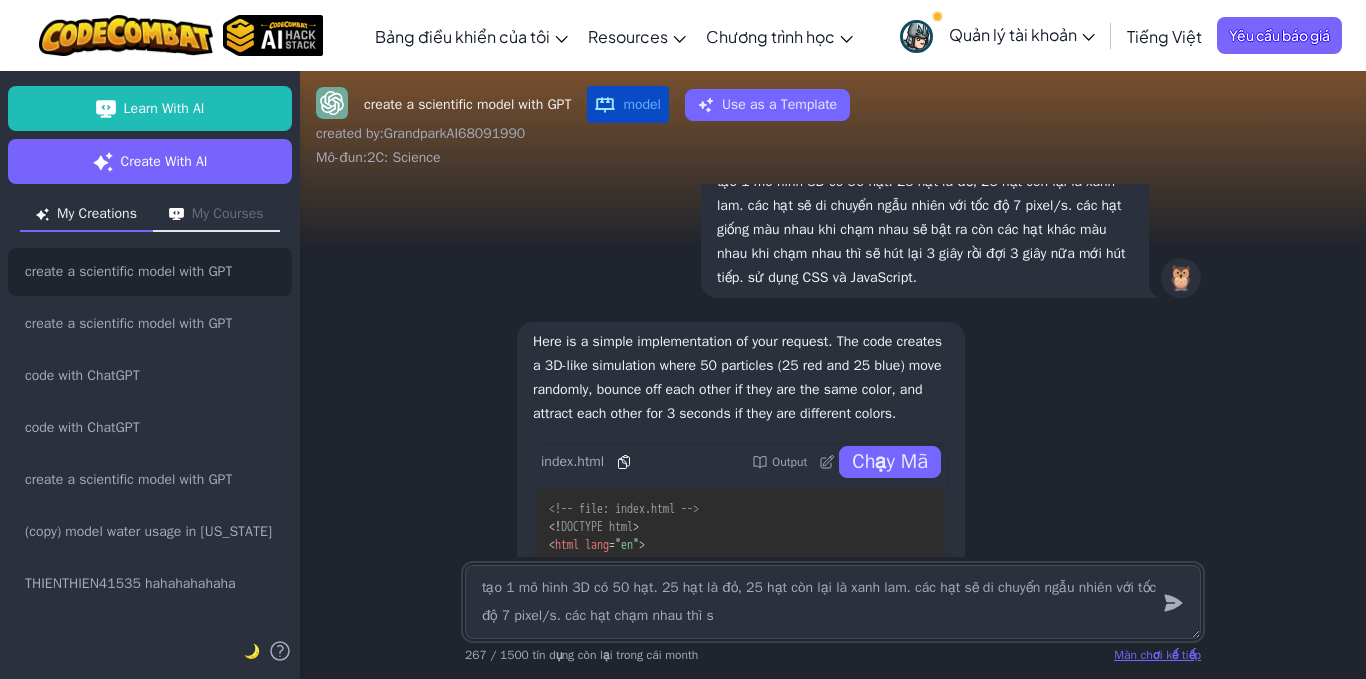 type on "tạo 1 mô hình 3D có 50 hạt. 25 hạt là đỏ, 25 hạt còn lại là xanh lam. các hạt sẽ di chuyển ngẫu nhiên với tốc độ 7 pixel/s. các hạt chạm nhau thì se" 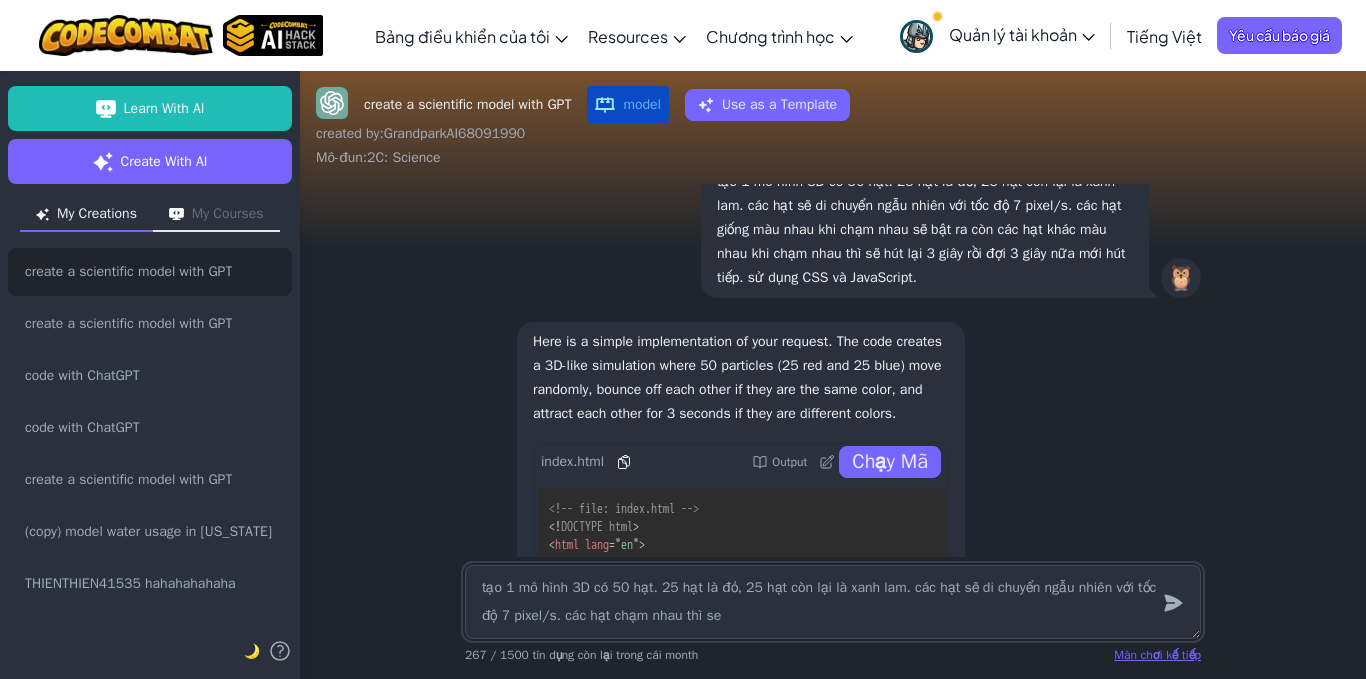 type on "tạo 1 mô hình 3D có 50 hạt. 25 hạt là đỏ, 25 hạt còn lại là xanh lam. các hạt sẽ di chuyển ngẫu nhiên với tốc độ 7 pixel/s. các hạt chạm nhau thì sẽ" 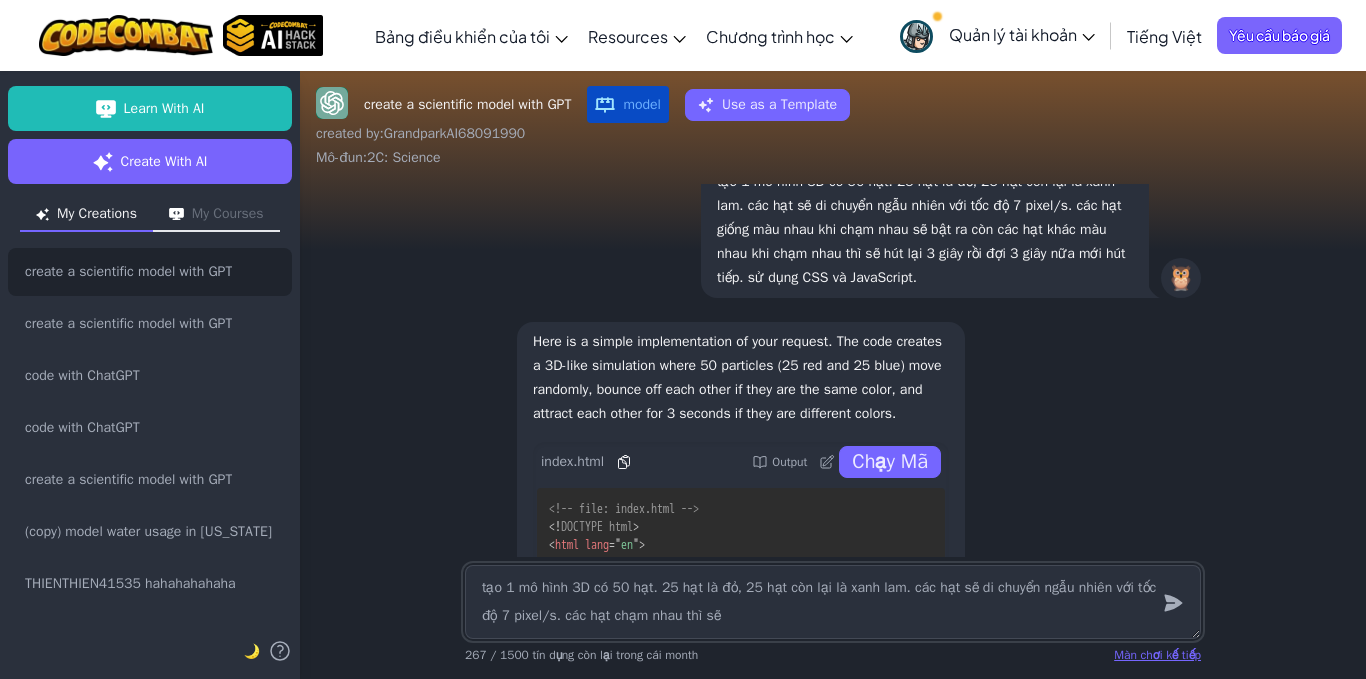 type on "tạo 1 mô hình 3D có 50 hạt. 25 hạt là đỏ, 25 hạt còn lại là xanh lam. các hạt sẽ di chuyển ngẫu nhiên với tốc độ 7 pixel/s. các hạt chạm nhau thì sẽ" 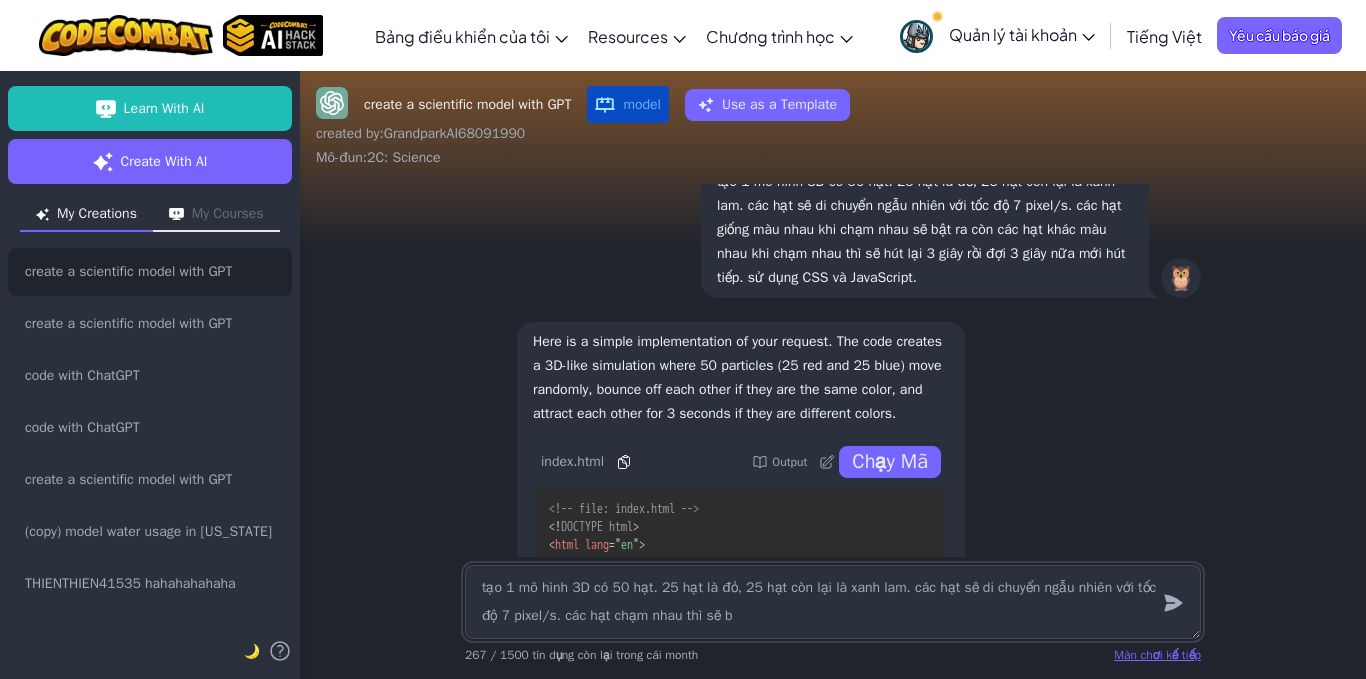 type on "tạo 1 mô hình 3D có 50 hạt. 25 hạt là đỏ, 25 hạt còn lại là xanh lam. các hạt sẽ di chuyển ngẫu nhiên với tốc độ 7 pixel/s. các hạt chạm nhau thì sẽ ba" 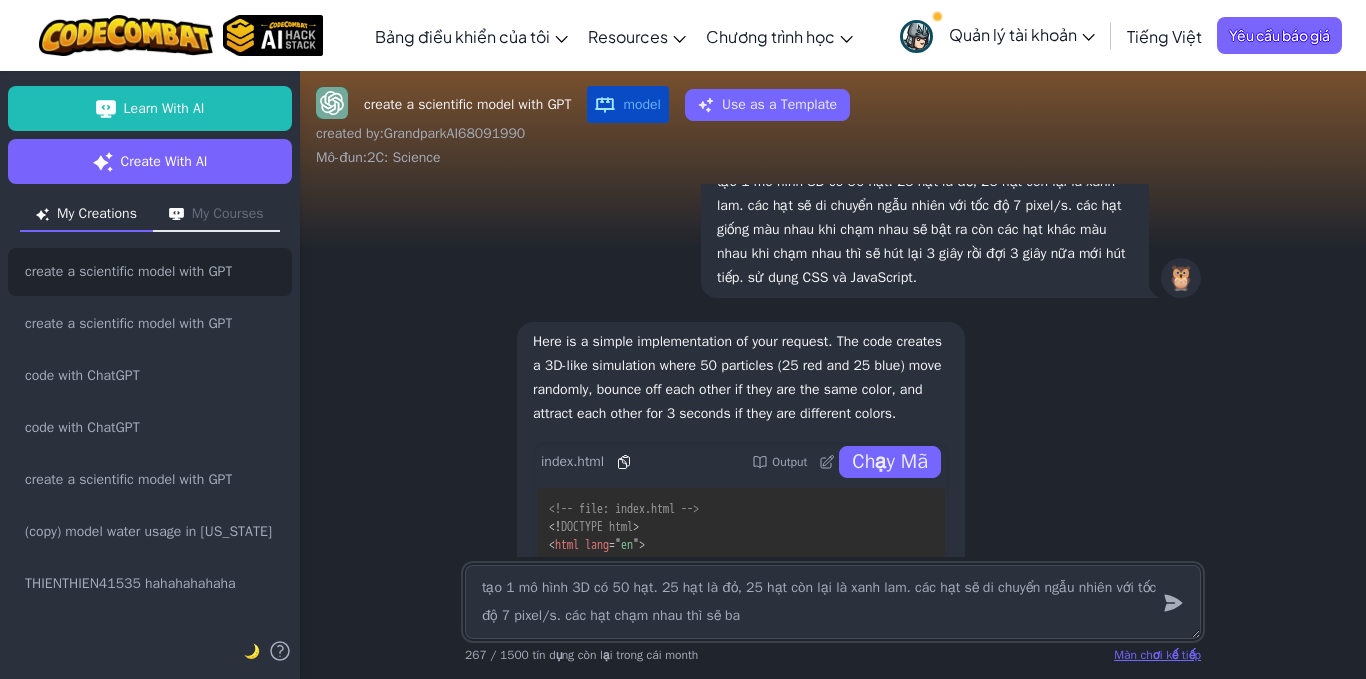 type on "tạo 1 mô hình 3D có 50 hạt. 25 hạt là đỏ, 25 hạt còn lại là xanh lam. các hạt sẽ di chuyển ngẫu nhiên với tốc độ 7 pixel/s. các hạt chạm nhau thì sẽ bâ" 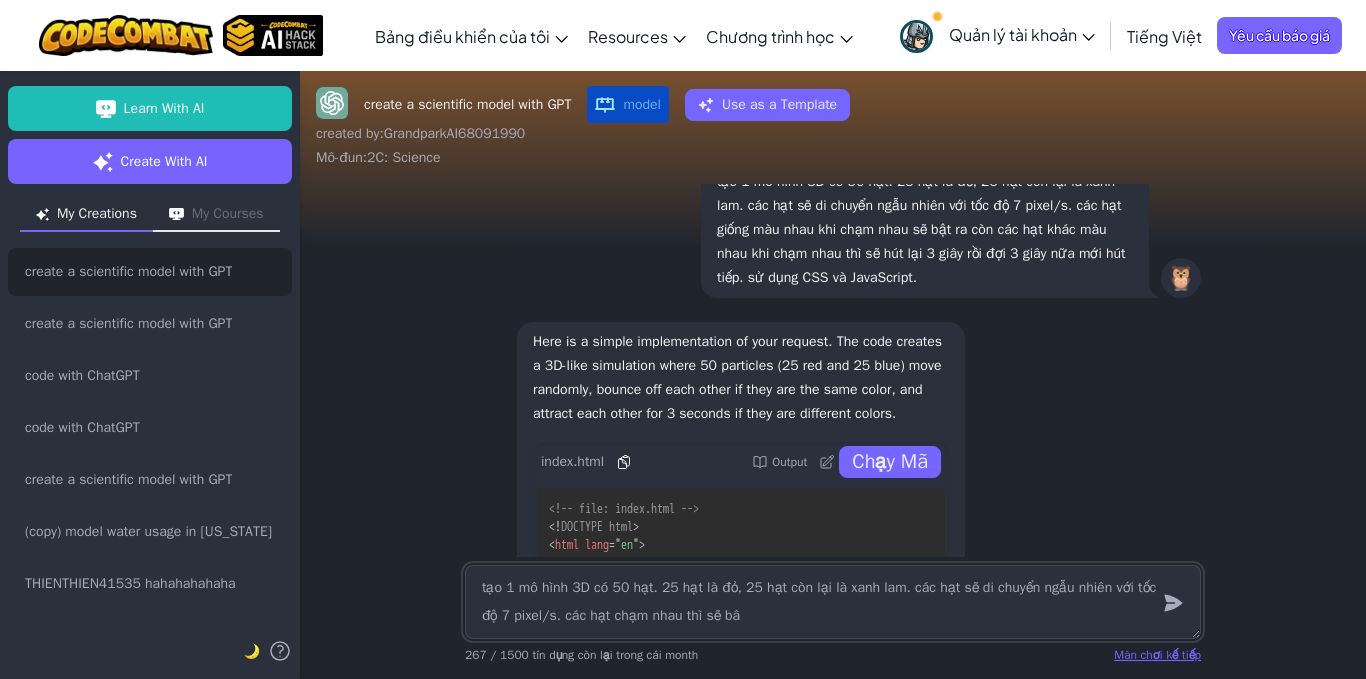 type on "tạo 1 mô hình 3D có 50 hạt. 25 hạt là đỏ, 25 hạt còn lại là xanh lam. các hạt sẽ di chuyển ngẫu nhiên với tốc độ 7 pixel/s. các hạt chạm nhau thì sẽ bậ" 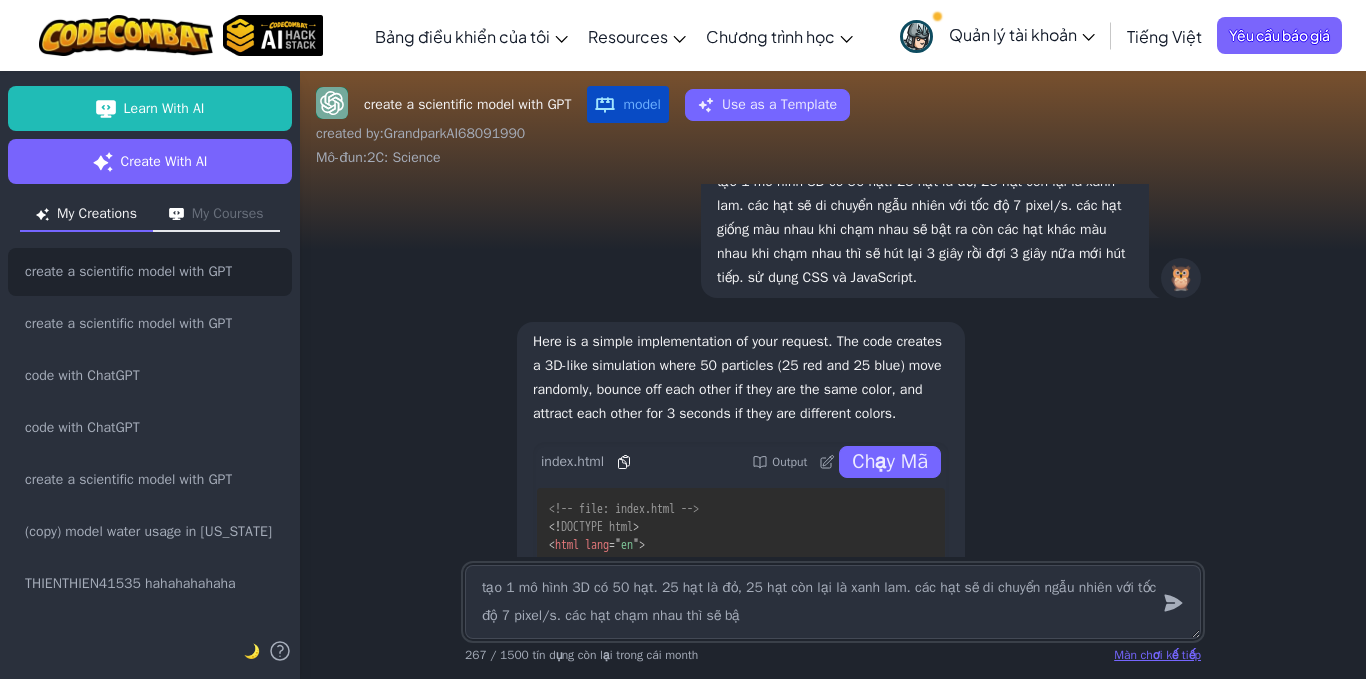 type on "tạo 1 mô hình 3D có 50 hạt. 25 hạt là đỏ, 25 hạt còn lại là xanh lam. các hạt sẽ di chuyển ngẫu nhiên với tốc độ 7 pixel/s. các hạt chạm nhau thì sẽ bật" 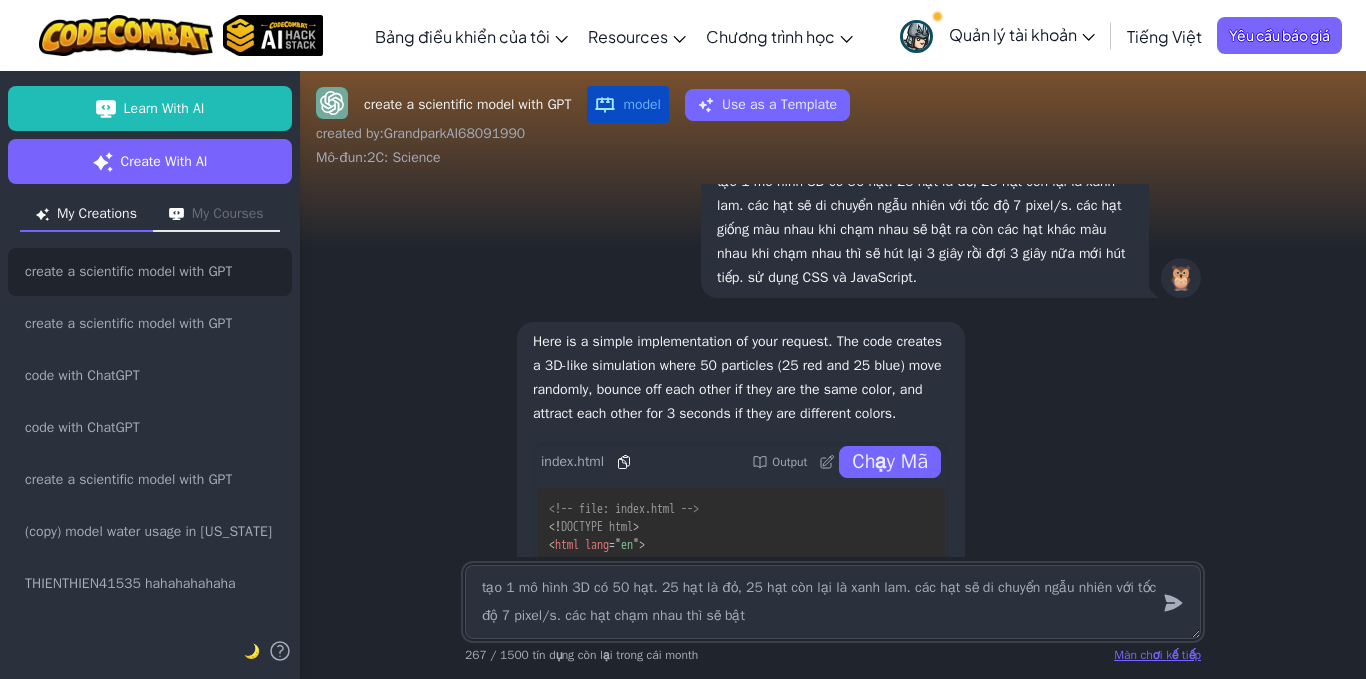 type on "tạo 1 mô hình 3D có 50 hạt. 25 hạt là đỏ, 25 hạt còn lại là xanh lam. các hạt sẽ di chuyển ngẫu nhiên với tốc độ 7 pixel/s. các hạt chạm nhau thì sẽ bật" 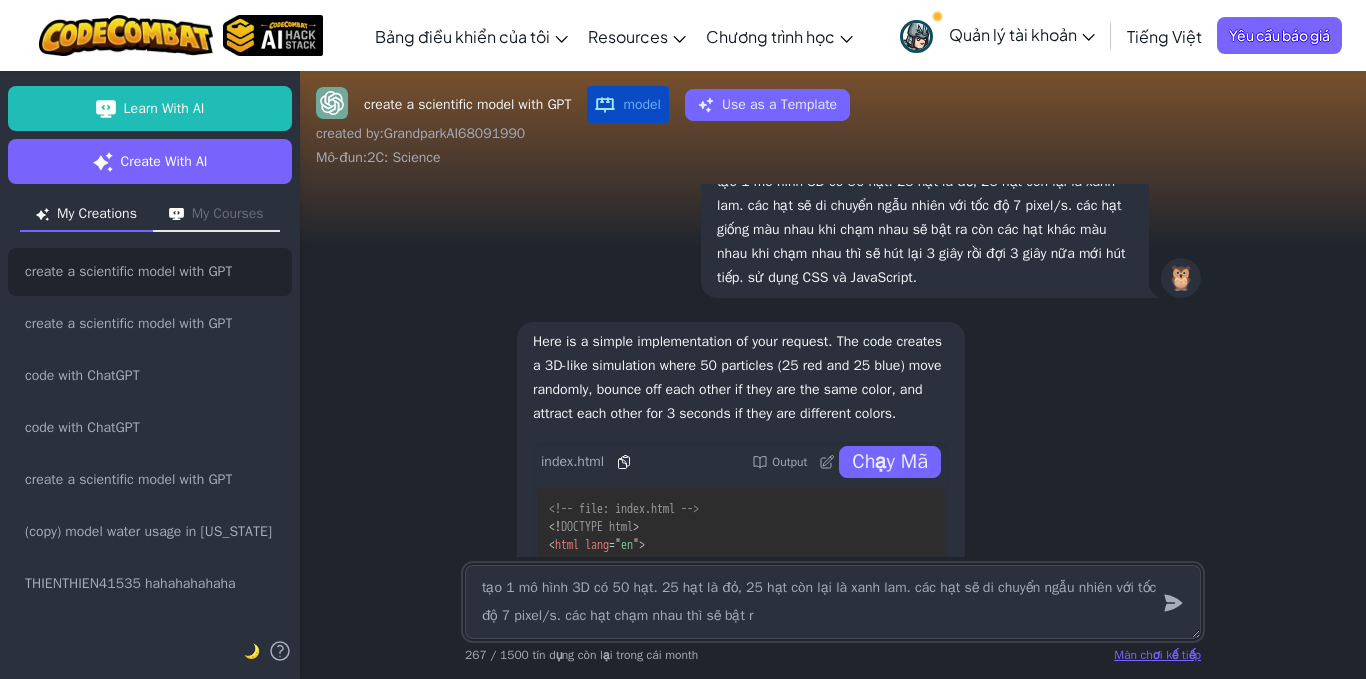 type on "tạo 1 mô hình 3D có 50 hạt. 25 hạt là đỏ, 25 hạt còn lại là xanh lam. các hạt sẽ di chuyển ngẫu nhiên với tốc độ 7 pixel/s. các hạt chạm nhau thì sẽ bật ra" 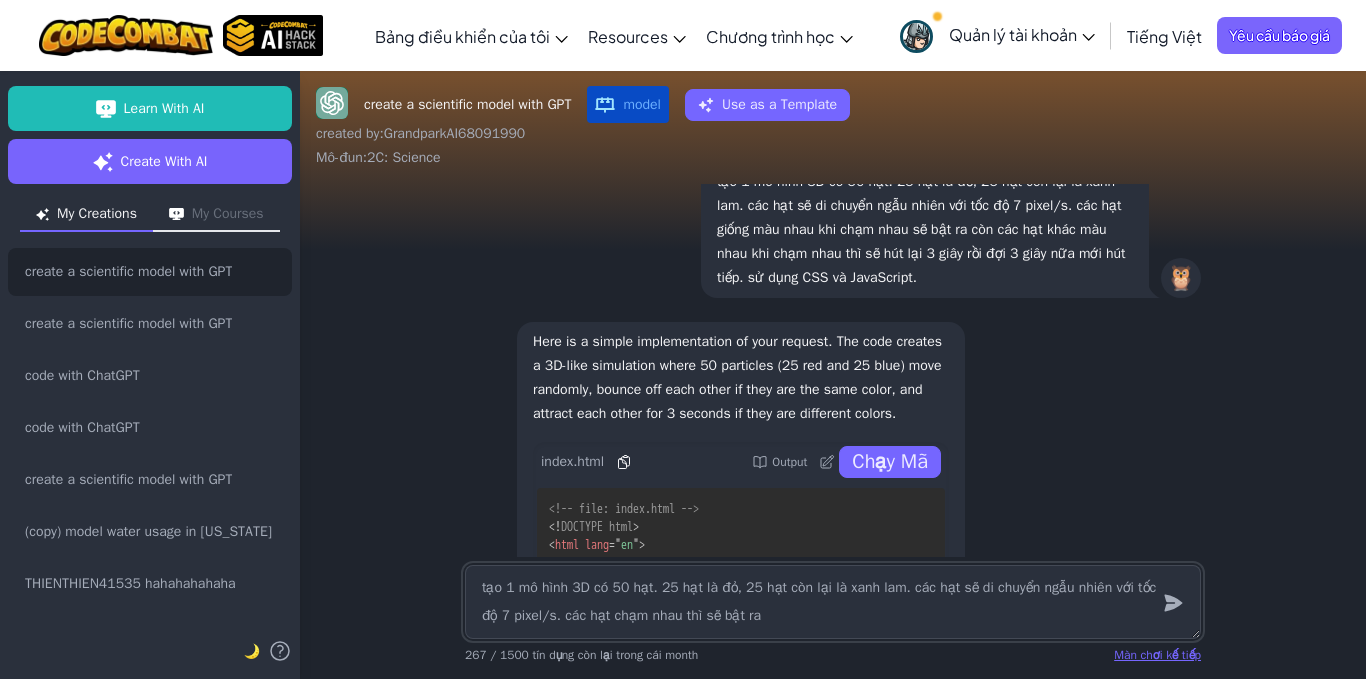 type on "tạo 1 mô hình 3D có 50 hạt. 25 hạt là đỏ, 25 hạt còn lại là xanh lam. các hạt sẽ di chuyển ngẫu nhiên với tốc độ 7 pixel/s. các hạt chạm nhau thì sẽ bật ra." 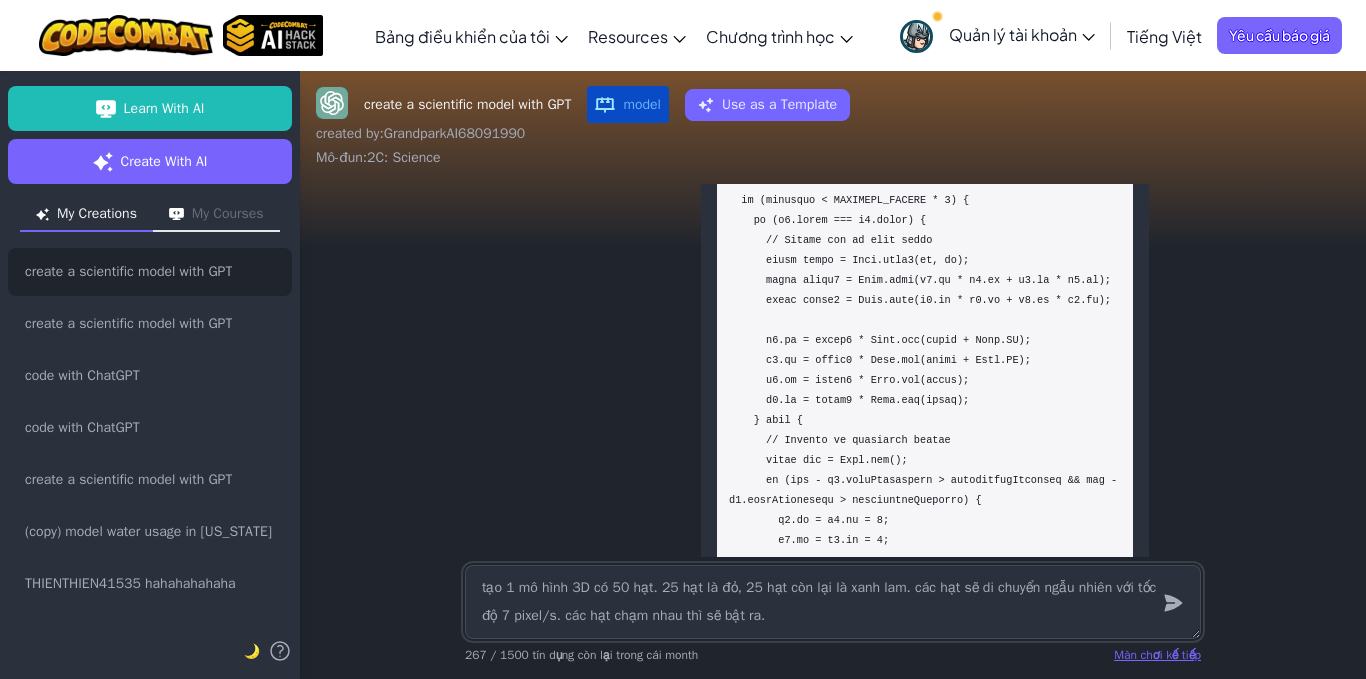 scroll, scrollTop: -7133, scrollLeft: 0, axis: vertical 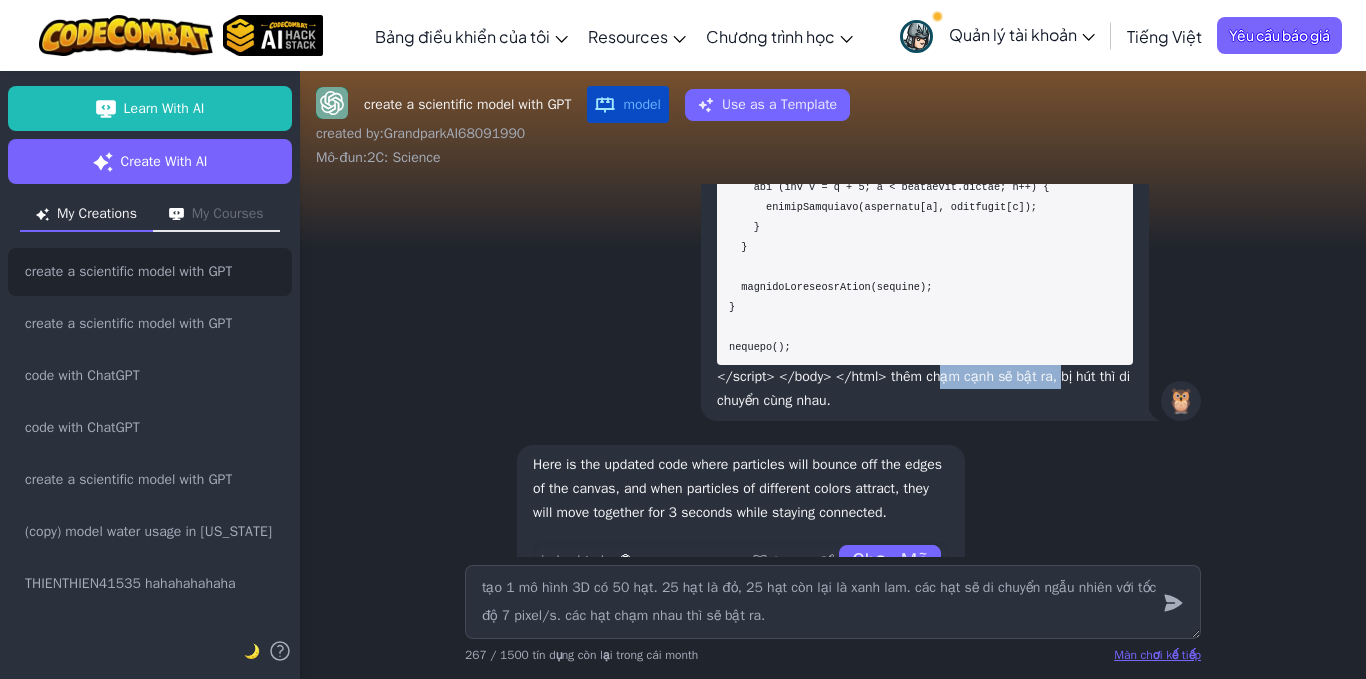 drag, startPoint x: 924, startPoint y: 381, endPoint x: 1048, endPoint y: 380, distance: 124.004036 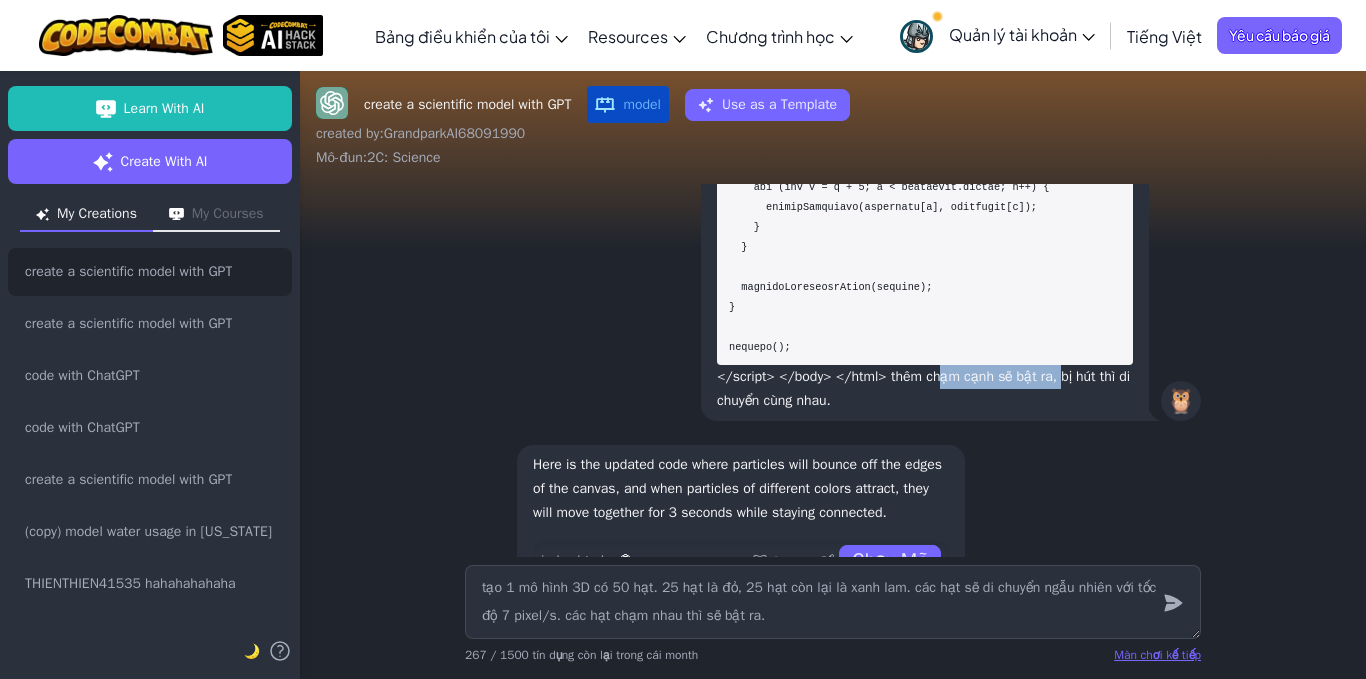 copy on "chạm cạnh sẽ bật ra" 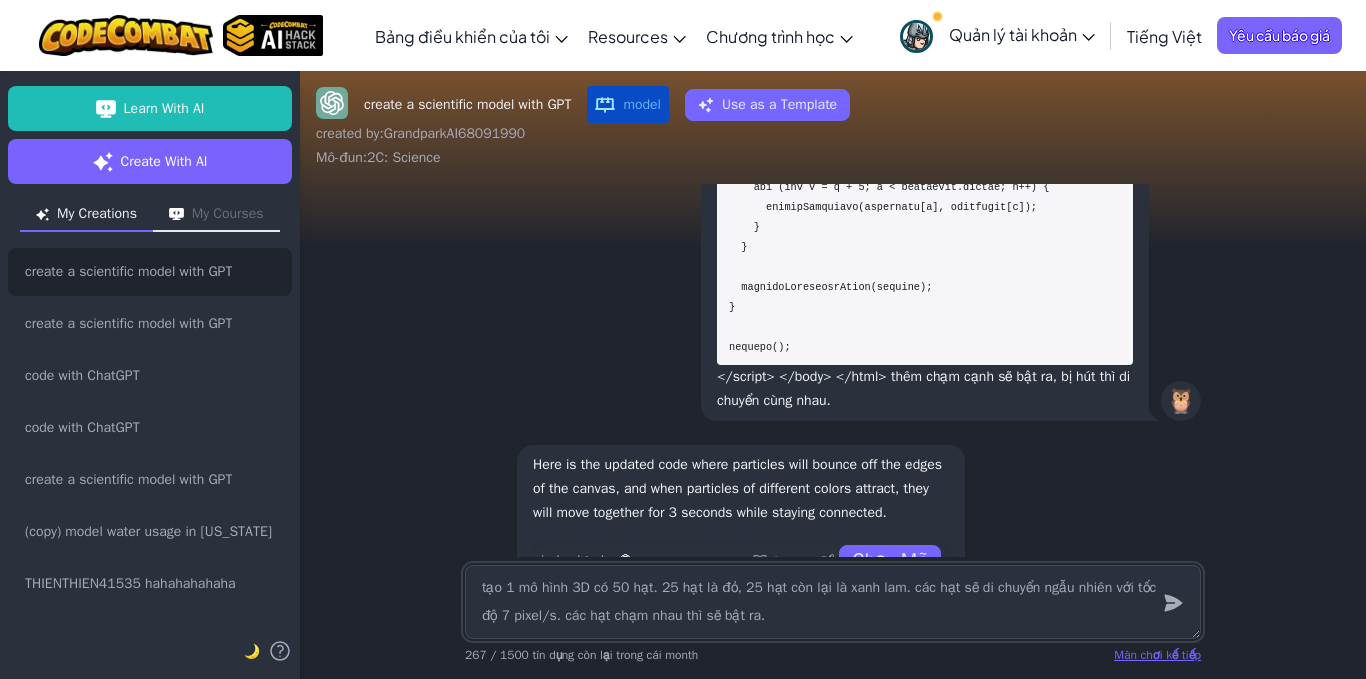 click on "tạo 1 mô hình 3D có 50 hạt. 25 hạt là đỏ, 25 hạt còn lại là xanh lam. các hạt sẽ di chuyển ngẫu nhiên với tốc độ 7 pixel/s. các hạt chạm nhau thì sẽ bật ra." at bounding box center (833, 602) 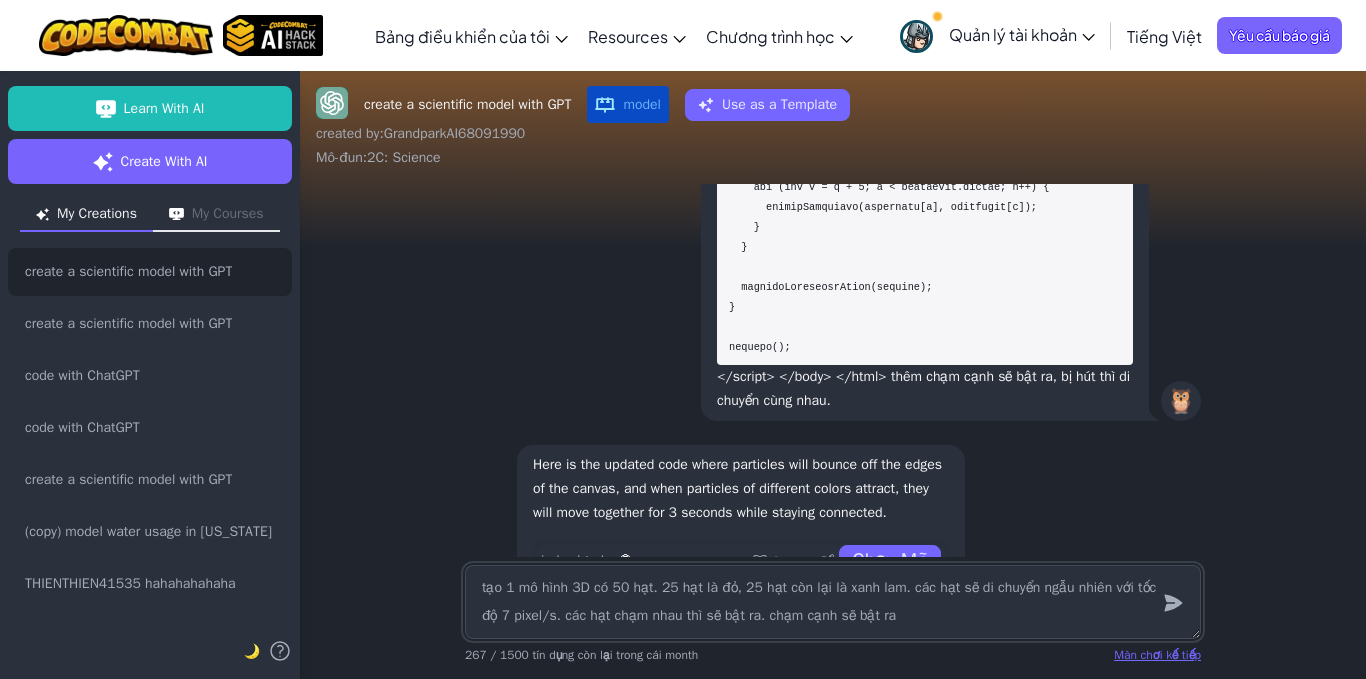 type on "tạo 1 mô hình 3D có 50 hạt. 25 hạt là đỏ, 25 hạt còn lại là xanh lam. các hạt sẽ di chuyển ngẫu nhiên với tốc độ 7 pixel/s. các hạt chạm nhau thì sẽ bật ra. chạm cạnh sẽ bật ra" 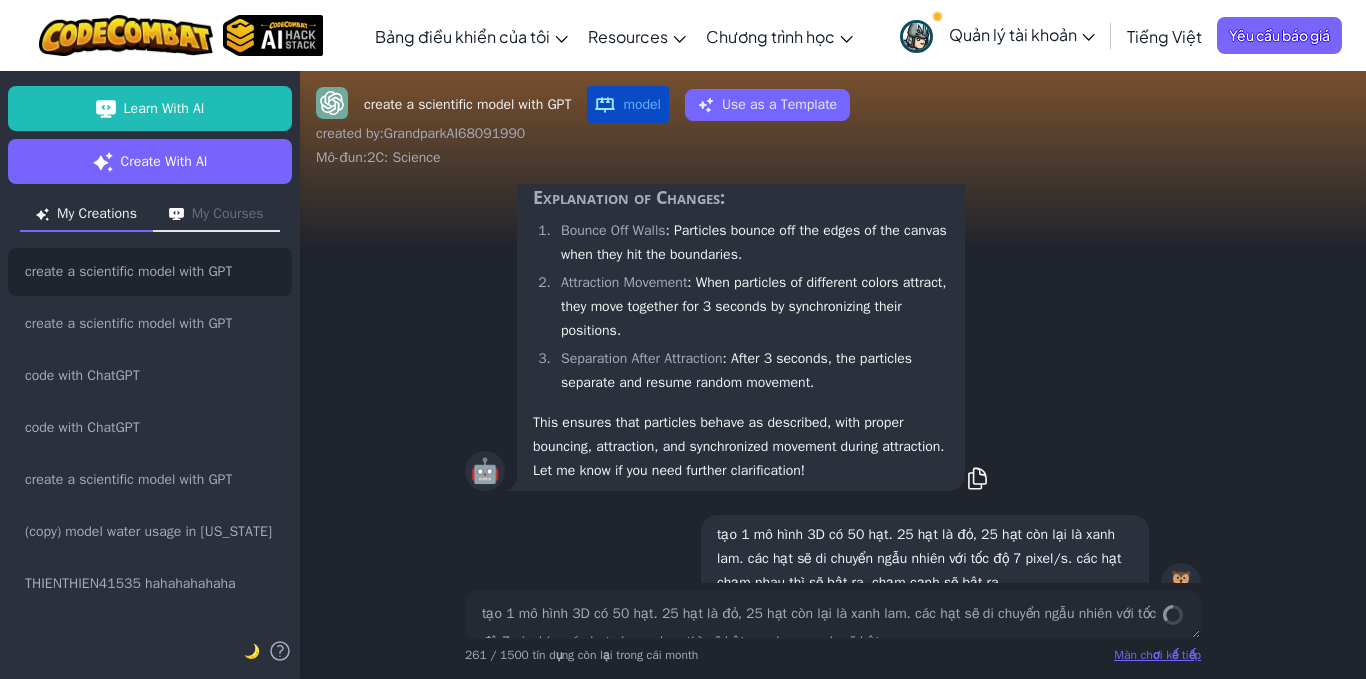 scroll, scrollTop: 0, scrollLeft: 0, axis: both 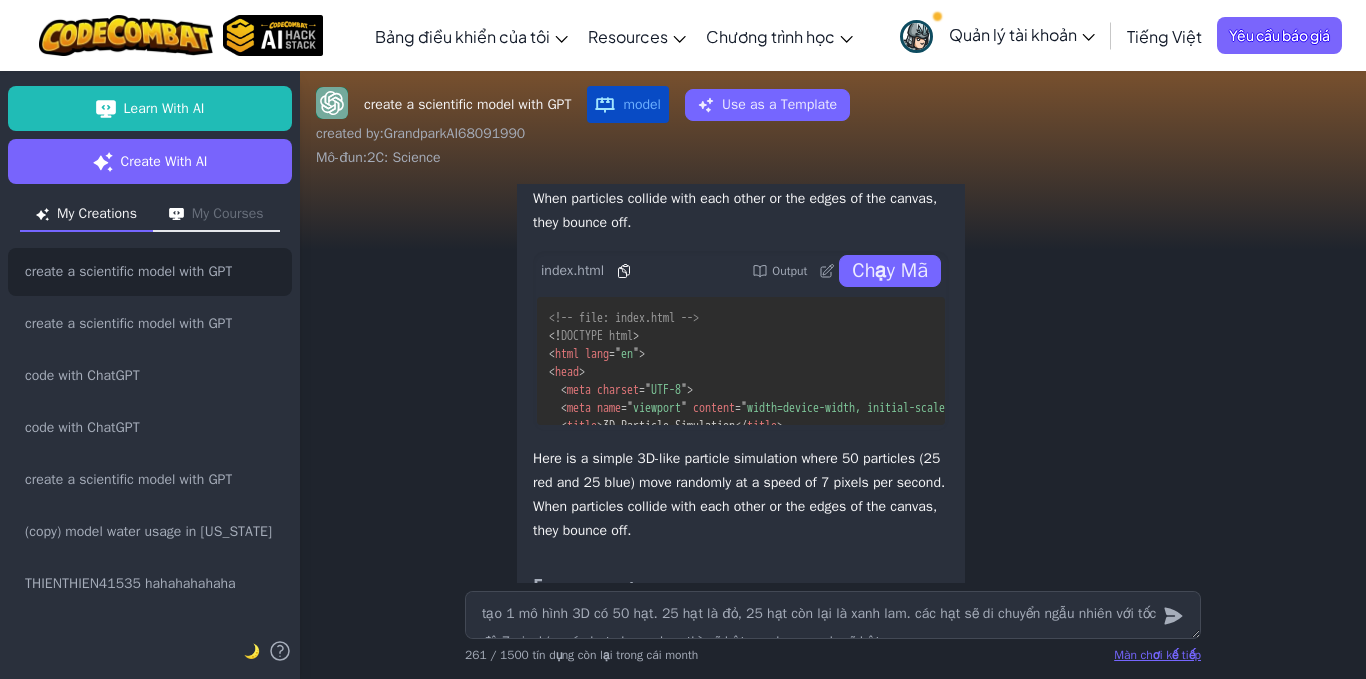 click on "Chạy Mã" at bounding box center [890, 271] 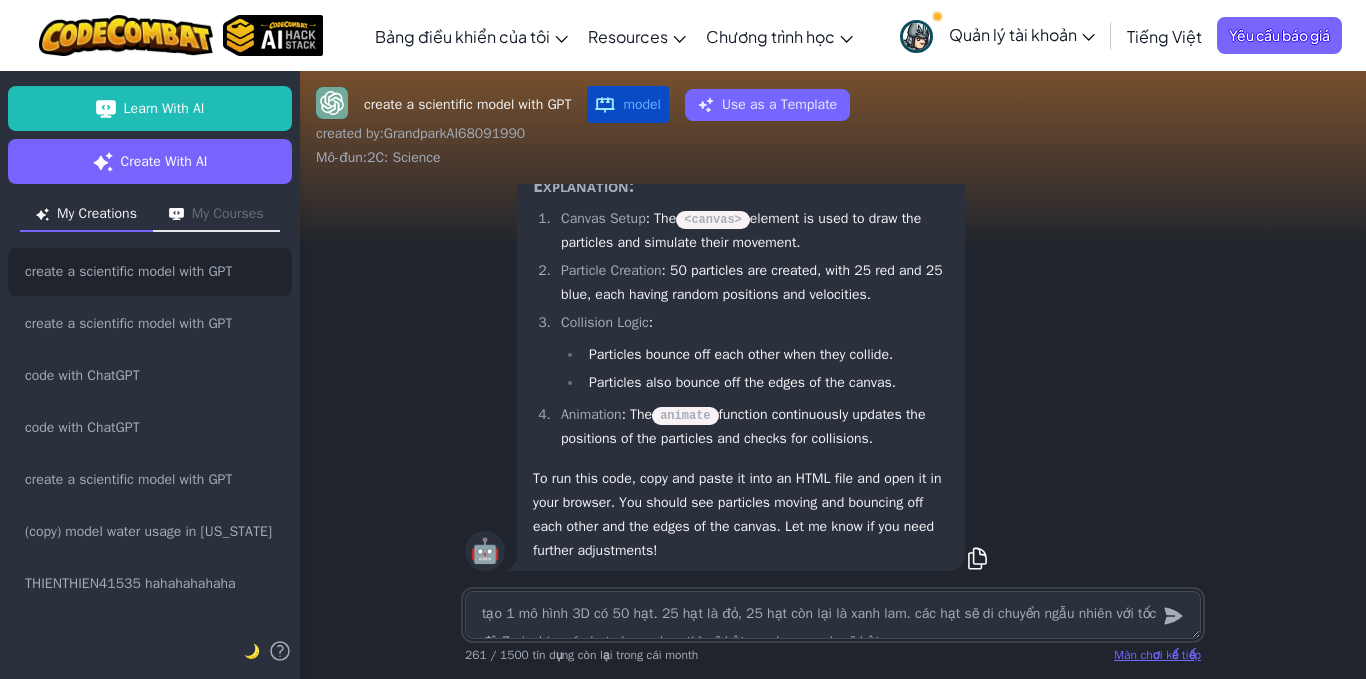 scroll, scrollTop: -400, scrollLeft: 0, axis: vertical 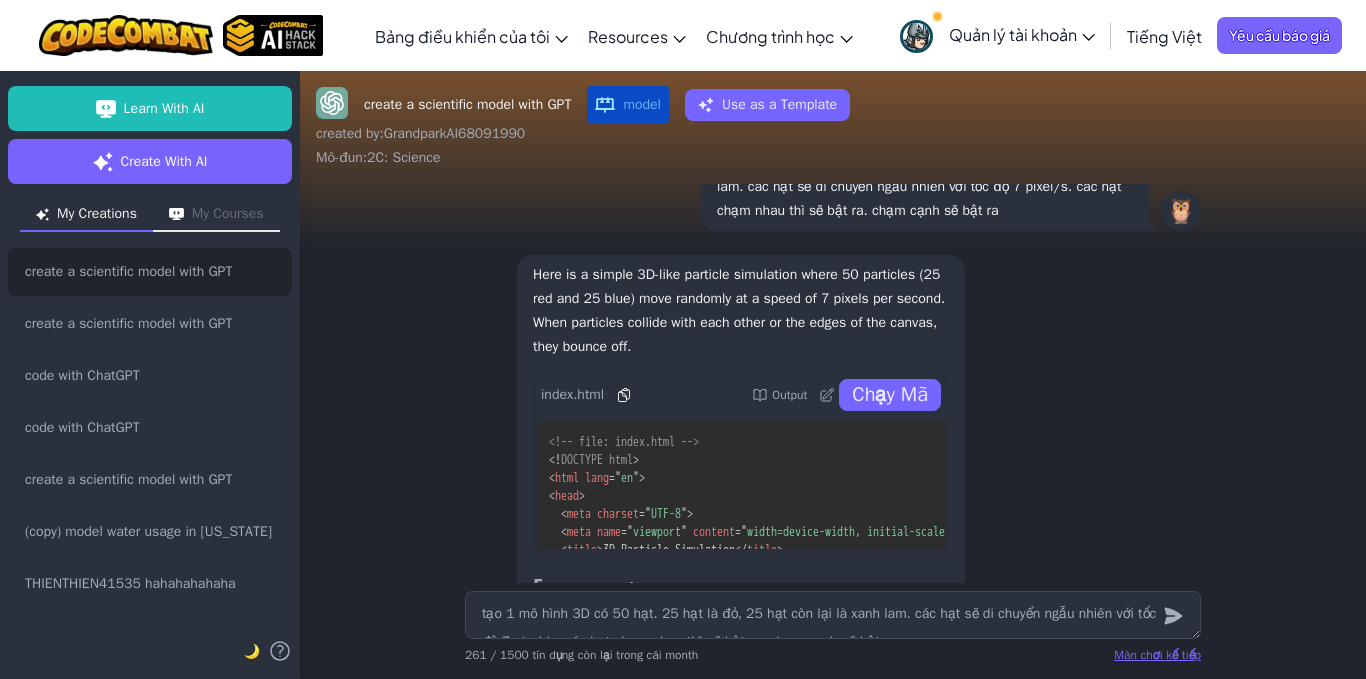 click 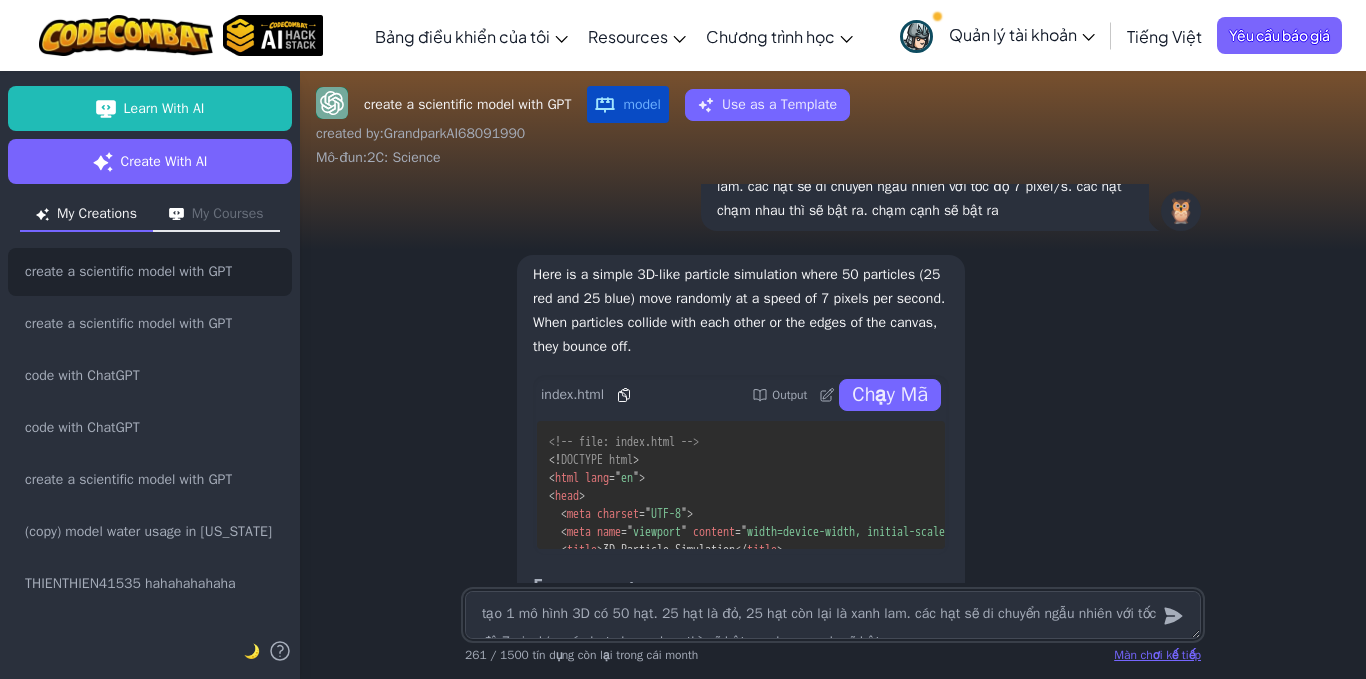 click on "tạo 1 mô hình 3D có 50 hạt. 25 hạt là đỏ, 25 hạt còn lại là xanh lam. các hạt sẽ di chuyển ngẫu nhiên với tốc độ 7 pixel/s. các hạt chạm nhau thì sẽ bật ra. chạm cạnh sẽ bật ra" at bounding box center [833, 615] 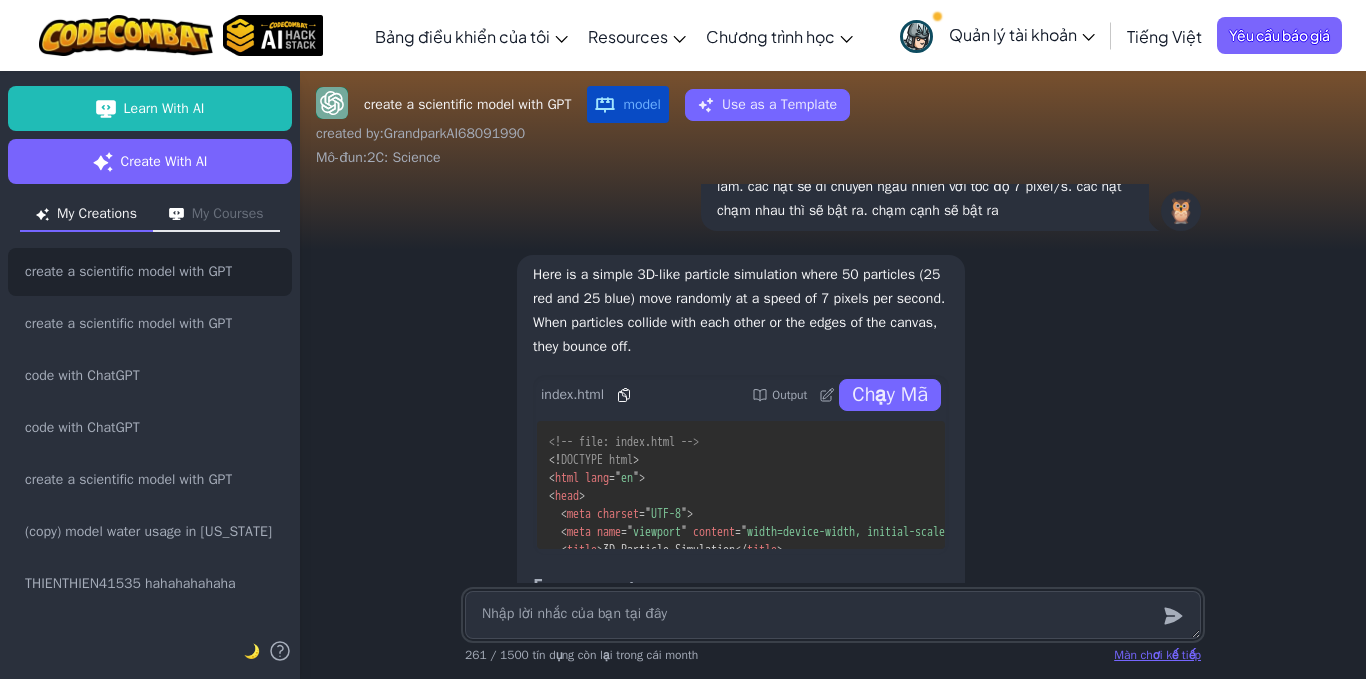paste on "<!-- file: index.html -->
<!DOCTYPE html>
<html lang="en">
<head>
<meta charset="UTF-8">
<meta name="viewport" content="width=device-width, initial-scale=1.0">
<title>3D Particle Simulation</title>
<style>
body {
margin: 0;
overflow: hidden;
background: #000;
}
canvas {
display: block;
}
</style>
</head>
<body>
<canvas id="particleCanvas"></canvas>
<script>
const canvas = document.getElementById('particleCanvas');
const ctx = canvas.getContext('2d');
canvas.width = window.innerWidth;
canvas.height = window.innerHeight;
const PARTICLE_COUNT = 50;
const PARTICLE_RADIUS = 10;
const SPEED = 7;
const particles = [];
// Create particles
for (let i = 0; i < PARTICLE_COUNT; i++) {
particles.push({
x: Math.random() * canvas.width,
y: Math.random() * canvas.height,
vx: (Math.random() - 0.5) * SPEED,
vy: (Math.random() - 0.5) * SPEED,
color: i < PARTICLE_COUNT / 2 ? 'red' : 'b..." 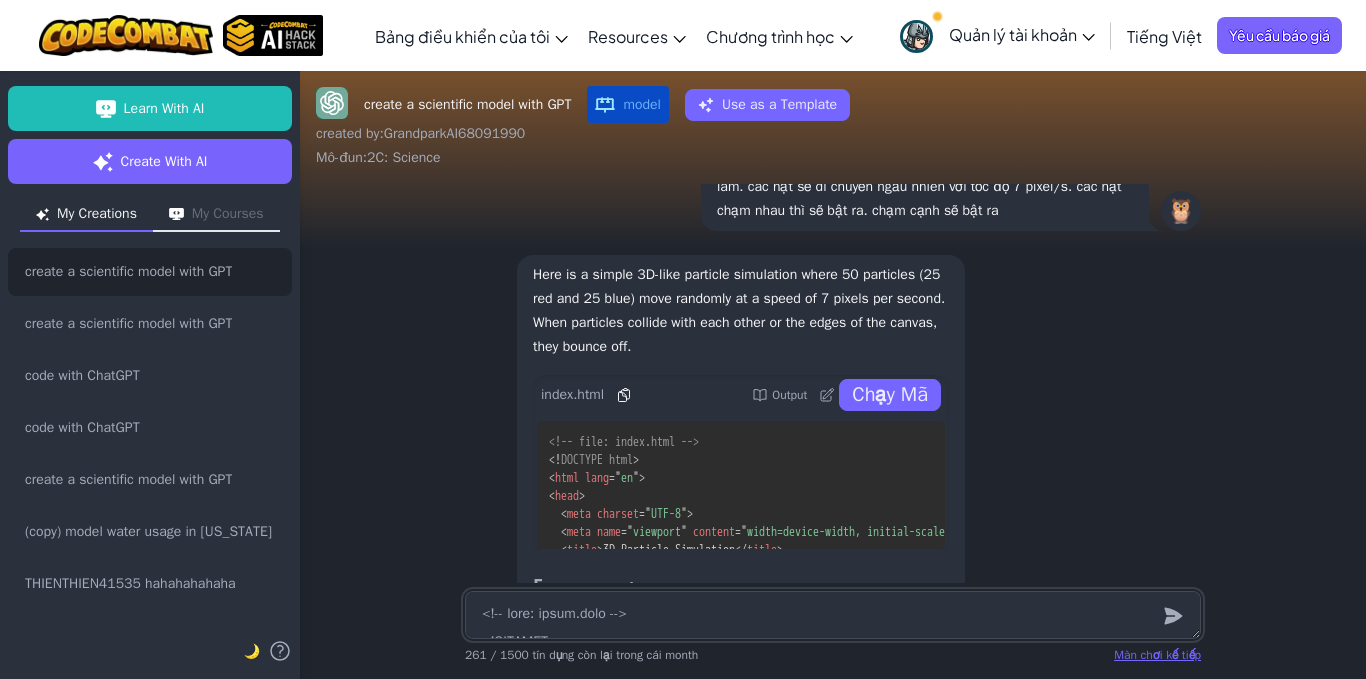 scroll, scrollTop: 2843, scrollLeft: 0, axis: vertical 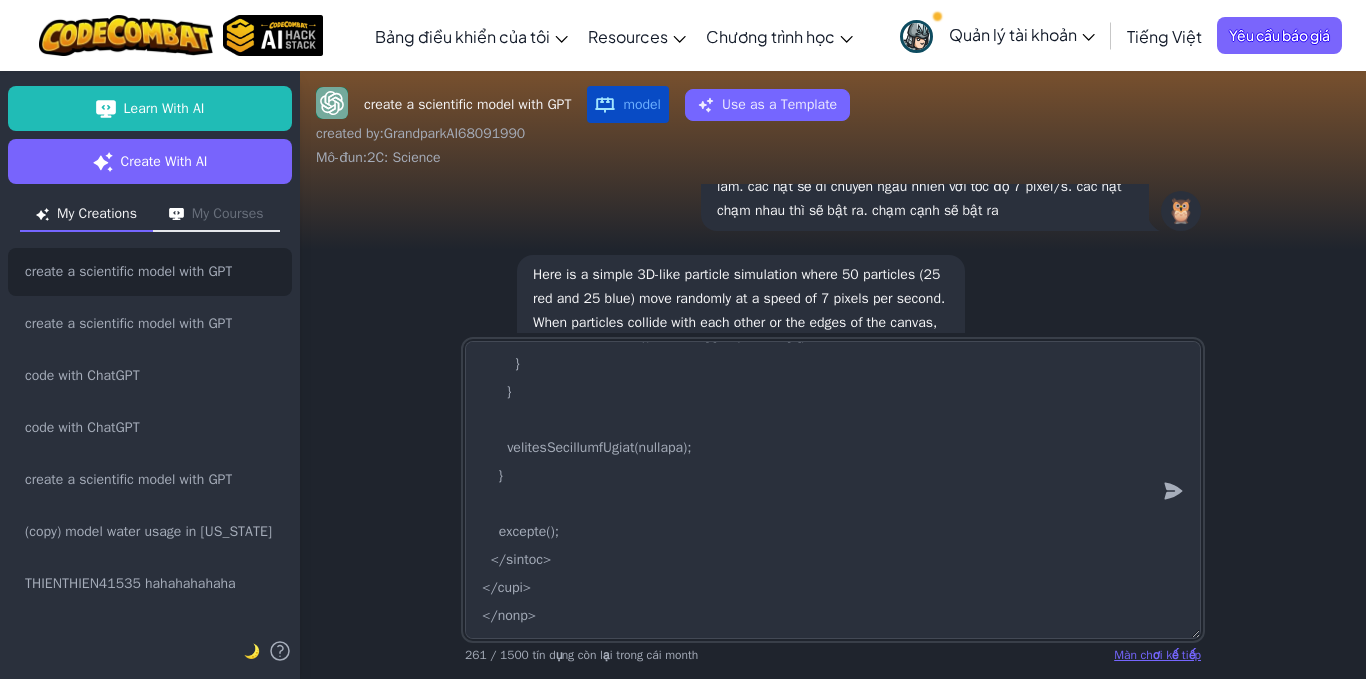 type on "<!-- file: index.html -->
<!DOCTYPE html>
<html lang="en">
<head>
<meta charset="UTF-8">
<meta name="viewport" content="width=device-width, initial-scale=1.0">
<title>3D Particle Simulation</title>
<style>
body {
margin: 0;
overflow: hidden;
background: #000;
}
canvas {
display: block;
}
</style>
</head>
<body>
<canvas id="particleCanvas"></canvas>
<script>
const canvas = document.getElementById('particleCanvas');
const ctx = canvas.getContext('2d');
canvas.width = window.innerWidth;
canvas.height = window.innerHeight;
const PARTICLE_COUNT = 50;
const PARTICLE_RADIUS = 10;
const SPEED = 7;
const particles = [];
// Create particles
for (let i = 0; i < PARTICLE_COUNT; i++) {
particles.push({
x: Math.random() * canvas.width,
y: Math.random() * canvas.height,
vx: (Math.random() - 0.5) * SPEED,
vy: (Math.random() - 0.5) * SPEED,
color: i < PARTICLE_COUNT / 2 ? 'red' : 'b..." 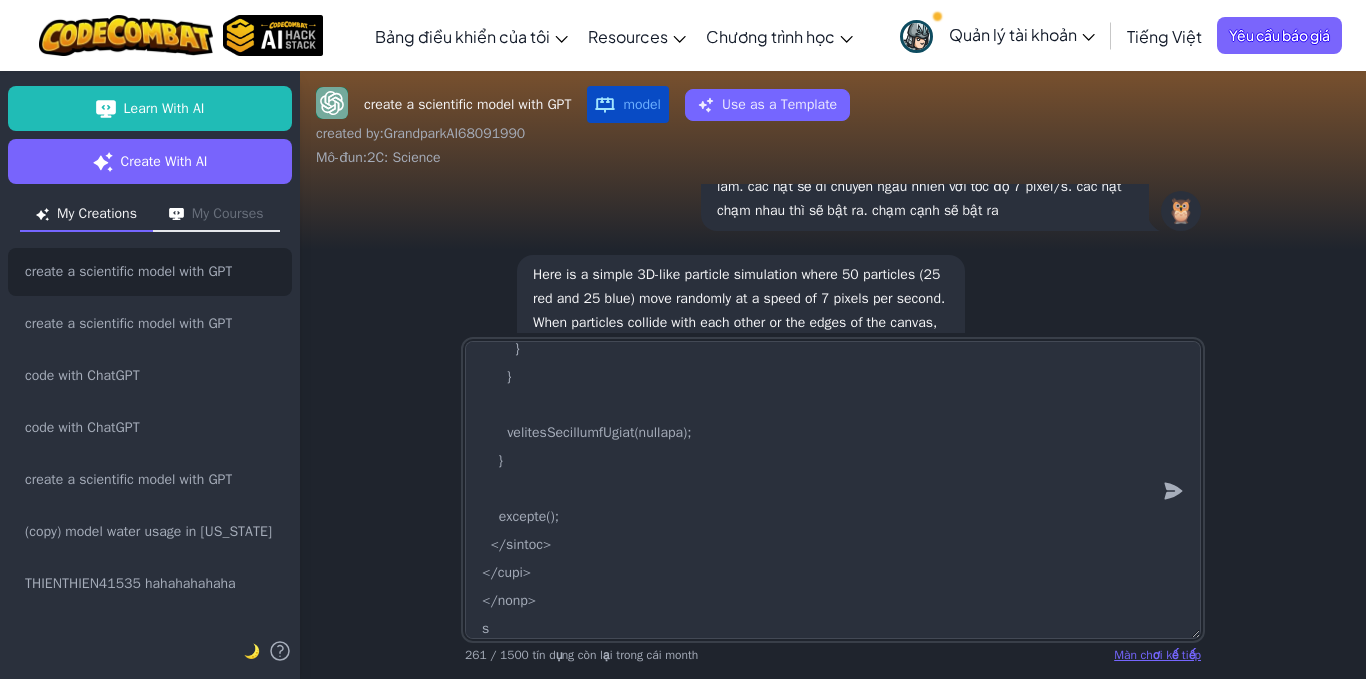 type on "<!-- file: index.html -->
<!DOCTYPE html>
<html lang="en">
<head>
<meta charset="UTF-8">
<meta name="viewport" content="width=device-width, initial-scale=1.0">
<title>3D Particle Simulation</title>
<style>
body {
margin: 0;
overflow: hidden;
background: #000;
}
canvas {
display: block;
}
</style>
</head>
<body>
<canvas id="particleCanvas"></canvas>
<script>
const canvas = document.getElementById('particleCanvas');
const ctx = canvas.getContext('2d');
canvas.width = window.innerWidth;
canvas.height = window.innerHeight;
const PARTICLE_COUNT = 50;
const PARTICLE_RADIUS = 10;
const SPEED = 7;
const particles = [];
// Create particles
for (let i = 0; i < PARTICLE_COUNT; i++) {
particles.push({
x: Math.random() * canvas.width,
y: Math.random() * canvas.height,
vx: (Math.random() - 0.5) * SPEED,
vy: (Math.random() - 0.5) * SPEED,
color: i < PARTICLE_COUNT / 2 ? 'red' : 'b..." 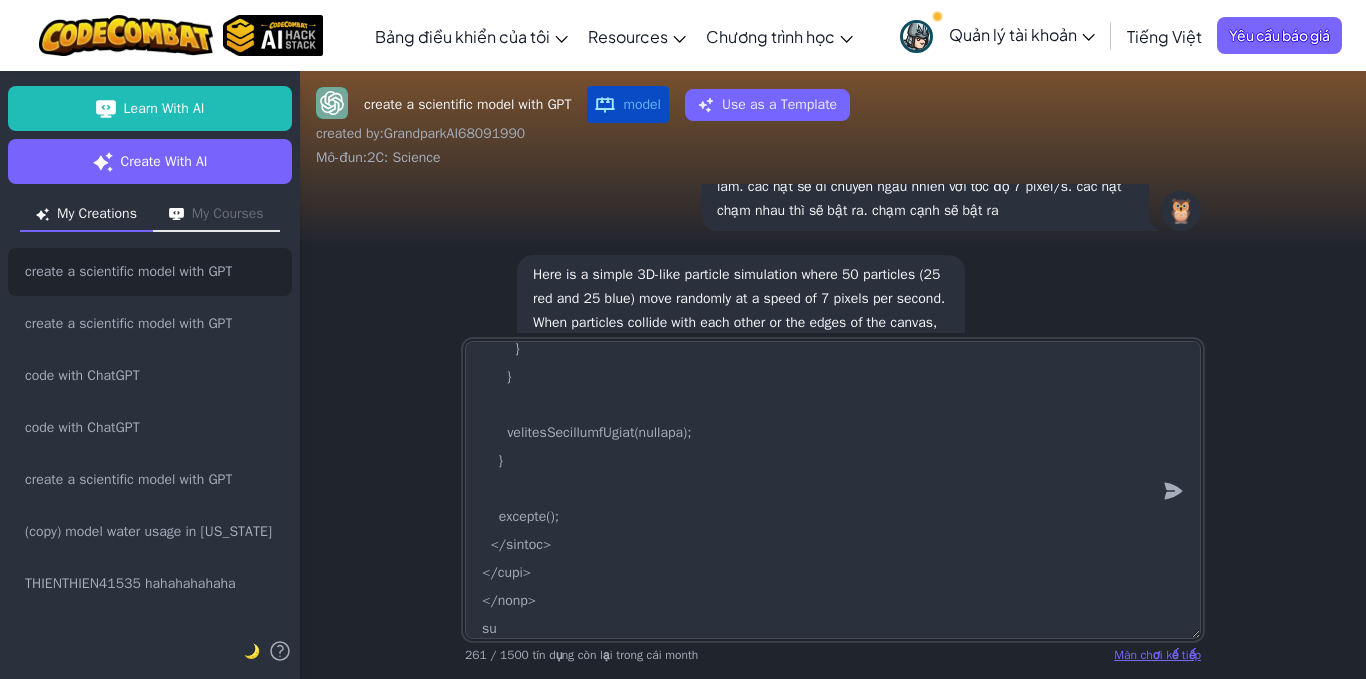 type on "<!-- file: index.html -->
<!DOCTYPE html>
<html lang="en">
<head>
<meta charset="UTF-8">
<meta name="viewport" content="width=device-width, initial-scale=1.0">
<title>3D Particle Simulation</title>
<style>
body {
margin: 0;
overflow: hidden;
background: #000;
}
canvas {
display: block;
}
</style>
</head>
<body>
<canvas id="particleCanvas"></canvas>
<script>
const canvas = document.getElementById('particleCanvas');
const ctx = canvas.getContext('2d');
canvas.width = window.innerWidth;
canvas.height = window.innerHeight;
const PARTICLE_COUNT = 50;
const PARTICLE_RADIUS = 10;
const SPEED = 7;
const particles = [];
// Create particles
for (let i = 0; i < PARTICLE_COUNT; i++) {
particles.push({
x: Math.random() * canvas.width,
y: Math.random() * canvas.height,
vx: (Math.random() - 0.5) * SPEED,
vy: (Math.random() - 0.5) * SPEED,
color: i < PARTICLE_COUNT / 2 ? 'red' : 'b..." 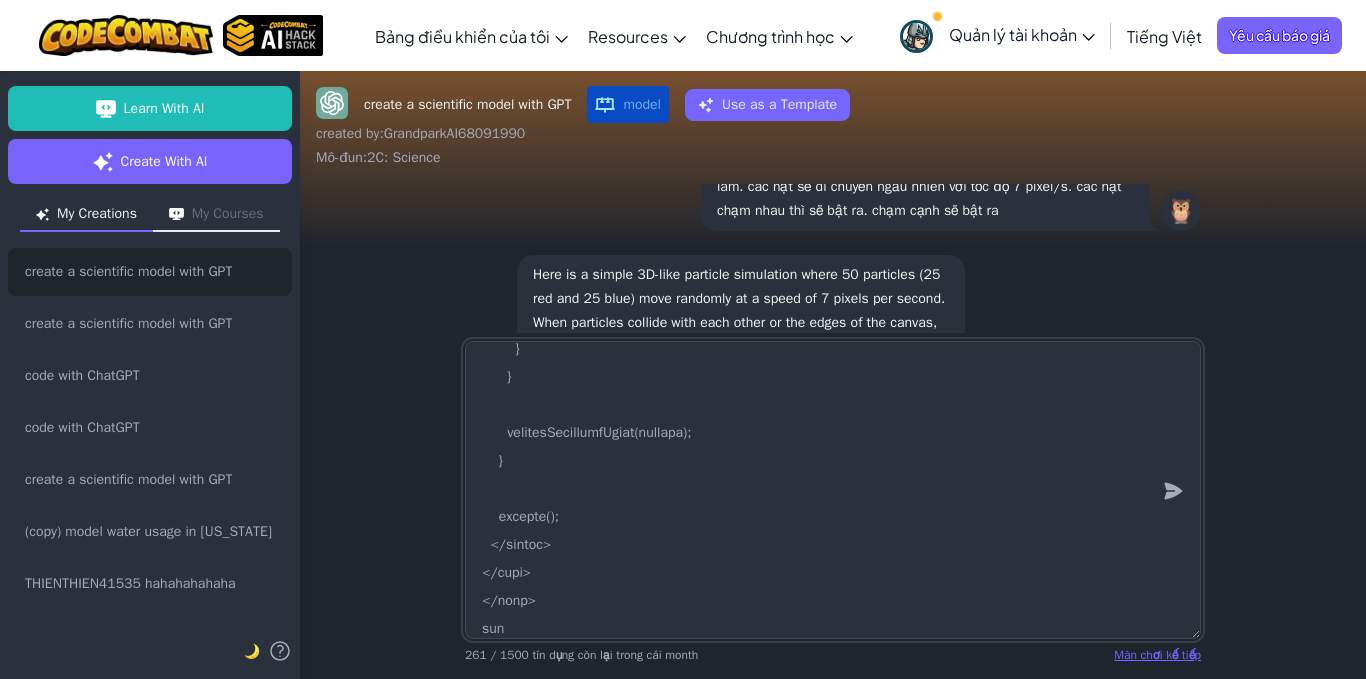 type on "x" 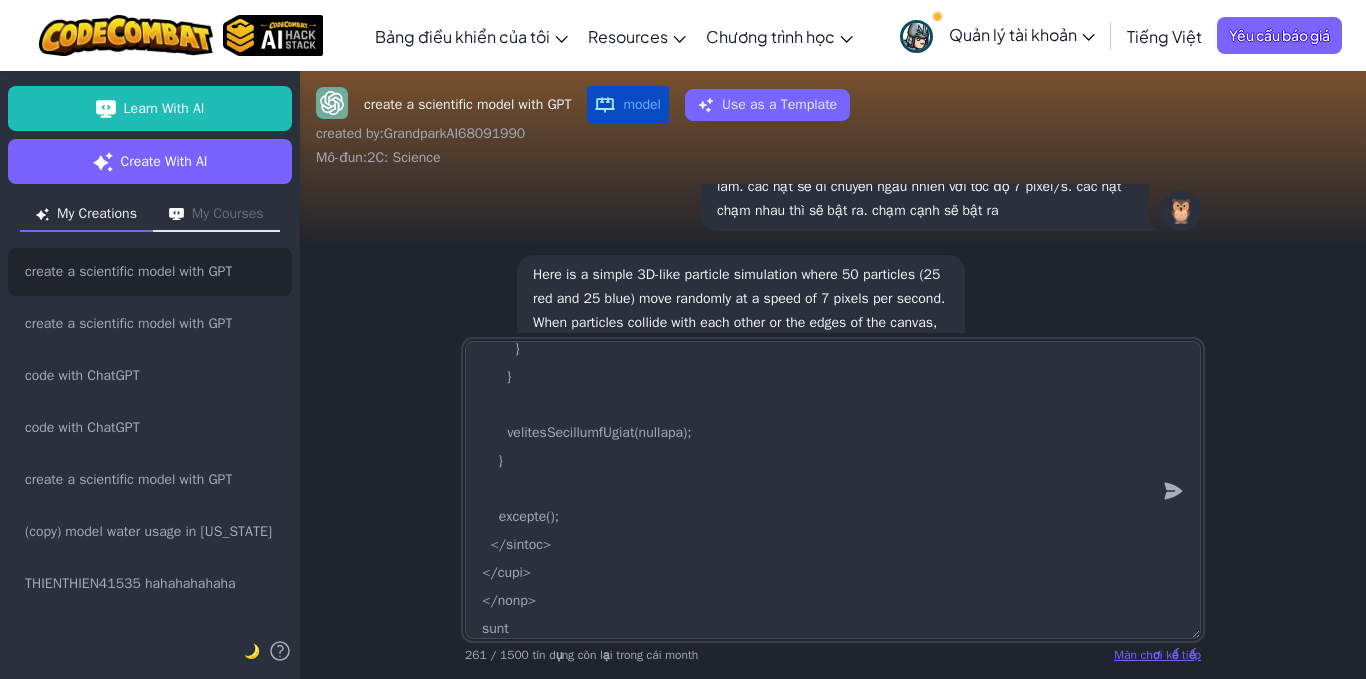 type on "<!-- file: index.html -->
<!DOCTYPE html>
<html lang="en">
<head>
<meta charset="UTF-8">
<meta name="viewport" content="width=device-width, initial-scale=1.0">
<title>3D Particle Simulation</title>
<style>
body {
margin: 0;
overflow: hidden;
background: #000;
}
canvas {
display: block;
}
</style>
</head>
<body>
<canvas id="particleCanvas"></canvas>
<script>
const canvas = document.getElementById('particleCanvas');
const ctx = canvas.getContext('2d');
canvas.width = window.innerWidth;
canvas.height = window.innerHeight;
const PARTICLE_COUNT = 50;
const PARTICLE_RADIUS = 10;
const SPEED = 7;
const particles = [];
// Create particles
for (let i = 0; i < PARTICLE_COUNT; i++) {
particles.push({
x: Math.random() * canvas.width,
y: Math.random() * canvas.height,
vx: (Math.random() - 0.5) * SPEED,
vy: (Math.random() - 0.5) * SPEED,
color: i < PARTICLE_COUNT / 2 ? 'red' : 'b..." 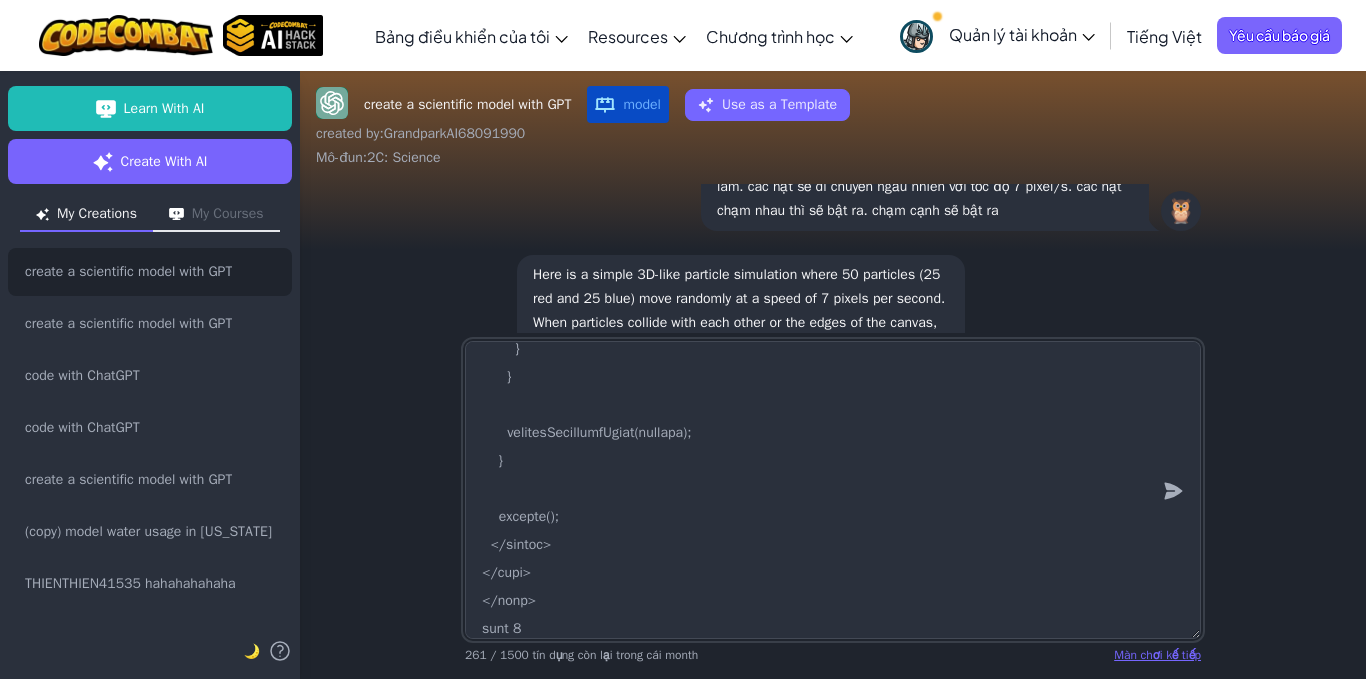 type on "<!-- file: index.html -->
<!DOCTYPE html>
<html lang="en">
<head>
<meta charset="UTF-8">
<meta name="viewport" content="width=device-width, initial-scale=1.0">
<title>3D Particle Simulation</title>
<style>
body {
margin: 0;
overflow: hidden;
background: #000;
}
canvas {
display: block;
}
</style>
</head>
<body>
<canvas id="particleCanvas"></canvas>
<script>
const canvas = document.getElementById('particleCanvas');
const ctx = canvas.getContext('2d');
canvas.width = window.innerWidth;
canvas.height = window.innerHeight;
const PARTICLE_COUNT = 50;
const PARTICLE_RADIUS = 10;
const SPEED = 7;
const particles = [];
// Create particles
for (let i = 0; i < PARTICLE_COUNT; i++) {
particles.push({
x: Math.random() * canvas.width,
y: Math.random() * canvas.height,
vx: (Math.random() - 0.5) * SPEED,
vy: (Math.random() - 0.5) * SPEED,
color: i < PARTICLE_COUNT / 2 ? 'red' : 'b..." 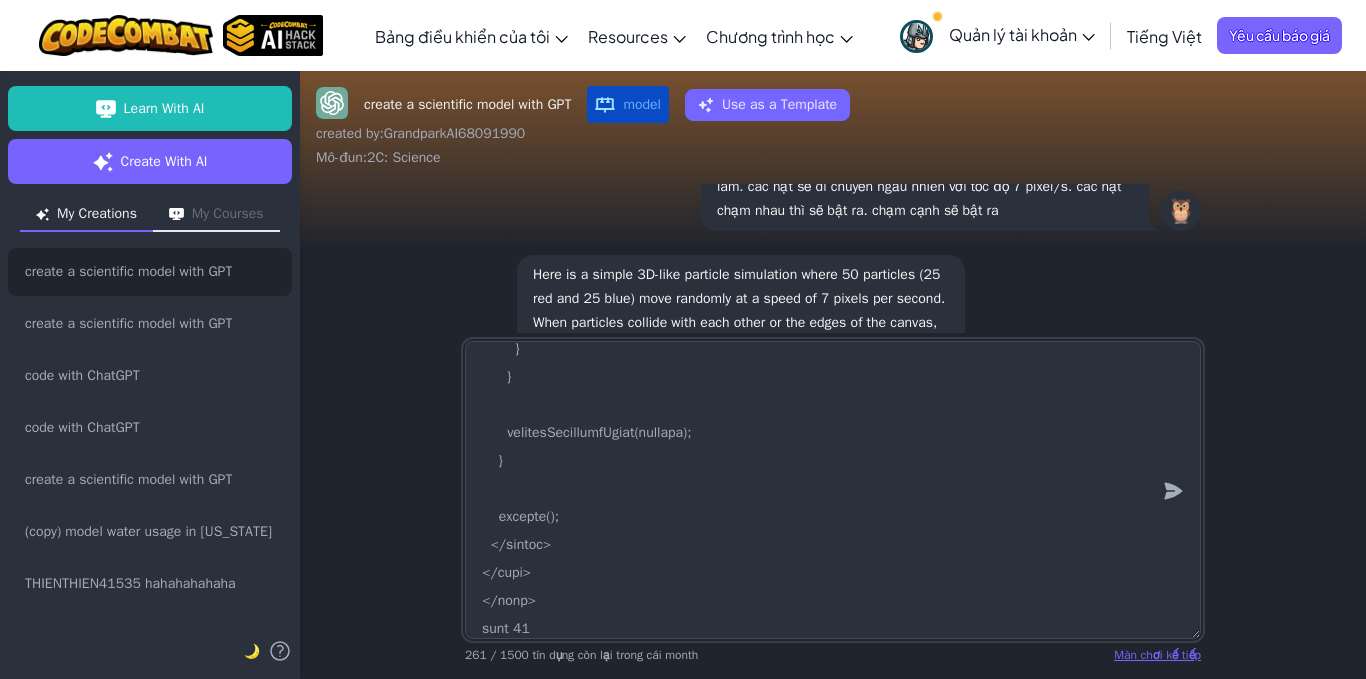 type on "<!-- file: index.html -->
<!DOCTYPE html>
<html lang="en">
<head>
<meta charset="UTF-8">
<meta name="viewport" content="width=device-width, initial-scale=1.0">
<title>3D Particle Simulation</title>
<style>
body {
margin: 0;
overflow: hidden;
background: #000;
}
canvas {
display: block;
}
</style>
</head>
<body>
<canvas id="particleCanvas"></canvas>
<script>
const canvas = document.getElementById('particleCanvas');
const ctx = canvas.getContext('2d');
canvas.width = window.innerWidth;
canvas.height = window.innerHeight;
const PARTICLE_COUNT = 50;
const PARTICLE_RADIUS = 10;
const SPEED = 7;
const particles = [];
// Create particles
for (let i = 0; i < PARTICLE_COUNT; i++) {
particles.push({
x: Math.random() * canvas.width,
y: Math.random() * canvas.height,
vx: (Math.random() - 0.5) * SPEED,
vy: (Math.random() - 0.5) * SPEED,
color: i < PARTICLE_COUNT / 2 ? 'red' : 'b..." 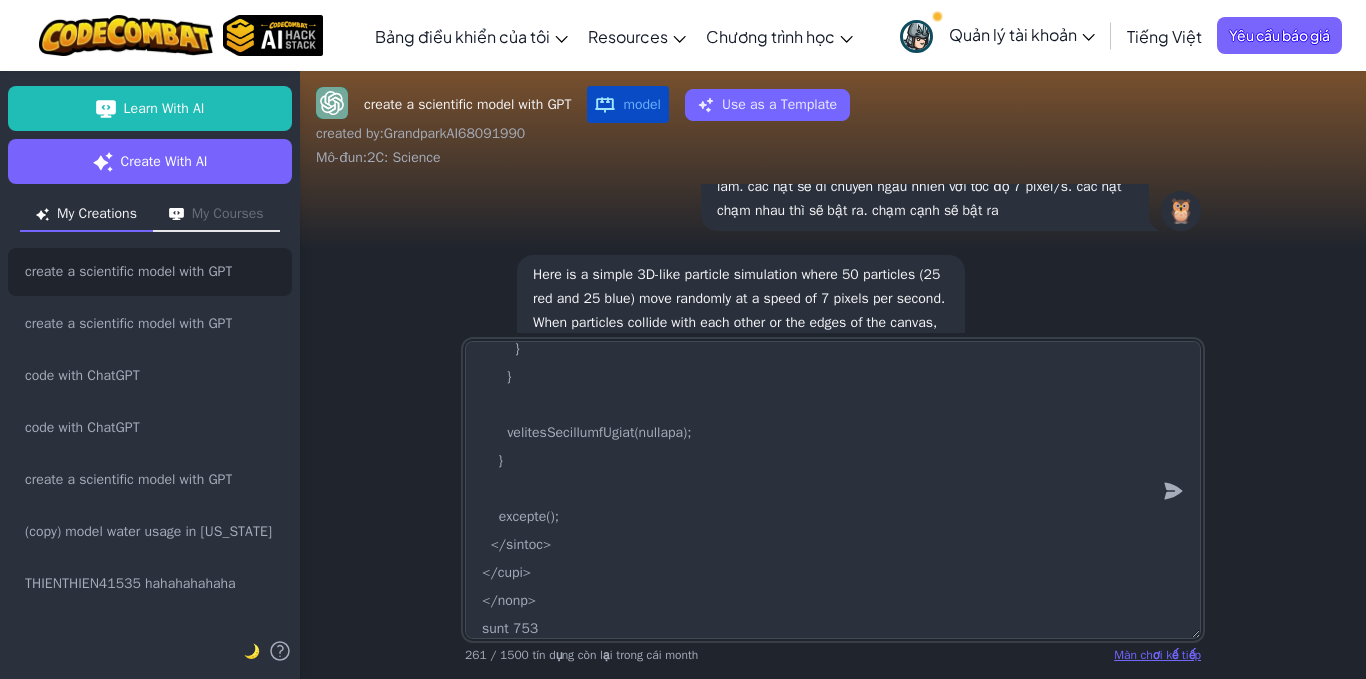 type on "x" 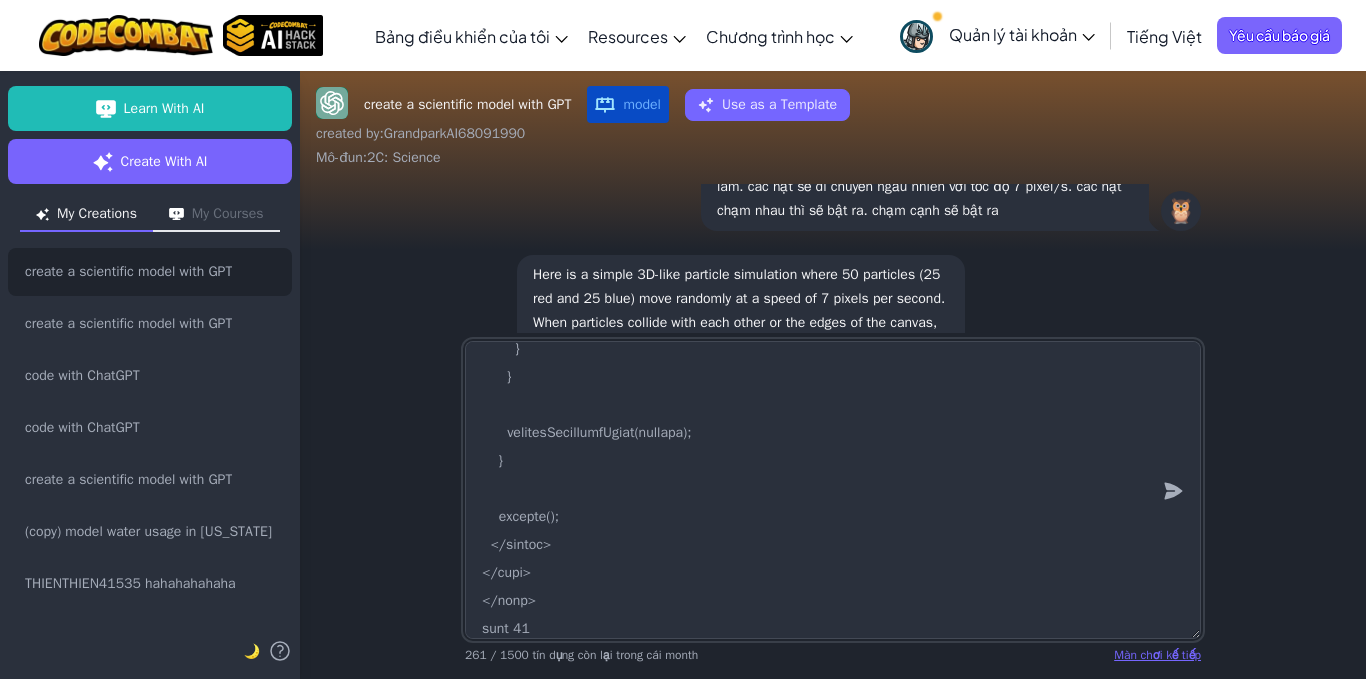 type on "<!-- file: index.html -->
<!DOCTYPE html>
<html lang="en">
<head>
<meta charset="UTF-8">
<meta name="viewport" content="width=device-width, initial-scale=1.0">
<title>3D Particle Simulation</title>
<style>
body {
margin: 0;
overflow: hidden;
background: #000;
}
canvas {
display: block;
}
</style>
</head>
<body>
<canvas id="particleCanvas"></canvas>
<script>
const canvas = document.getElementById('particleCanvas');
const ctx = canvas.getContext('2d');
canvas.width = window.innerWidth;
canvas.height = window.innerHeight;
const PARTICLE_COUNT = 50;
const PARTICLE_RADIUS = 10;
const SPEED = 7;
const particles = [];
// Create particles
for (let i = 0; i < PARTICLE_COUNT; i++) {
particles.push({
x: Math.random() * canvas.width,
y: Math.random() * canvas.height,
vx: (Math.random() - 0.5) * SPEED,
vy: (Math.random() - 0.5) * SPEED,
color: i < PARTICLE_COUNT / 2 ? 'red' : 'b..." 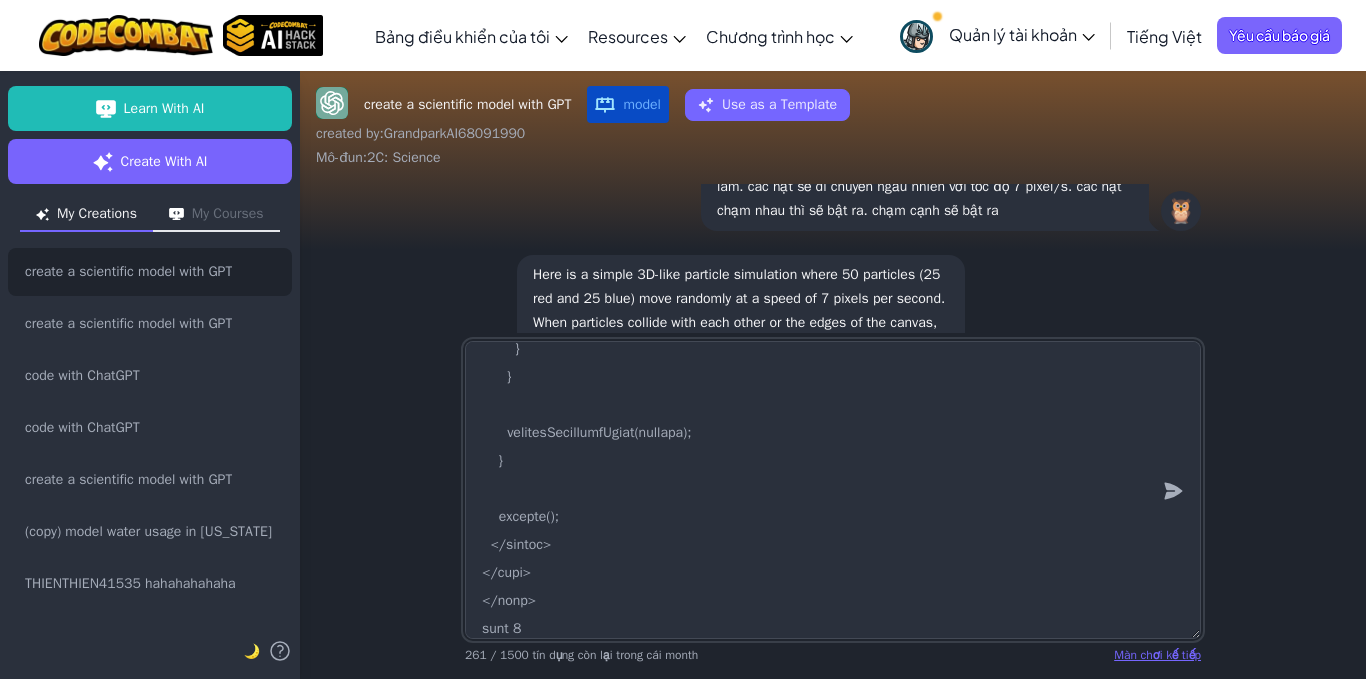 type on "x" 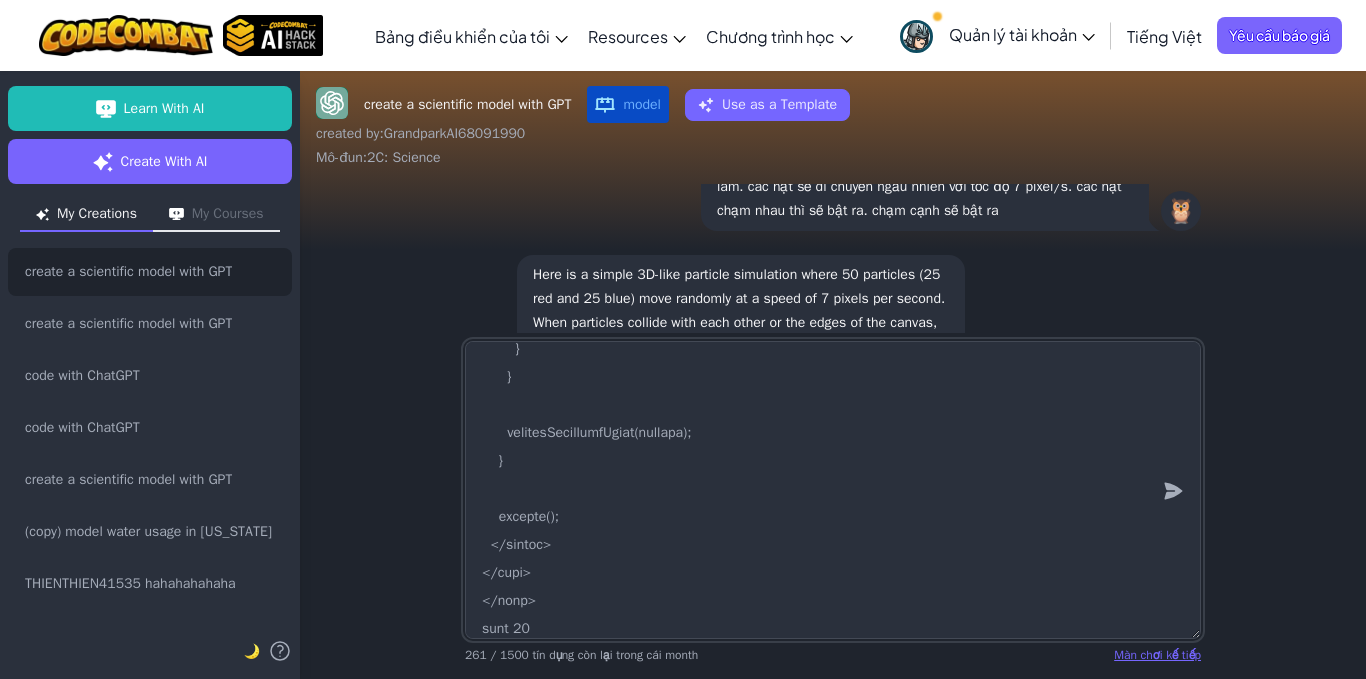 type on "<!-- file: index.html -->
<!DOCTYPE html>
<html lang="en">
<head>
<meta charset="UTF-8">
<meta name="viewport" content="width=device-width, initial-scale=1.0">
<title>3D Particle Simulation</title>
<style>
body {
margin: 0;
overflow: hidden;
background: #000;
}
canvas {
display: block;
}
</style>
</head>
<body>
<canvas id="particleCanvas"></canvas>
<script>
const canvas = document.getElementById('particleCanvas');
const ctx = canvas.getContext('2d');
canvas.width = window.innerWidth;
canvas.height = window.innerHeight;
const PARTICLE_COUNT = 50;
const PARTICLE_RADIUS = 10;
const SPEED = 7;
const particles = [];
// Create particles
for (let i = 0; i < PARTICLE_COUNT; i++) {
particles.push({
x: Math.random() * canvas.width,
y: Math.random() * canvas.height,
vx: (Math.random() - 0.5) * SPEED,
vy: (Math.random() - 0.5) * SPEED,
color: i < PARTICLE_COUNT / 2 ? 'red' : 'b..." 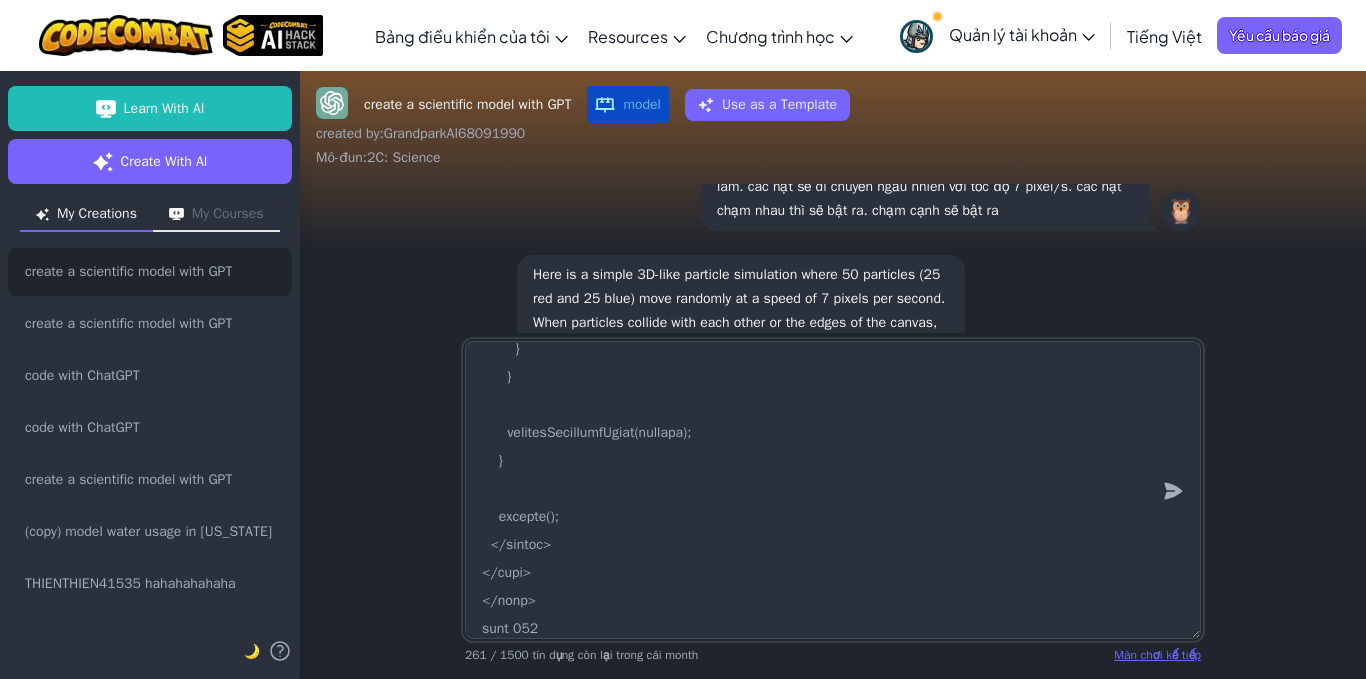 type on "<!-- file: index.html -->
<!DOCTYPE html>
<html lang="en">
<head>
<meta charset="UTF-8">
<meta name="viewport" content="width=device-width, initial-scale=1.0">
<title>3D Particle Simulation</title>
<style>
body {
margin: 0;
overflow: hidden;
background: #000;
}
canvas {
display: block;
}
</style>
</head>
<body>
<canvas id="particleCanvas"></canvas>
<script>
const canvas = document.getElementById('particleCanvas');
const ctx = canvas.getContext('2d');
canvas.width = window.innerWidth;
canvas.height = window.innerHeight;
const PARTICLE_COUNT = 50;
const PARTICLE_RADIUS = 10;
const SPEED = 7;
const particles = [];
// Create particles
for (let i = 0; i < PARTICLE_COUNT; i++) {
particles.push({
x: Math.random() * canvas.width,
y: Math.random() * canvas.height,
vx: (Math.random() - 0.5) * SPEED,
vy: (Math.random() - 0.5) * SPEED,
color: i < PARTICLE_COUNT / 2 ? 'red' : 'b..." 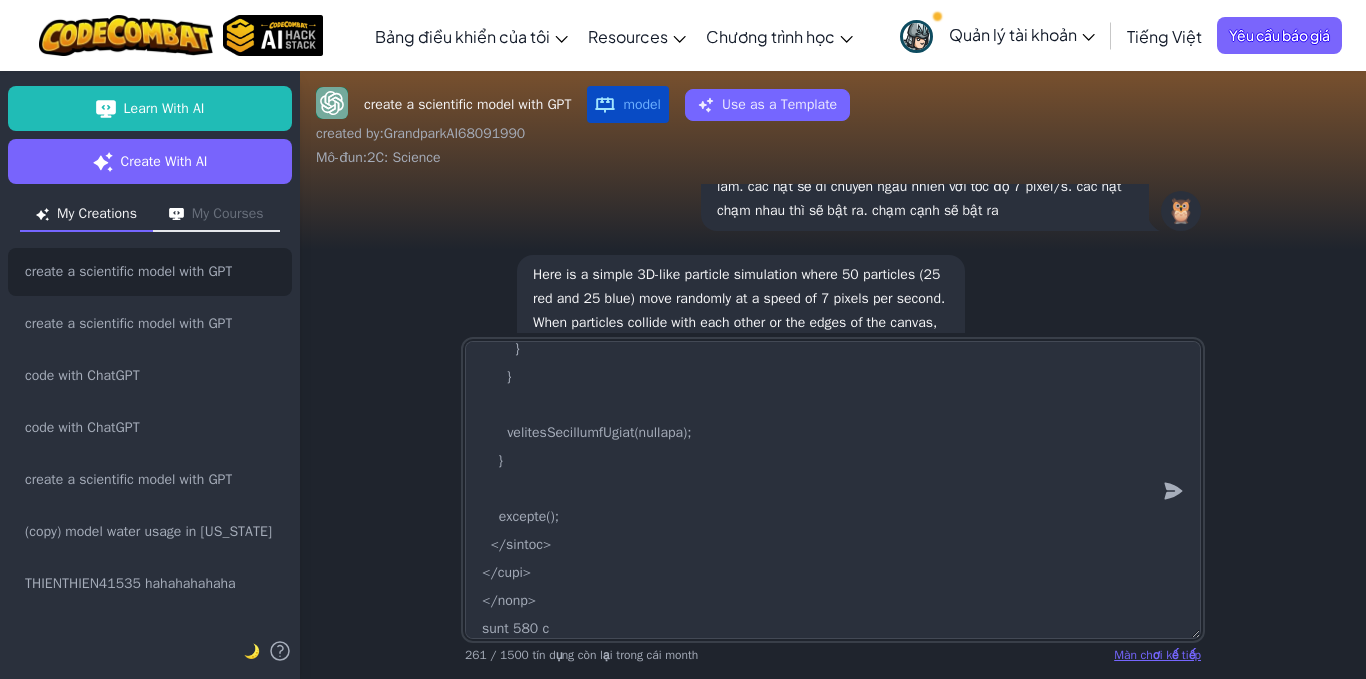 type on "<!-- file: index.html -->
<!DOCTYPE html>
<html lang="en">
<head>
<meta charset="UTF-8">
<meta name="viewport" content="width=device-width, initial-scale=1.0">
<title>3D Particle Simulation</title>
<style>
body {
margin: 0;
overflow: hidden;
background: #000;
}
canvas {
display: block;
}
</style>
</head>
<body>
<canvas id="particleCanvas"></canvas>
<script>
const canvas = document.getElementById('particleCanvas');
const ctx = canvas.getContext('2d');
canvas.width = window.innerWidth;
canvas.height = window.innerHeight;
const PARTICLE_COUNT = 50;
const PARTICLE_RADIUS = 10;
const SPEED = 7;
const particles = [];
// Create particles
for (let i = 0; i < PARTICLE_COUNT; i++) {
particles.push({
x: Math.random() * canvas.width,
y: Math.random() * canvas.height,
vx: (Math.random() - 0.5) * SPEED,
vy: (Math.random() - 0.5) * SPEED,
color: i < PARTICLE_COUNT / 2 ? 'red' : 'b..." 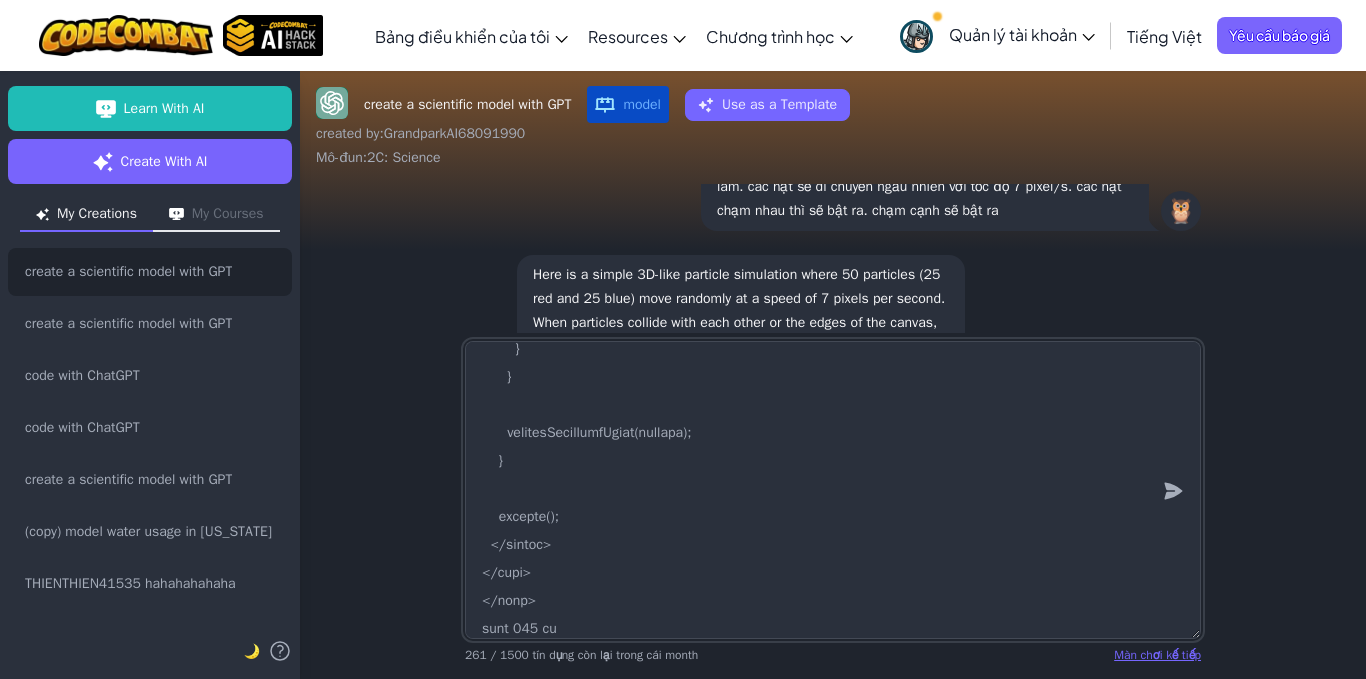 type on "<!-- file: index.html -->
<!DOCTYPE html>
<html lang="en">
<head>
<meta charset="UTF-8">
<meta name="viewport" content="width=device-width, initial-scale=1.0">
<title>3D Particle Simulation</title>
<style>
body {
margin: 0;
overflow: hidden;
background: #000;
}
canvas {
display: block;
}
</style>
</head>
<body>
<canvas id="particleCanvas"></canvas>
<script>
const canvas = document.getElementById('particleCanvas');
const ctx = canvas.getContext('2d');
canvas.width = window.innerWidth;
canvas.height = window.innerHeight;
const PARTICLE_COUNT = 50;
const PARTICLE_RADIUS = 10;
const SPEED = 7;
const particles = [];
// Create particles
for (let i = 0; i < PARTICLE_COUNT; i++) {
particles.push({
x: Math.random() * canvas.width,
y: Math.random() * canvas.height,
vx: (Math.random() - 0.5) * SPEED,
vy: (Math.random() - 0.5) * SPEED,
color: i < PARTICLE_COUNT / 2 ? 'red' : 'b..." 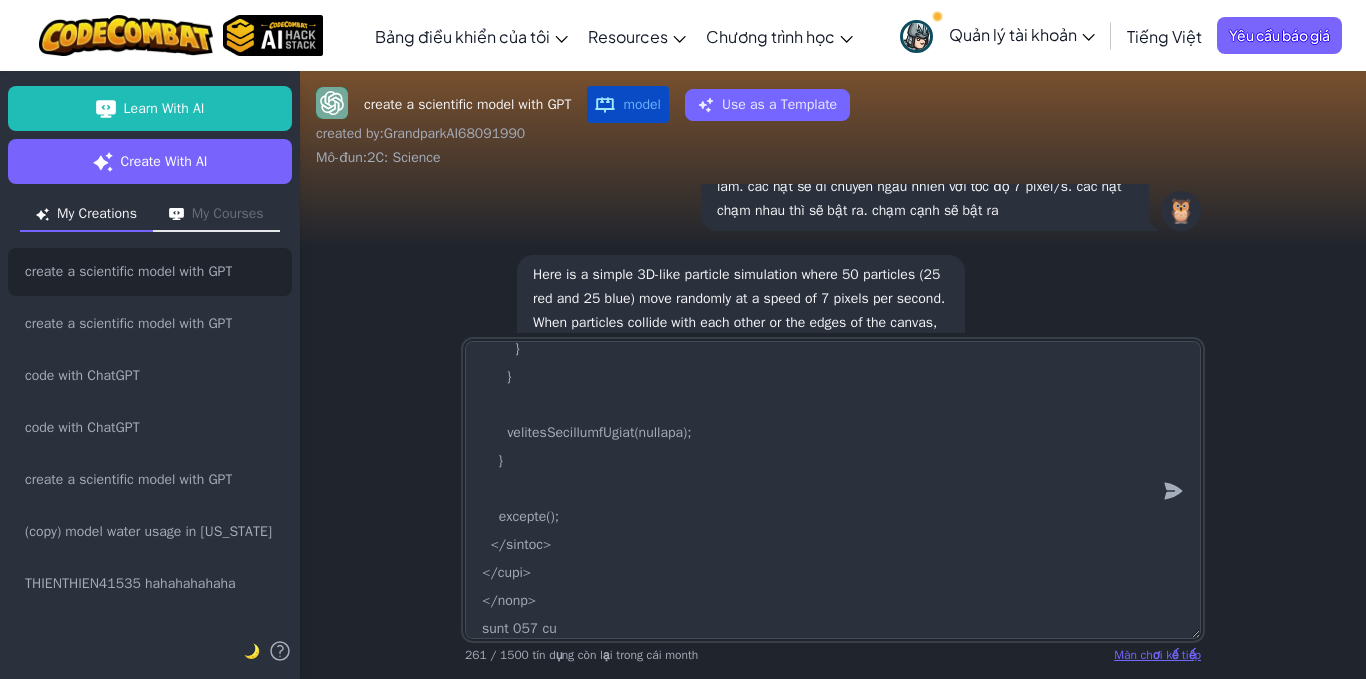 type on "<!-- file: index.html -->
<!DOCTYPE html>
<html lang="en">
<head>
<meta charset="UTF-8">
<meta name="viewport" content="width=device-width, initial-scale=1.0">
<title>3D Particle Simulation</title>
<style>
body {
margin: 0;
overflow: hidden;
background: #000;
}
canvas {
display: block;
}
</style>
</head>
<body>
<canvas id="particleCanvas"></canvas>
<script>
const canvas = document.getElementById('particleCanvas');
const ctx = canvas.getContext('2d');
canvas.width = window.innerWidth;
canvas.height = window.innerHeight;
const PARTICLE_COUNT = 50;
const PARTICLE_RADIUS = 10;
const SPEED = 7;
const particles = [];
// Create particles
for (let i = 0; i < PARTICLE_COUNT; i++) {
particles.push({
x: Math.random() * canvas.width,
y: Math.random() * canvas.height,
vx: (Math.random() - 0.5) * SPEED,
vy: (Math.random() - 0.5) * SPEED,
color: i < PARTICLE_COUNT / 2 ? 'red' : 'b..." 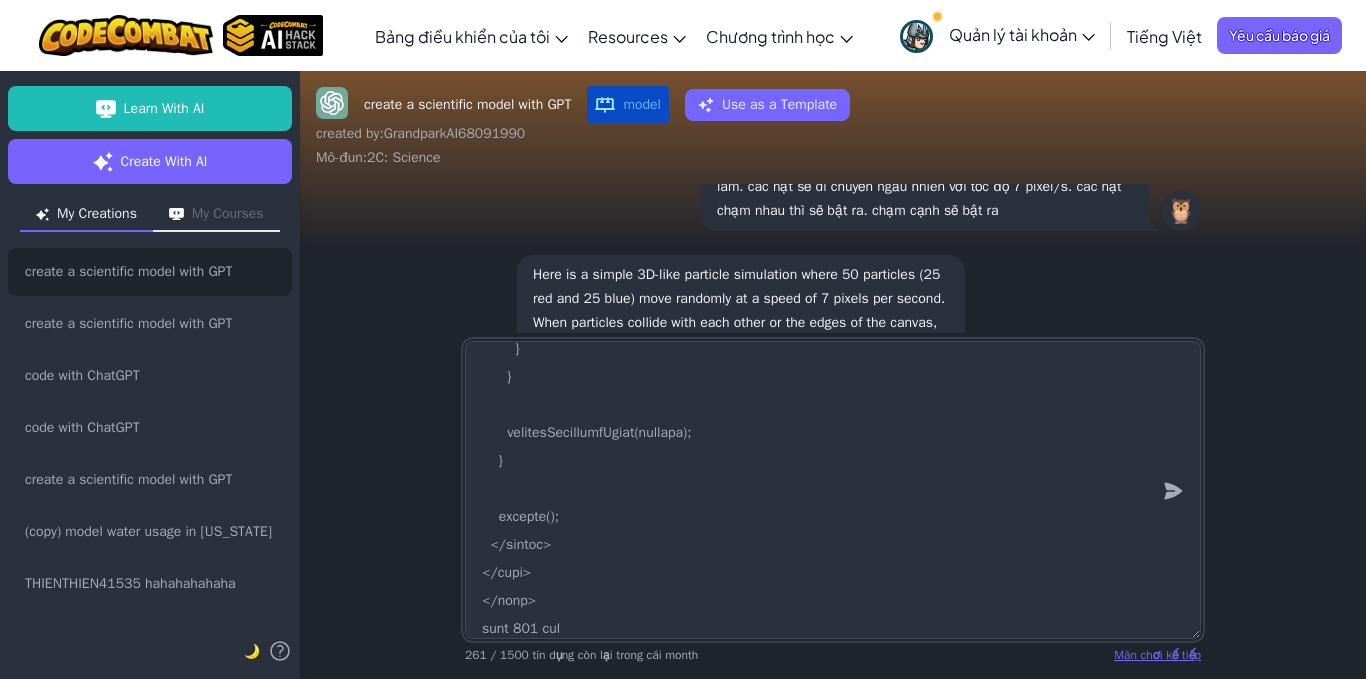 type on "<!-- file: index.html -->
<!DOCTYPE html>
<html lang="en">
<head>
<meta charset="UTF-8">
<meta name="viewport" content="width=device-width, initial-scale=1.0">
<title>3D Particle Simulation</title>
<style>
body {
margin: 0;
overflow: hidden;
background: #000;
}
canvas {
display: block;
}
</style>
</head>
<body>
<canvas id="particleCanvas"></canvas>
<script>
const canvas = document.getElementById('particleCanvas');
const ctx = canvas.getContext('2d');
canvas.width = window.innerWidth;
canvas.height = window.innerHeight;
const PARTICLE_COUNT = 50;
const PARTICLE_RADIUS = 10;
const SPEED = 7;
const particles = [];
// Create particles
for (let i = 0; i < PARTICLE_COUNT; i++) {
particles.push({
x: Math.random() * canvas.width,
y: Math.random() * canvas.height,
vx: (Math.random() - 0.5) * SPEED,
vy: (Math.random() - 0.5) * SPEED,
color: i < PARTICLE_COUNT / 2 ? 'red' : 'b..." 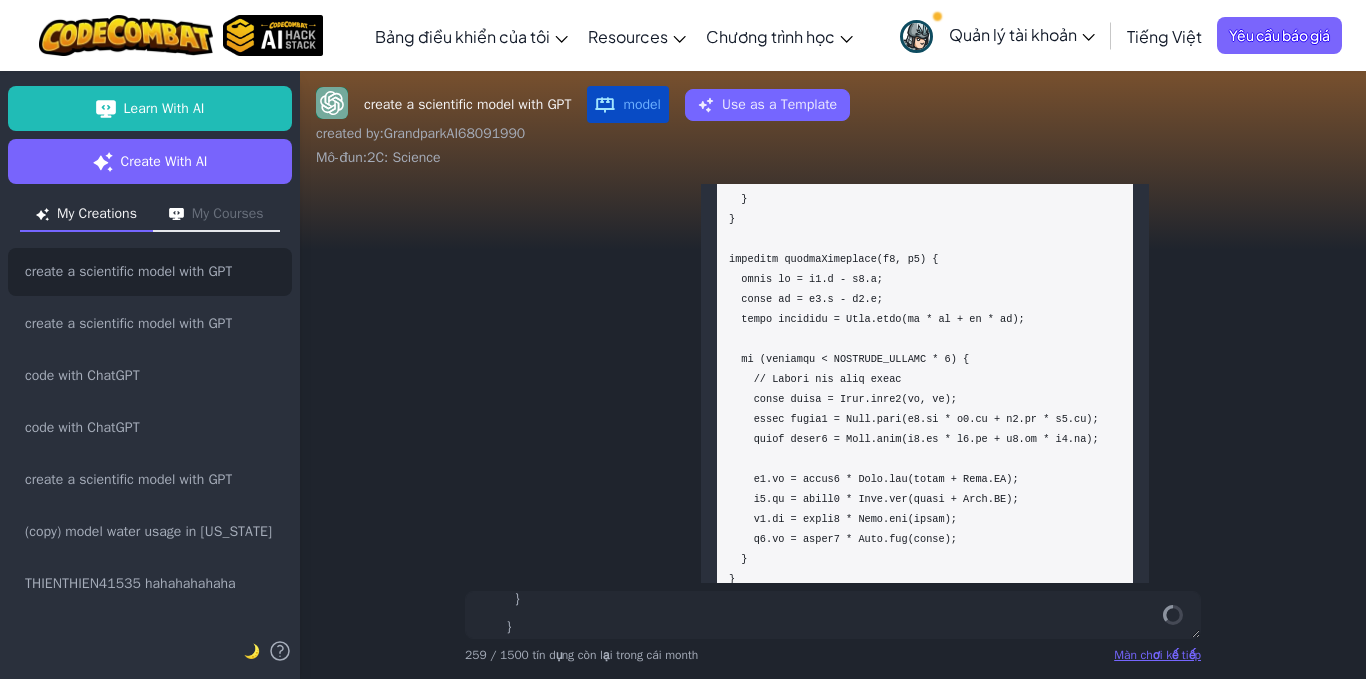 scroll, scrollTop: -74, scrollLeft: 0, axis: vertical 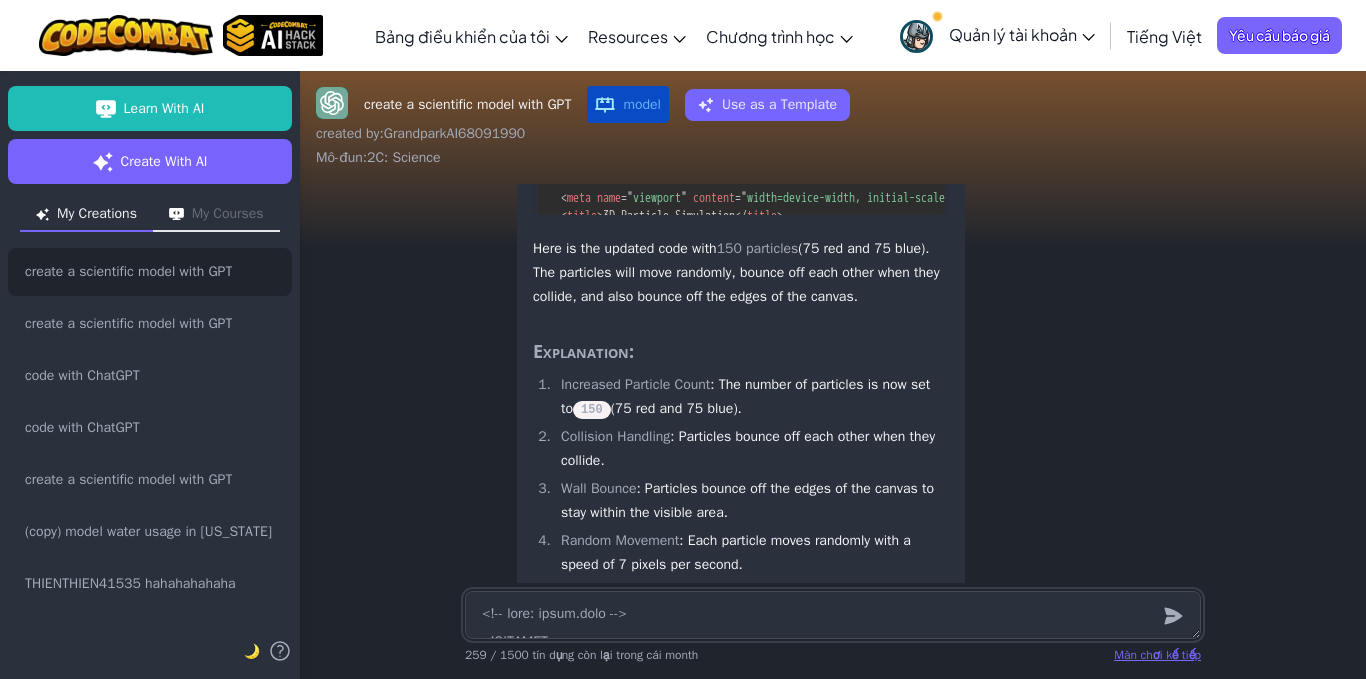 type on "x" 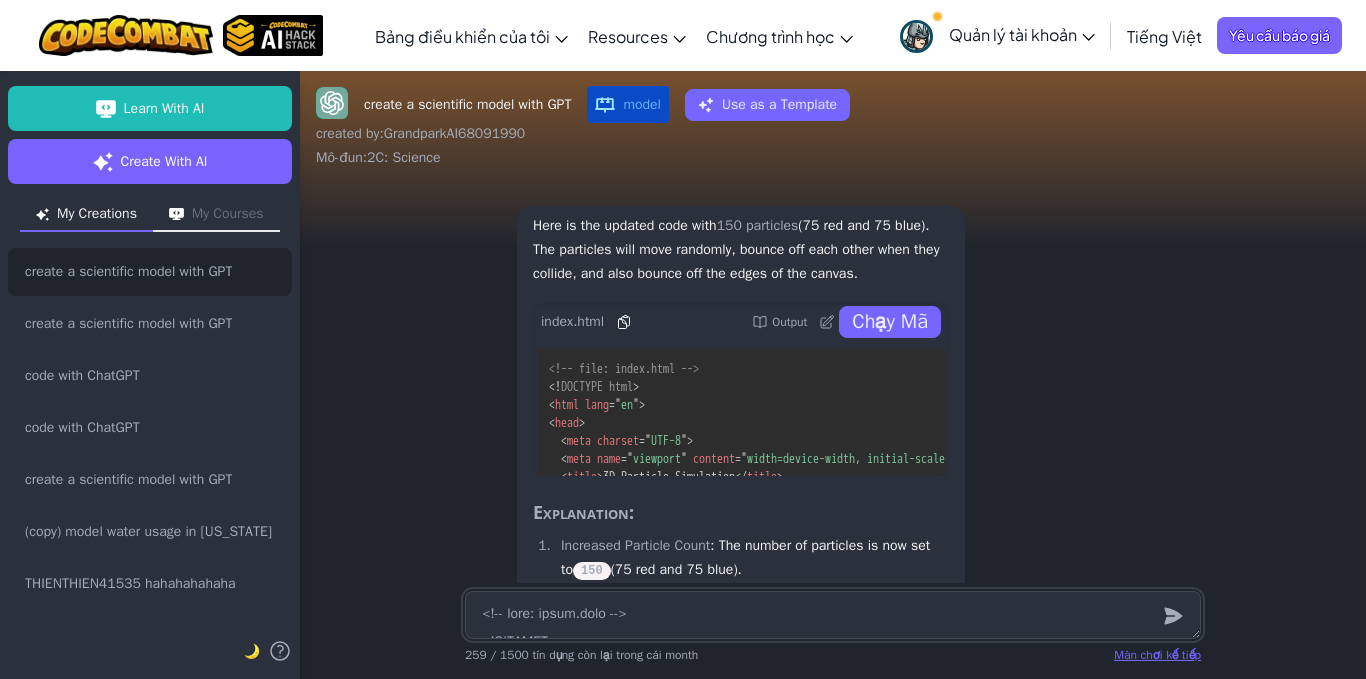 scroll, scrollTop: -326, scrollLeft: 0, axis: vertical 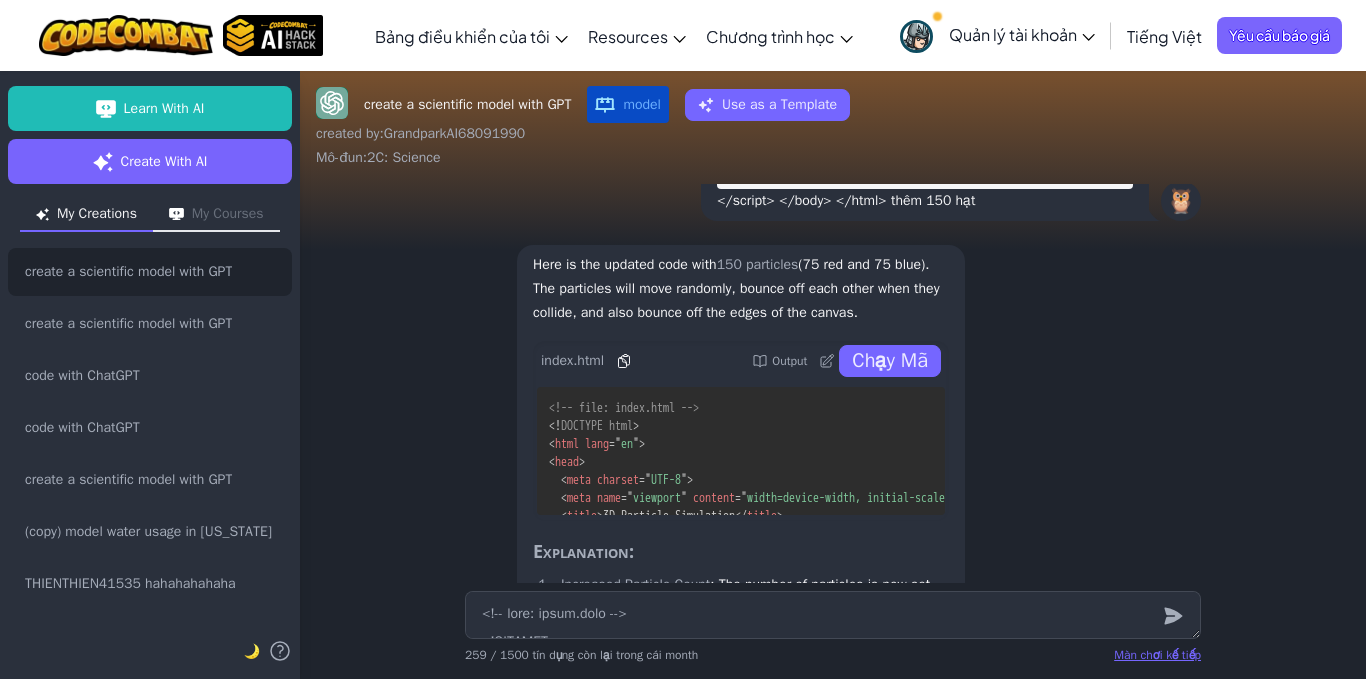 click on "Chạy Mã" at bounding box center (890, 361) 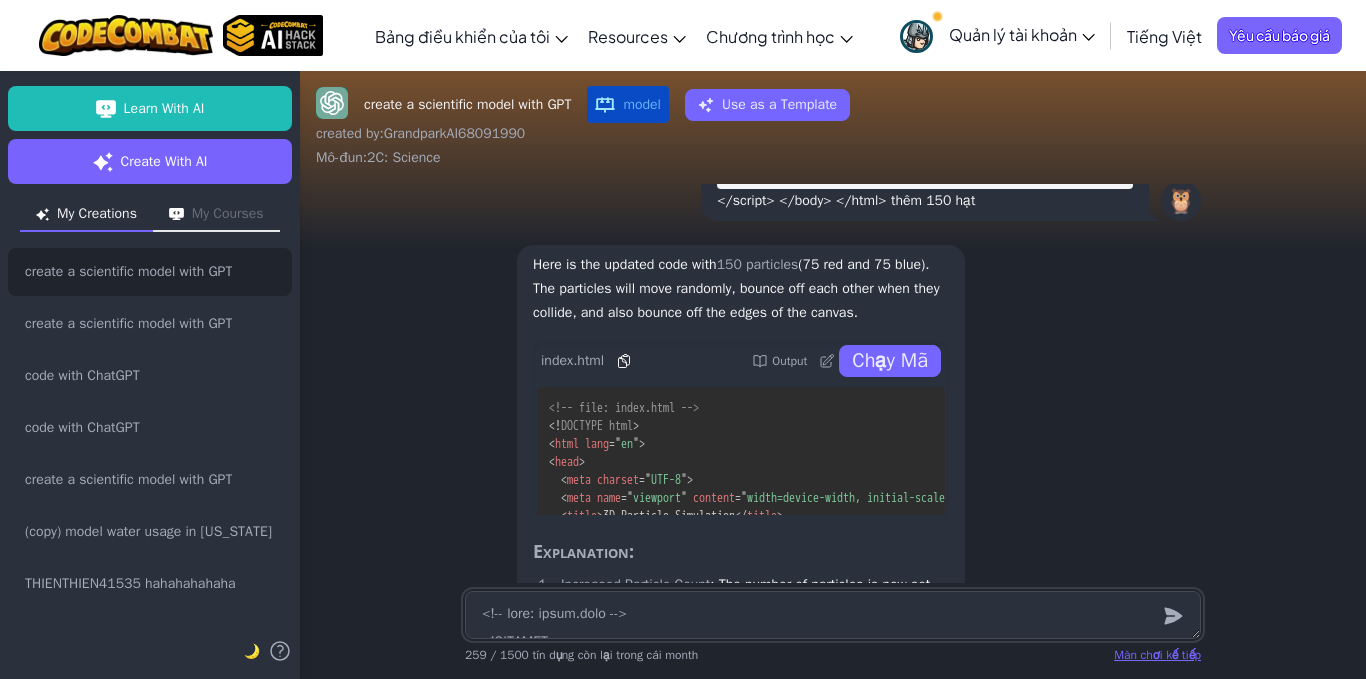 click at bounding box center (833, 615) 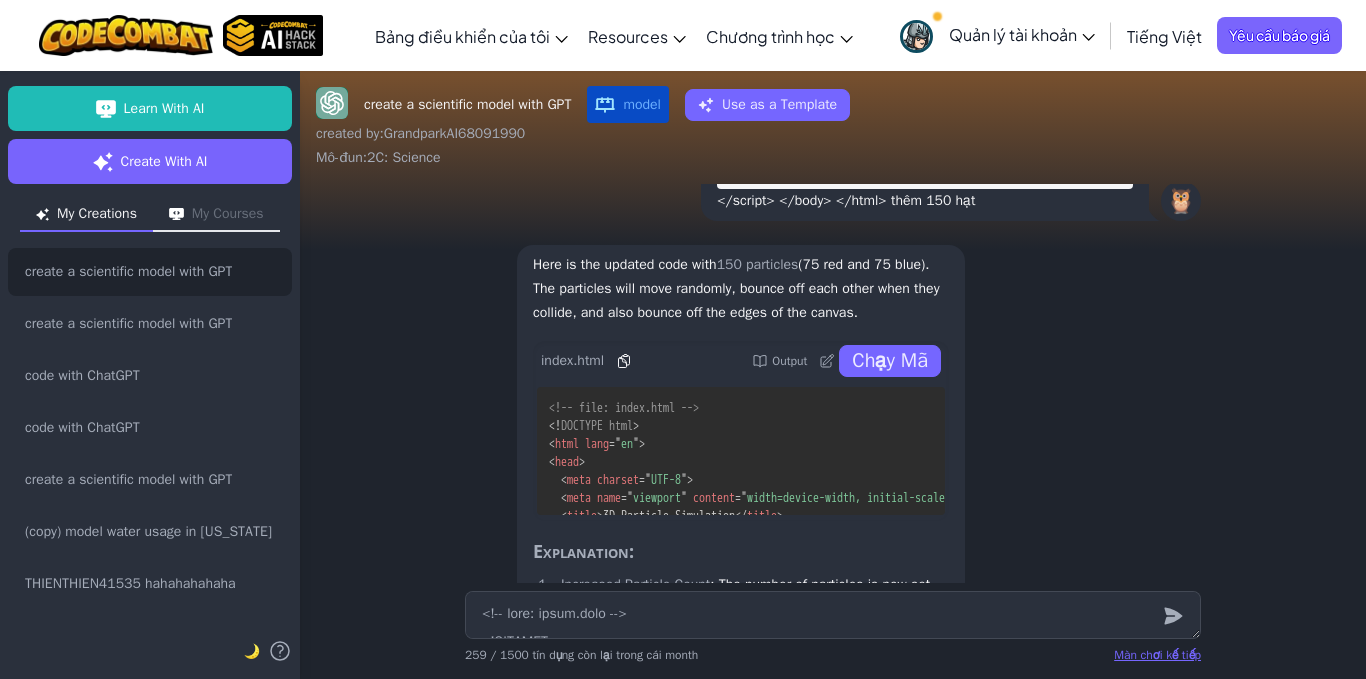 click 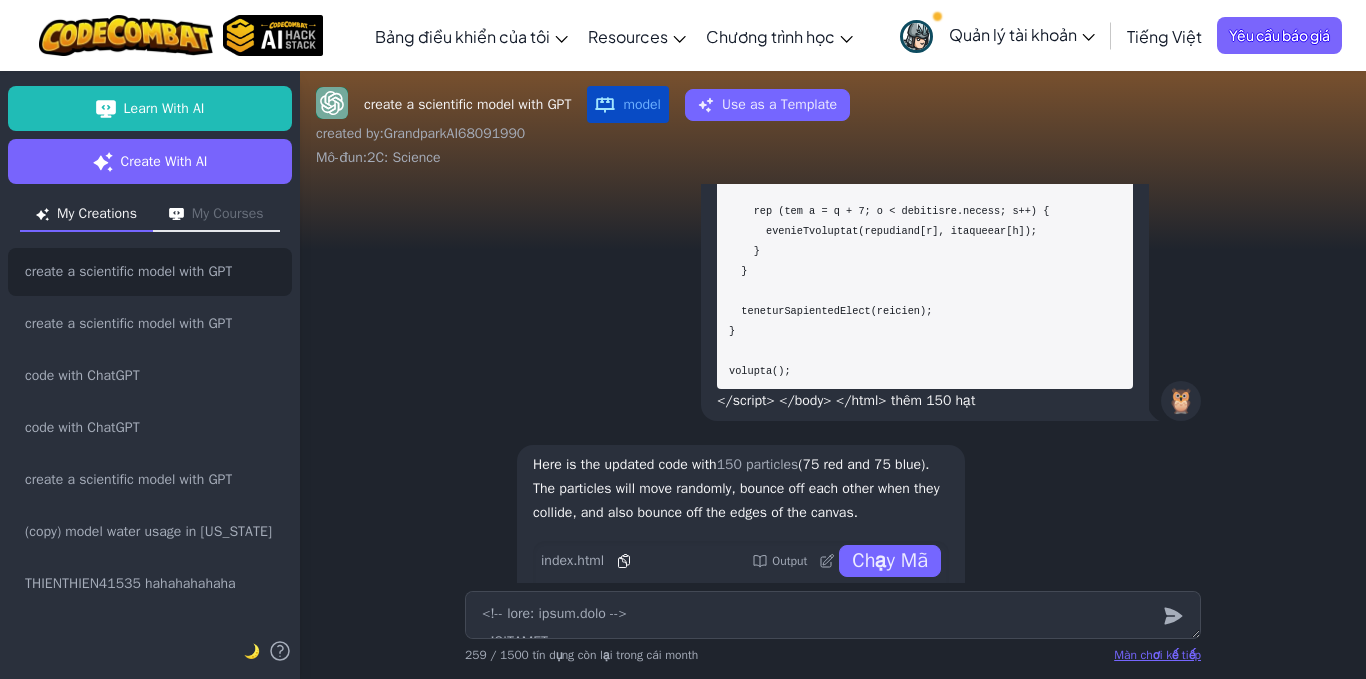 scroll, scrollTop: -626, scrollLeft: 0, axis: vertical 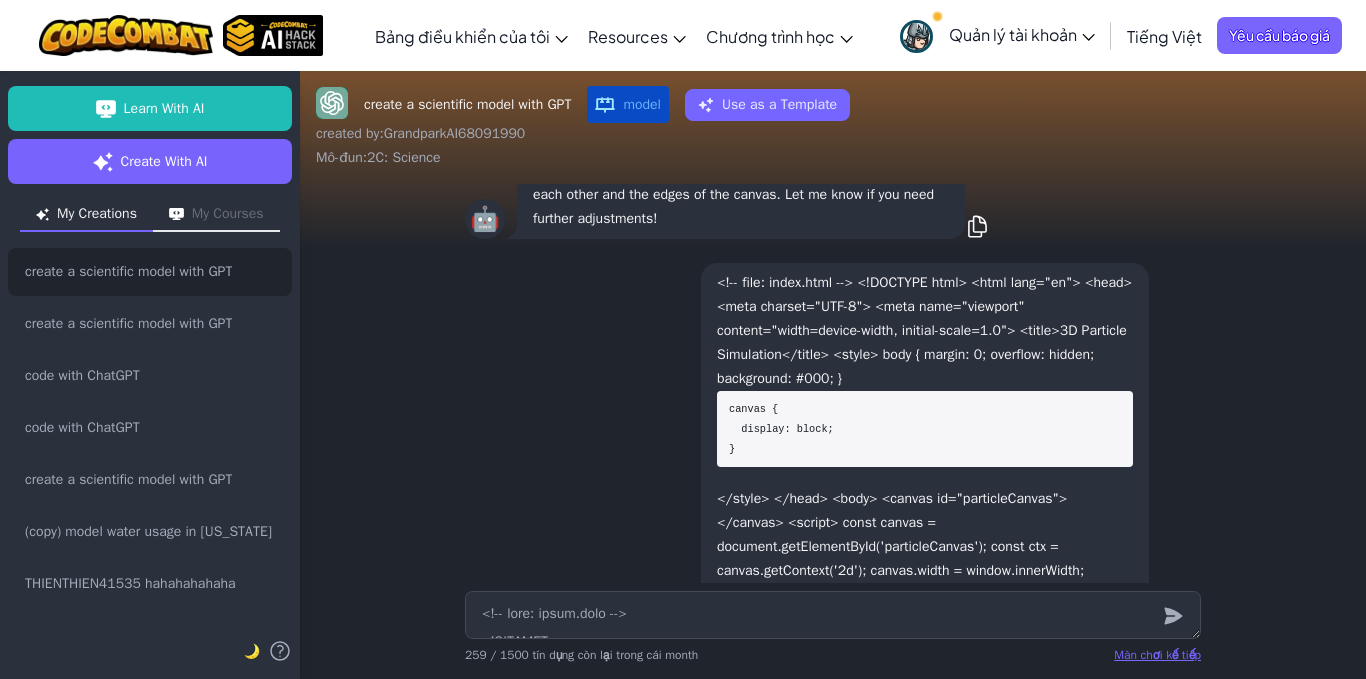 drag, startPoint x: 985, startPoint y: 512, endPoint x: 708, endPoint y: 285, distance: 358.13126 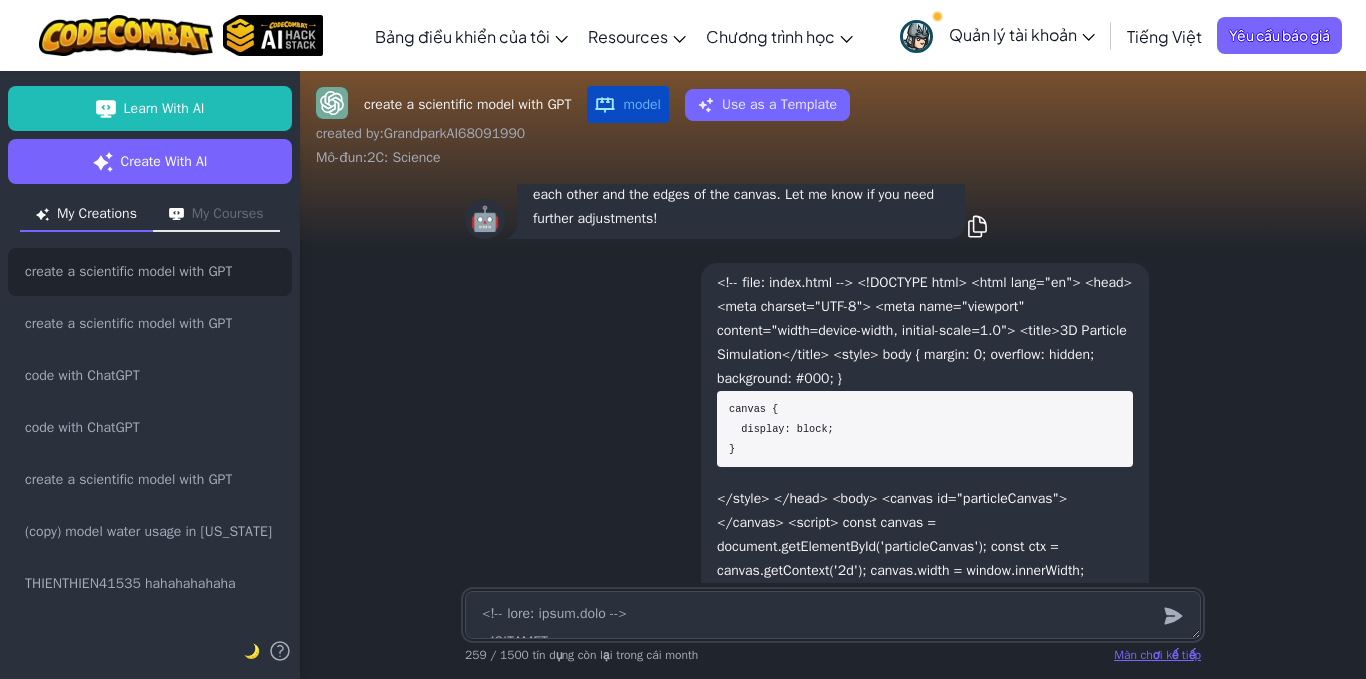 click at bounding box center [833, 615] 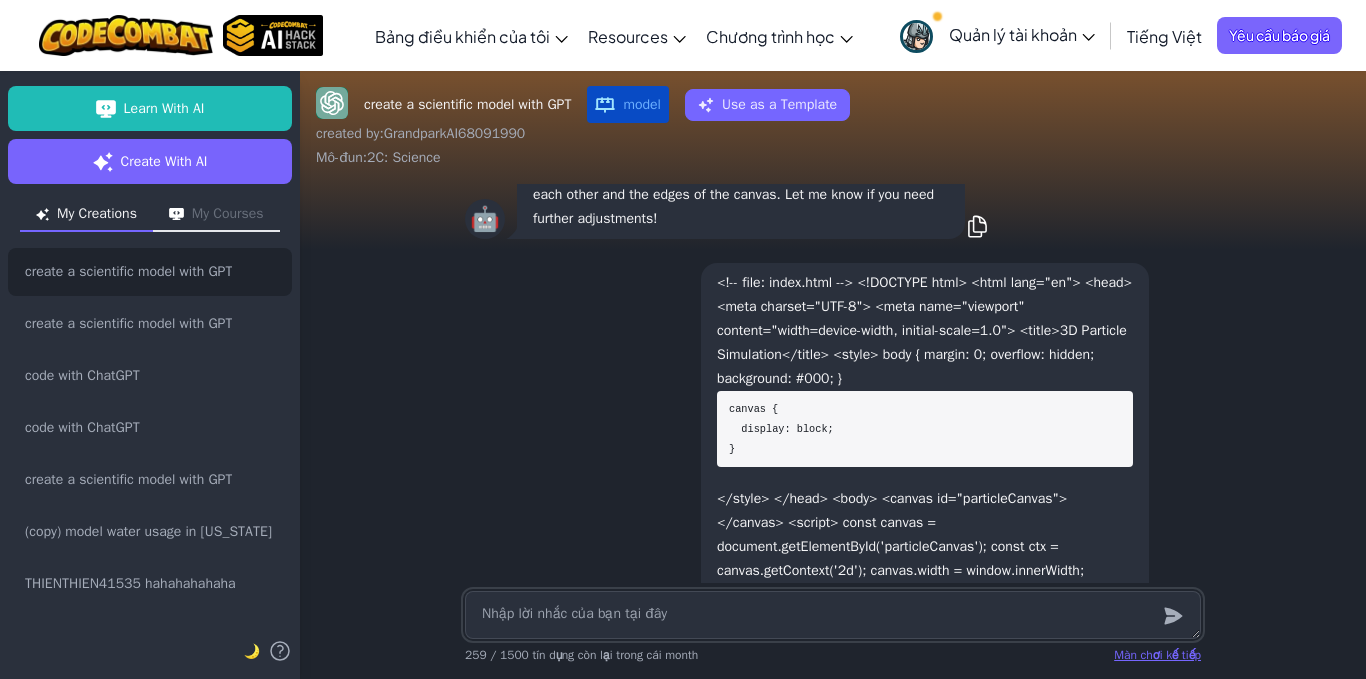 paste on "<!-- file: index.html --> <!DOCTYPE html> <html lang="en"> <head> <meta charset="UTF-8"> <meta name="viewport" content="width=device-width, initial-scale=1.0"> <title>3D Particle Simulation</title> <style> body { margin: 0; overflow: hidden; background: #000; }
canvas {
display: block;
}
</style> </head> <body> <canvas id="particleCanvas"></canvas> <script> const canvas = document.getElementById('particleCanvas'); const ctx = canvas.getContext('2d'); canvas.width = window.innerWidth; canvas.height = window.innerHeight;
const PARTICLE_COUNT = 50;
const PARTICLE_RADIUS = 10;
const SPEED = 7;
const particles = [];
// Create particles
for (let i = 0; i < PARTICLE_COUNT; i++) {
particles.push({
x: Math.random() * canvas.width,
y: Math.random() * canvas.height,
vx: (Math.random() - 0.5) * SPEED,
vy: (Math.random() - 0.5) * SPEED,
color: i < PARTICLE_COUNT / 2 ? 'red' : 'blue'
});
}
function drawParticle(particle) {
ctx.beginPath();
ctx.arc(particle.x, particle.y, PARTICLE_RADIUS, ..." 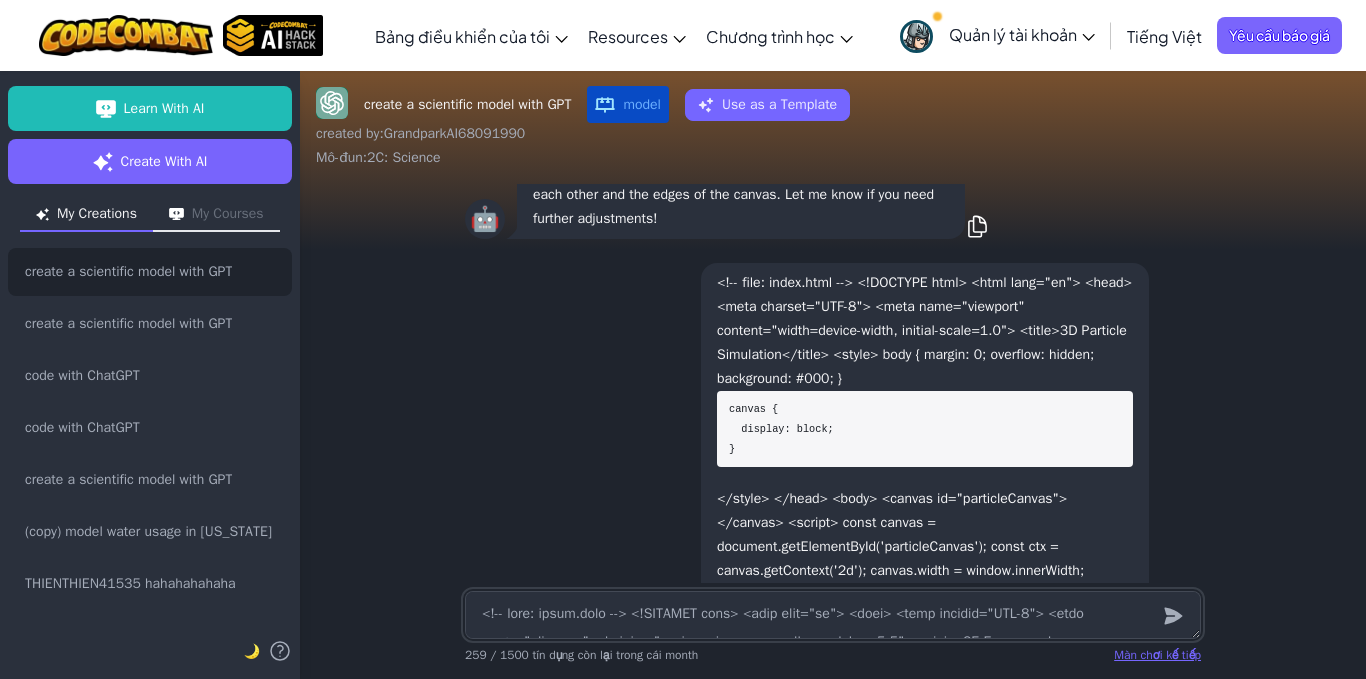 scroll, scrollTop: 2255, scrollLeft: 0, axis: vertical 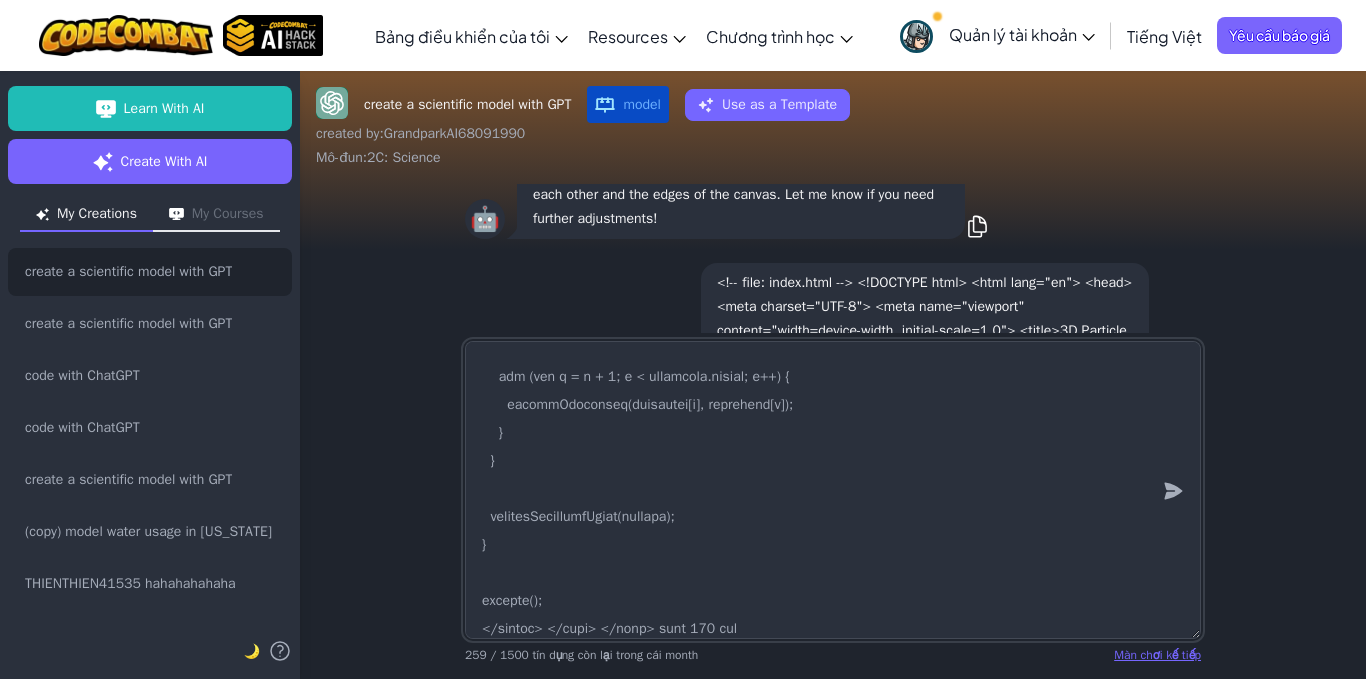 type on "<!-- file: index.html --> <!DOCTYPE html> <html lang="en"> <head> <meta charset="UTF-8"> <meta name="viewport" content="width=device-width, initial-scale=1.0"> <title>3D Particle Simulation</title> <style> body { margin: 0; overflow: hidden; background: #000; }
canvas {
display: block;
}
</style> </head> <body> <canvas id="particleCanvas"></canvas> <script> const canvas = document.getElementById('particleCanvas'); const ctx = canvas.getContext('2d'); canvas.width = window.innerWidth; canvas.height = window.innerHeight;
const PARTICLE_COUNT = 50;
const PARTICLE_RADIUS = 10;
const SPEED = 7;
const particles = [];
// Create particles
for (let i = 0; i < PARTICLE_COUNT; i++) {
particles.push({
x: Math.random() * canvas.width,
y: Math.random() * canvas.height,
vx: (Math.random() - 0.5) * SPEED,
vy: (Math.random() - 0.5) * SPEED,
color: i < PARTICLE_COUNT / 2 ? 'red' : 'blue'
});
}
function drawParticle(particle) {
ctx.beginPath();
ctx.arc(particle.x, particle.y, PARTICLE_RADIUS, ..." 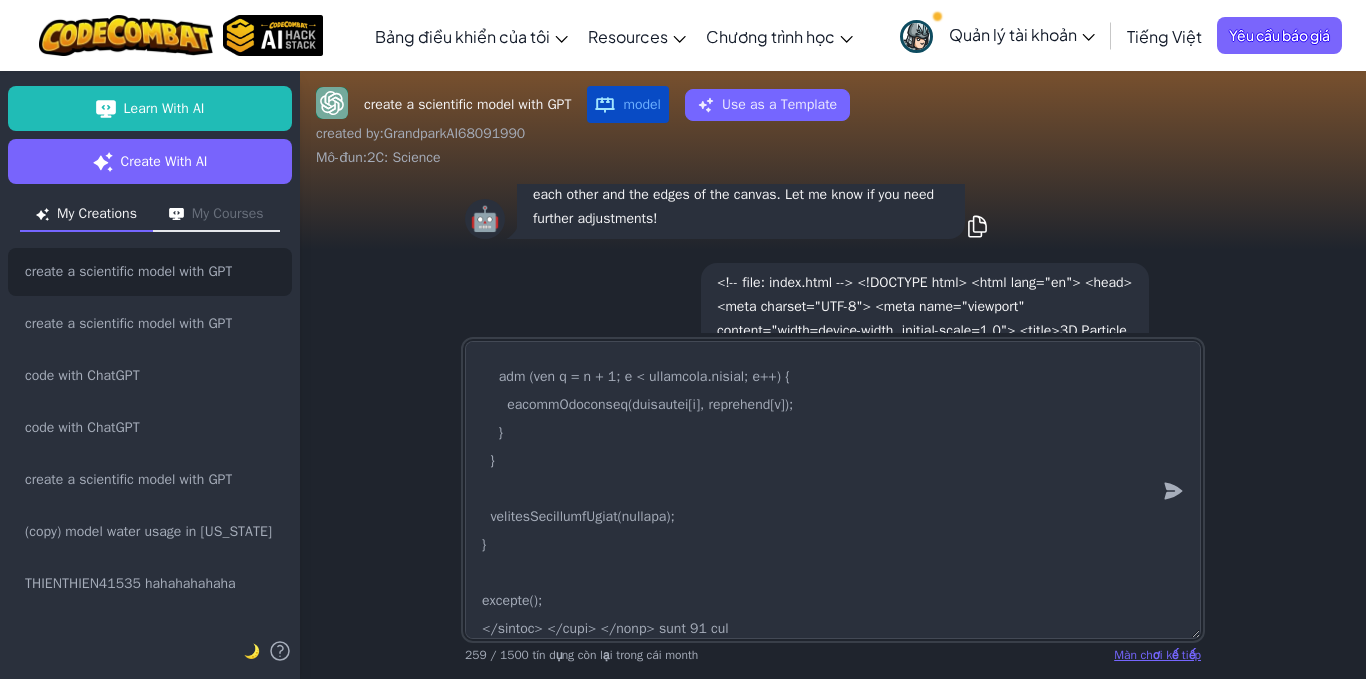 type on "<!-- file: index.html --> <!DOCTYPE html> <html lang="en"> <head> <meta charset="UTF-8"> <meta name="viewport" content="width=device-width, initial-scale=1.0"> <title>3D Particle Simulation</title> <style> body { margin: 0; overflow: hidden; background: #000; }
canvas {
display: block;
}
</style> </head> <body> <canvas id="particleCanvas"></canvas> <script> const canvas = document.getElementById('particleCanvas'); const ctx = canvas.getContext('2d'); canvas.width = window.innerWidth; canvas.height = window.innerHeight;
const PARTICLE_COUNT = 50;
const PARTICLE_RADIUS = 10;
const SPEED = 7;
const particles = [];
// Create particles
for (let i = 0; i < PARTICLE_COUNT; i++) {
particles.push({
x: Math.random() * canvas.width,
y: Math.random() * canvas.height,
vx: (Math.random() - 0.5) * SPEED,
vy: (Math.random() - 0.5) * SPEED,
color: i < PARTICLE_COUNT / 2 ? 'red' : 'blue'
});
}
function drawParticle(particle) {
ctx.beginPath();
ctx.arc(particle.x, particle.y, PARTICLE_RADIUS, ..." 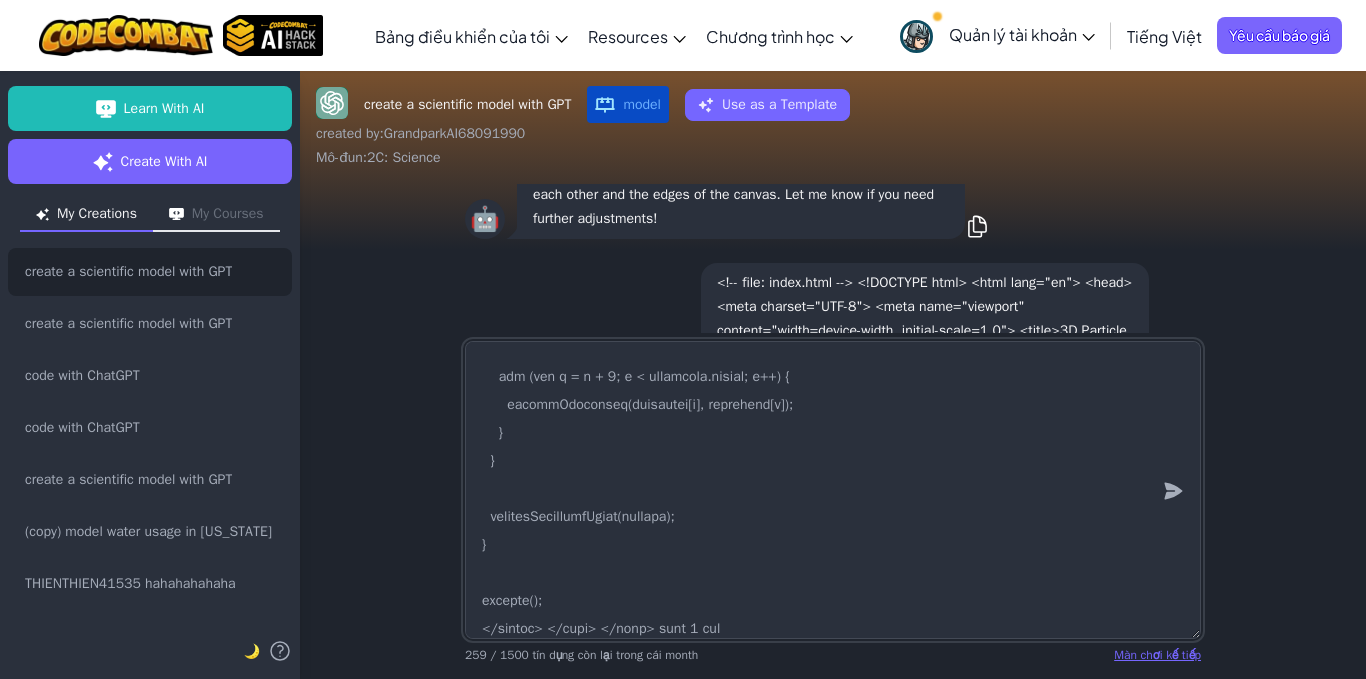 type on "<!-- file: index.html --> <!DOCTYPE html> <html lang="en"> <head> <meta charset="UTF-8"> <meta name="viewport" content="width=device-width, initial-scale=1.0"> <title>3D Particle Simulation</title> <style> body { margin: 0; overflow: hidden; background: #000; }
canvas {
display: block;
}
</style> </head> <body> <canvas id="particleCanvas"></canvas> <script> const canvas = document.getElementById('particleCanvas'); const ctx = canvas.getContext('2d'); canvas.width = window.innerWidth; canvas.height = window.innerHeight;
const PARTICLE_COUNT = 50;
const PARTICLE_RADIUS = 10;
const SPEED = 7;
const particles = [];
// Create particles
for (let i = 0; i < PARTICLE_COUNT; i++) {
particles.push({
x: Math.random() * canvas.width,
y: Math.random() * canvas.height,
vx: (Math.random() - 0.5) * SPEED,
vy: (Math.random() - 0.5) * SPEED,
color: i < PARTICLE_COUNT / 2 ? 'red' : 'blue'
});
}
function drawParticle(particle) {
ctx.beginPath();
ctx.arc(particle.x, particle.y, PARTICLE_RADIUS, ..." 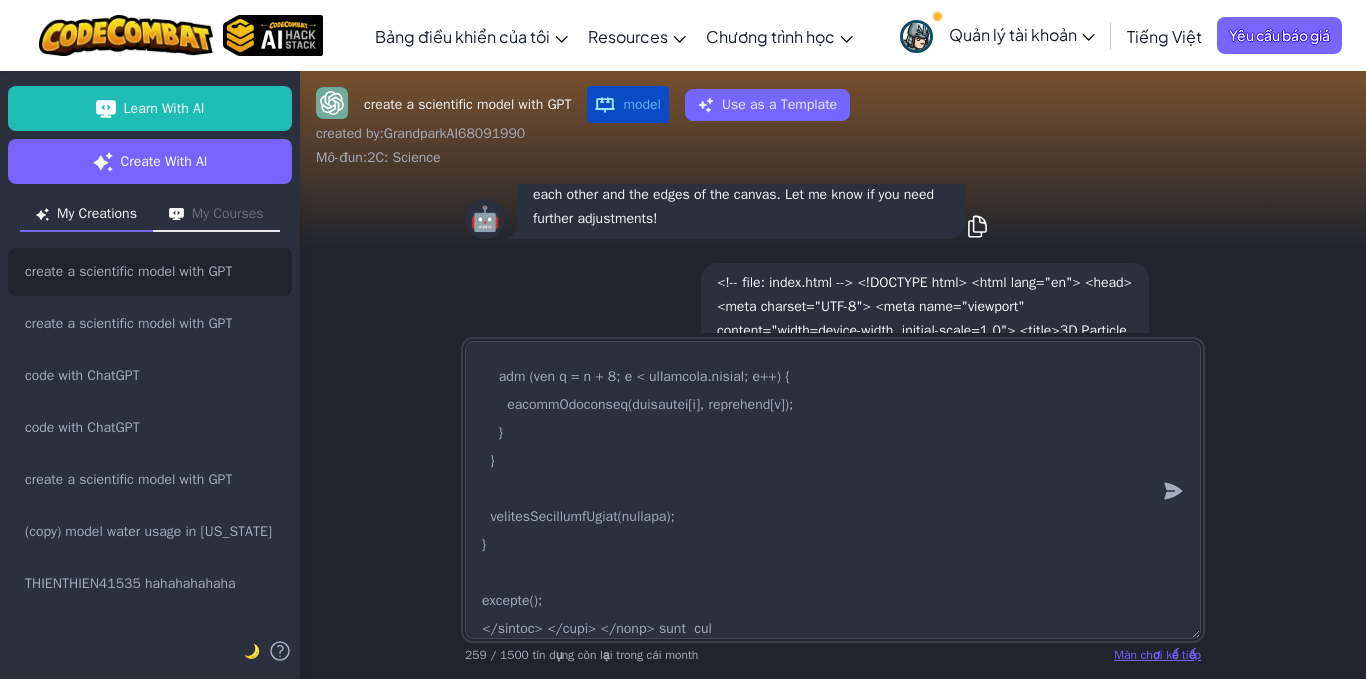 type on "<!-- file: index.html --> <!DOCTYPE html> <html lang="en"> <head> <meta charset="UTF-8"> <meta name="viewport" content="width=device-width, initial-scale=1.0"> <title>3D Particle Simulation</title> <style> body { margin: 0; overflow: hidden; background: #000; }
canvas {
display: block;
}
</style> </head> <body> <canvas id="particleCanvas"></canvas> <script> const canvas = document.getElementById('particleCanvas'); const ctx = canvas.getContext('2d'); canvas.width = window.innerWidth; canvas.height = window.innerHeight;
const PARTICLE_COUNT = 50;
const PARTICLE_RADIUS = 10;
const SPEED = 7;
const particles = [];
// Create particles
for (let i = 0; i < PARTICLE_COUNT; i++) {
particles.push({
x: Math.random() * canvas.width,
y: Math.random() * canvas.height,
vx: (Math.random() - 0.5) * SPEED,
vy: (Math.random() - 0.5) * SPEED,
color: i < PARTICLE_COUNT / 2 ? 'red' : 'blue'
});
}
function drawParticle(particle) {
ctx.beginPath();
ctx.arc(particle.x, particle.y, PARTICLE_RADIUS, ..." 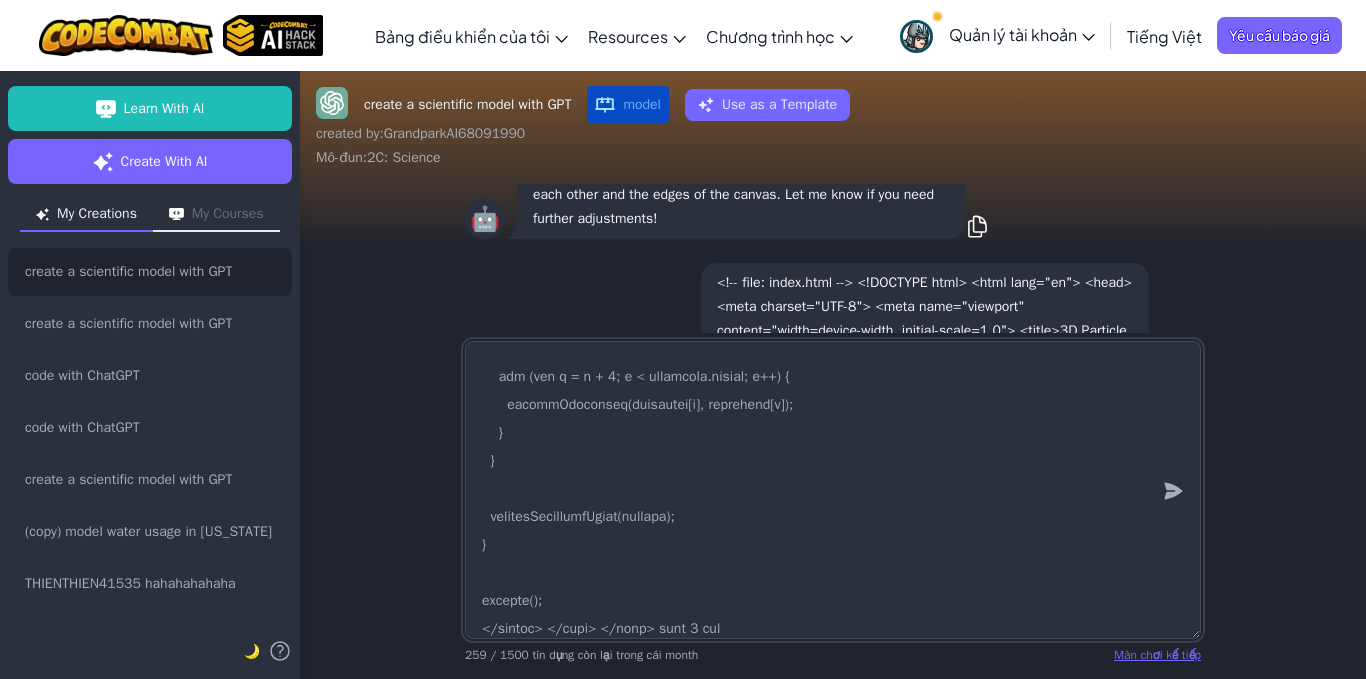 type on "x" 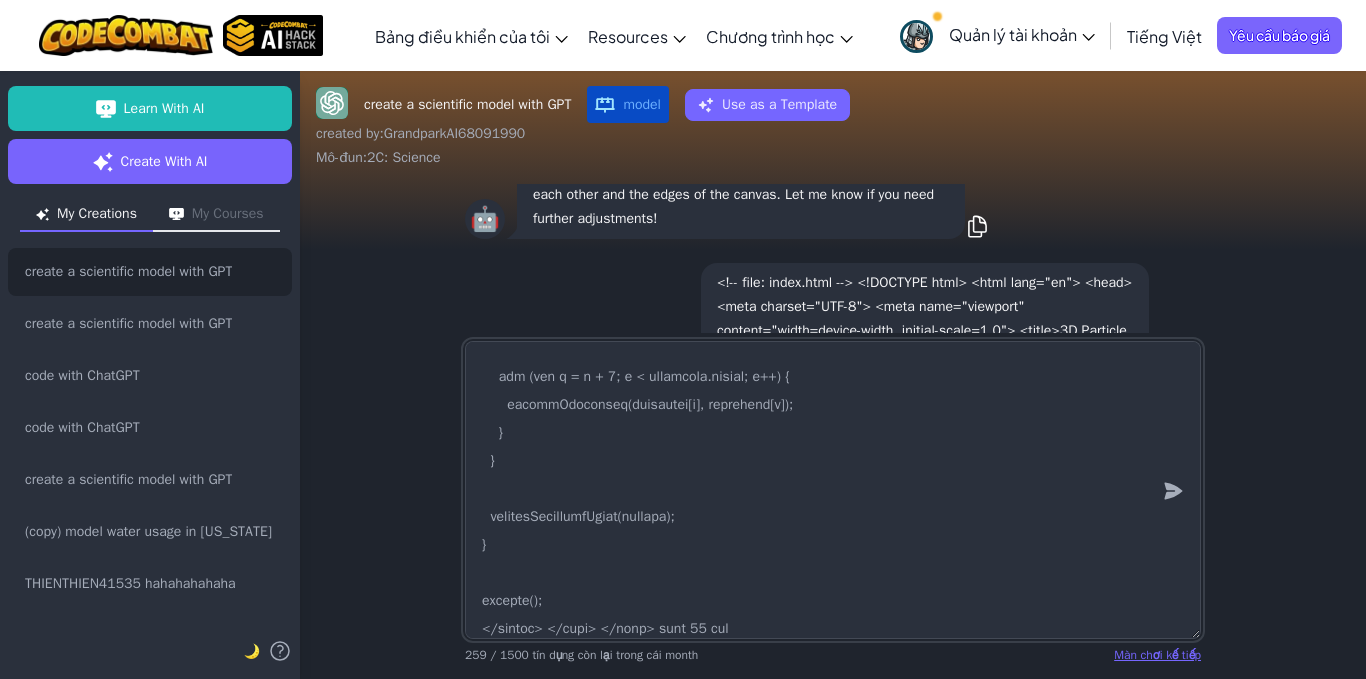 type on "<!-- file: index.html --> <!DOCTYPE html> <html lang="en"> <head> <meta charset="UTF-8"> <meta name="viewport" content="width=device-width, initial-scale=1.0"> <title>3D Particle Simulation</title> <style> body { margin: 0; overflow: hidden; background: #000; }
canvas {
display: block;
}
</style> </head> <body> <canvas id="particleCanvas"></canvas> <script> const canvas = document.getElementById('particleCanvas'); const ctx = canvas.getContext('2d'); canvas.width = window.innerWidth; canvas.height = window.innerHeight;
const PARTICLE_COUNT = 50;
const PARTICLE_RADIUS = 10;
const SPEED = 7;
const particles = [];
// Create particles
for (let i = 0; i < PARTICLE_COUNT; i++) {
particles.push({
x: Math.random() * canvas.width,
y: Math.random() * canvas.height,
vx: (Math.random() - 0.5) * SPEED,
vy: (Math.random() - 0.5) * SPEED,
color: i < PARTICLE_COUNT / 2 ? 'red' : 'blue'
});
}
function drawParticle(particle) {
ctx.beginPath();
ctx.arc(particle.x, particle.y, PARTICLE_RADIUS, ..." 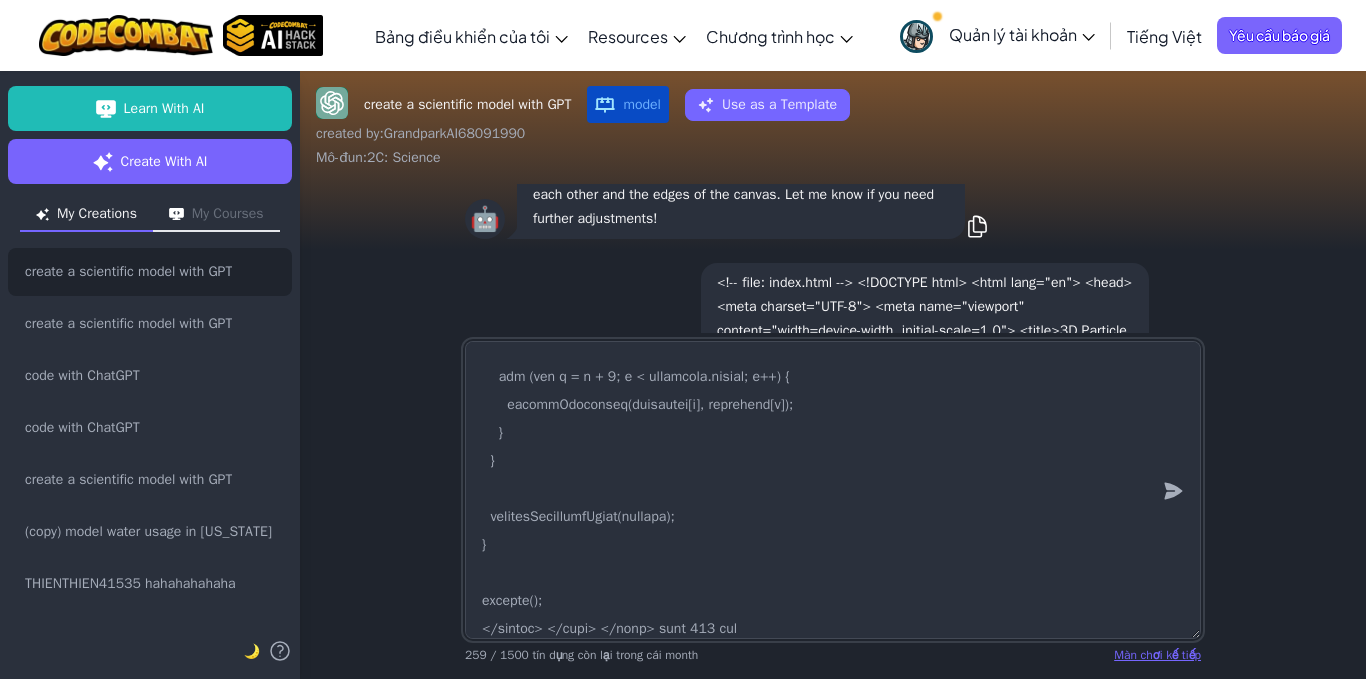 type on "<!-- file: index.html --> <!DOCTYPE html> <html lang="en"> <head> <meta charset="UTF-8"> <meta name="viewport" content="width=device-width, initial-scale=1.0"> <title>3D Particle Simulation</title> <style> body { margin: 0; overflow: hidden; background: #000; }
canvas {
display: block;
}
</style> </head> <body> <canvas id="particleCanvas"></canvas> <script> const canvas = document.getElementById('particleCanvas'); const ctx = canvas.getContext('2d'); canvas.width = window.innerWidth; canvas.height = window.innerHeight;
const PARTICLE_COUNT = 50;
const PARTICLE_RADIUS = 10;
const SPEED = 7;
const particles = [];
// Create particles
for (let i = 0; i < PARTICLE_COUNT; i++) {
particles.push({
x: Math.random() * canvas.width,
y: Math.random() * canvas.height,
vx: (Math.random() - 0.5) * SPEED,
vy: (Math.random() - 0.5) * SPEED,
color: i < PARTICLE_COUNT / 2 ? 'red' : 'blue'
});
}
function drawParticle(particle) {
ctx.beginPath();
ctx.arc(particle.x, particle.y, PARTICLE_RADIUS, ..." 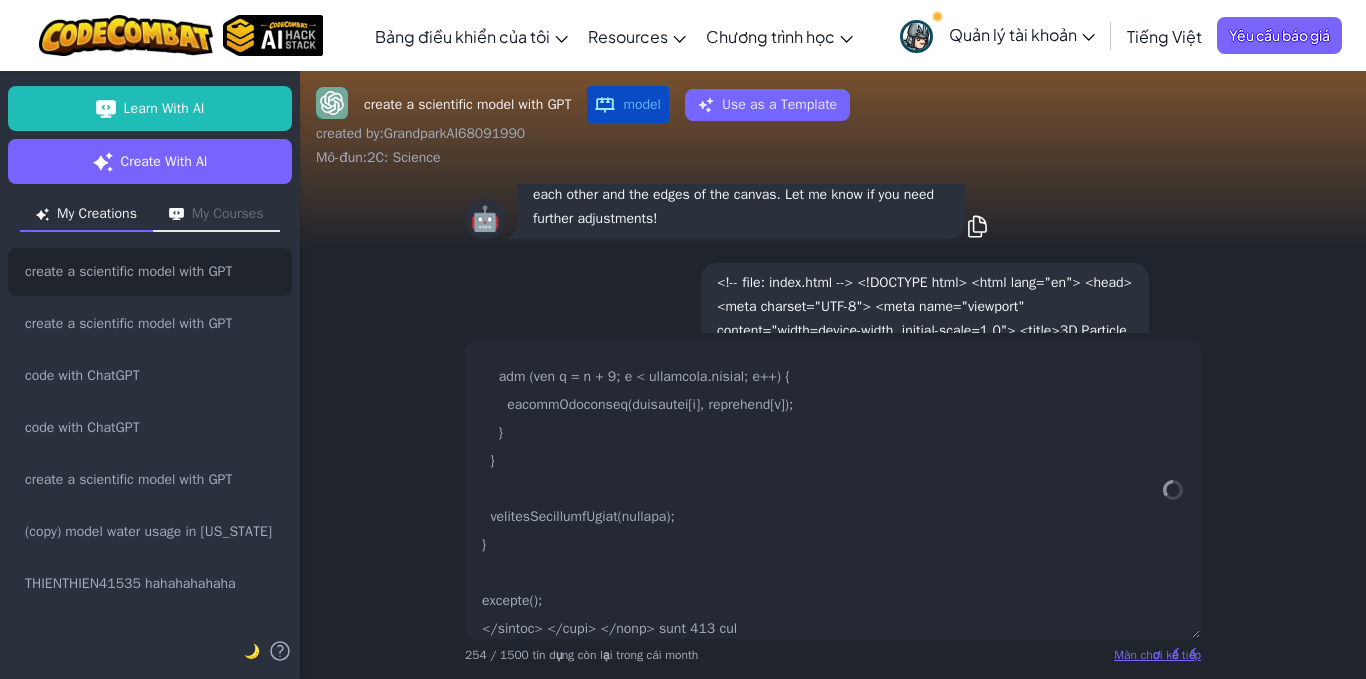 click on "🦉 <!-- file: index.html -->
<!DOCTYPE html>
<html lang="en">
<head>
<meta charset="UTF-8">
<meta name="viewport" content="width=device-width, initial-scale=1.0">
<title>3D Particle Simulation</title>
<style>
body {
margin: 0;
overflow: hidden;
background: #000;
}
canvas {
display: block;
}
</style>
</head>
<body>
<canvas id="particleCanvas"></canvas>
<script>
const canvas = document.getElementById('particleCanvas');
const ctx = canvas.getContext('2d');
canvas.width = window.innerWidth;
canvas.height = window.innerHeight;
</script>
</body>
</html>
thêm 150 hạt" at bounding box center (833, 1289) 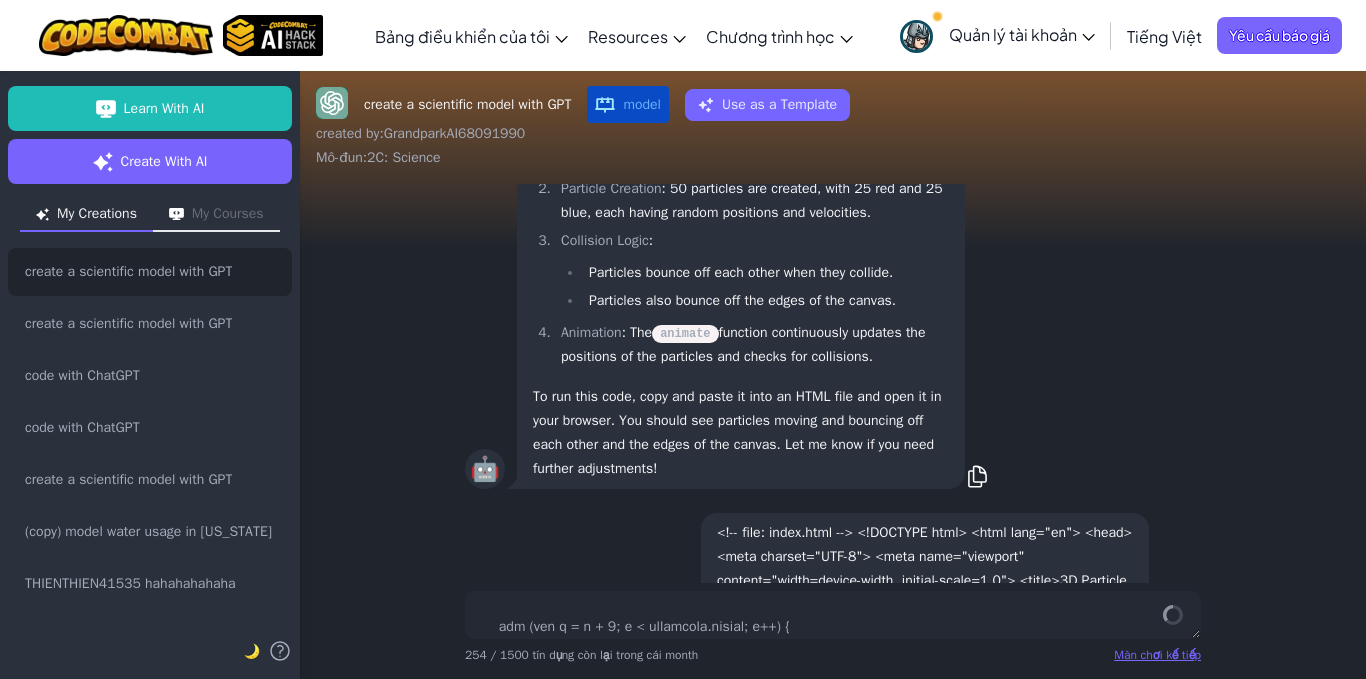 scroll, scrollTop: 0, scrollLeft: 0, axis: both 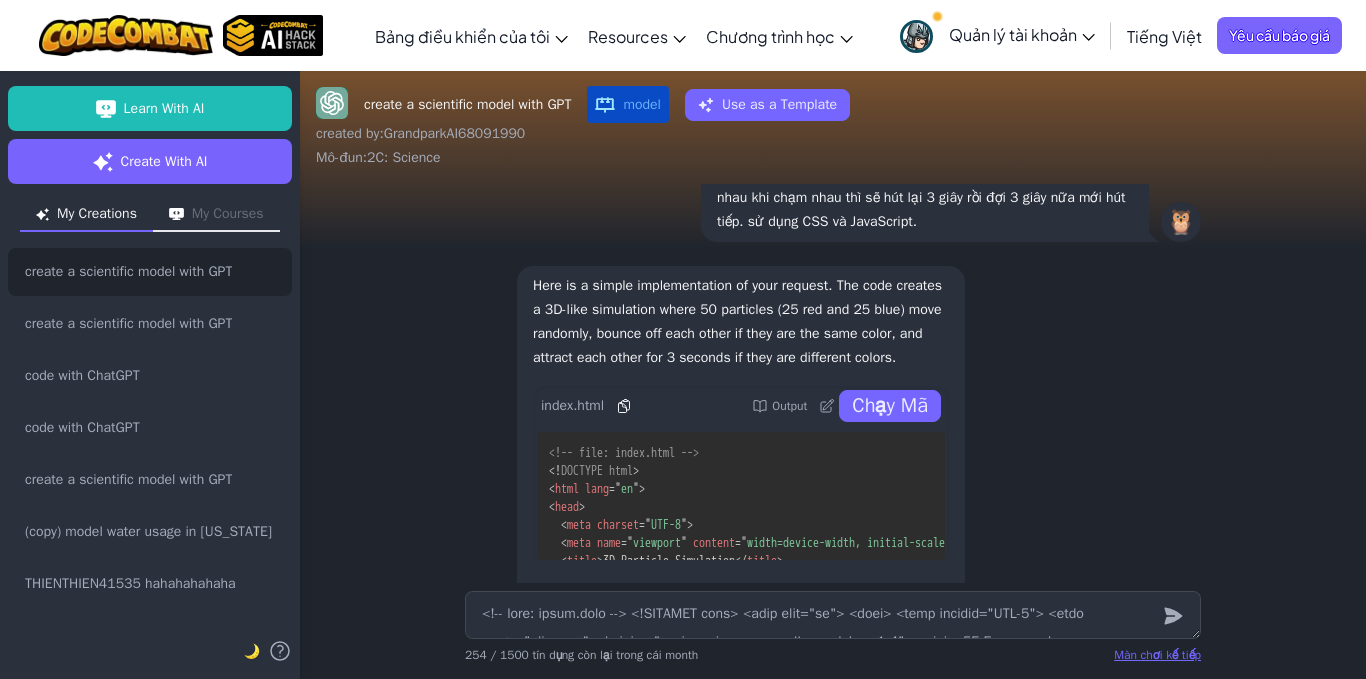 type on "x" 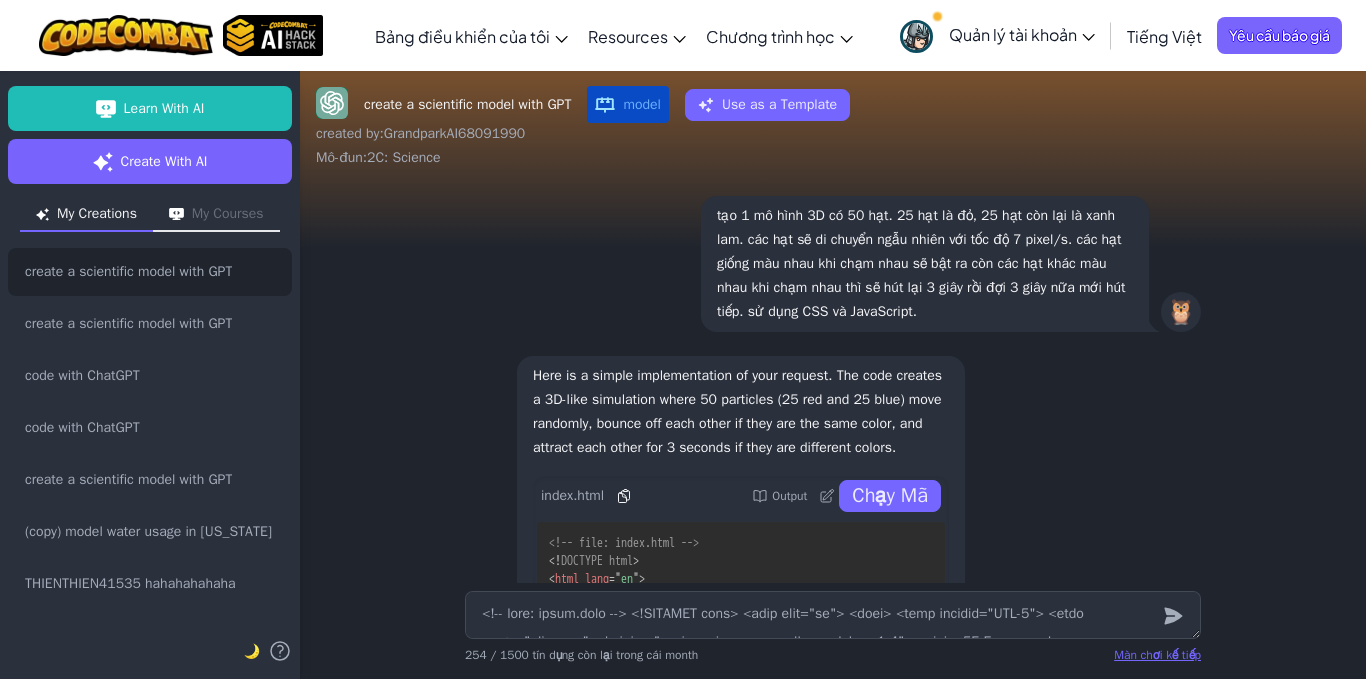 click on "Chạy Mã" at bounding box center (890, 496) 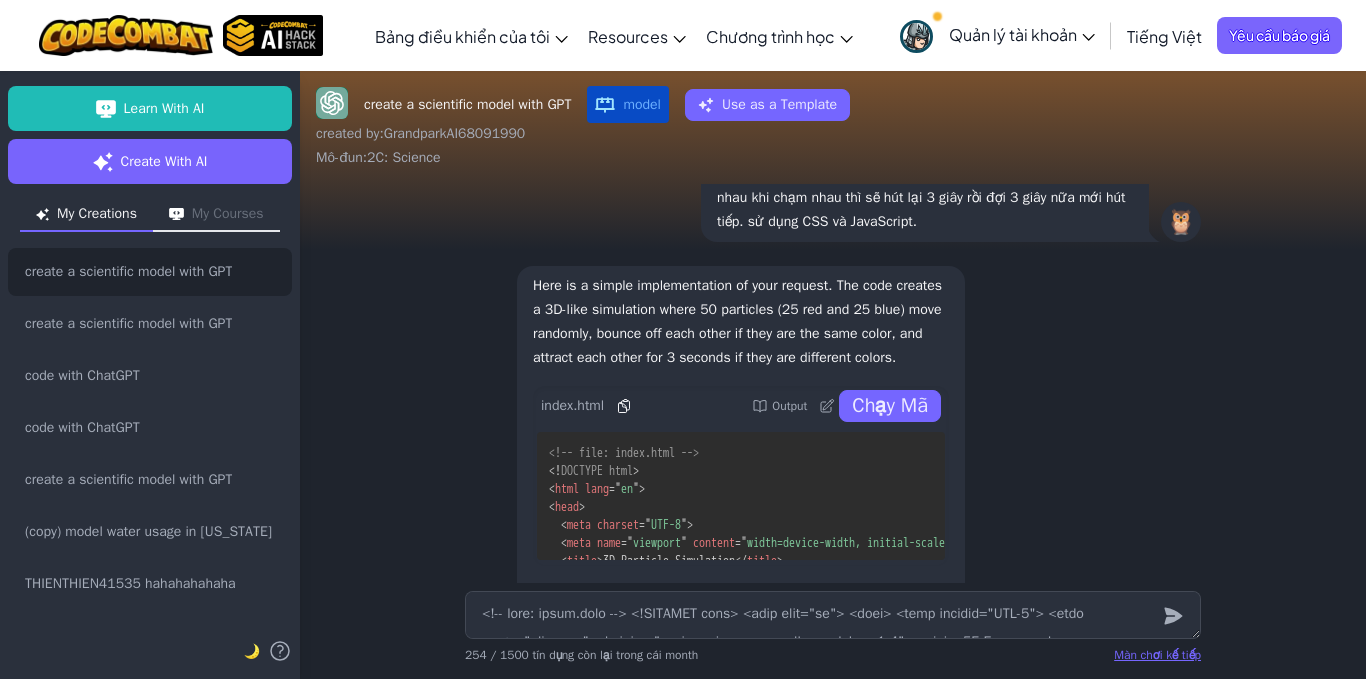 scroll, scrollTop: 0, scrollLeft: 0, axis: both 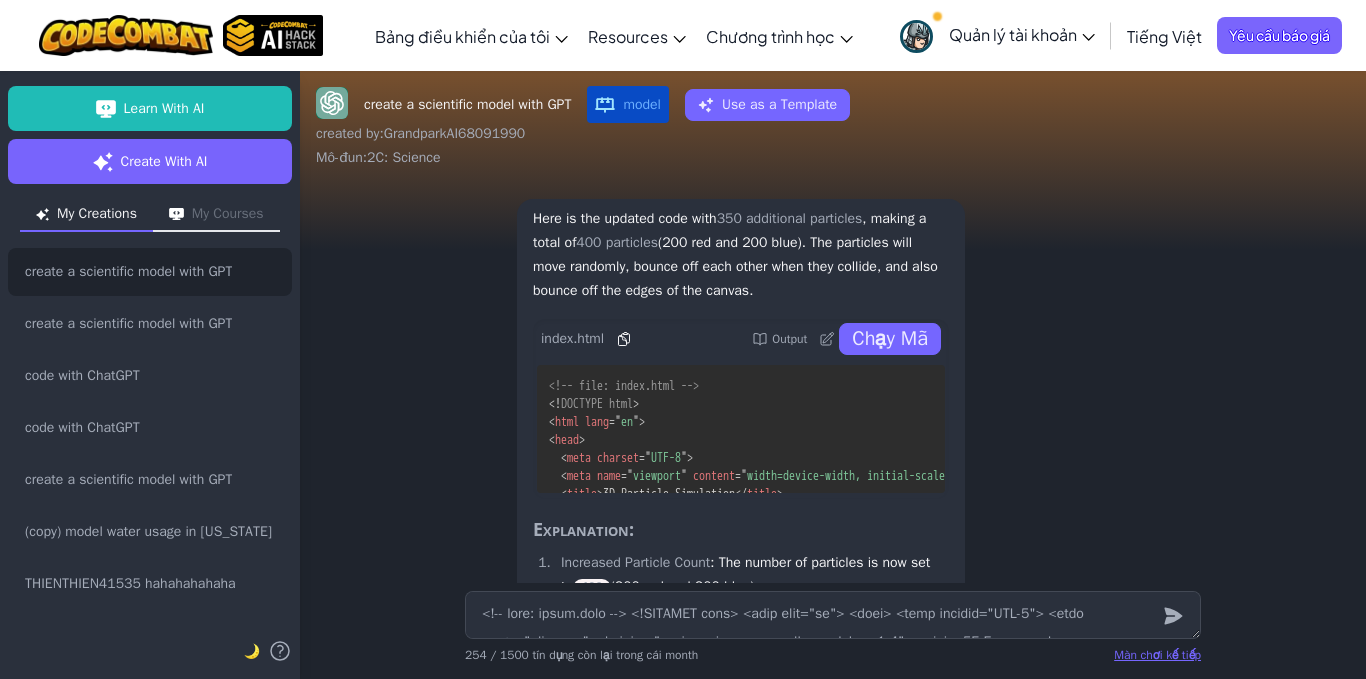 click on "Chạy Mã" at bounding box center (890, 339) 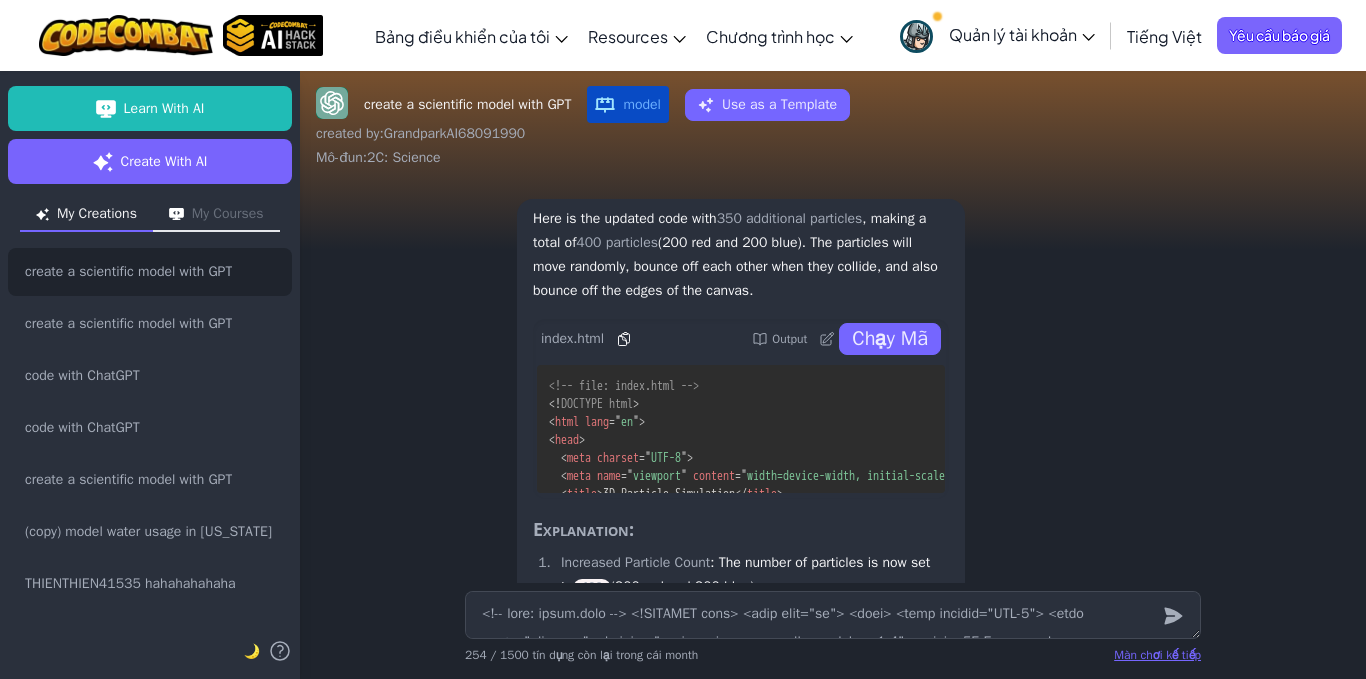 scroll, scrollTop: 0, scrollLeft: 0, axis: both 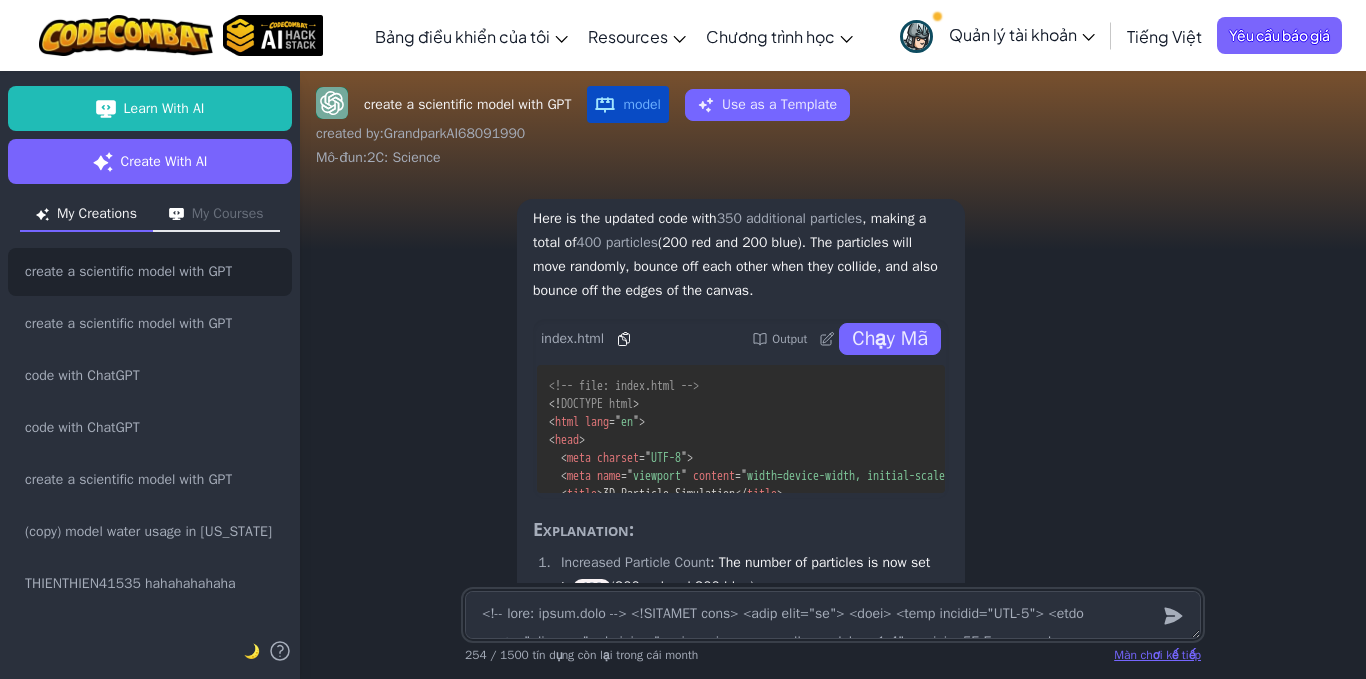 click at bounding box center (833, 615) 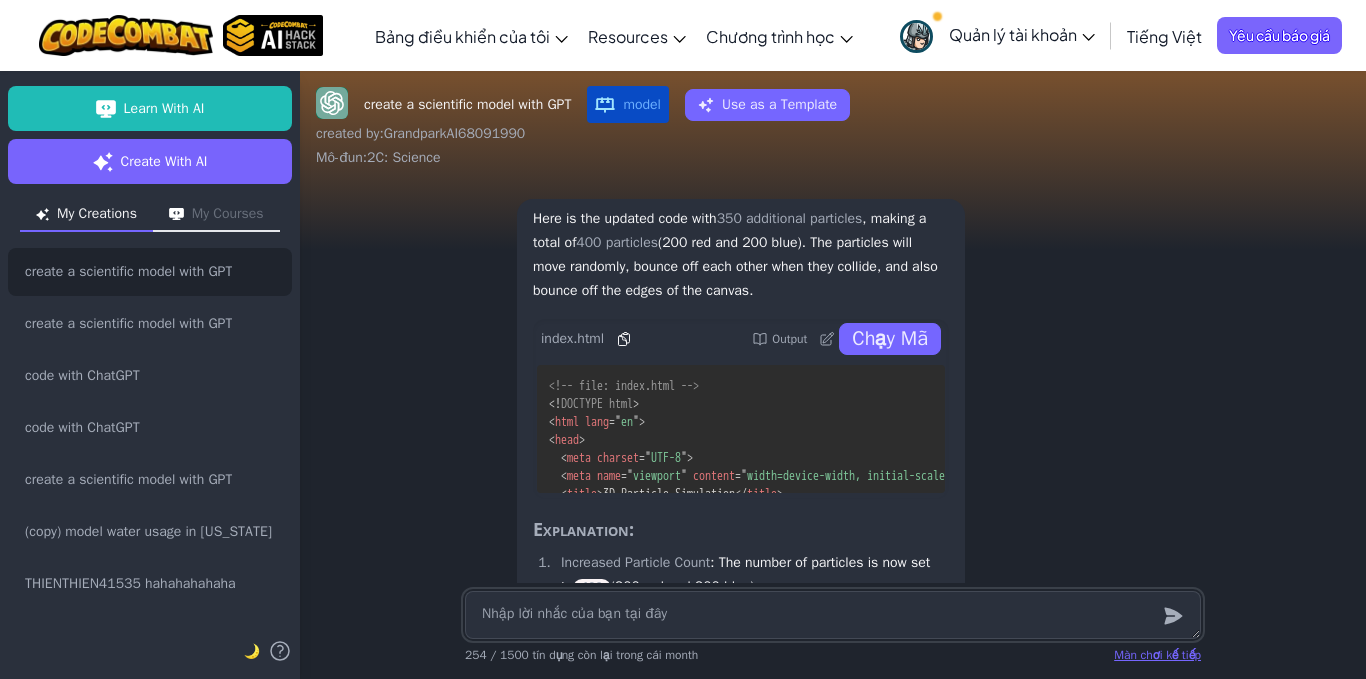type on "t" 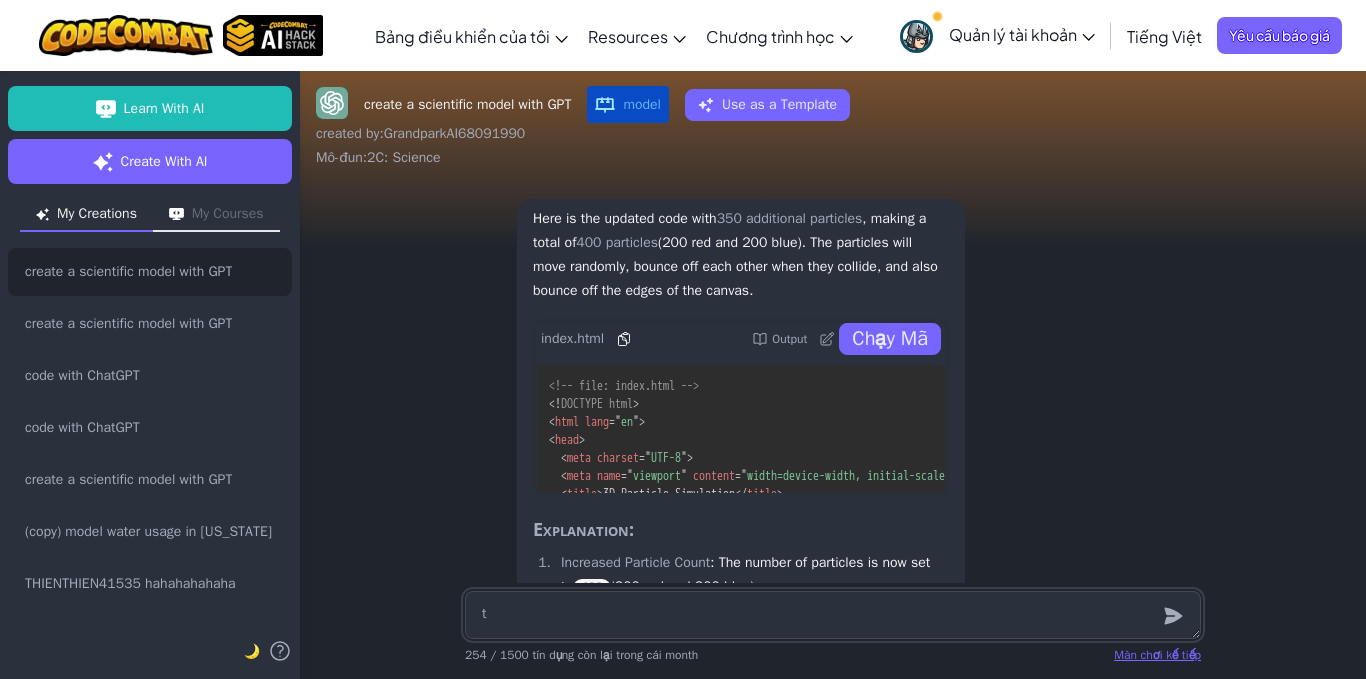 type on "ta" 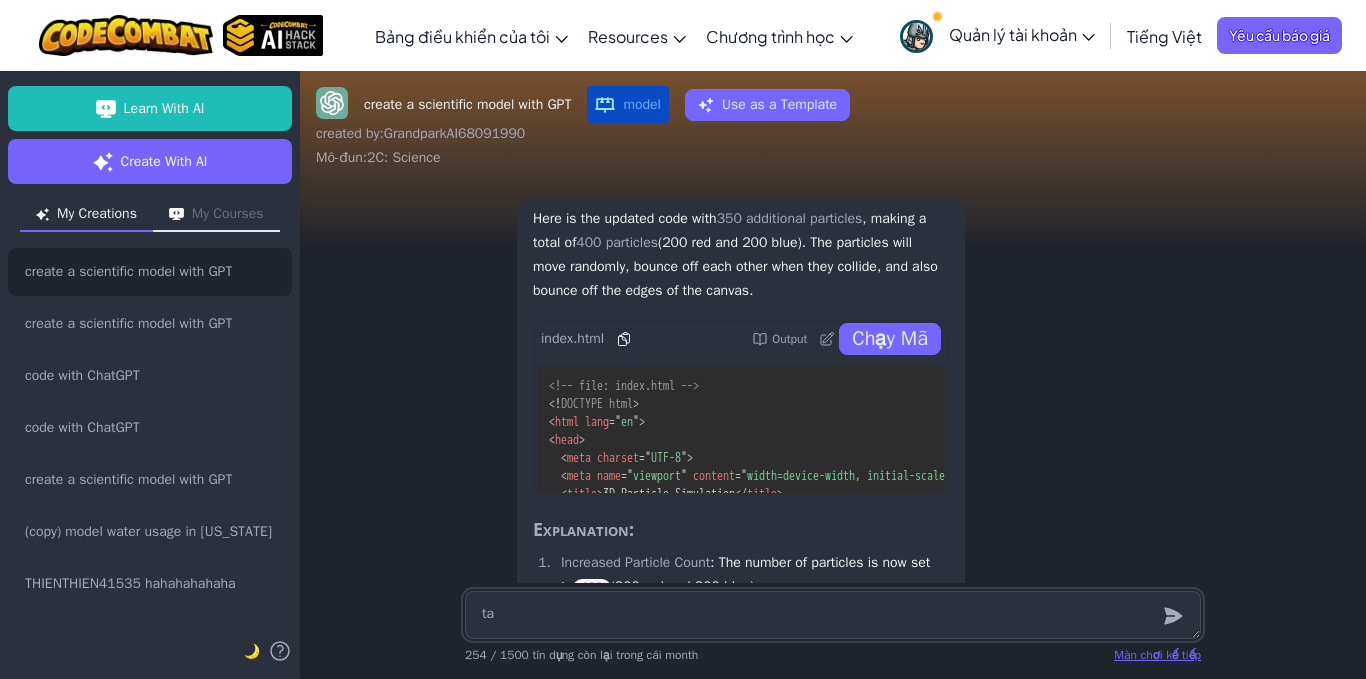 type on "tạ" 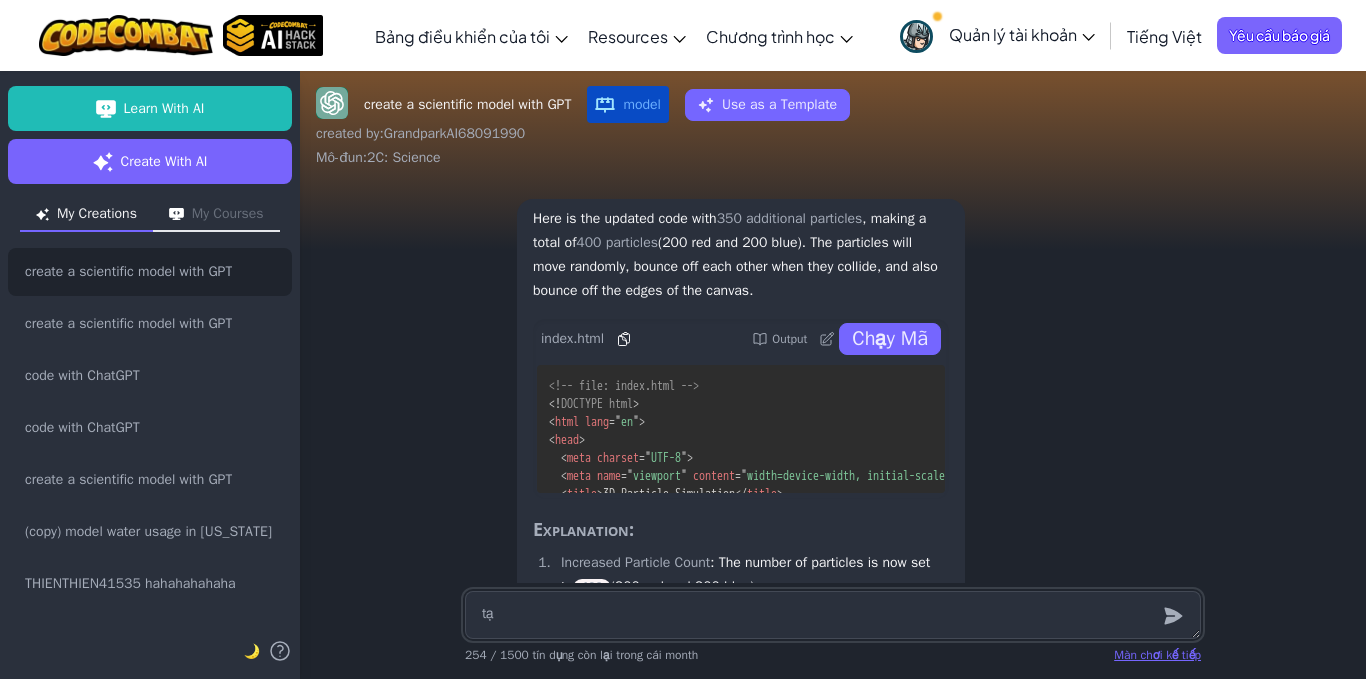 type on "tạo" 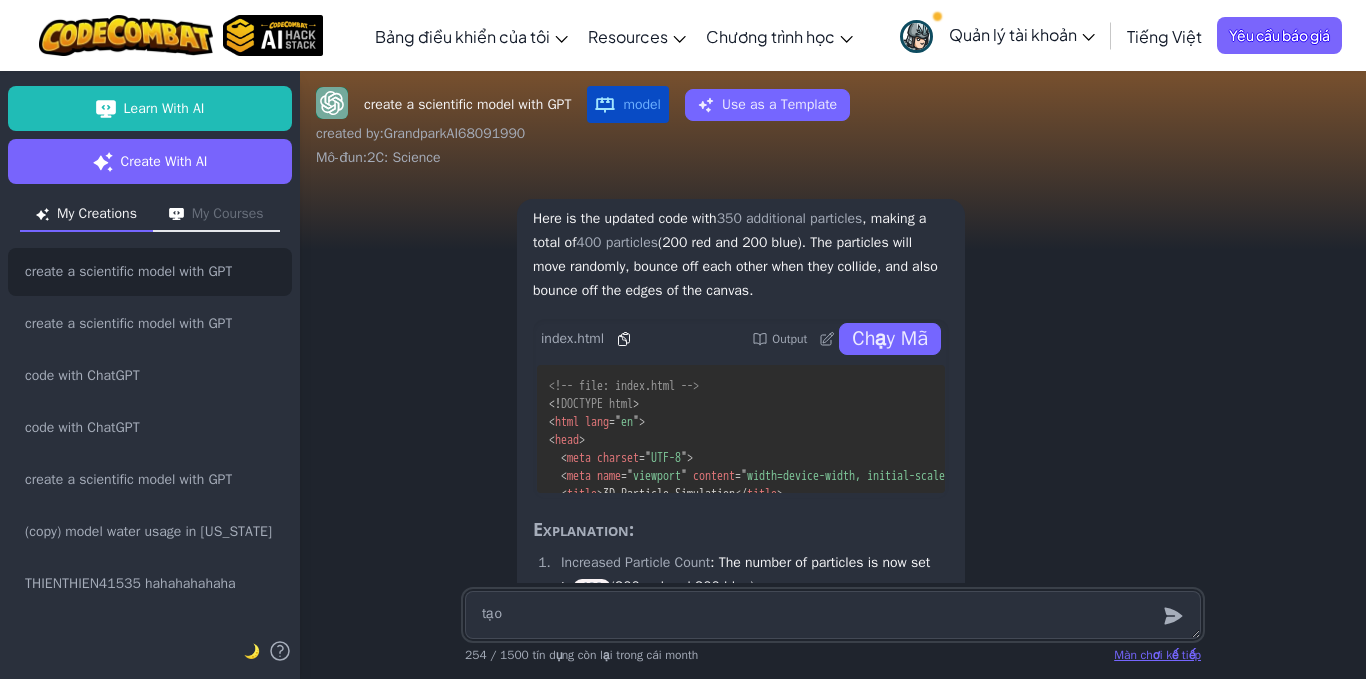 type on "tạo" 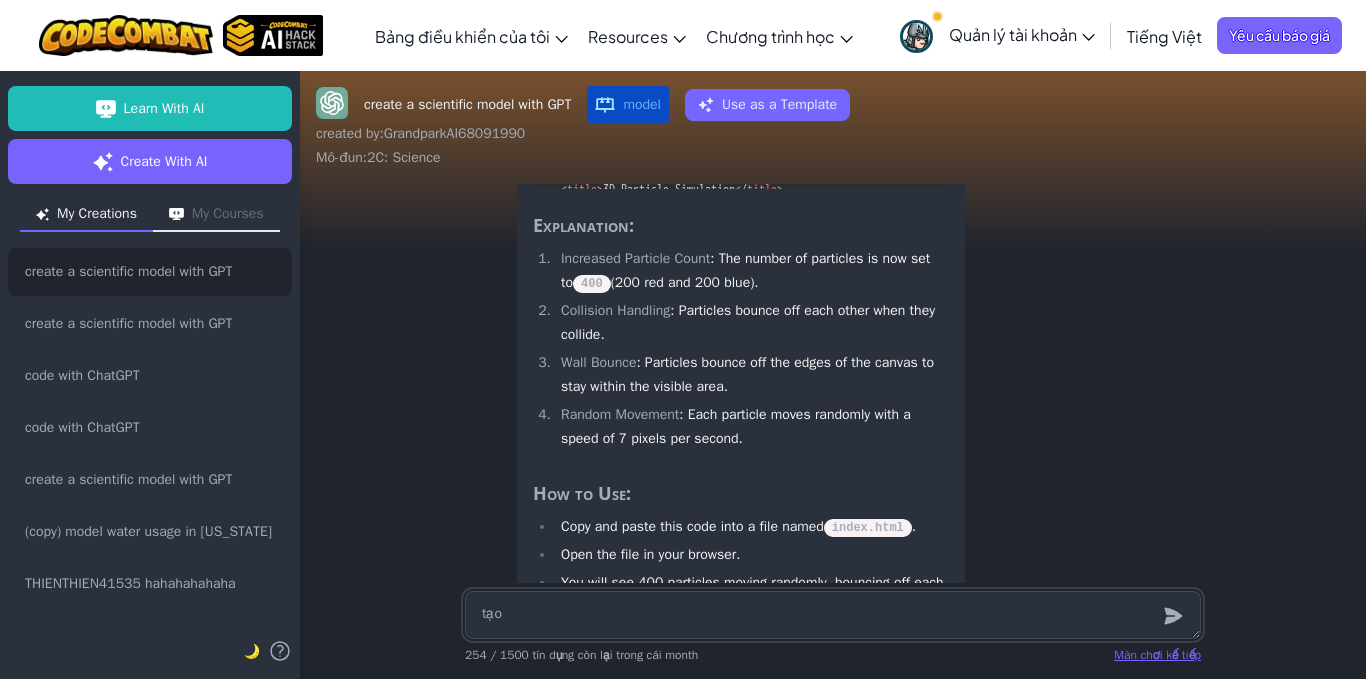 scroll, scrollTop: 0, scrollLeft: 0, axis: both 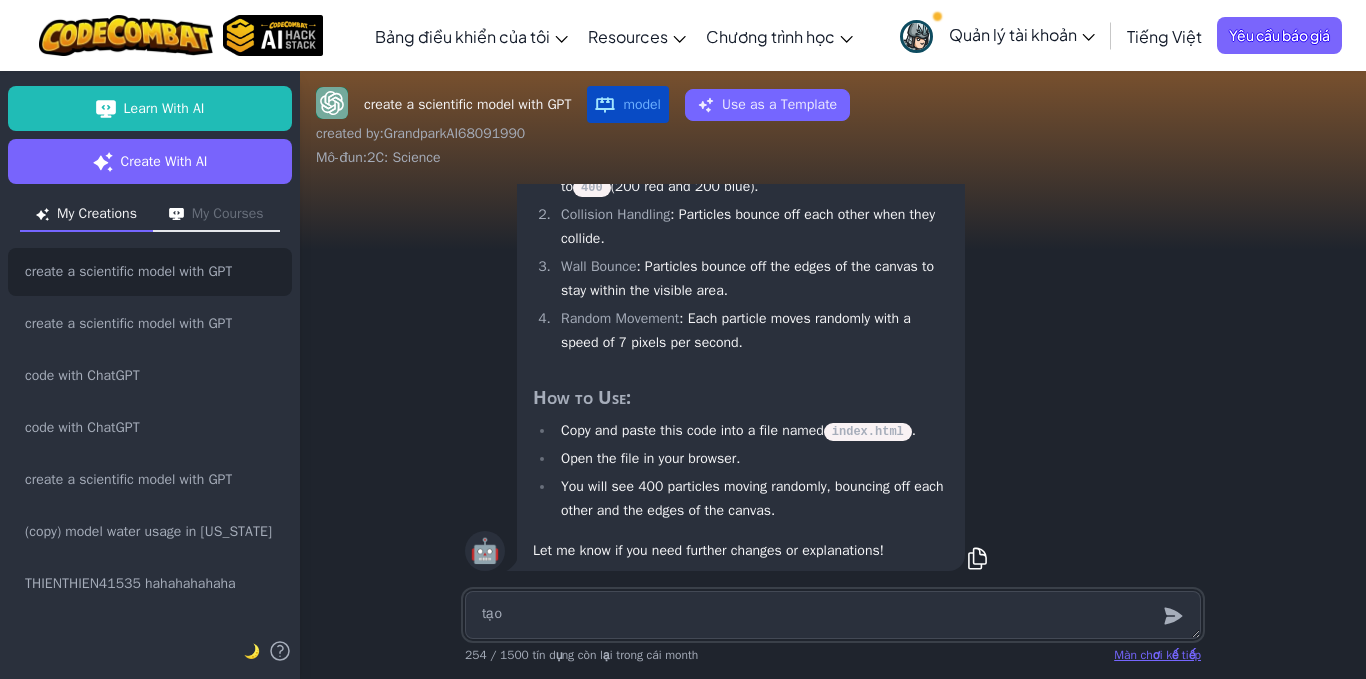 type on "tạo t" 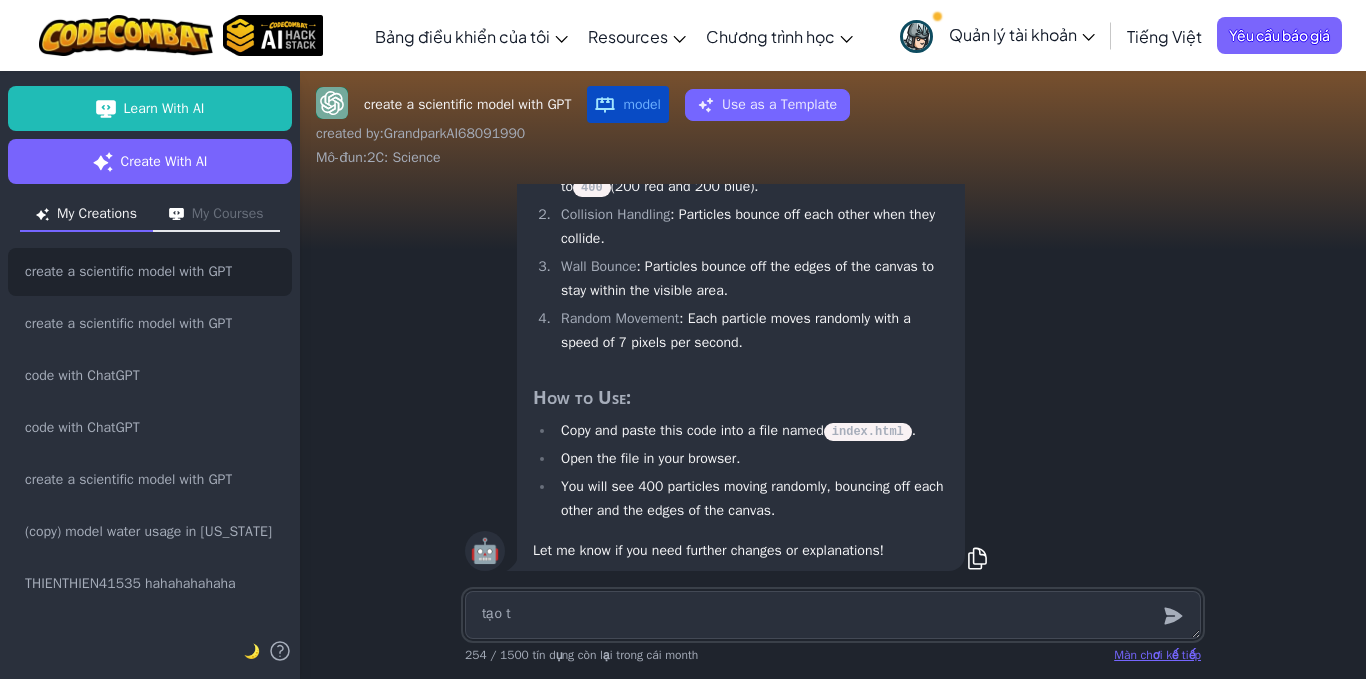 type on "tạo ta" 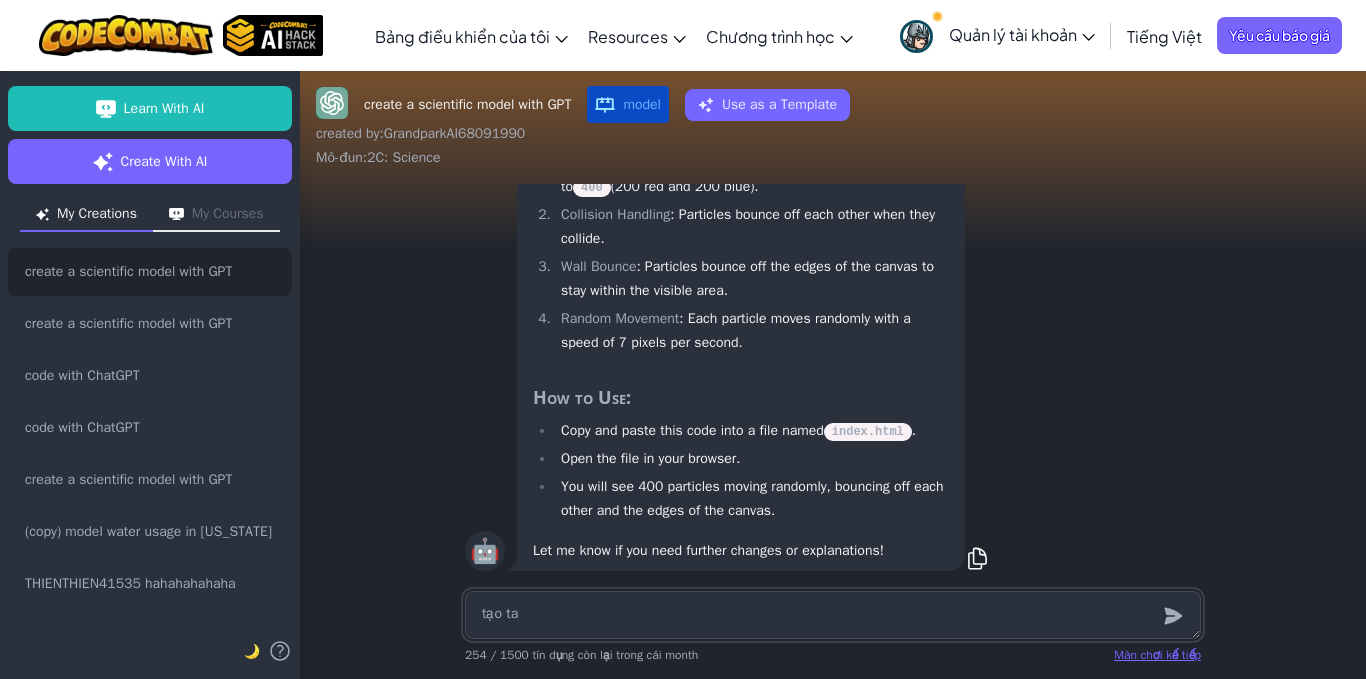 type on "tạo tạ" 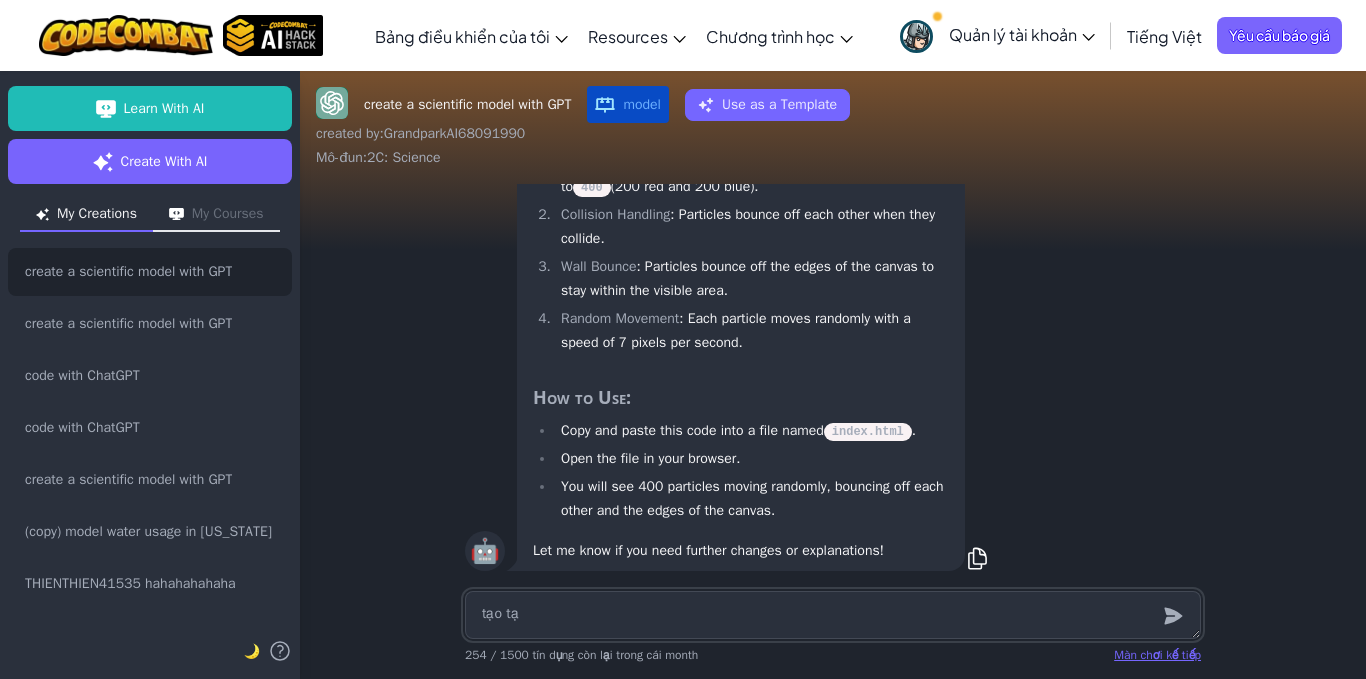 type on "tạo tạo" 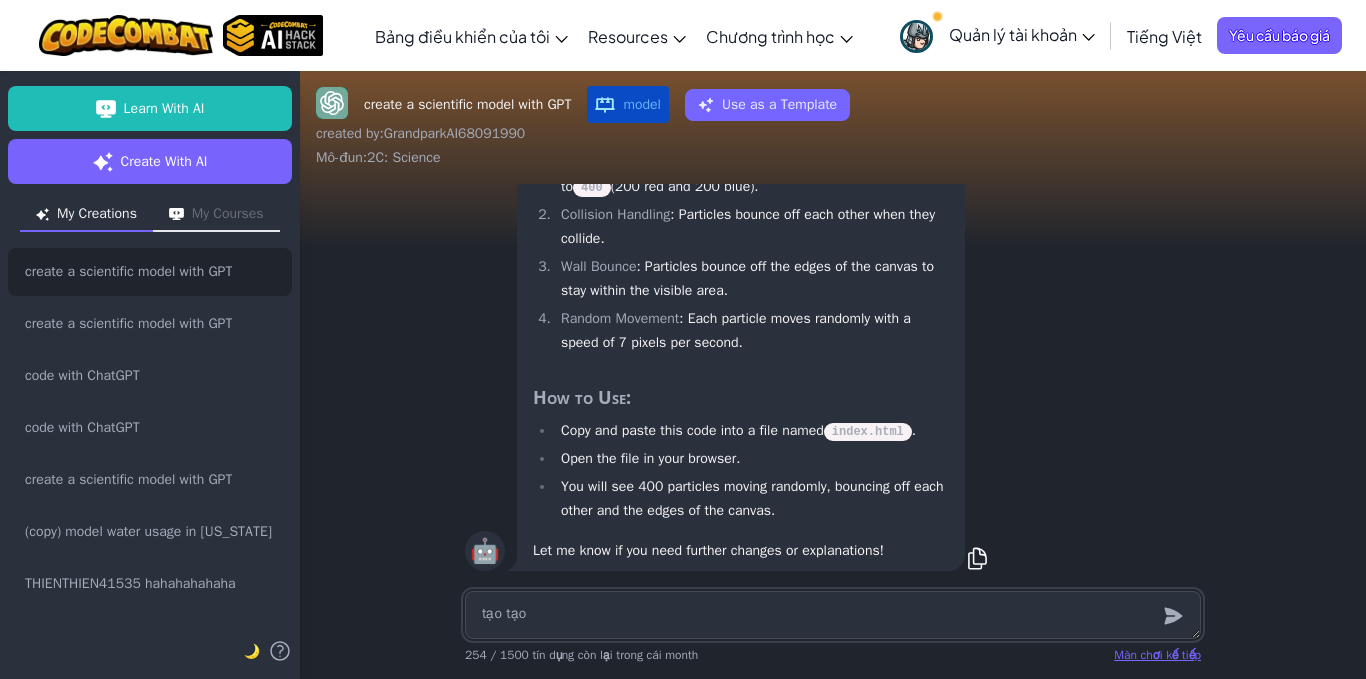 type on "tạo tạ" 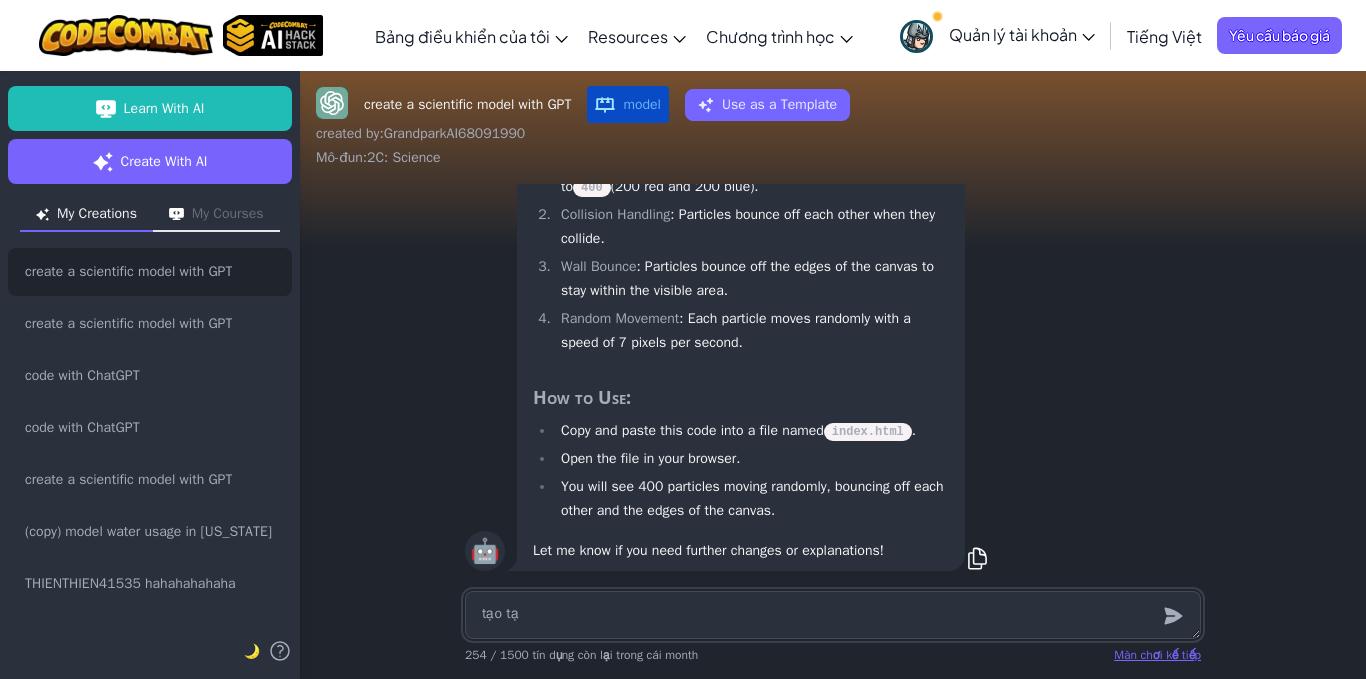 type on "tạo t" 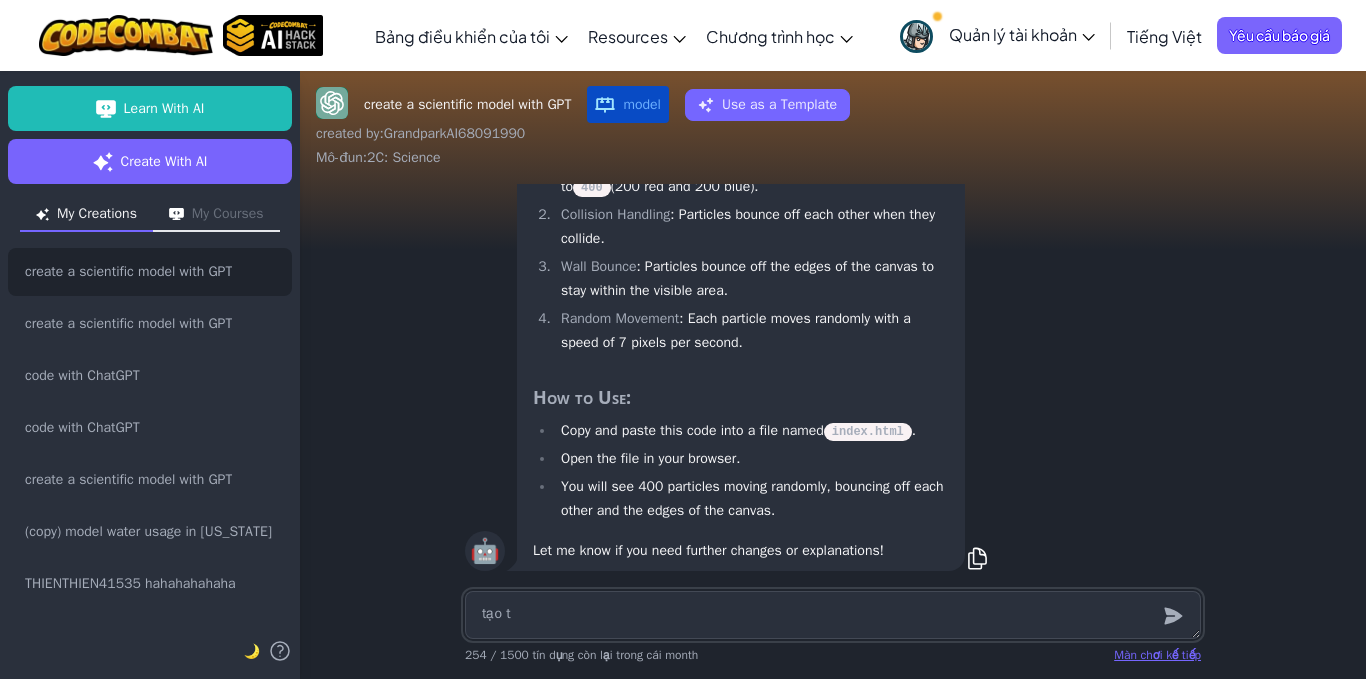 type on "tạo" 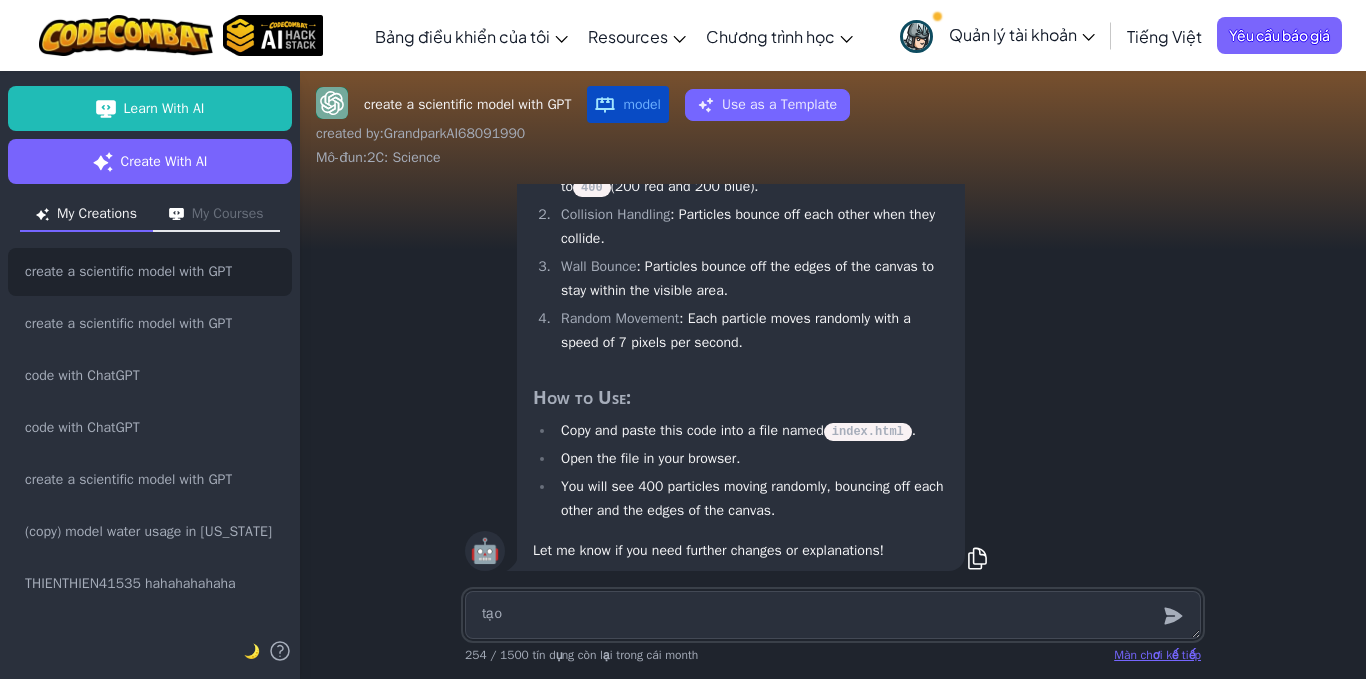 type on "tạo m" 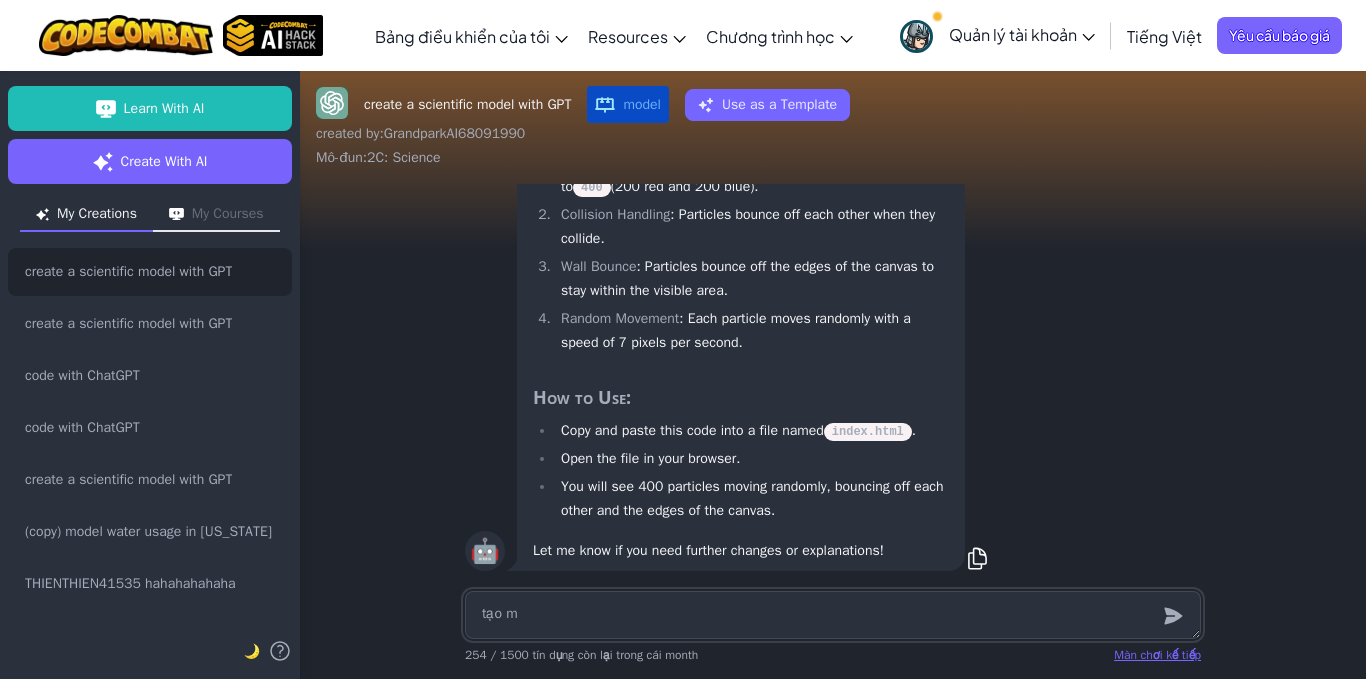 type on "tạo mo" 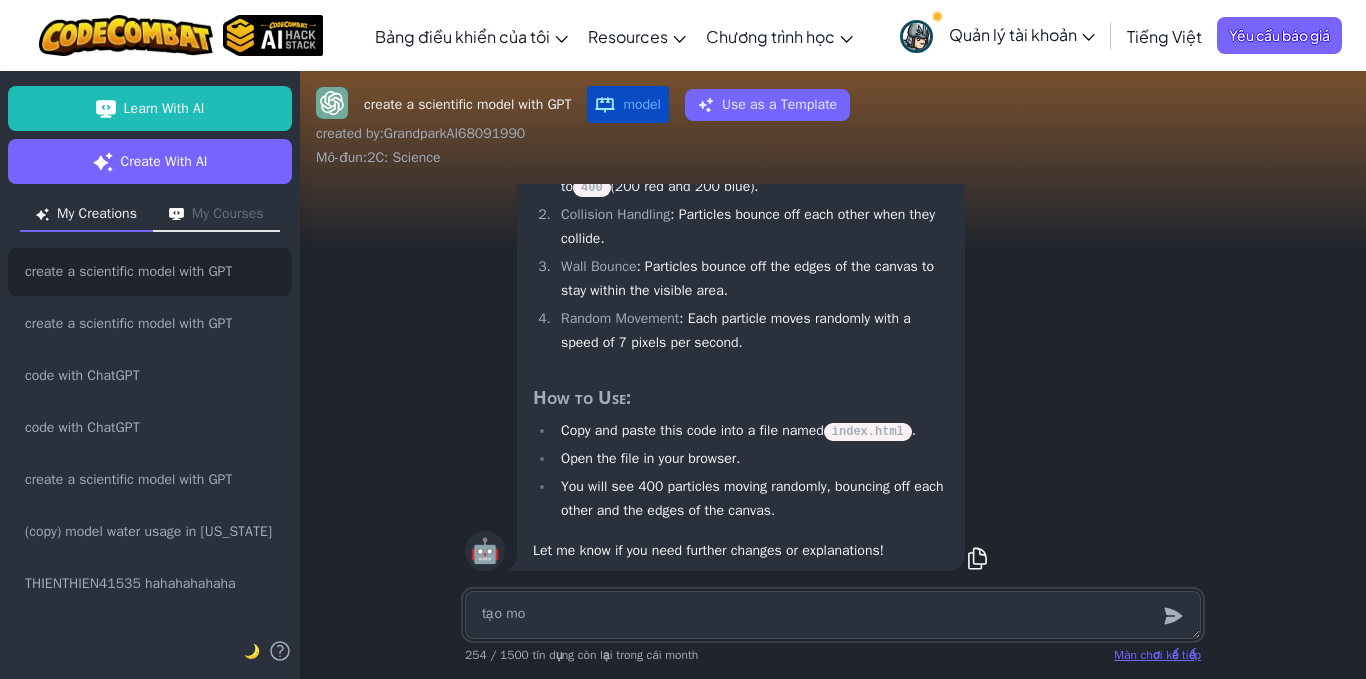 type on "tạo mô" 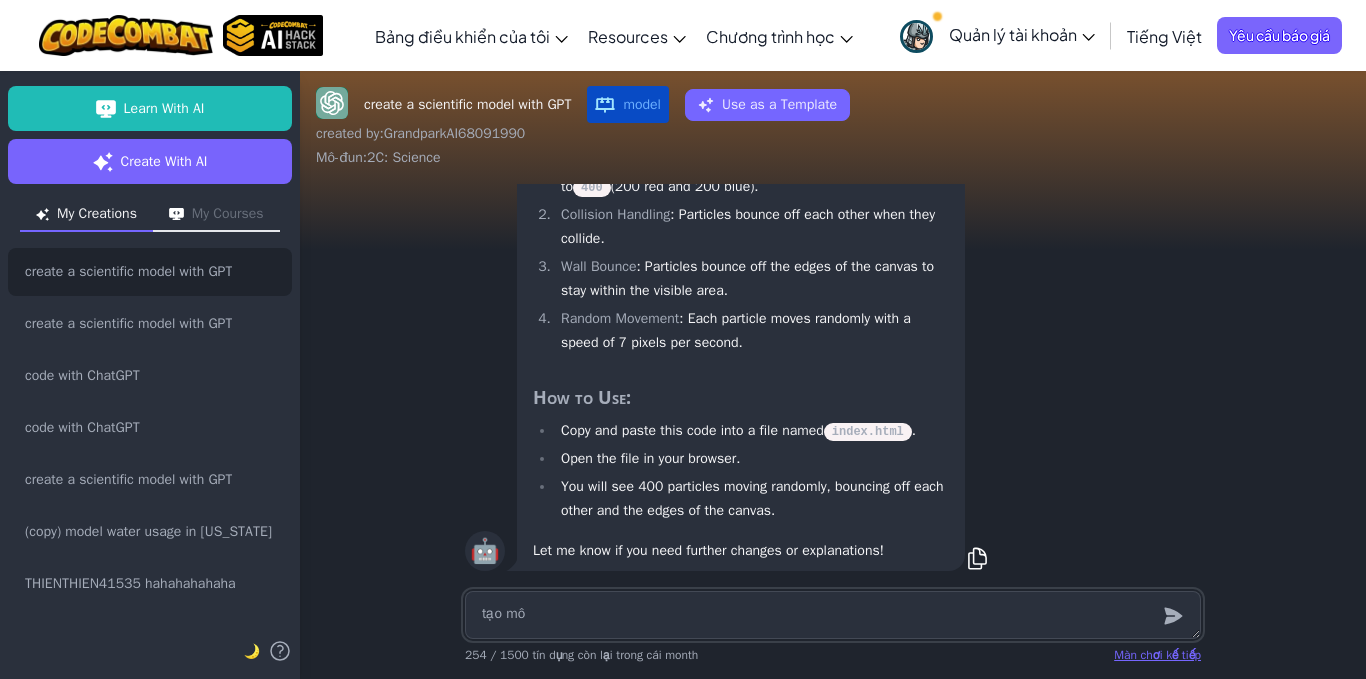 type on "tạo mô" 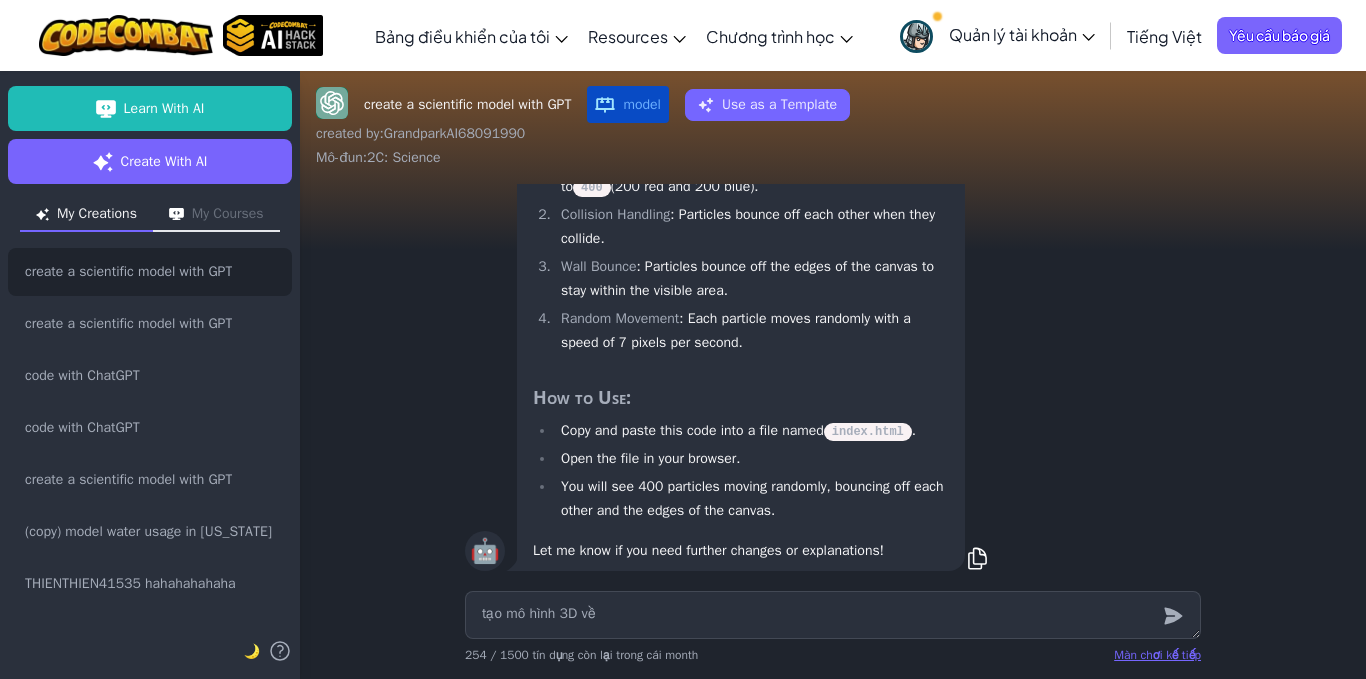 click on "tạo mô hình 3D về Màn chơi kế tiếp 254 / 1500 tín dụng còn lại trong cái month" at bounding box center (833, 631) 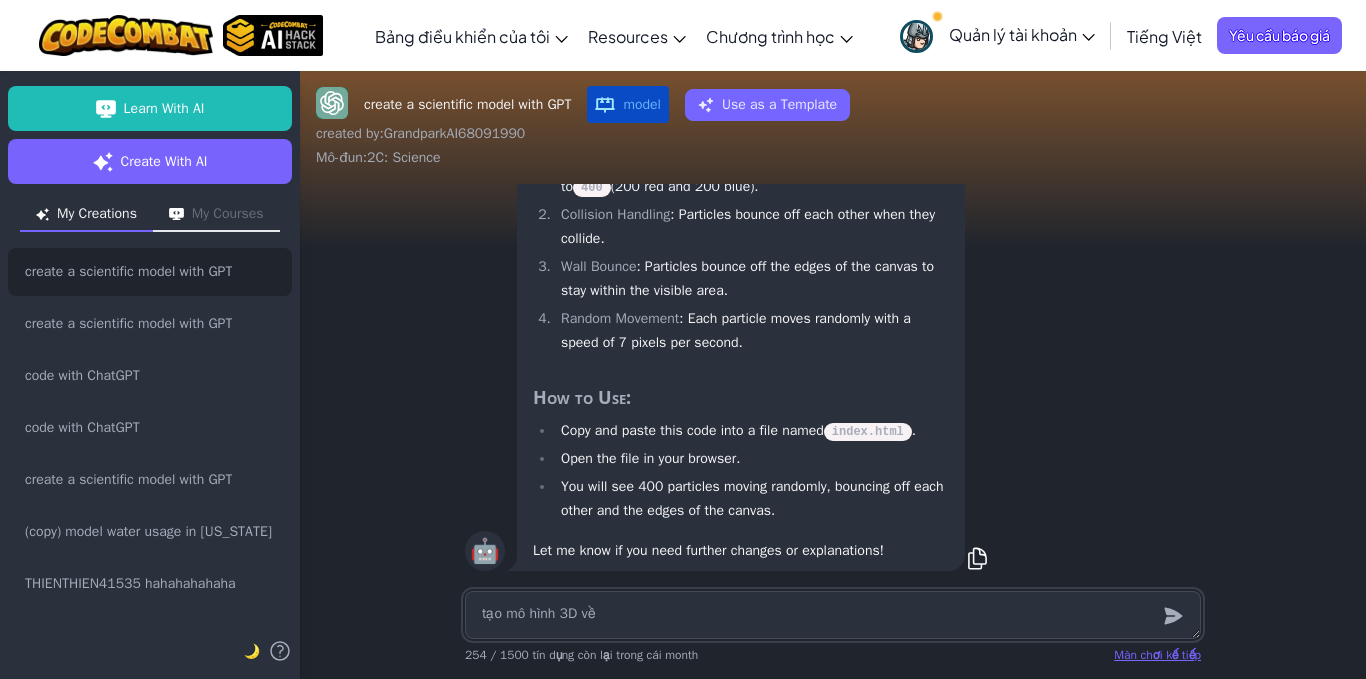 click on "tạo mô hình 3D về" at bounding box center (833, 615) 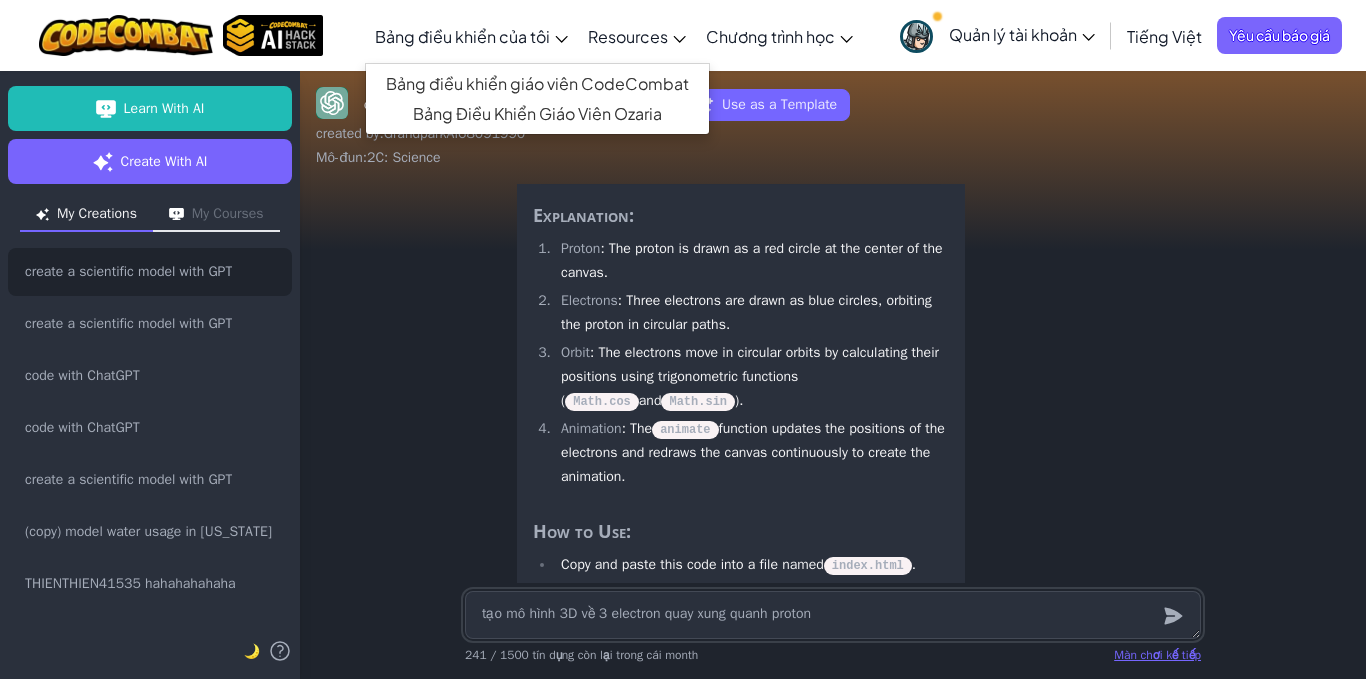 scroll, scrollTop: -400, scrollLeft: 0, axis: vertical 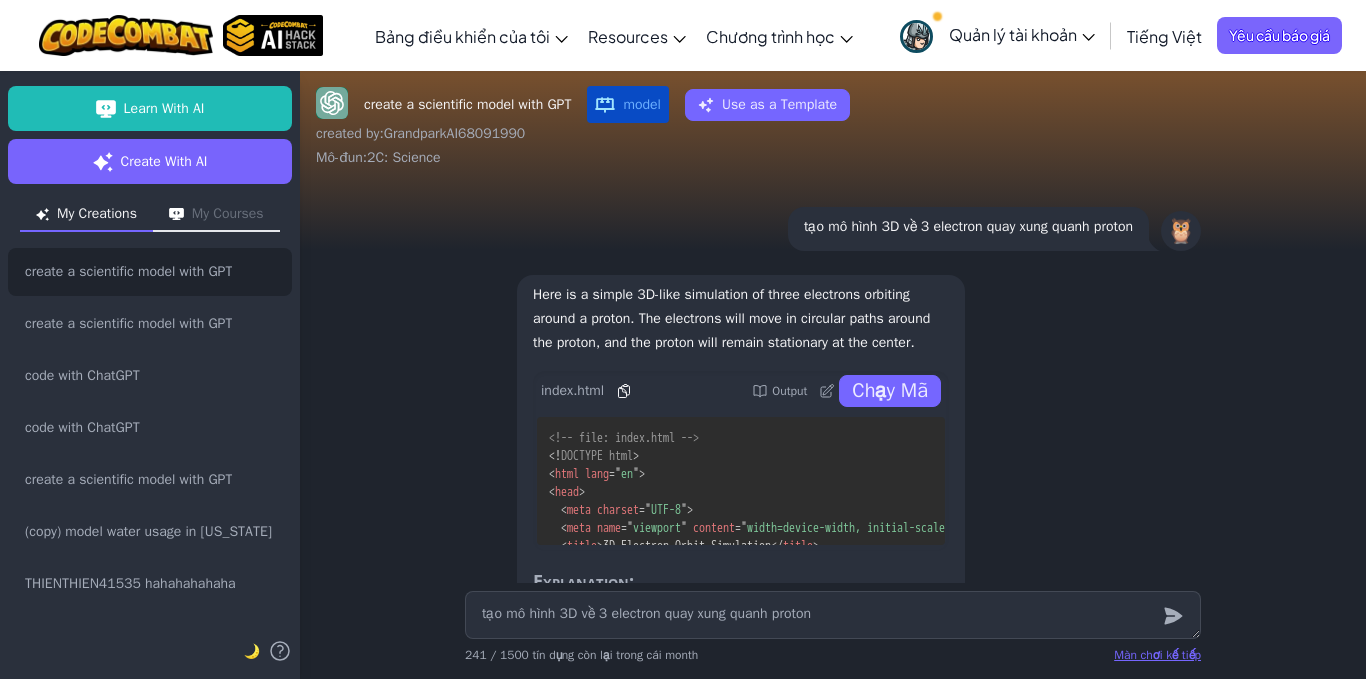 click on "Chạy Mã" at bounding box center [890, 391] 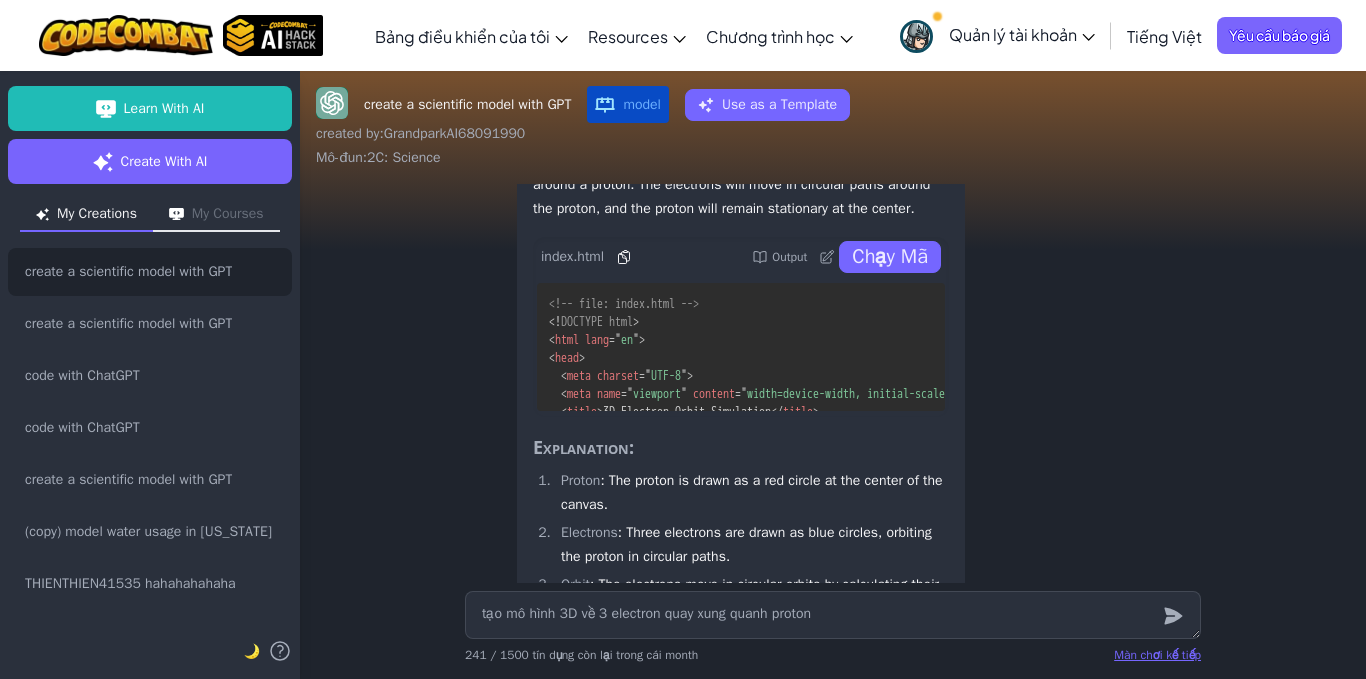 scroll, scrollTop: -400, scrollLeft: 0, axis: vertical 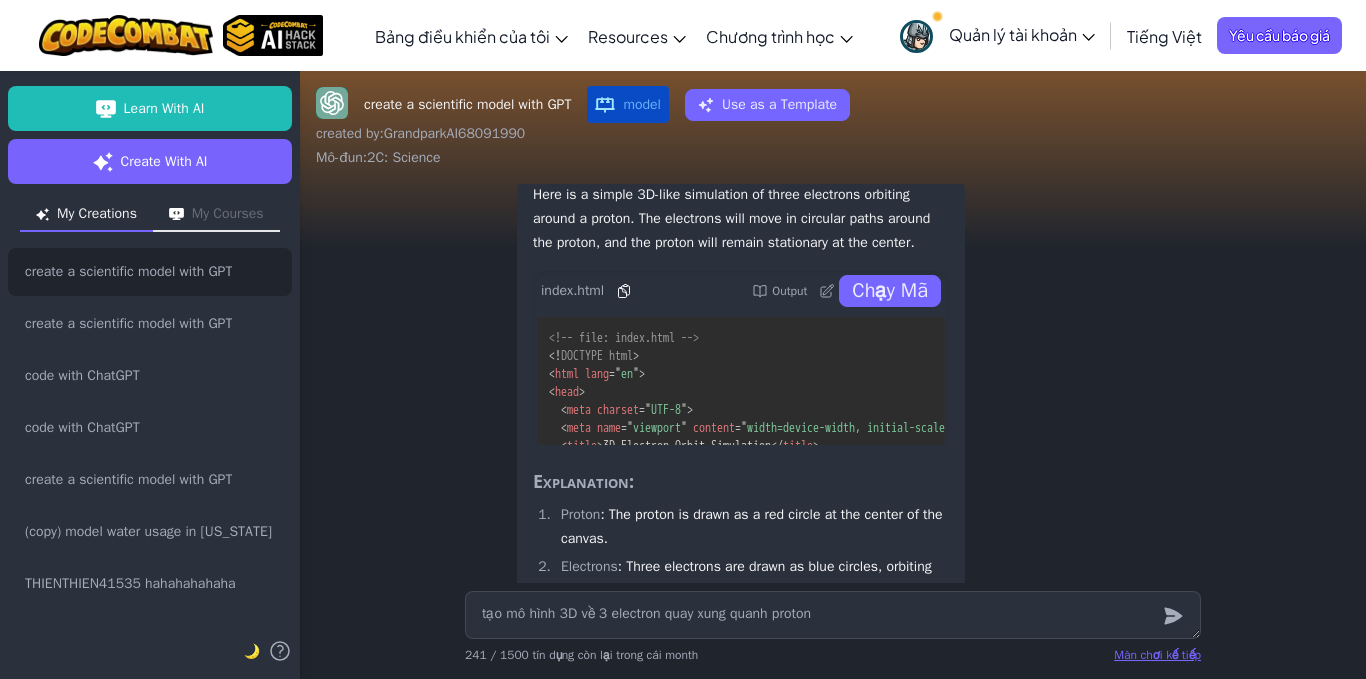 click 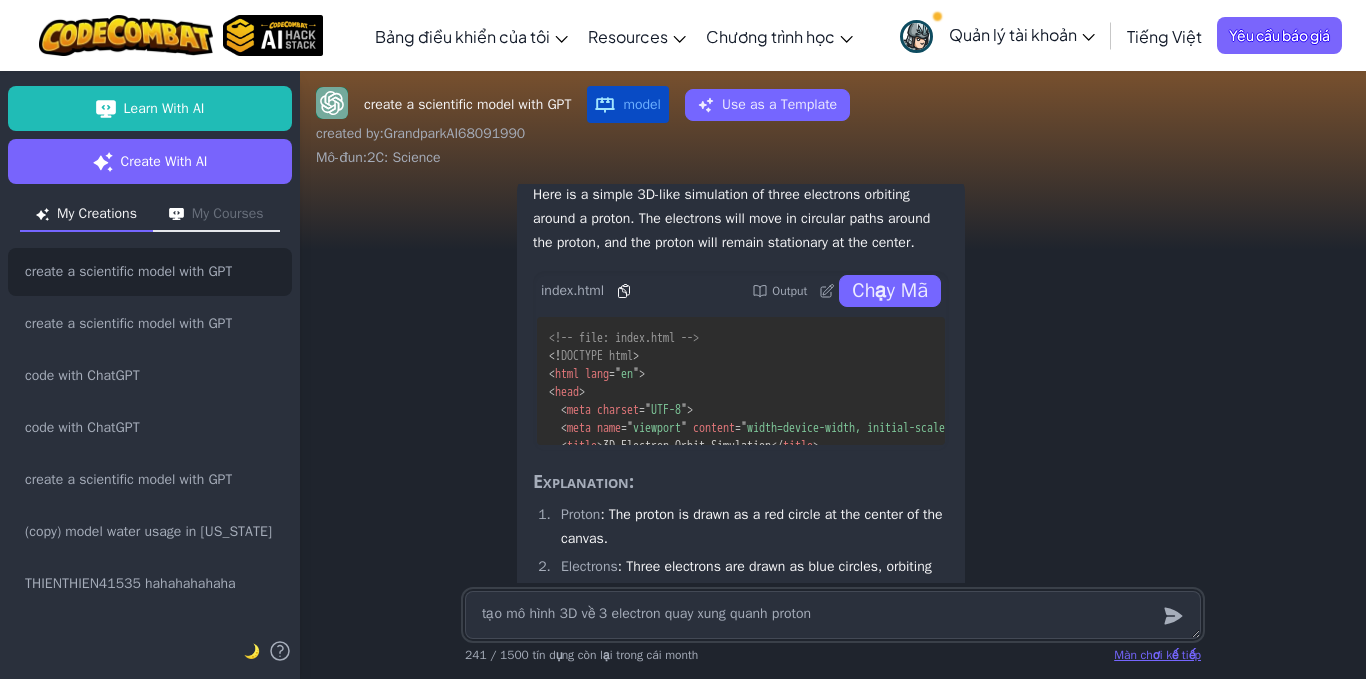 click on "tạo mô hình 3D về 3 electron quay xung quanh proton" at bounding box center (833, 615) 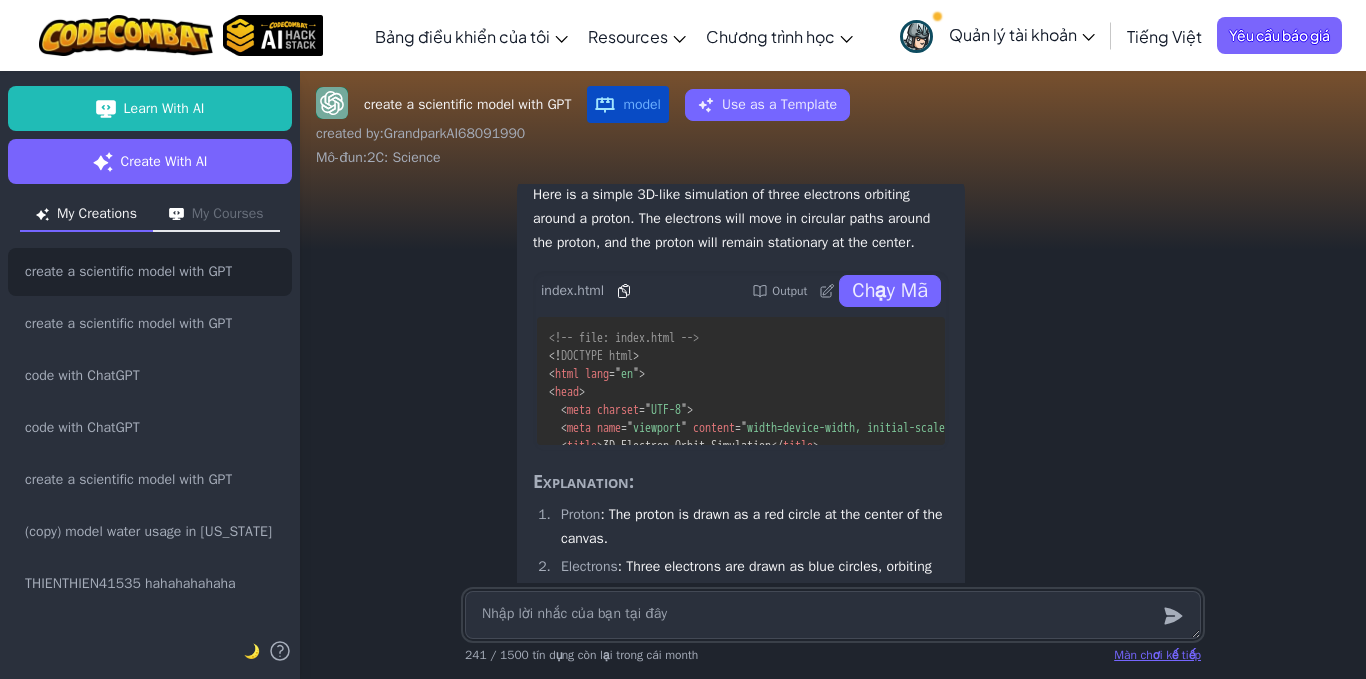 paste on "<!-- file: index.html -->
<!DOCTYPE html>
<html lang="en">
<head>
<meta charset="UTF-8">
<meta name="viewport" content="width=device-width, initial-scale=1.0">
<title>3D Electron Orbit Simulation</title>
<style>
body {
margin: 0;
overflow: hidden;
background: black;
}
canvas {
display: block;
}
</style>
</head>
<body>
<canvas id="orbitCanvas"></canvas>
<script>
const canvas = document.getElementById('orbitCanvas');
const ctx = canvas.getContext('2d');
canvas.width = window.innerWidth;
canvas.height = window.innerHeight;
const centerX = canvas.width / 2;
const centerY = canvas.height / 2;
const protonRadius = 20;
const electronRadius = 10;
const orbitRadius = 100;
const electronSpeed = 0.02; // Speed of electron rotation
// Initial angles for the three electrons
let electron1Angle = 0;
let electron2Angle = (2 * Math.PI) / 3; // 120 degrees apart
let electron3Angle = (4 * Math.PI) / 3; // 240 degr..." 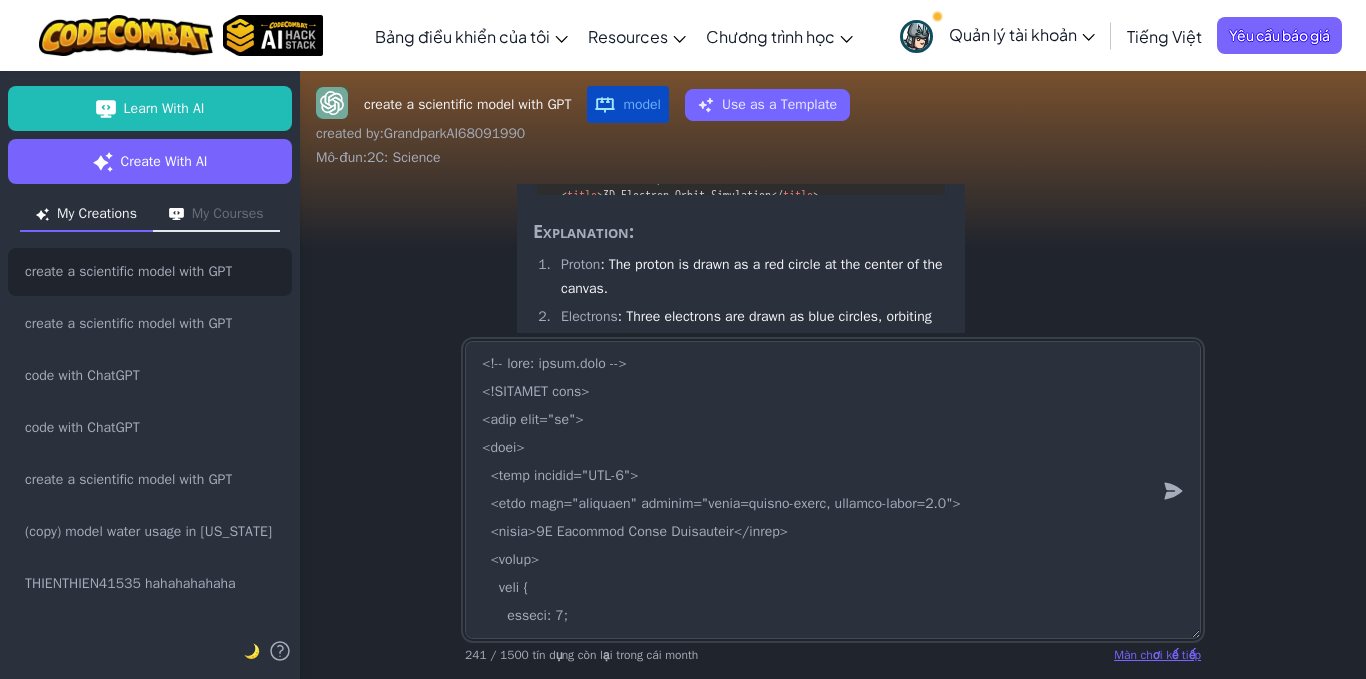scroll, scrollTop: 2199, scrollLeft: 0, axis: vertical 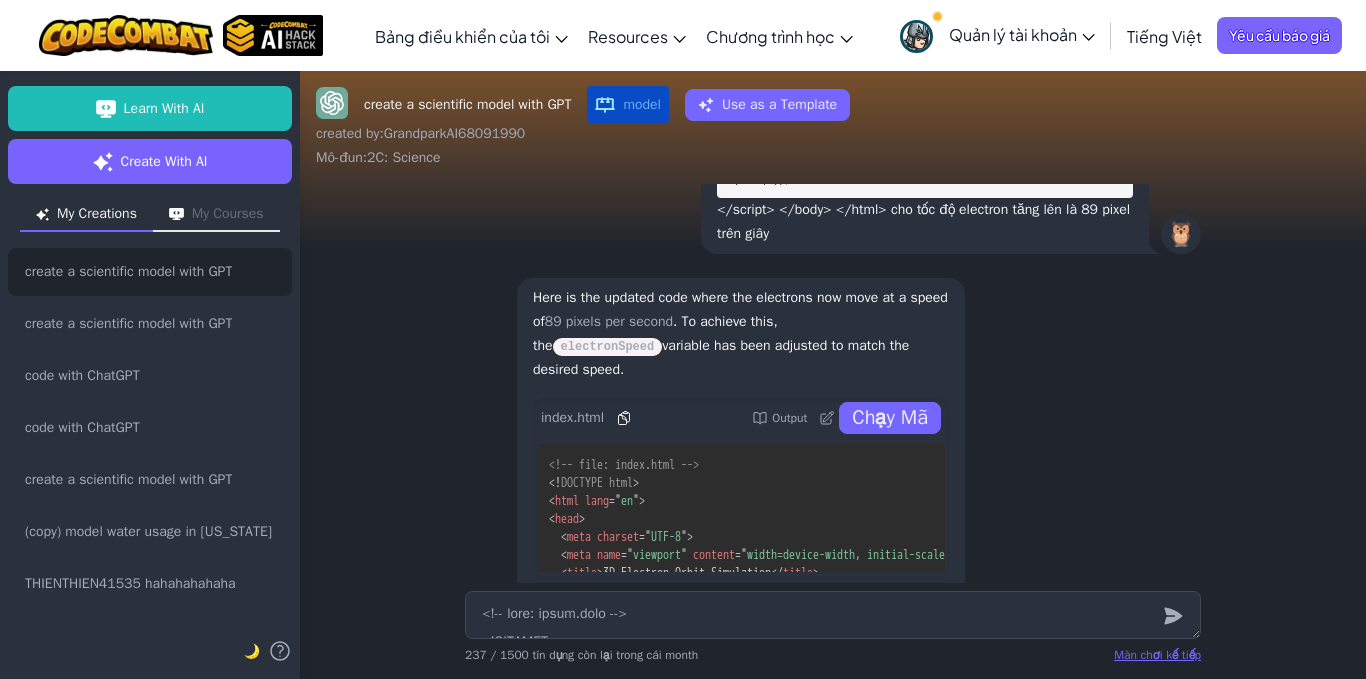 click on "Chạy Mã" at bounding box center [890, 418] 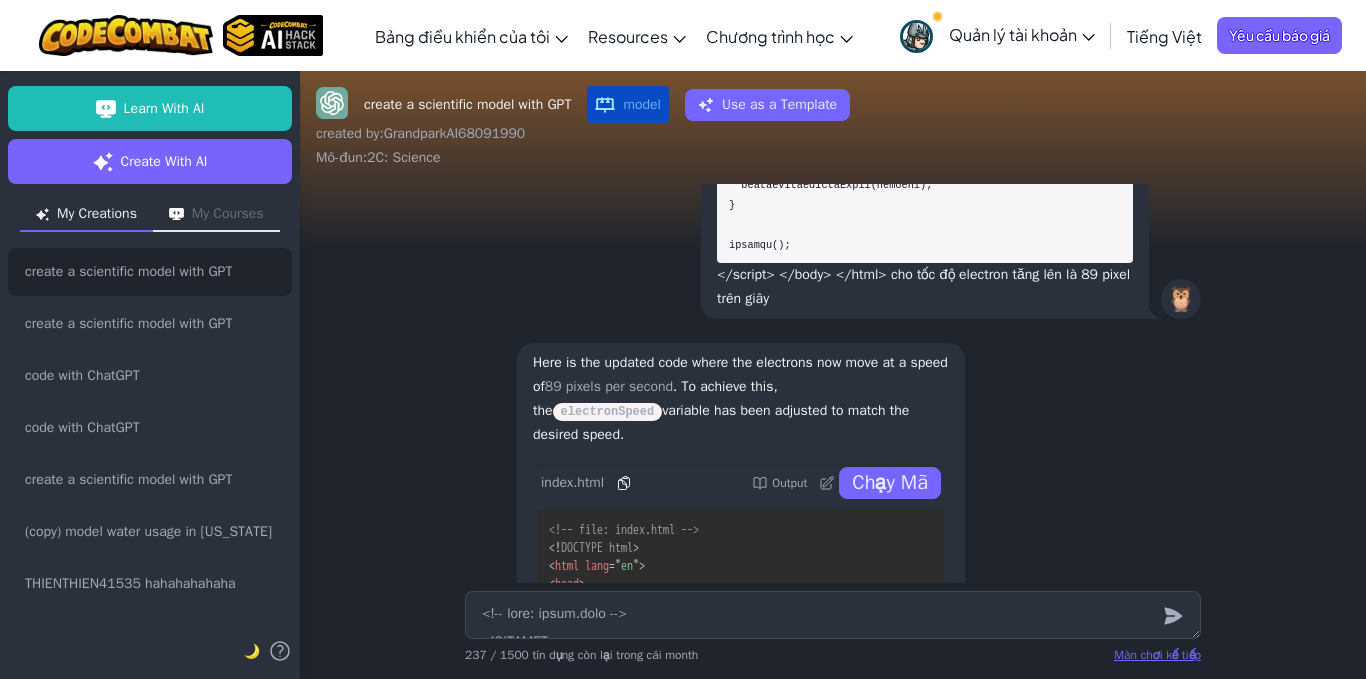 scroll, scrollTop: -599, scrollLeft: 0, axis: vertical 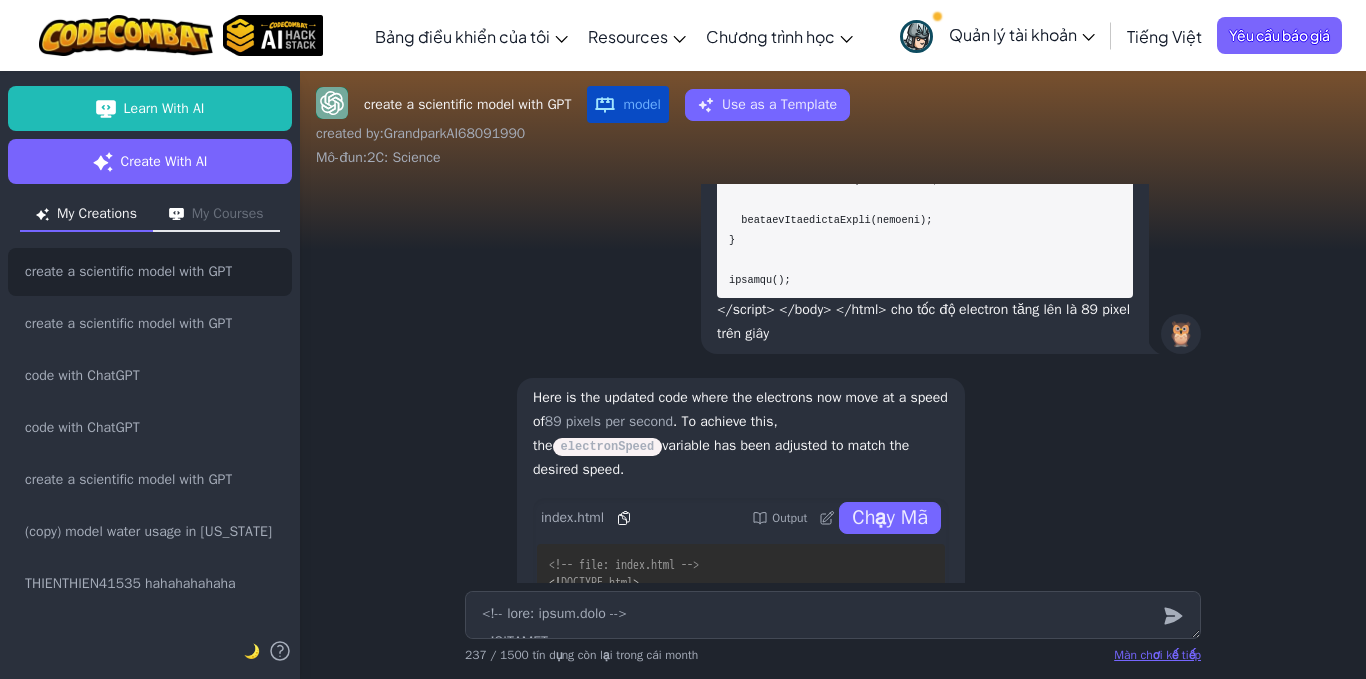 click on "<!-- file: index.html -->
<!DOCTYPE html>
<html lang="en">
<head>
<meta charset="UTF-8">
<meta name="viewport" content="width=device-width, initial-scale=1.0">
<title>3D Electron Orbit Simulation</title>
<style>
body {
margin: 0;
overflow: hidden;
background: black;
}
canvas {
display: block;
}
</style>
</head>
<body>
<canvas id="orbitCanvas"></canvas>
<script>
const canvas = document.getElementById('orbitCanvas');
const ctx = canvas.getContext('2d');
canvas.width = window.innerWidth;
canvas.height = window.innerHeight;
</script>
</body>
</html>
cho tốc độ electron tăng lên là 89 pixel trên giây" at bounding box center (925, -492) 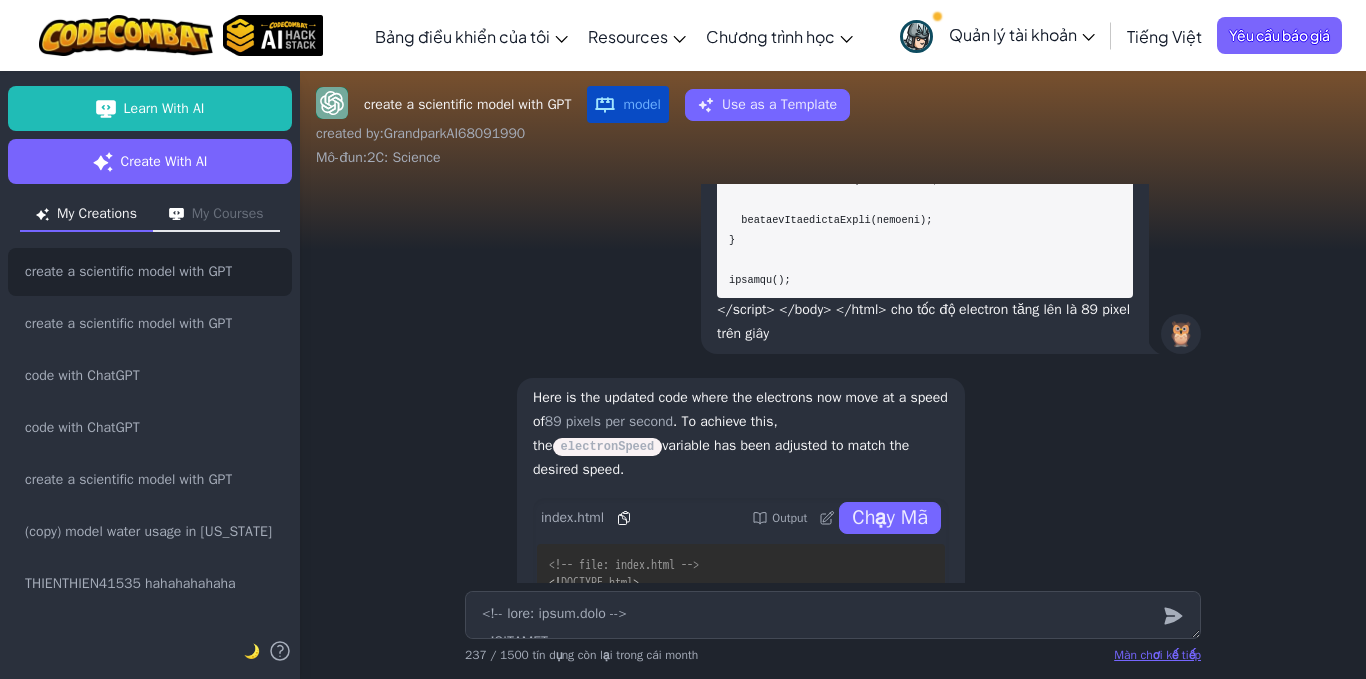 click 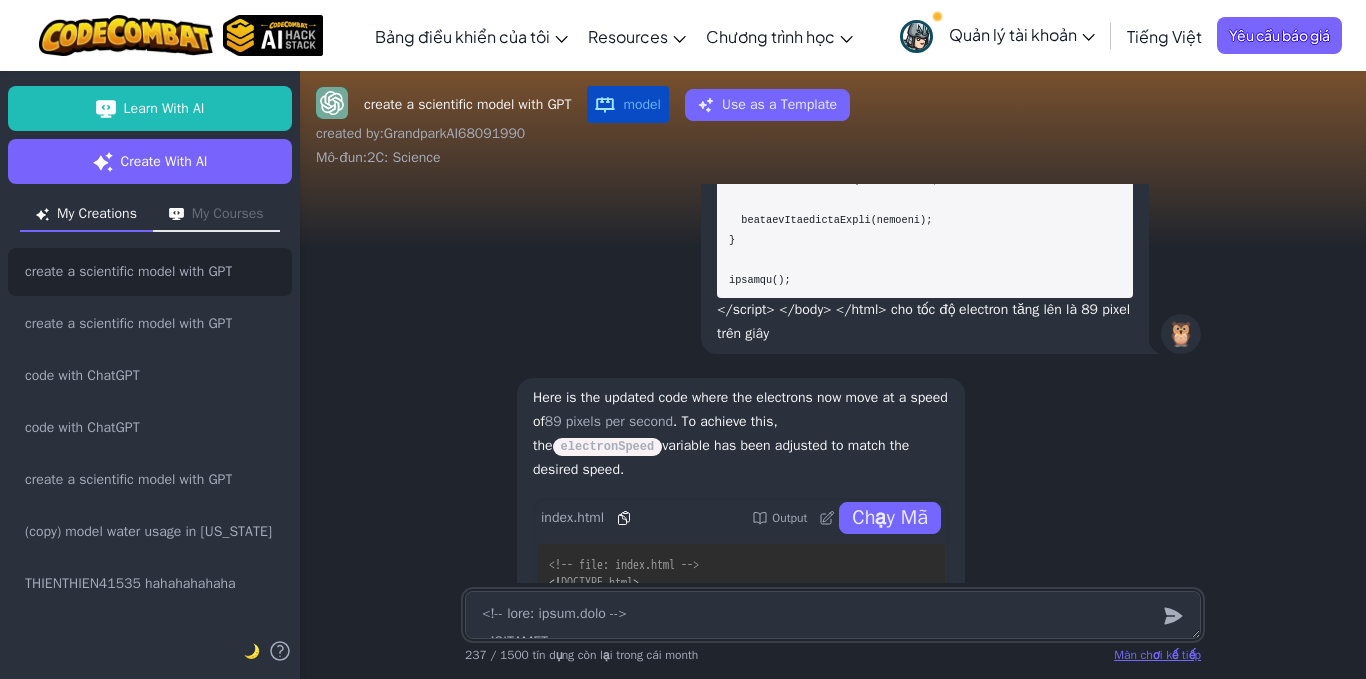 click at bounding box center (833, 615) 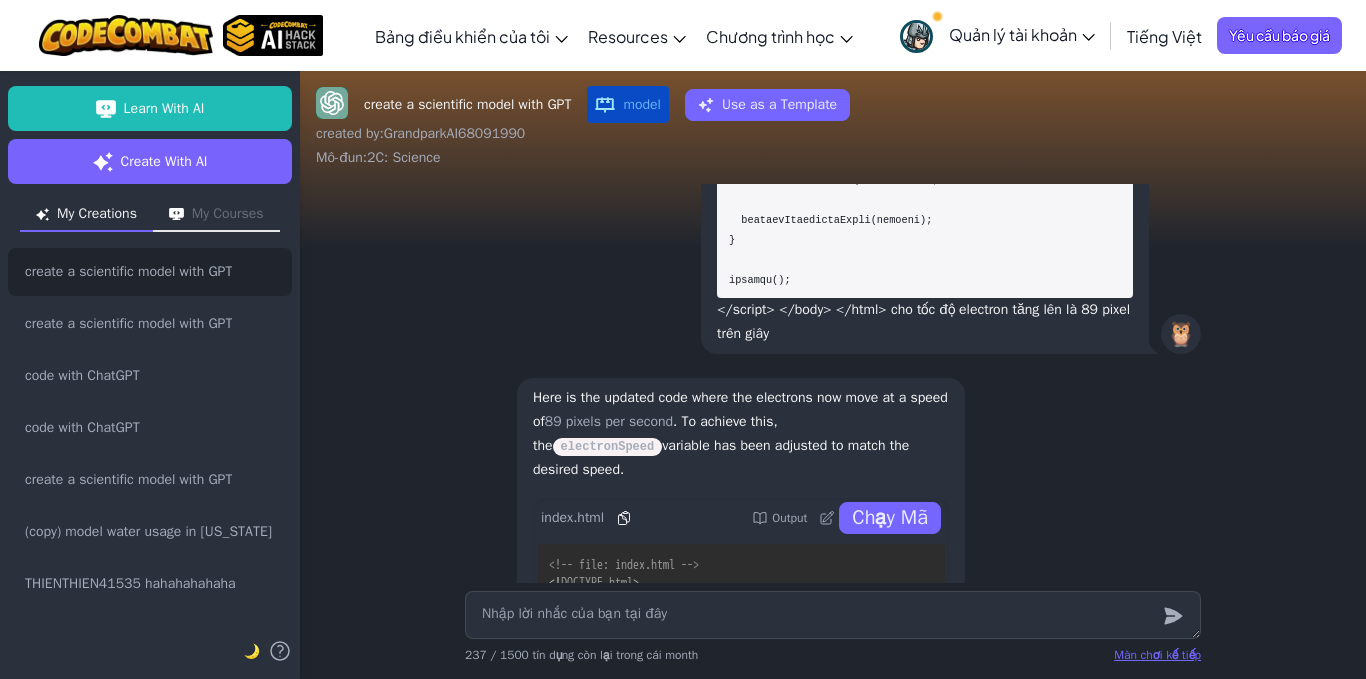 click 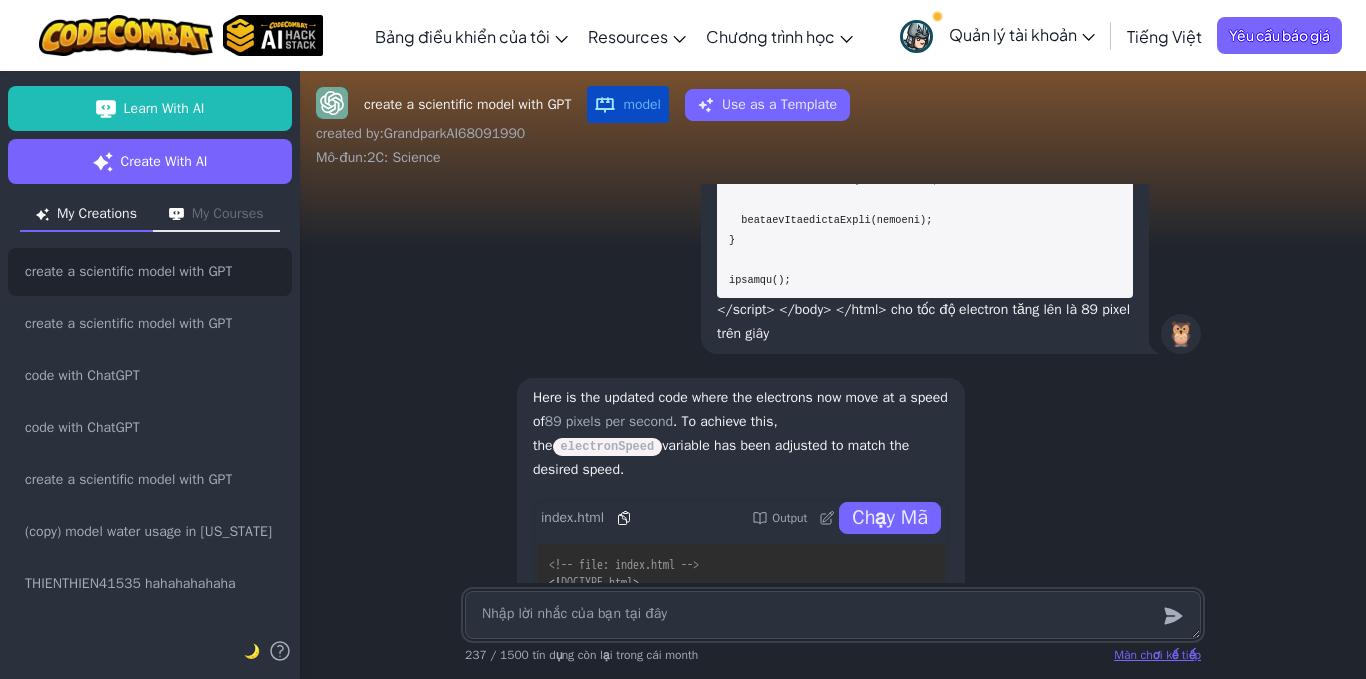 click at bounding box center [833, 615] 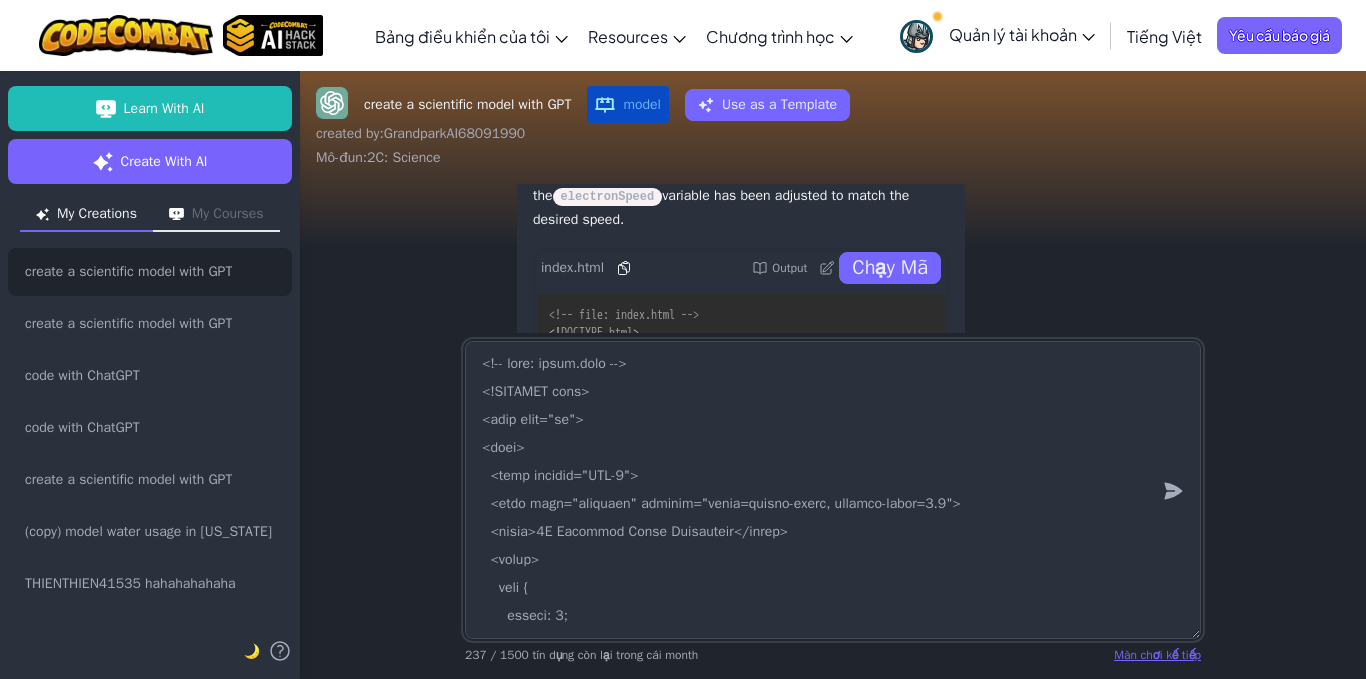 scroll, scrollTop: 2255, scrollLeft: 0, axis: vertical 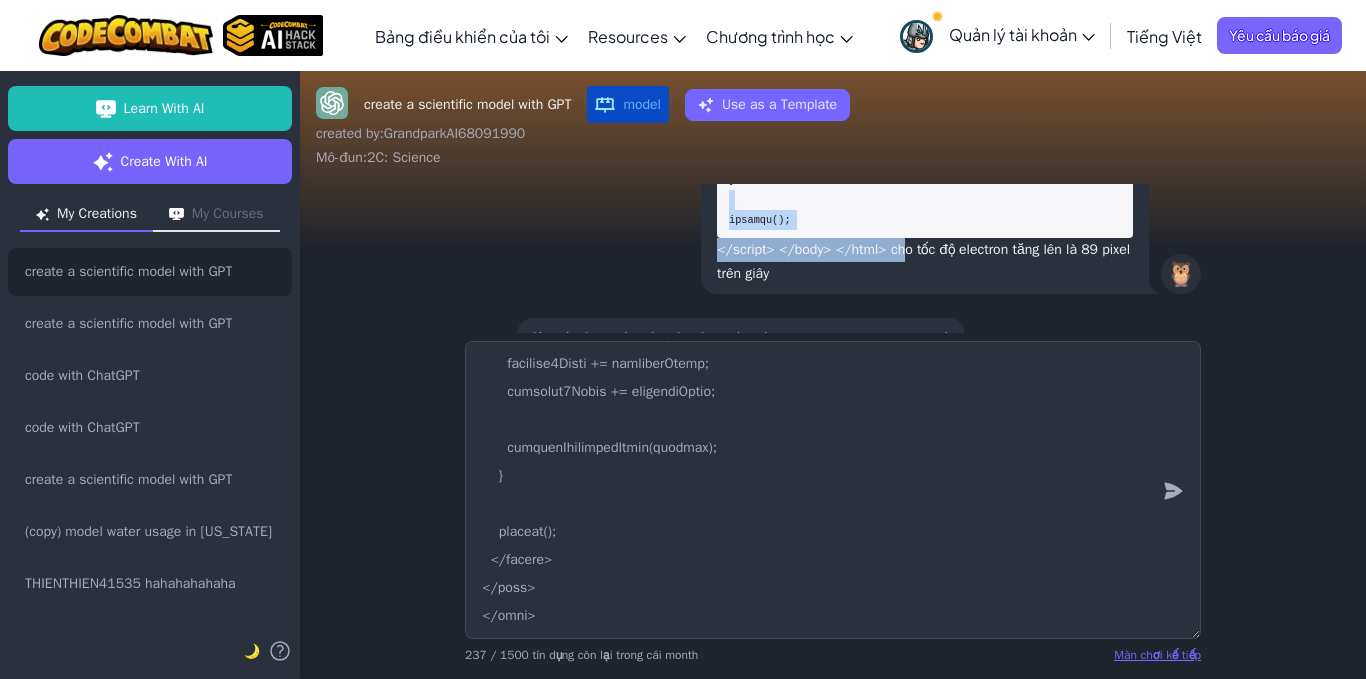 drag, startPoint x: 888, startPoint y: 317, endPoint x: 848, endPoint y: 177, distance: 145.6022 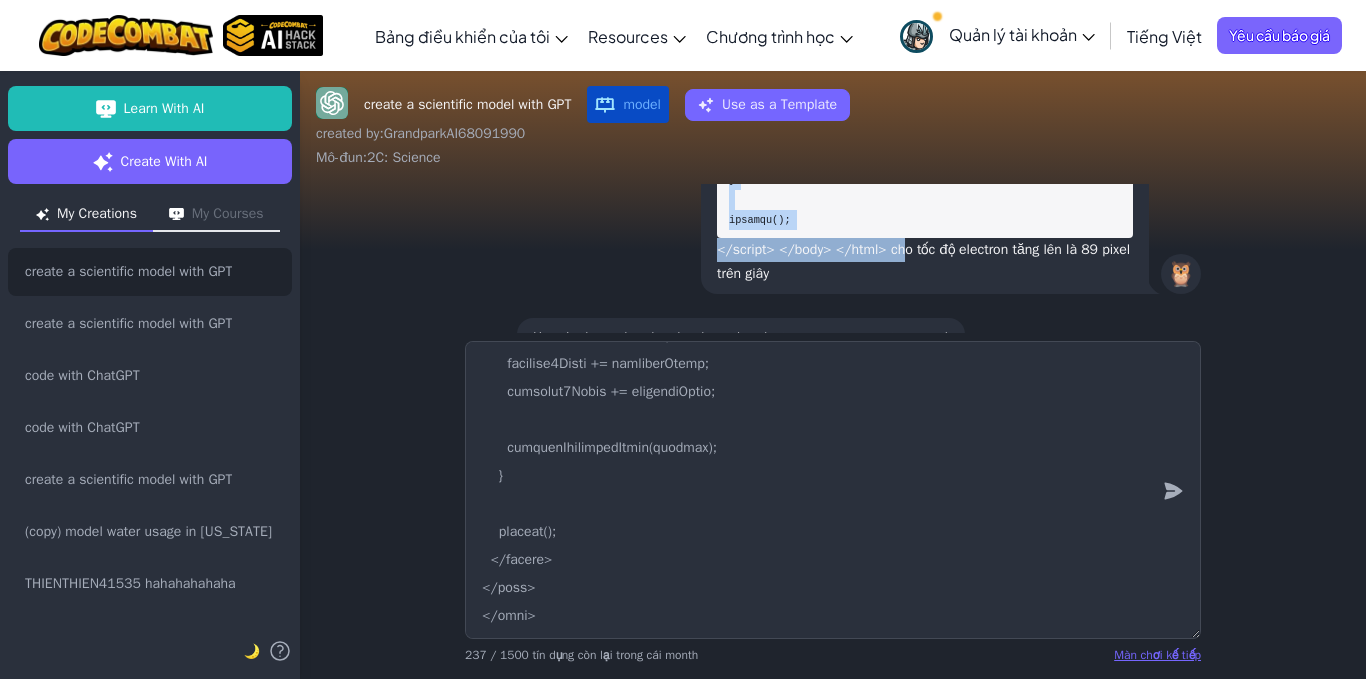 scroll, scrollTop: -843, scrollLeft: 0, axis: vertical 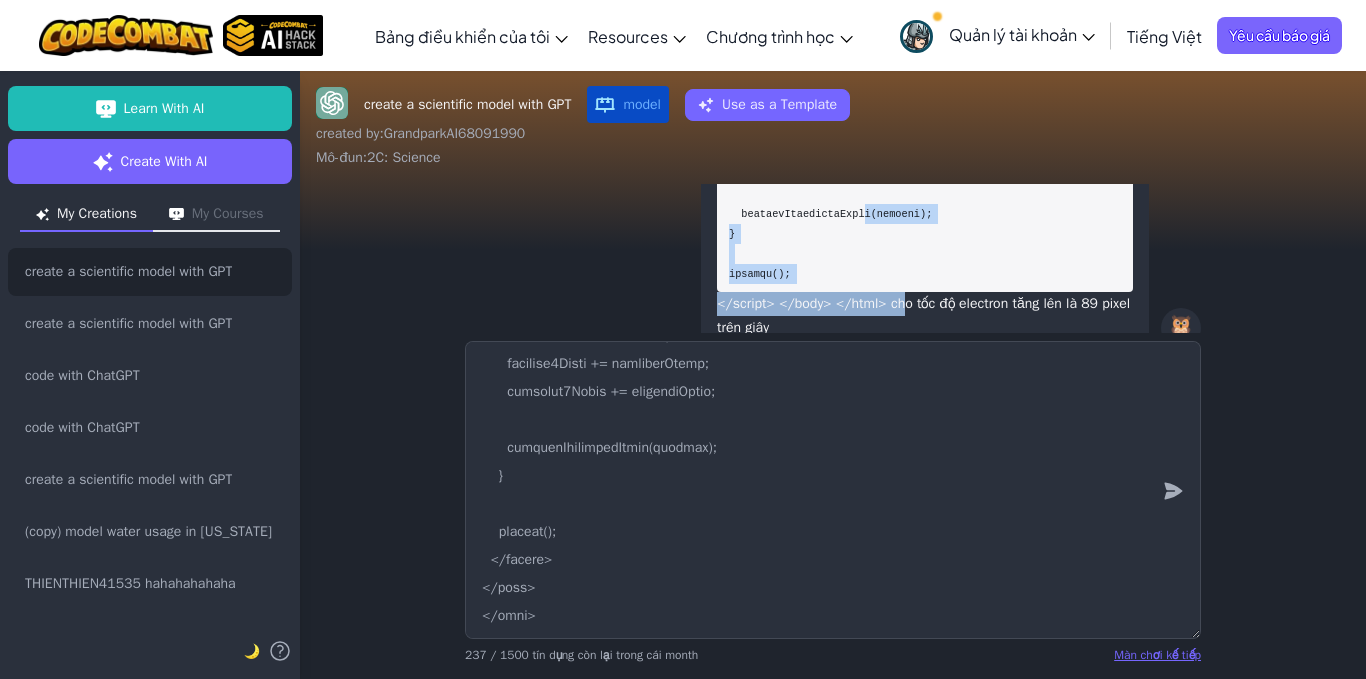click at bounding box center (925, -356) 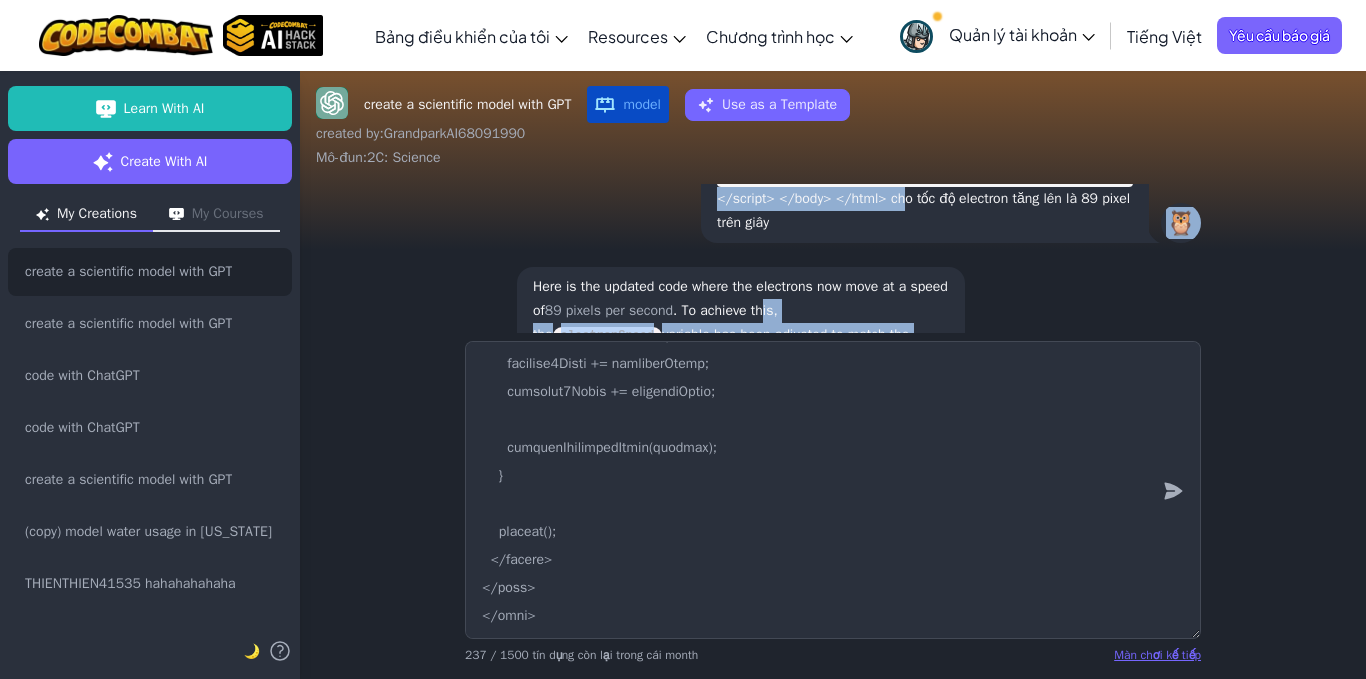 scroll, scrollTop: -734, scrollLeft: 0, axis: vertical 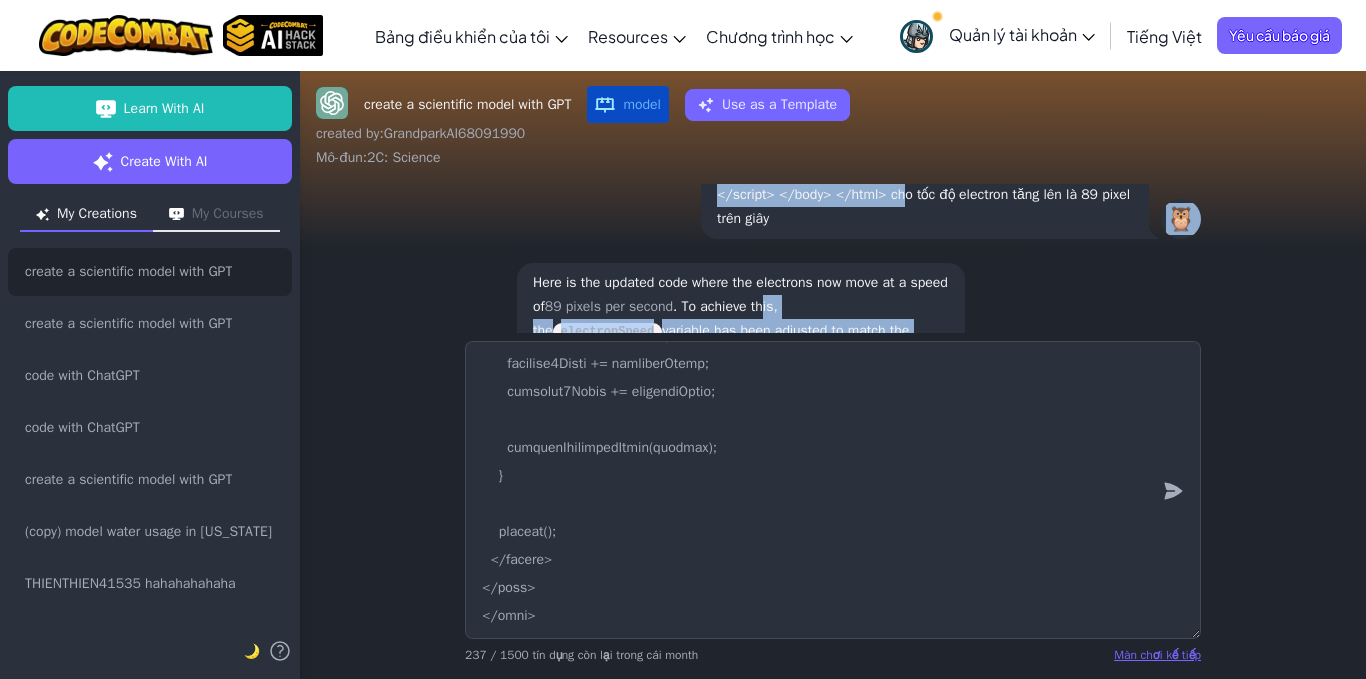 drag, startPoint x: 888, startPoint y: 302, endPoint x: 803, endPoint y: 221, distance: 117.413795 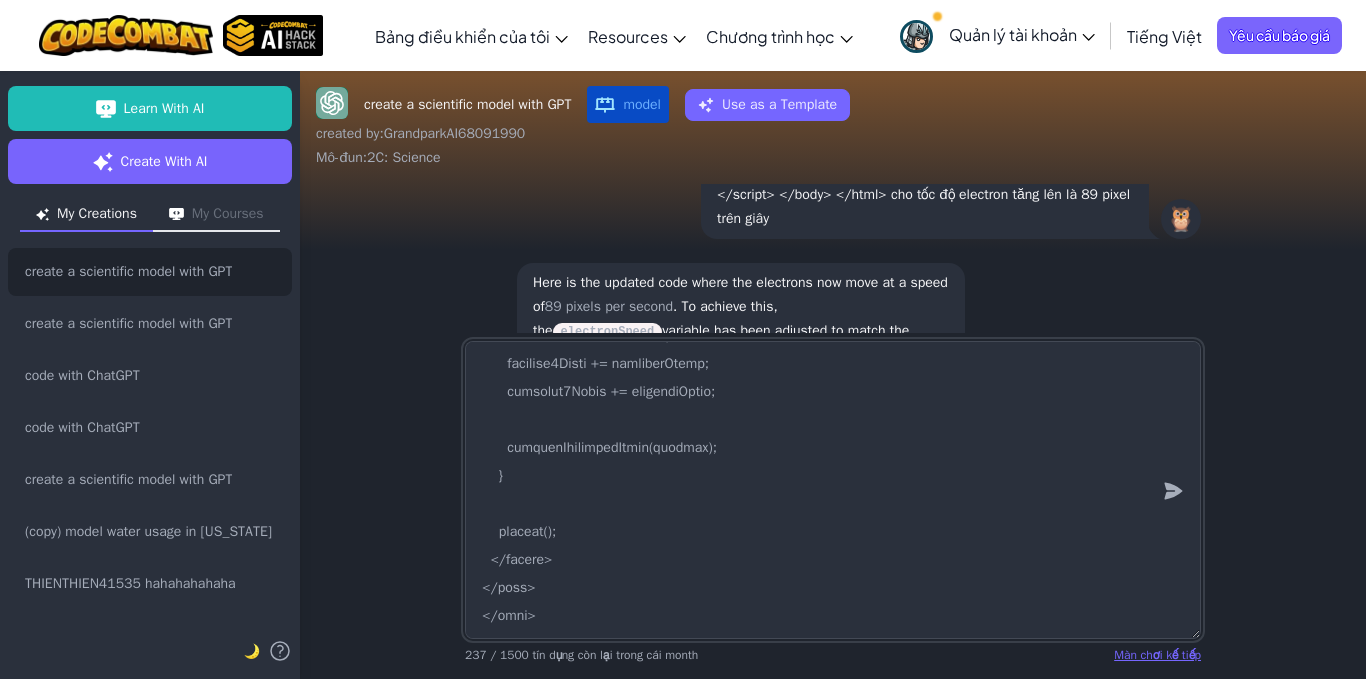click at bounding box center (833, 490) 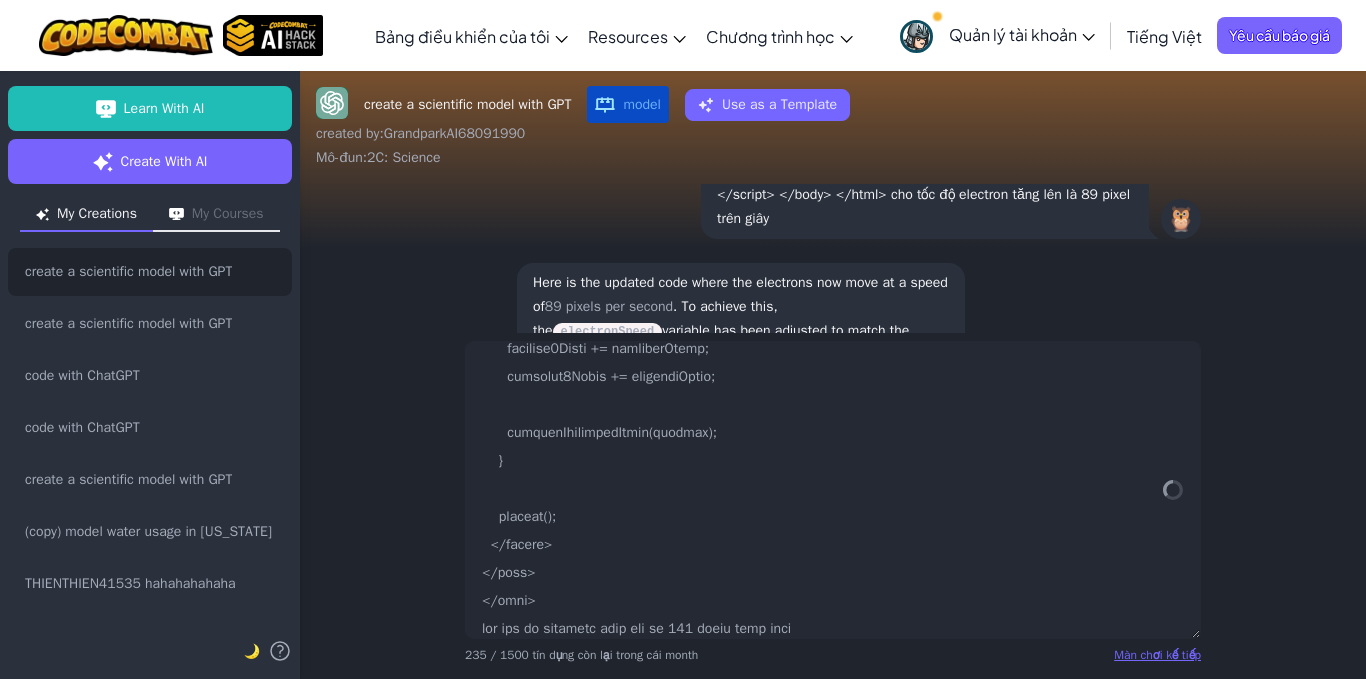 scroll, scrollTop: 0, scrollLeft: 0, axis: both 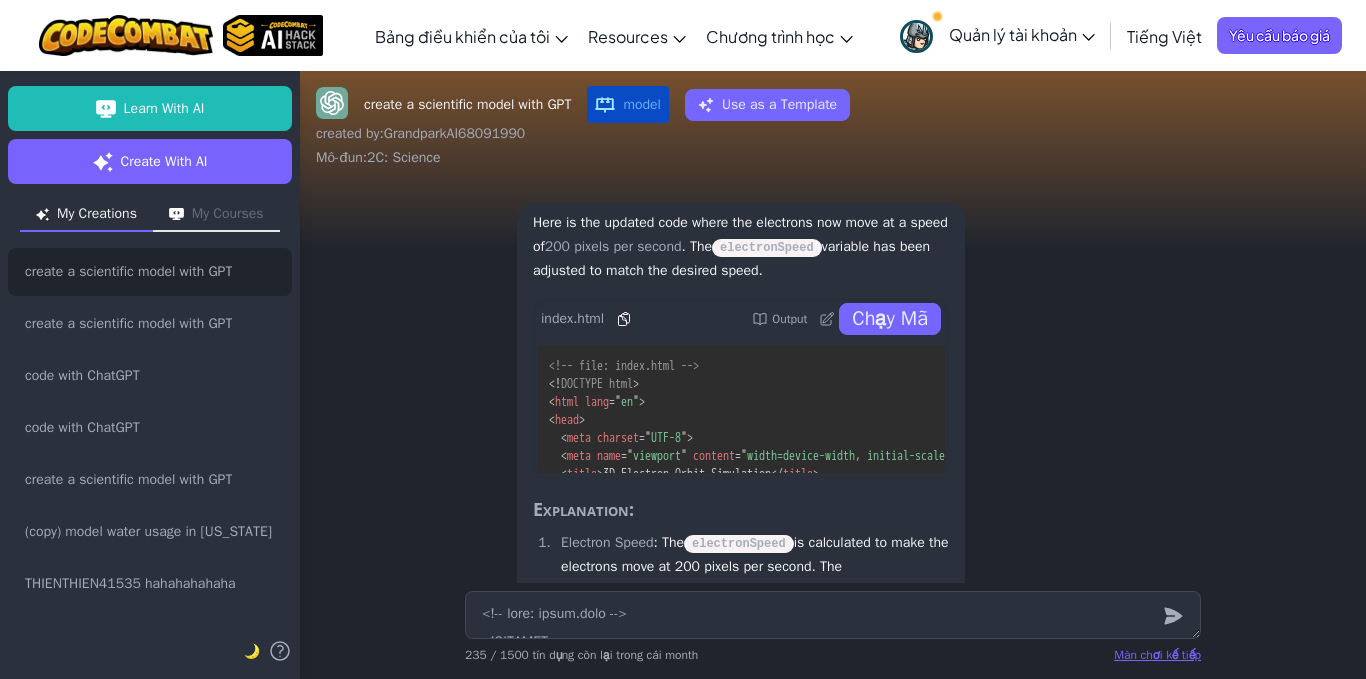 click on "Chạy Mã" at bounding box center [890, 319] 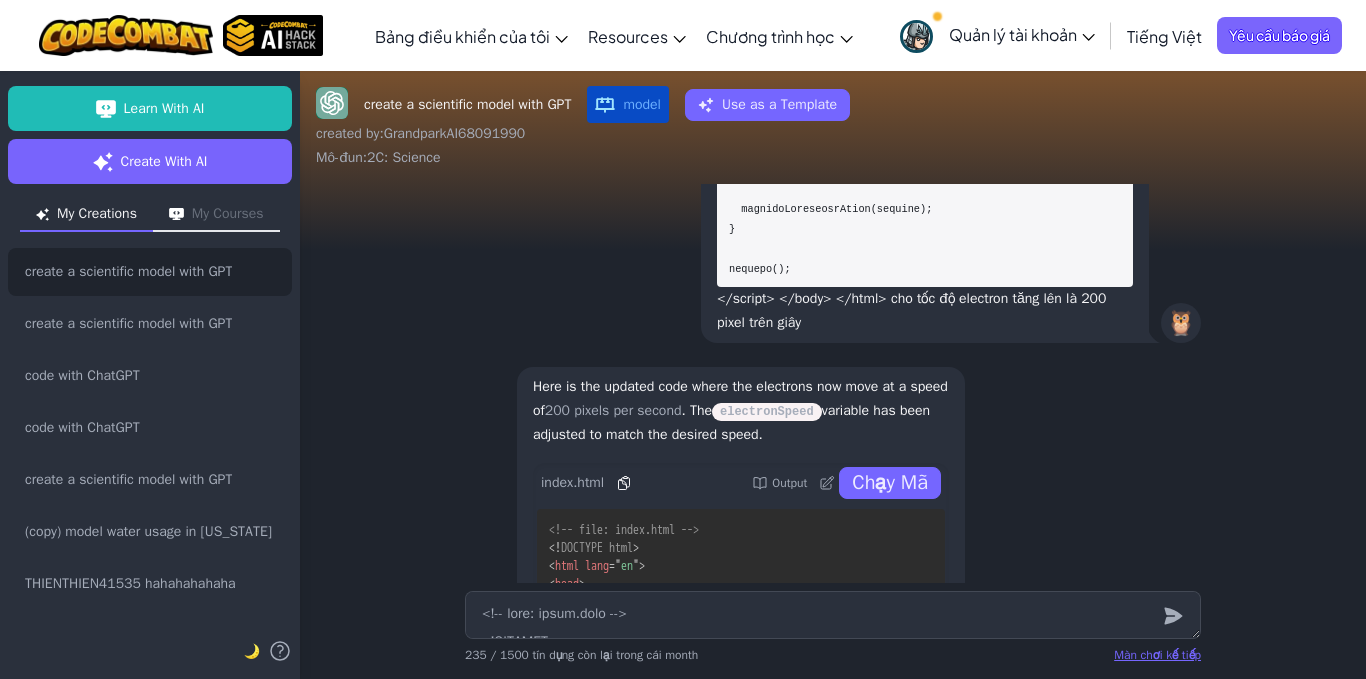 scroll, scrollTop: -600, scrollLeft: 0, axis: vertical 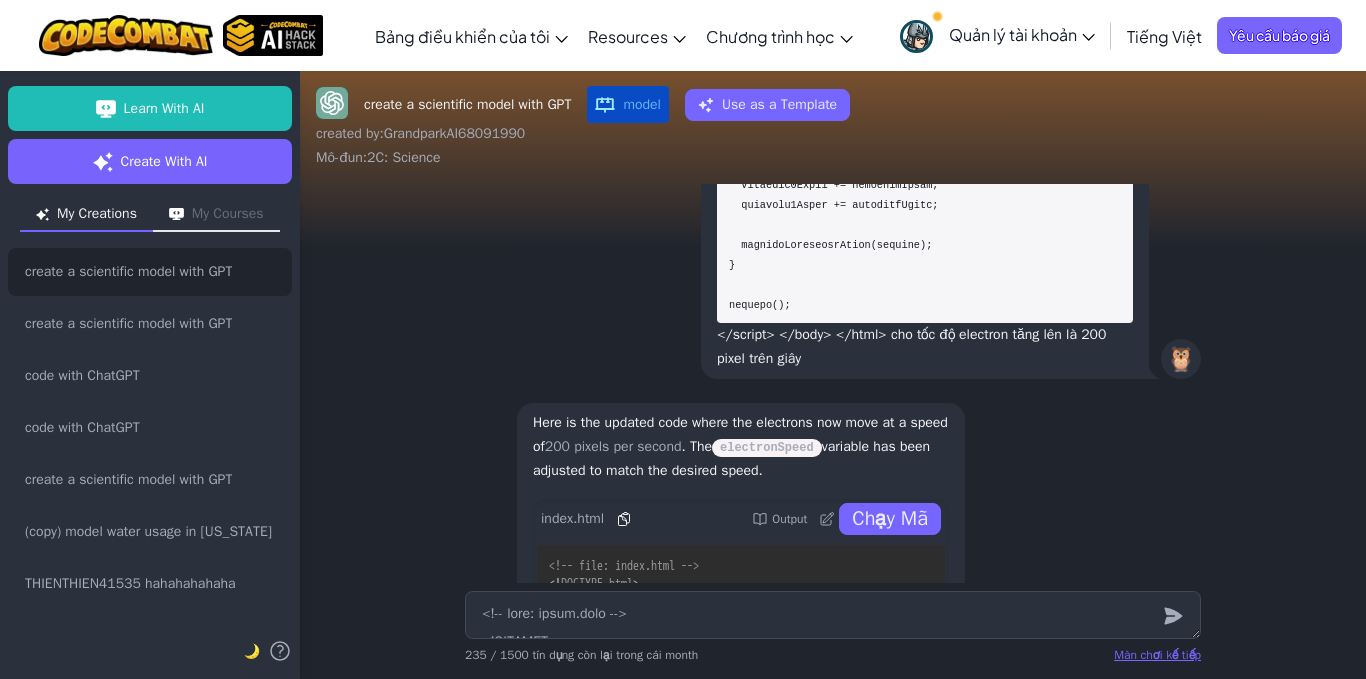 drag, startPoint x: 849, startPoint y: 356, endPoint x: 883, endPoint y: 387, distance: 46.010868 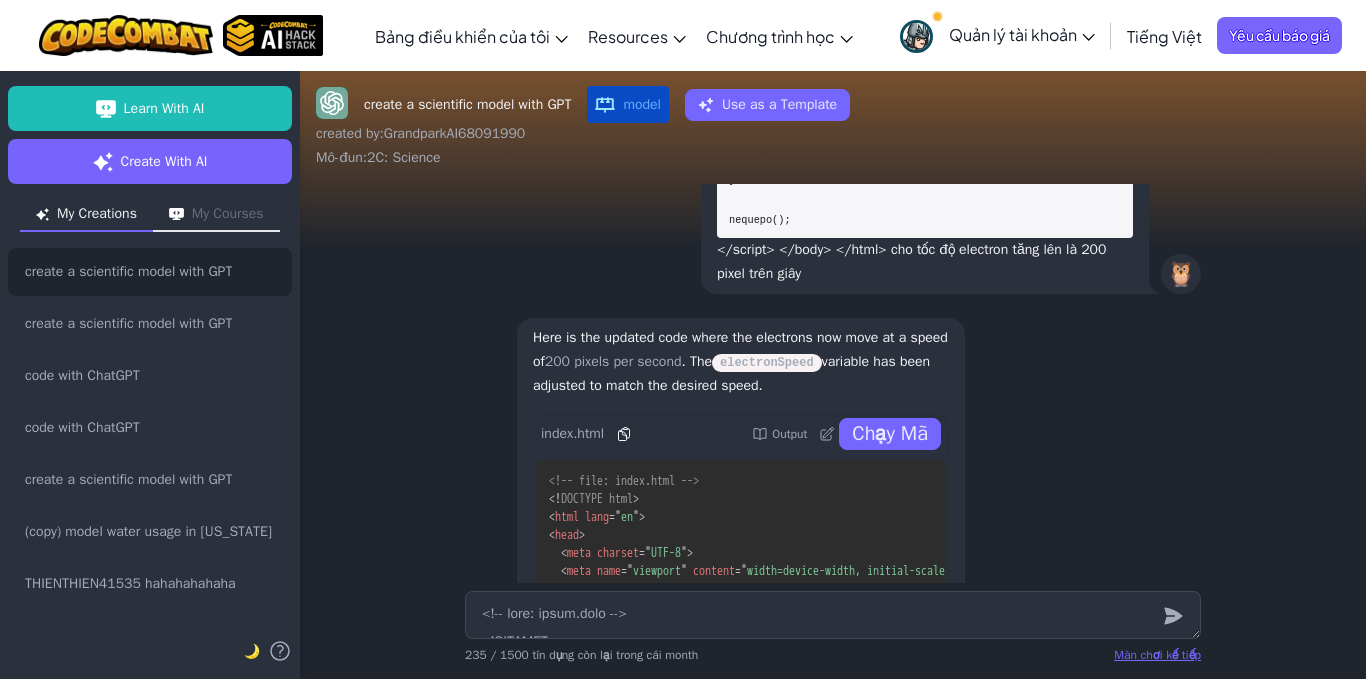 scroll, scrollTop: -400, scrollLeft: 0, axis: vertical 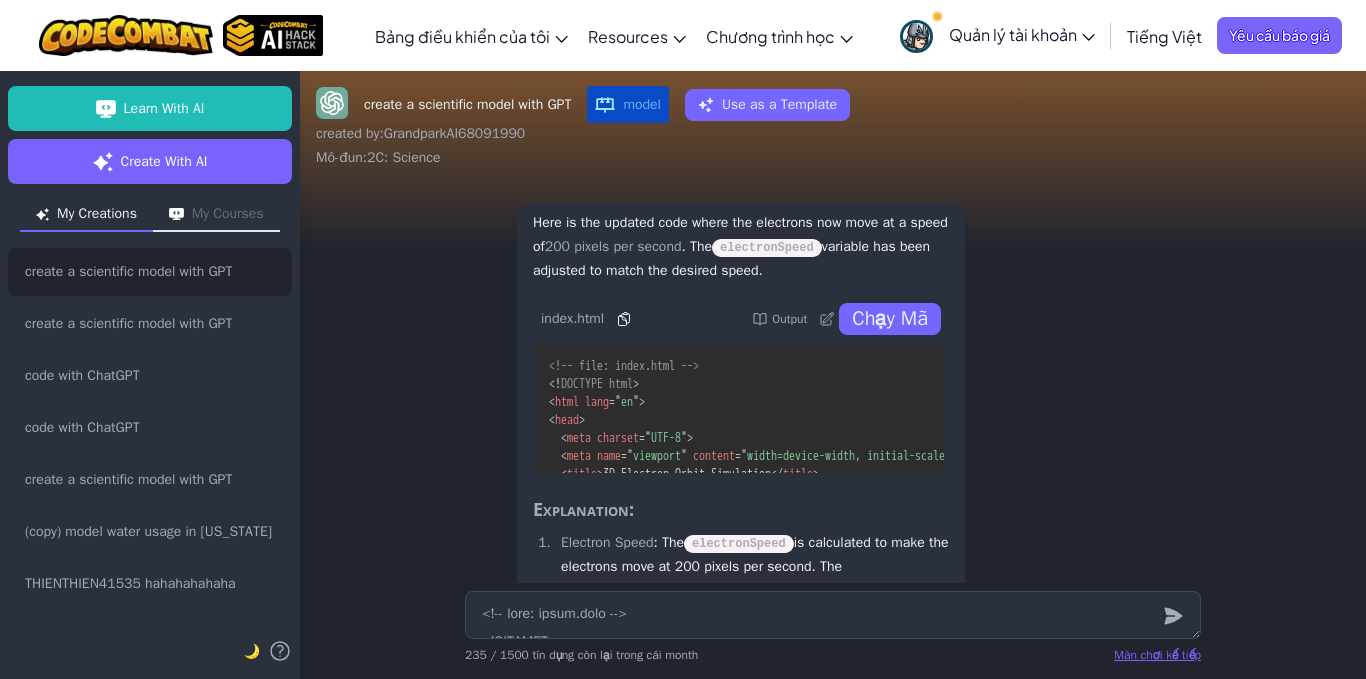 click 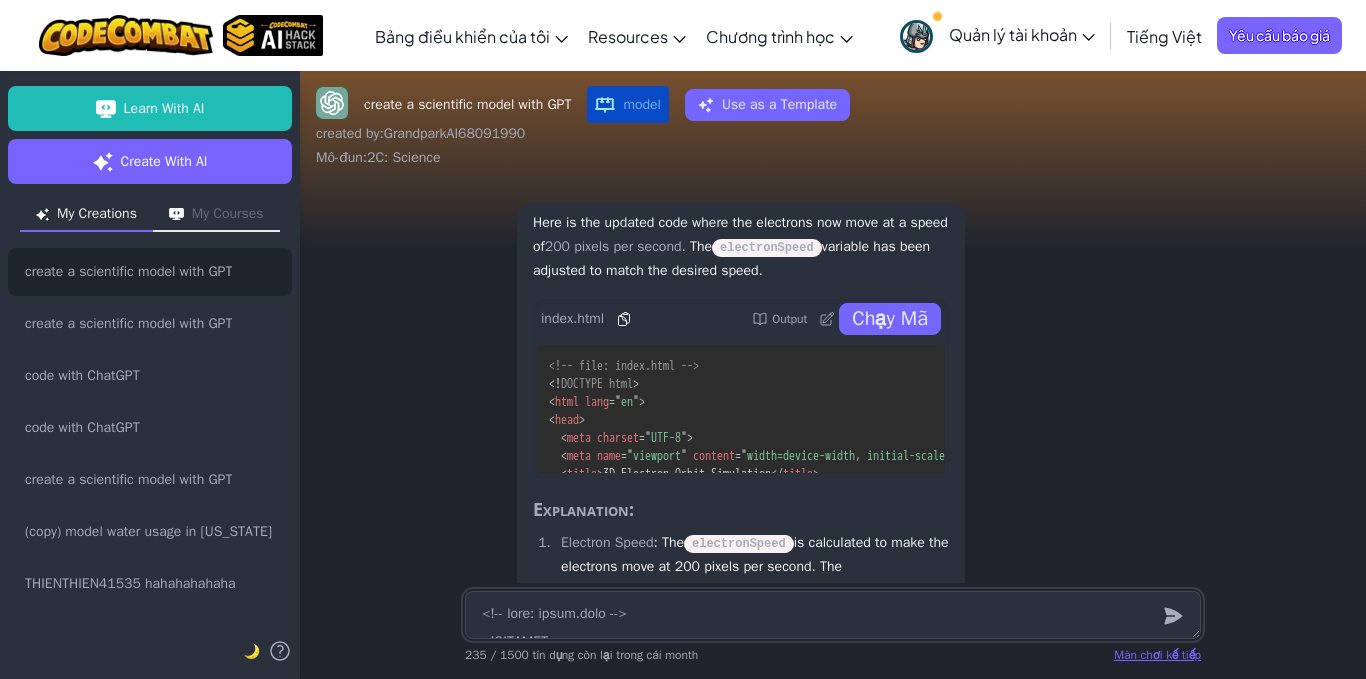 click at bounding box center [833, 615] 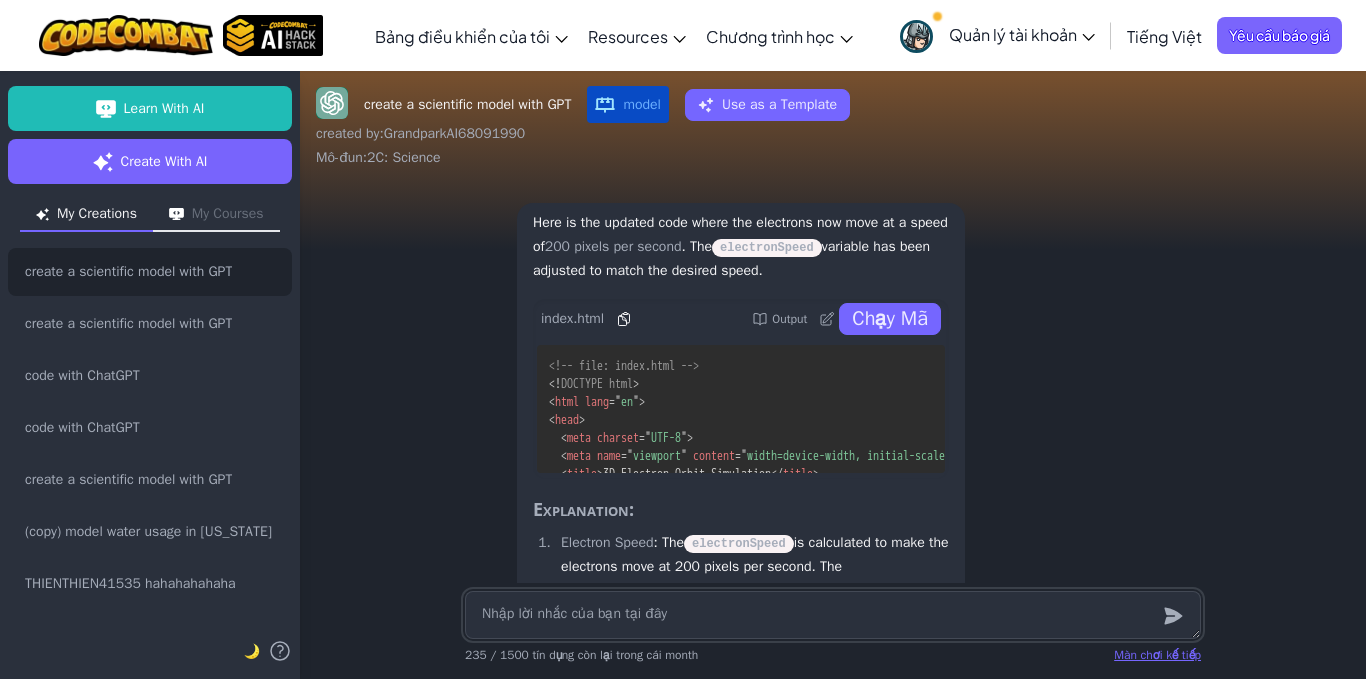 paste on "<!-- file: index.html -->
<!DOCTYPE html>
<html lang="en">
<head>
<meta charset="UTF-8">
<meta name="viewport" content="width=device-width, initial-scale=1.0">
<title>3D Electron Orbit Simulation</title>
<style>
body {
margin: 0;
overflow: hidden;
background: black;
}
canvas {
display: block;
}
</style>
</head>
<body>
<canvas id="orbitCanvas"></canvas>
<script>
const canvas = document.getElementById('orbitCanvas');
const ctx = canvas.getContext('2d');
canvas.width = window.innerWidth;
canvas.height = window.innerHeight;
const centerX = canvas.width / 2;
const centerY = canvas.height / 2;
const protonRadius = 20;
const electronRadius = 10;
const orbitRadius = 100;
// Speed of electrons in radians per frame (adjusted for 200 pixels per second)
const electronSpeed = (200 / orbitRadius) * (2 * Math.PI) / 60;
// Initial angles for the three electrons
let electron1Angle = 0;
let electron2Angle = (2 *..." 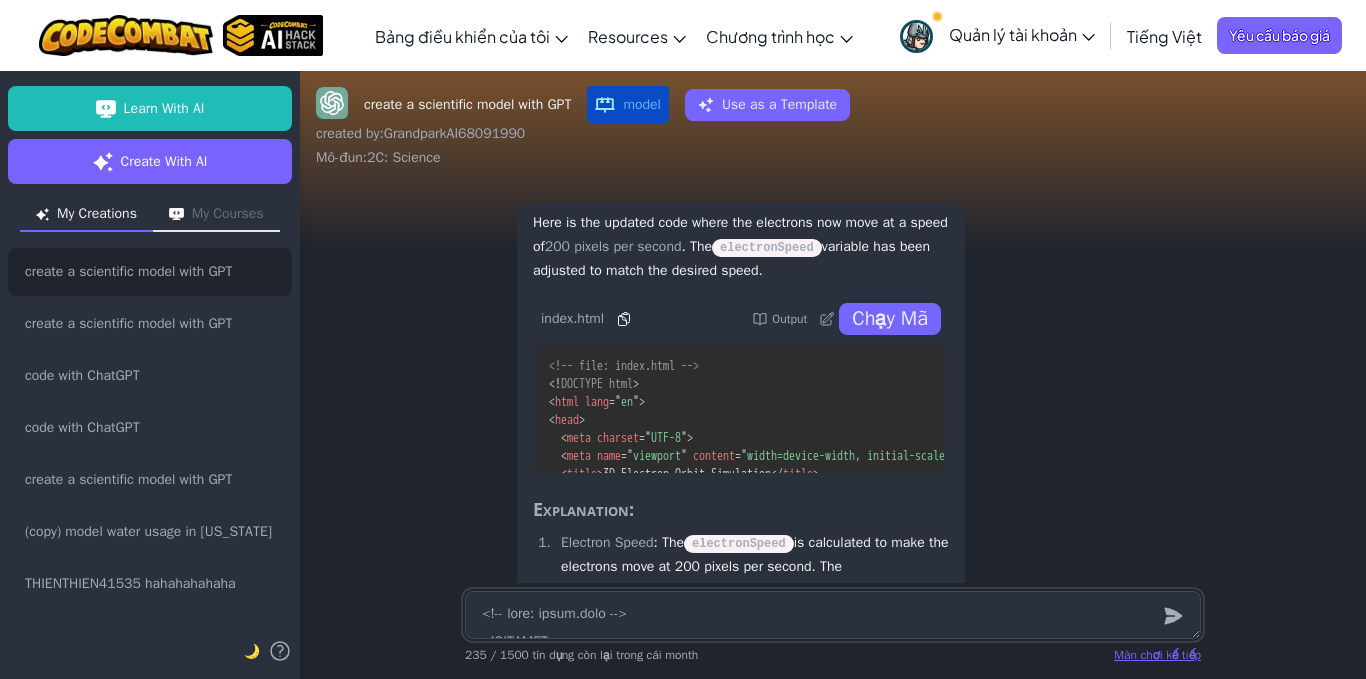scroll, scrollTop: 2255, scrollLeft: 0, axis: vertical 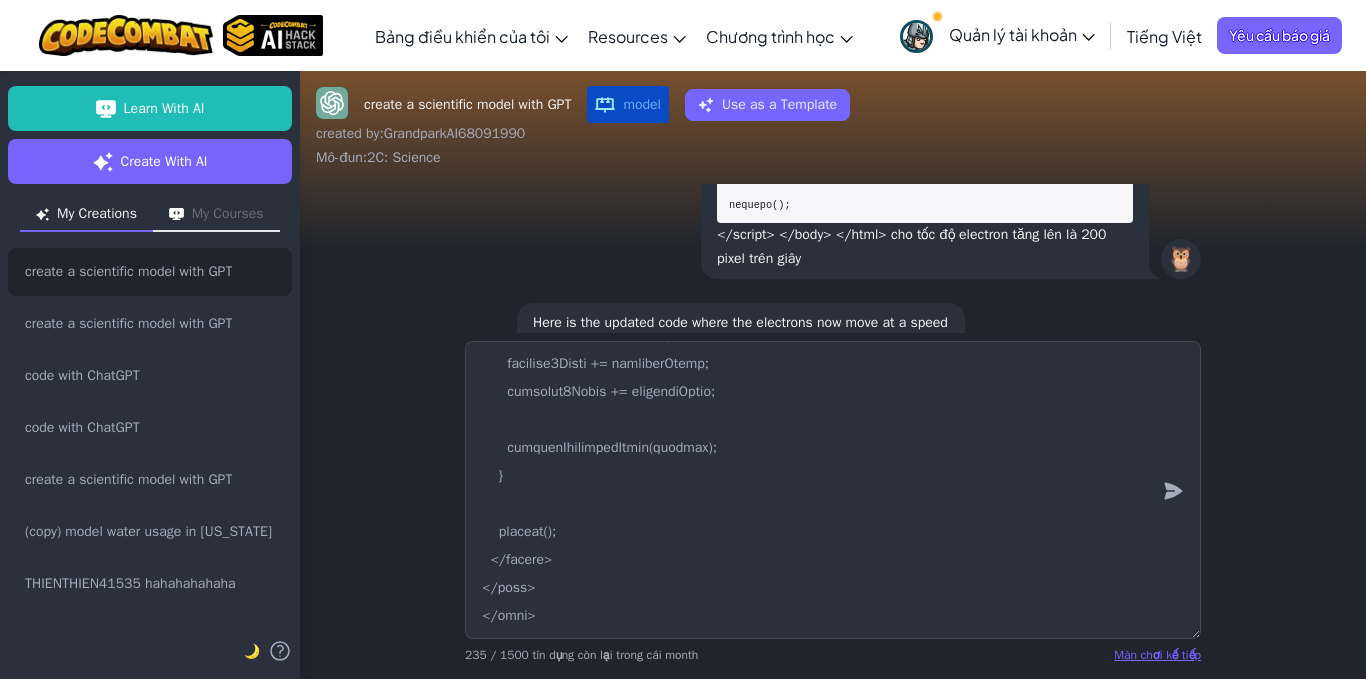 drag, startPoint x: 884, startPoint y: 238, endPoint x: 793, endPoint y: 251, distance: 91.92388 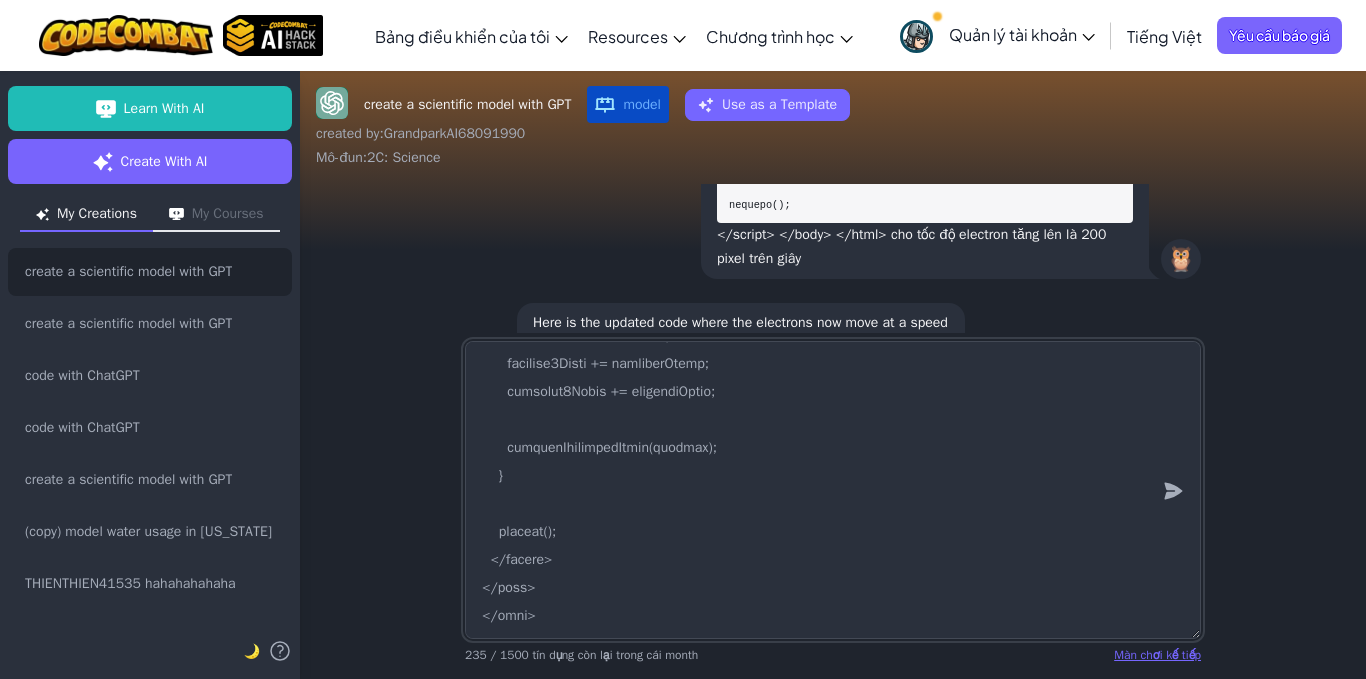 click at bounding box center (833, 490) 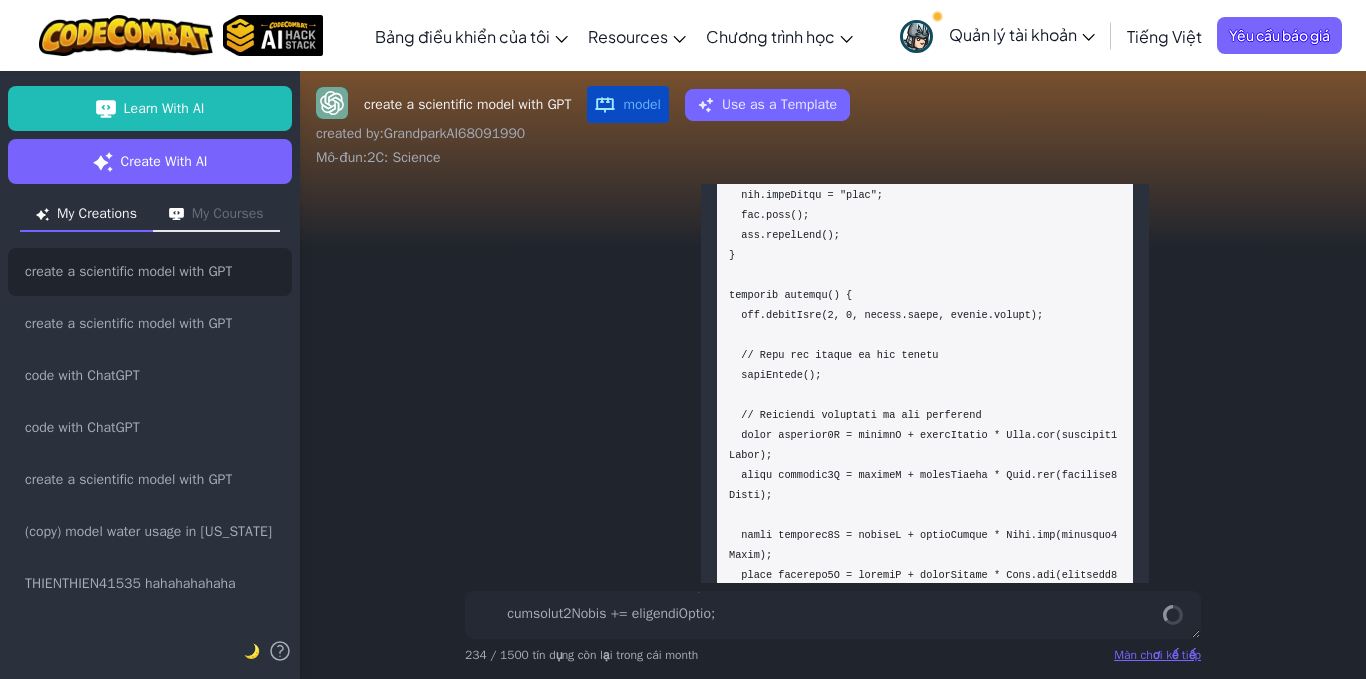 scroll, scrollTop: 0, scrollLeft: 0, axis: both 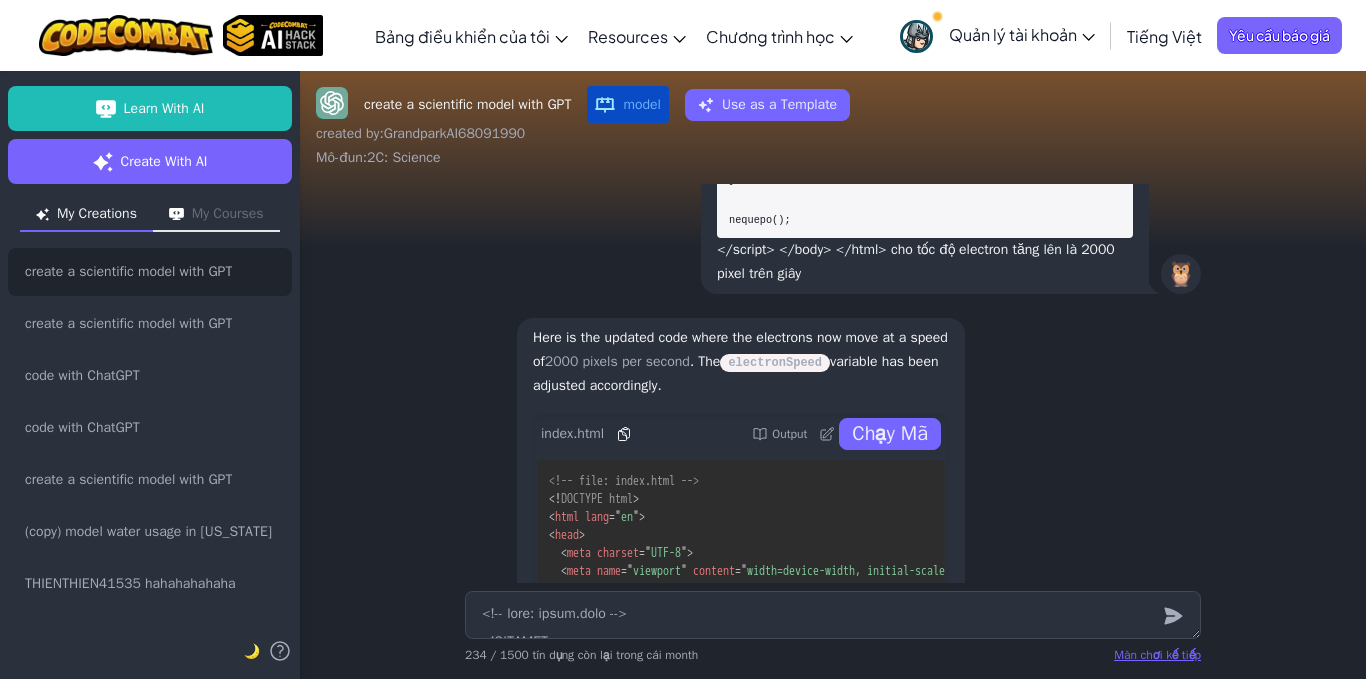 click on "Chạy Mã" at bounding box center (890, 434) 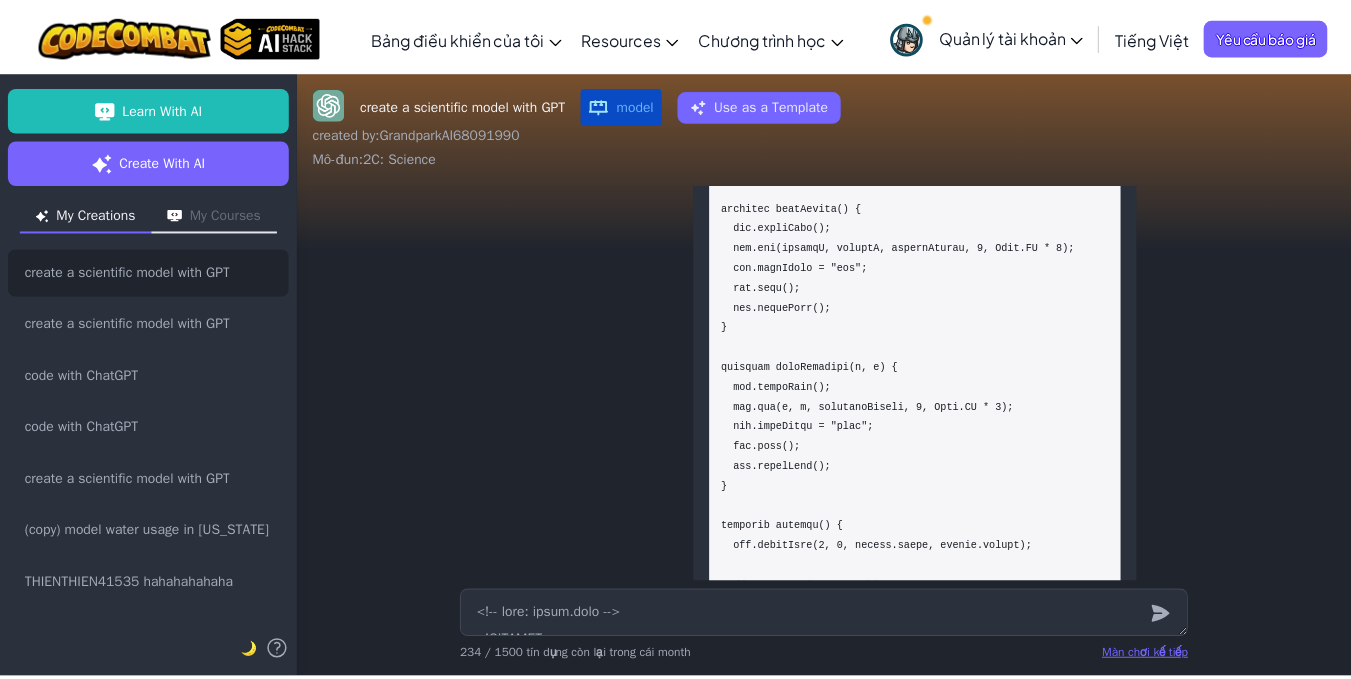 scroll, scrollTop: -1715, scrollLeft: 0, axis: vertical 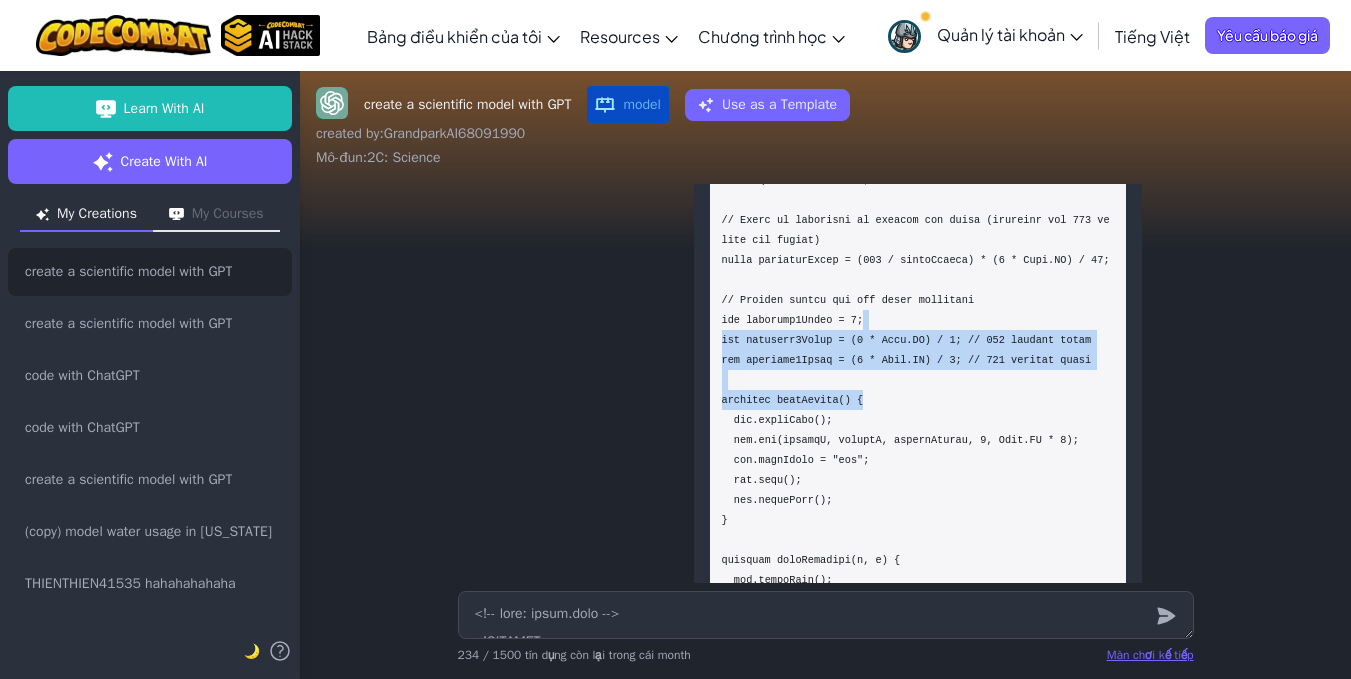 drag, startPoint x: 842, startPoint y: 309, endPoint x: 848, endPoint y: 384, distance: 75.23962 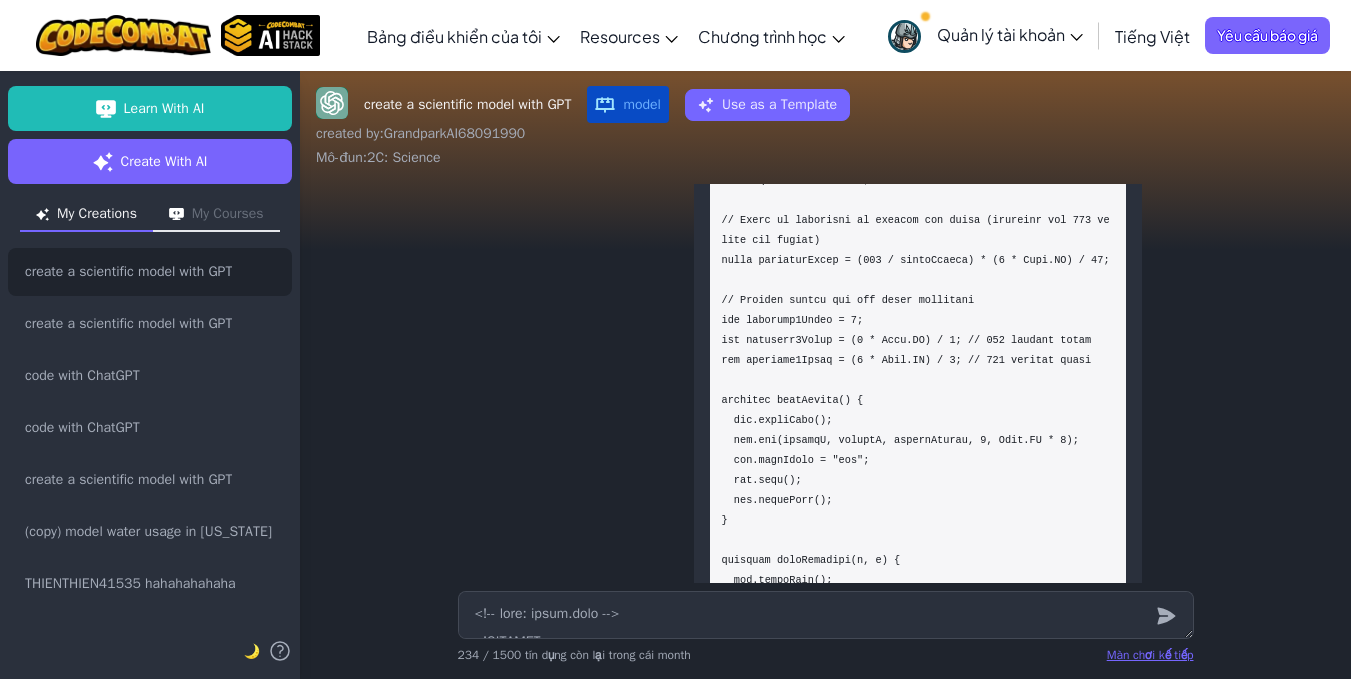 click at bounding box center [918, 760] 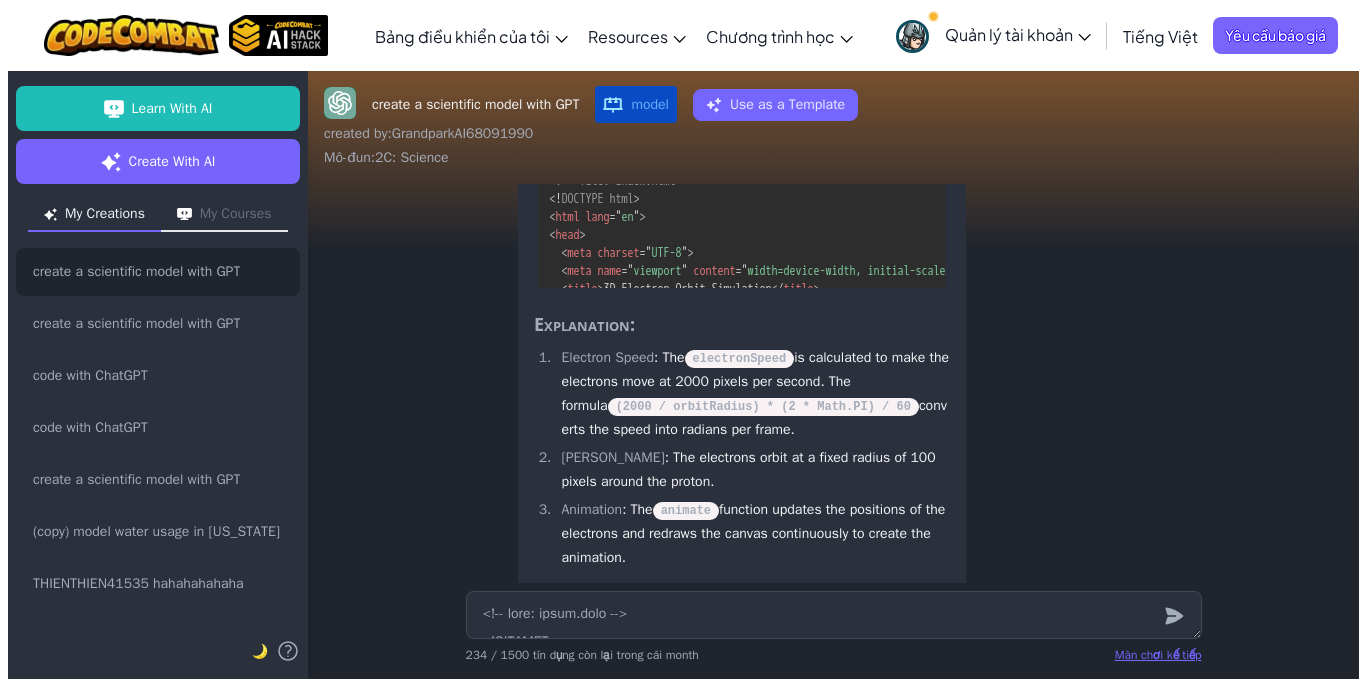 scroll, scrollTop: 1, scrollLeft: 0, axis: vertical 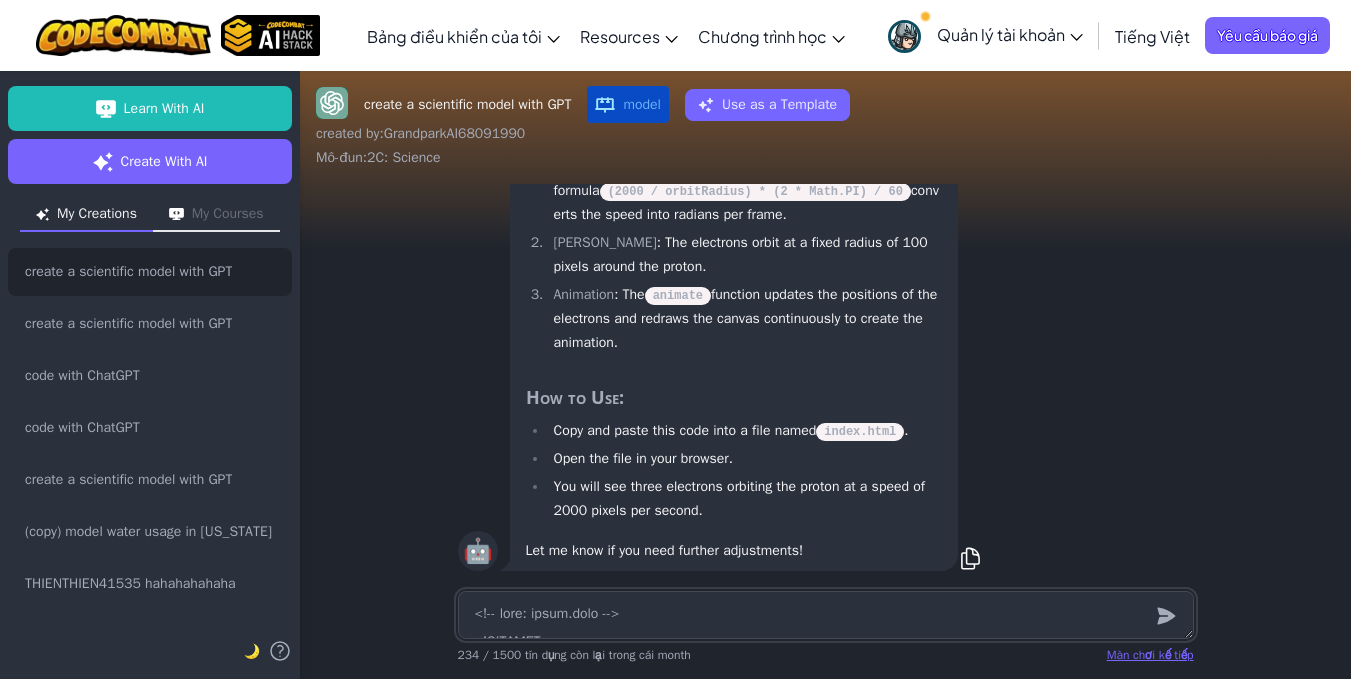 click at bounding box center (826, 615) 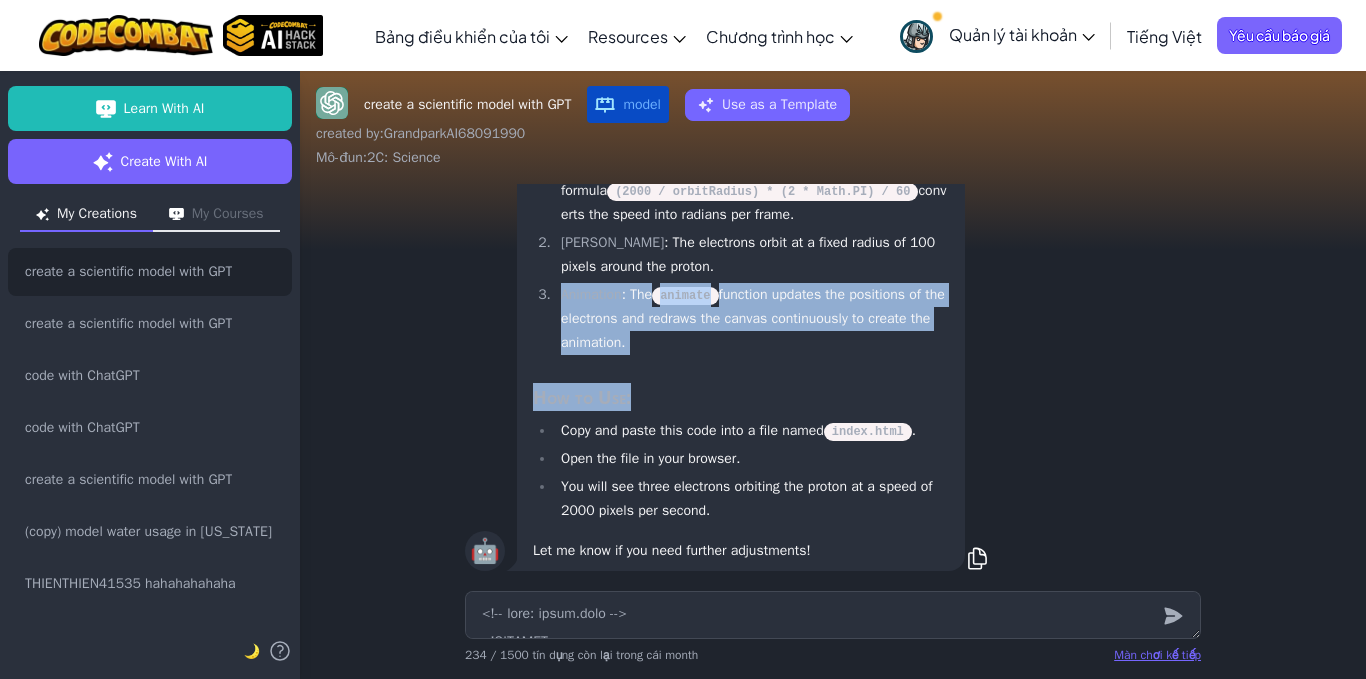 drag, startPoint x: 736, startPoint y: 258, endPoint x: 780, endPoint y: 408, distance: 156.32019 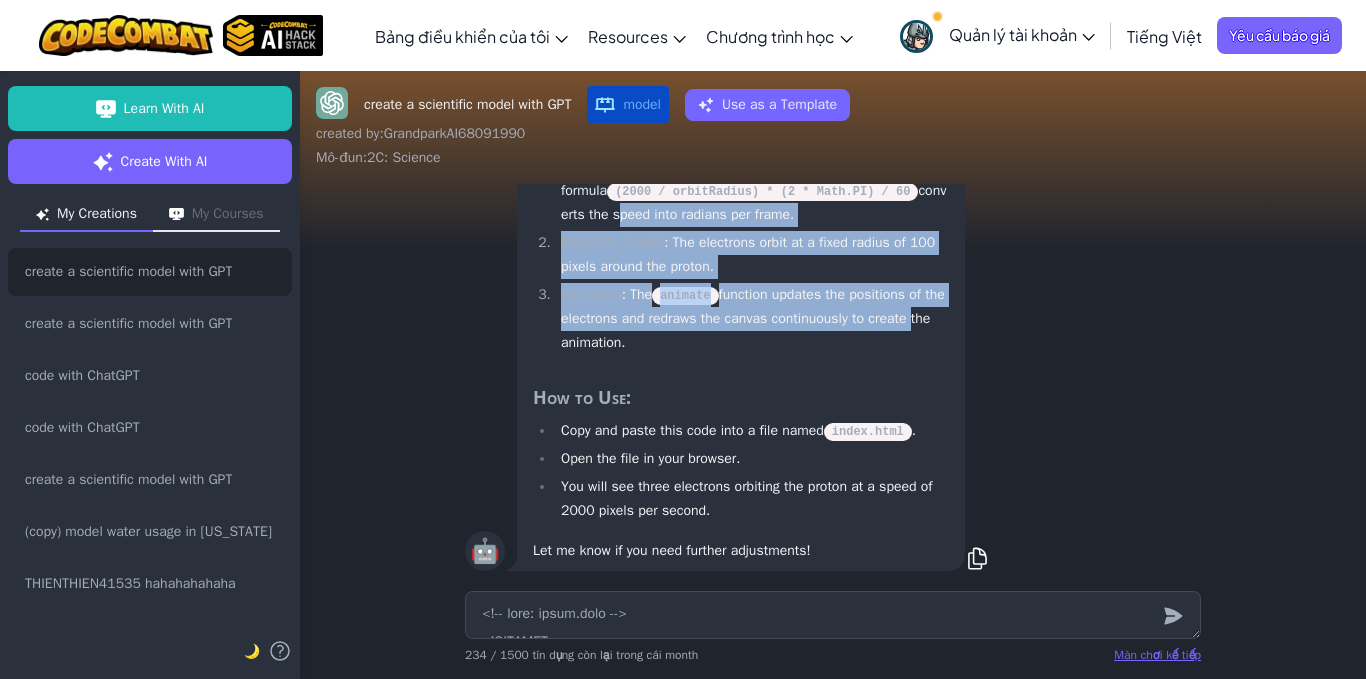 drag, startPoint x: 1047, startPoint y: 309, endPoint x: 642, endPoint y: 340, distance: 406.1847 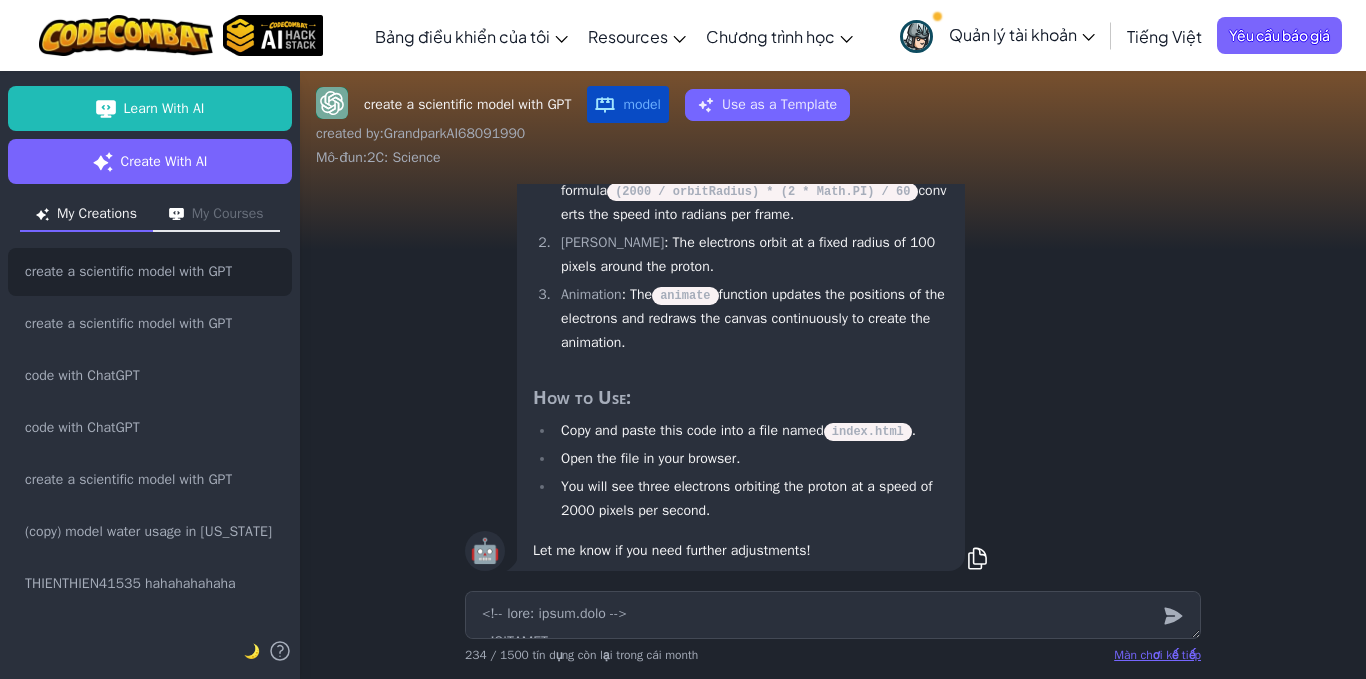 click on "🤖 Here is the updated code where the electrons now move at a speed of  2000 pixels per second . The  electronSpeed  variable has been adjusted accordingly. index.html Output Chạy Mã <!-- file: index.html -->
<! DOCTYPE   html >
< html   lang = " en " >
< head >
< meta   charset = " UTF-8 " >
< meta   name = " viewport "   content = " width=device-width, initial-scale=1.0 " >
< title > 3D Electron Orbit Simulation </ title >
< style >
body   {
margin :   0 ;
overflow :  hidden ;
background :   black ;
}
canvas   {
display :  block ;
}
</ style >
</ head >
< body >
< canvas   id = " orbitCanvas " > </ canvas >
< script >
const  canvas  =   document . getElementById ( 'orbitCanvas' ) ;
const  ctx  =  canvas . getContext ( '2d' ) ;
canvas . width   =   window . innerWidth ;
canvas . height   =   window . innerHeight ;
const  centerX  =  canvas . width   /   2 ;" at bounding box center (833, 187) 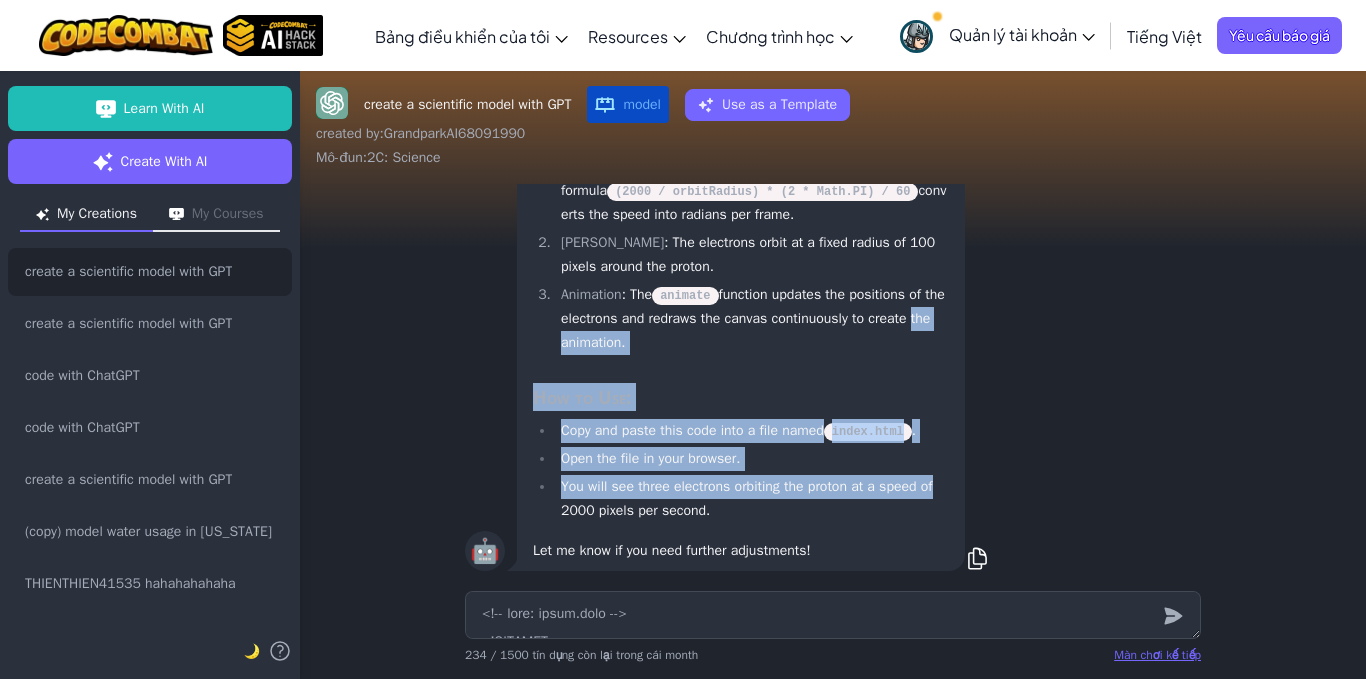 drag, startPoint x: 1100, startPoint y: 476, endPoint x: 1103, endPoint y: 486, distance: 10.440307 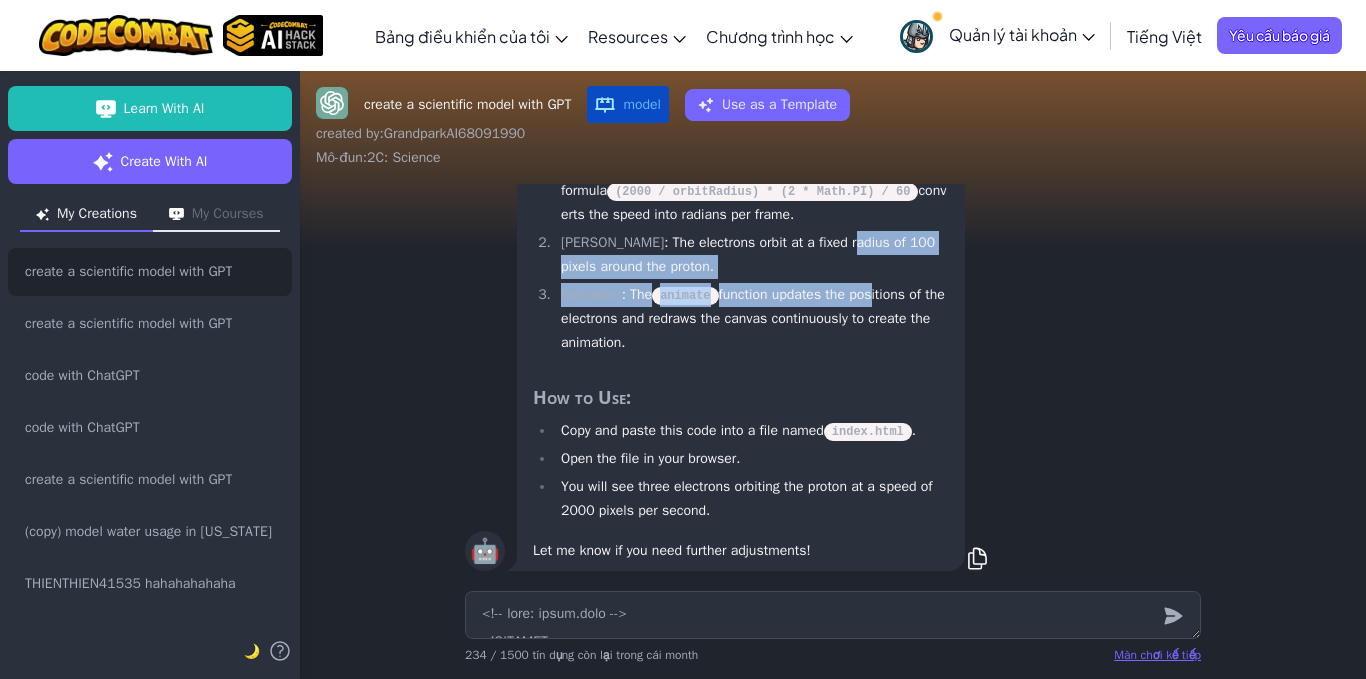 drag, startPoint x: 824, startPoint y: 254, endPoint x: 868, endPoint y: 304, distance: 66.6033 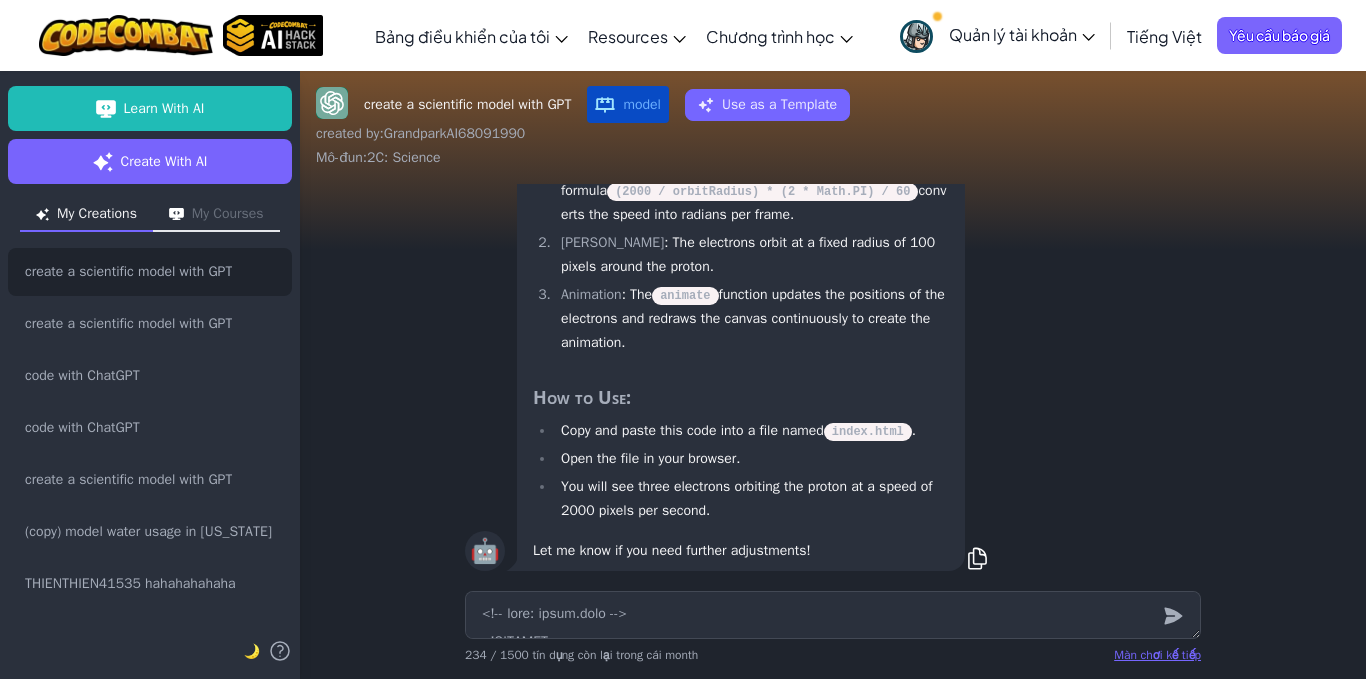 click on "🤖 Here is the updated code where the electrons now move at a speed of  2000 pixels per second . The  electronSpeed  variable has been adjusted accordingly. index.html Output Chạy Mã <!-- file: index.html -->
<! DOCTYPE   html >
< html   lang = " en " >
< head >
< meta   charset = " UTF-8 " >
< meta   name = " viewport "   content = " width=device-width, initial-scale=1.0 " >
< title > 3D Electron Orbit Simulation </ title >
< style >
body   {
margin :   0 ;
overflow :  hidden ;
background :   black ;
}
canvas   {
display :  block ;
}
</ style >
</ head >
< body >
< canvas   id = " orbitCanvas " > </ canvas >
< script >
const  canvas  =   document . getElementById ( 'orbitCanvas' ) ;
const  ctx  =  canvas . getContext ( '2d' ) ;
canvas . width   =   window . innerWidth ;
canvas . height   =   window . innerHeight ;
const  centerX  =  canvas . width   /   2 ;" at bounding box center (833, 187) 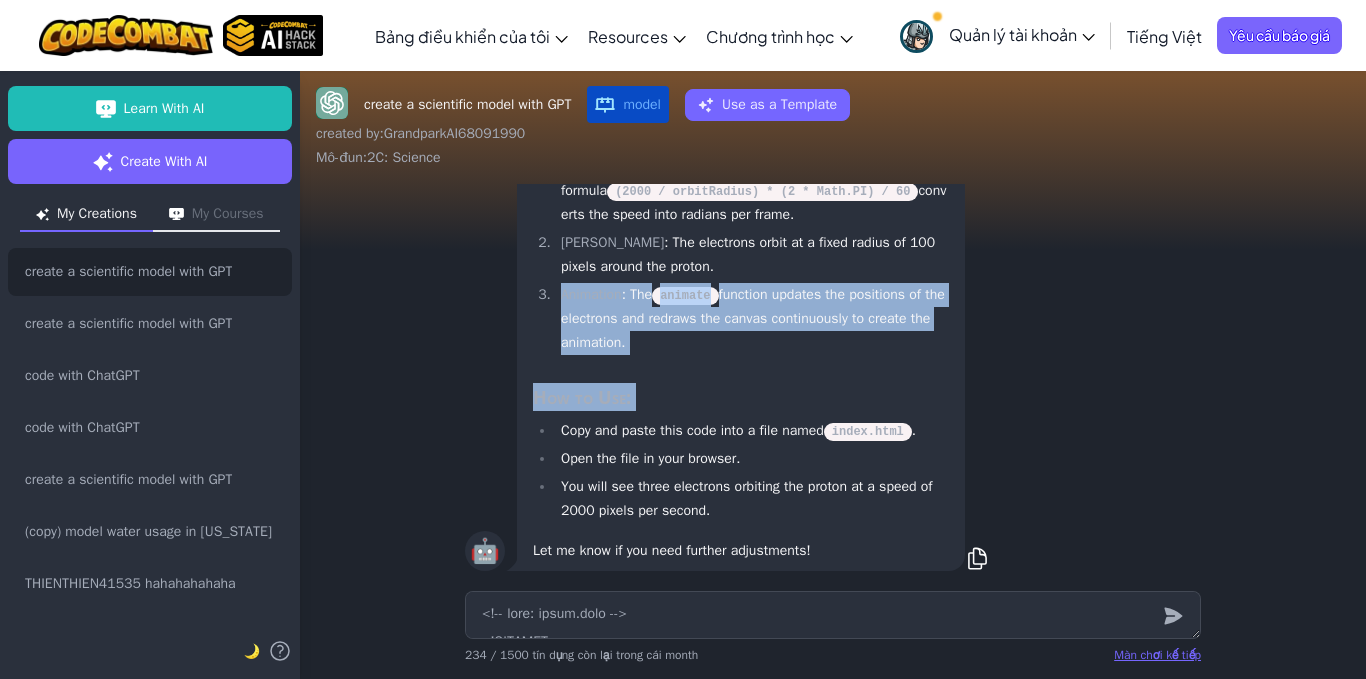 drag, startPoint x: 1223, startPoint y: 272, endPoint x: 1226, endPoint y: 380, distance: 108.04166 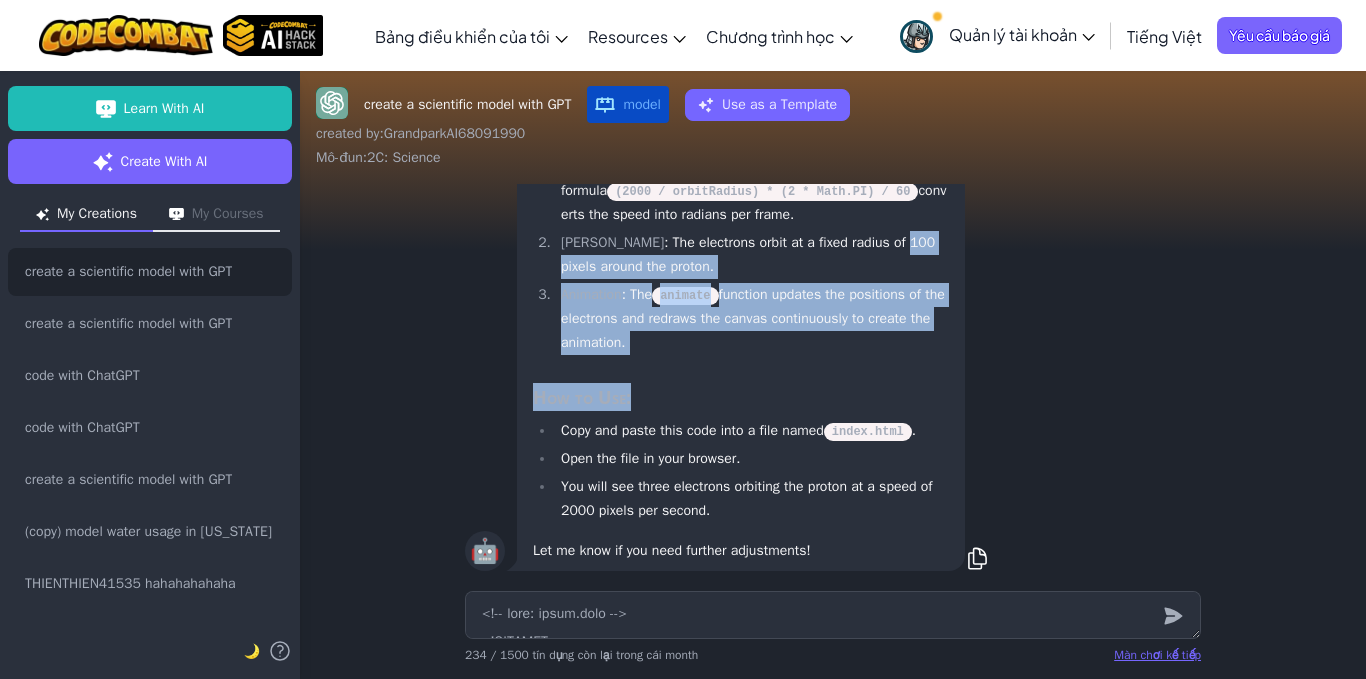 drag, startPoint x: 879, startPoint y: 242, endPoint x: 860, endPoint y: 362, distance: 121.49486 